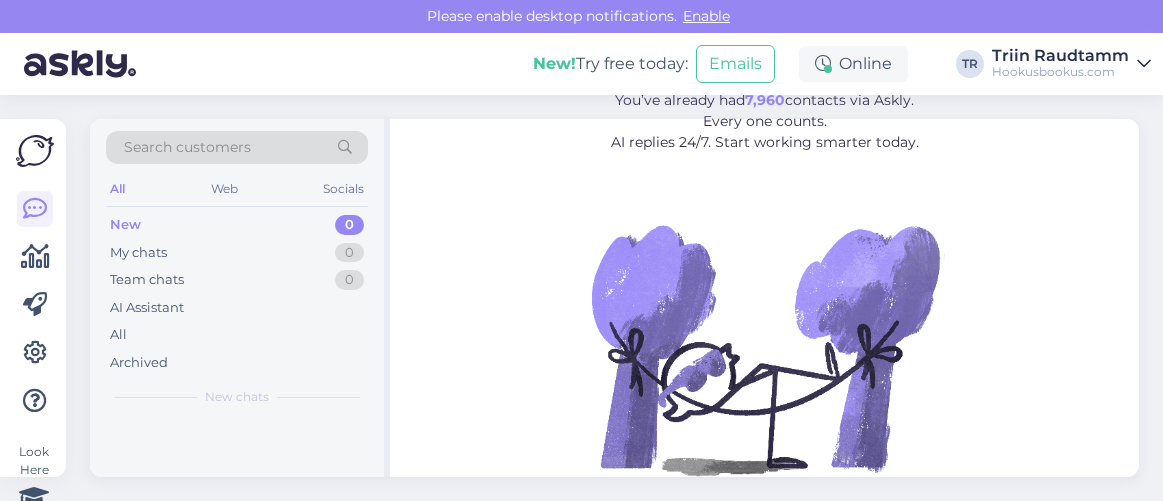 scroll, scrollTop: 0, scrollLeft: 0, axis: both 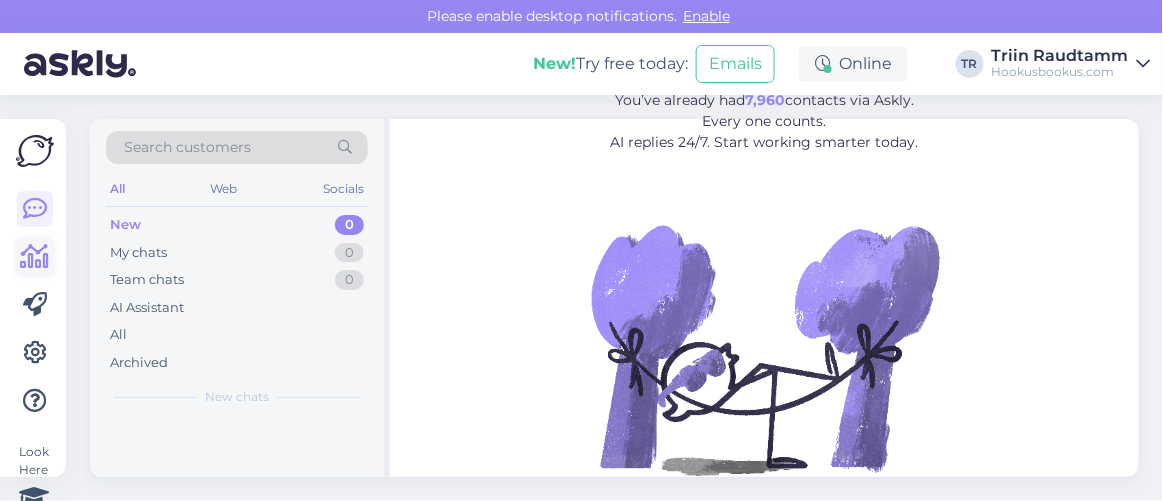 click at bounding box center [35, 257] 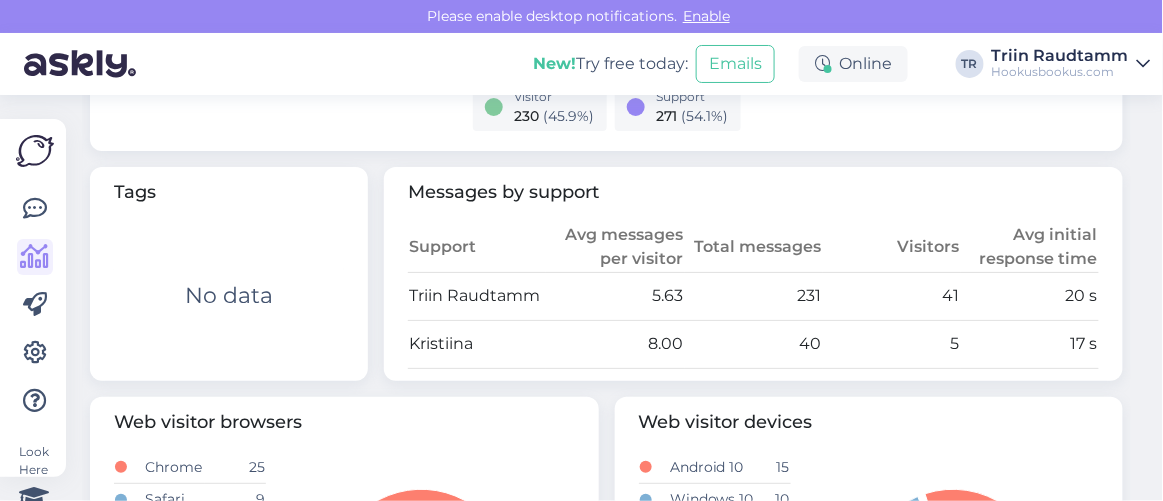 scroll, scrollTop: 1090, scrollLeft: 0, axis: vertical 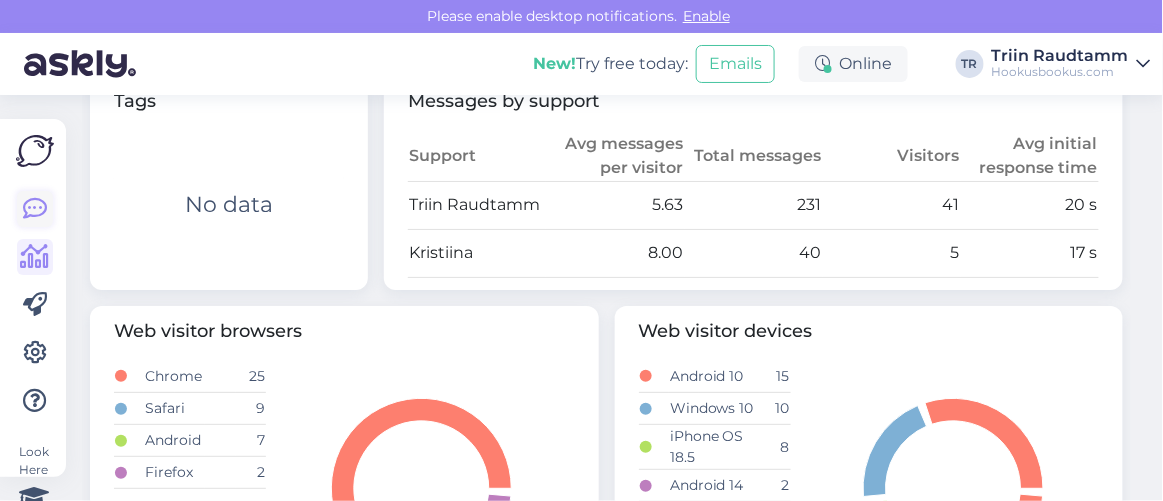 click at bounding box center [35, 209] 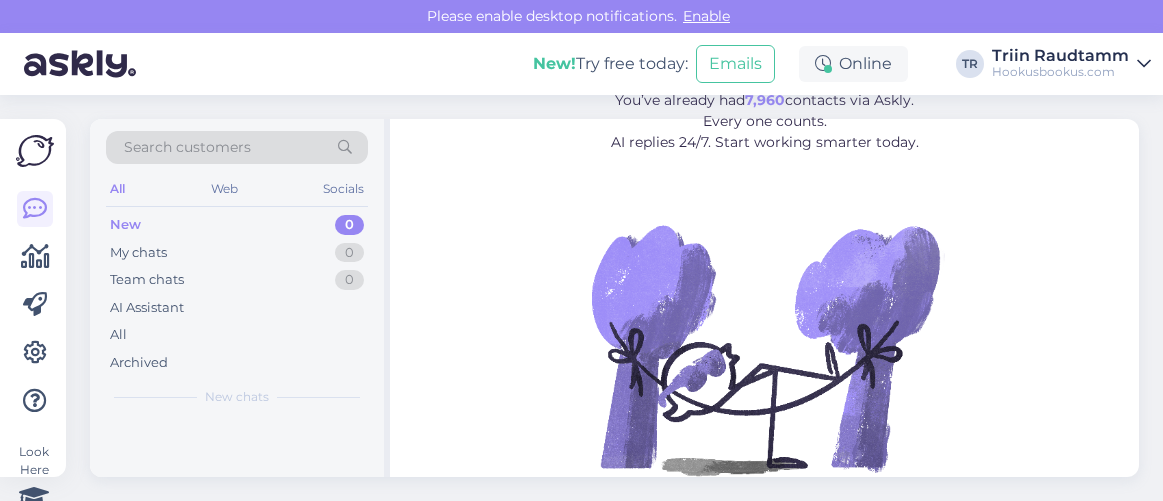 scroll, scrollTop: 0, scrollLeft: 0, axis: both 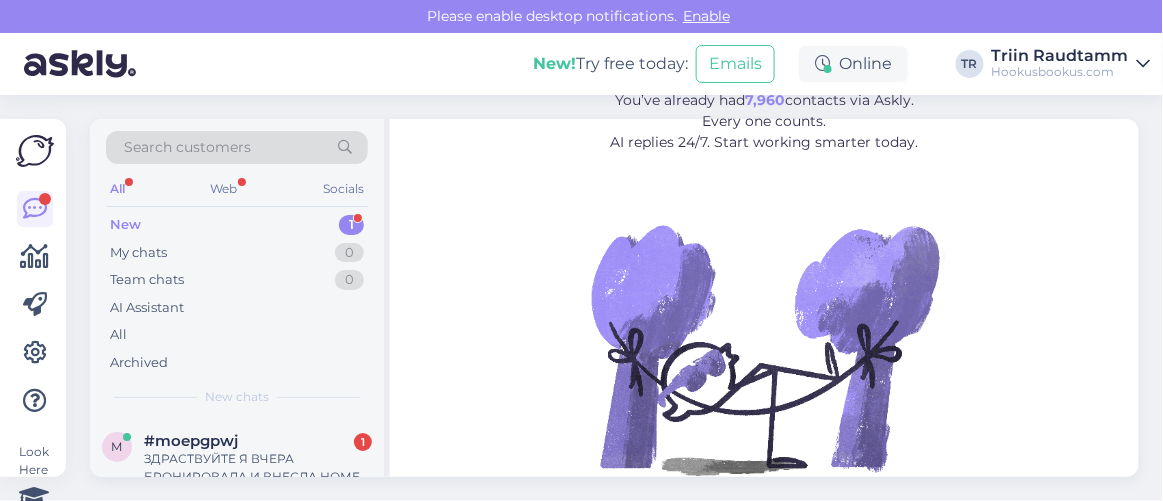 click on "#moepgpwj 1" at bounding box center (258, 441) 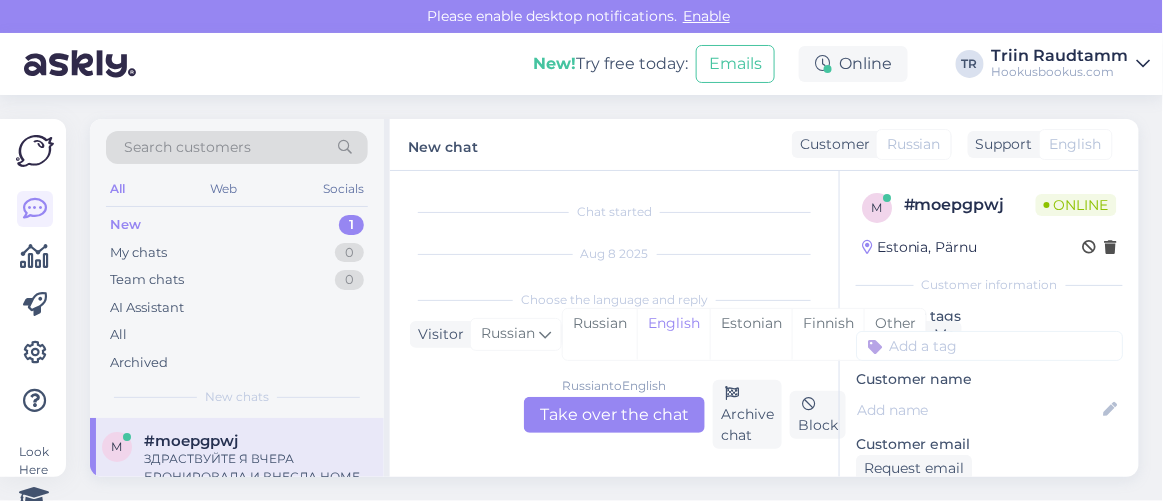 scroll, scrollTop: 80, scrollLeft: 0, axis: vertical 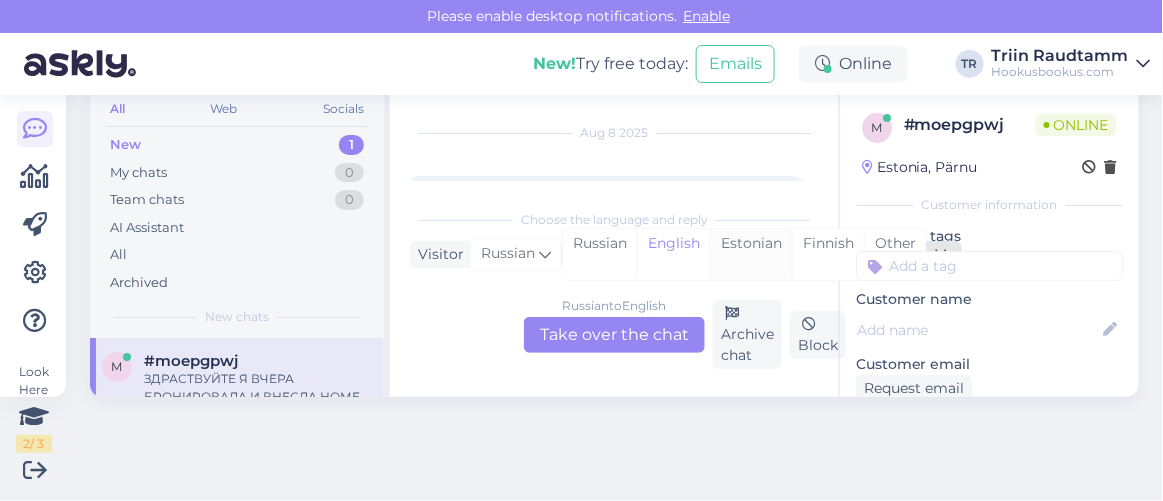 click on "Estonian" at bounding box center [751, 254] 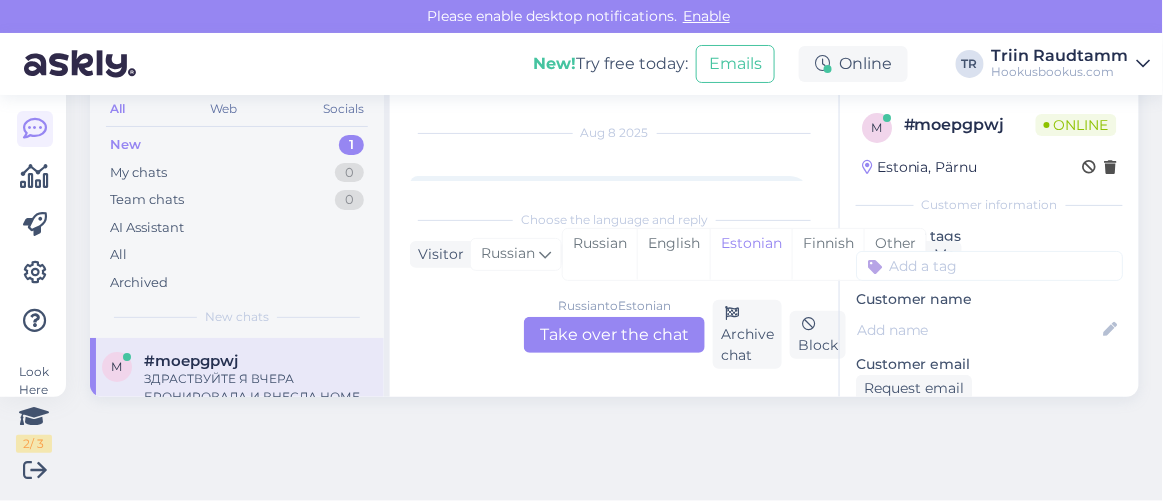 click on "Russian  to  Estonian Take over the chat" at bounding box center [614, 335] 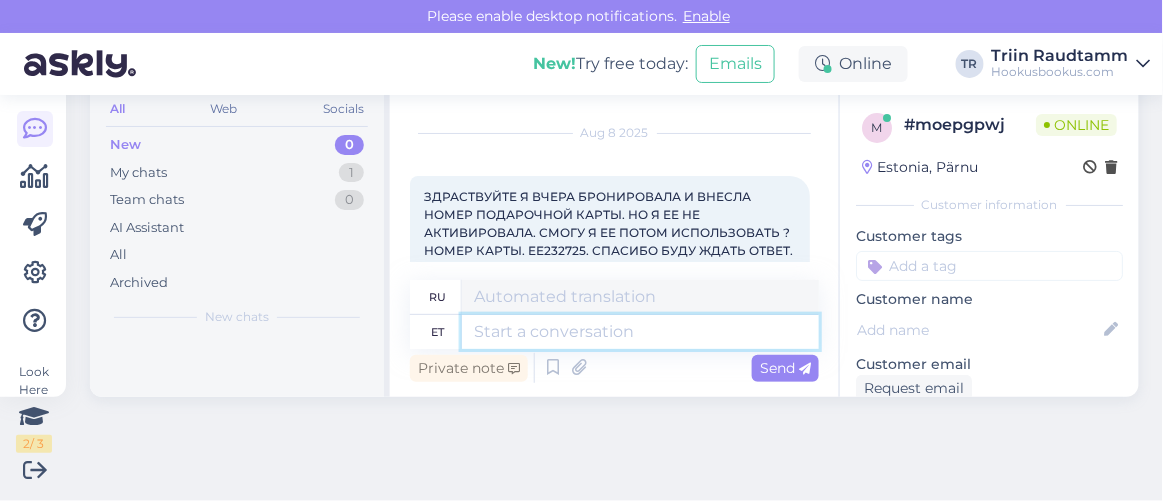 click at bounding box center [640, 332] 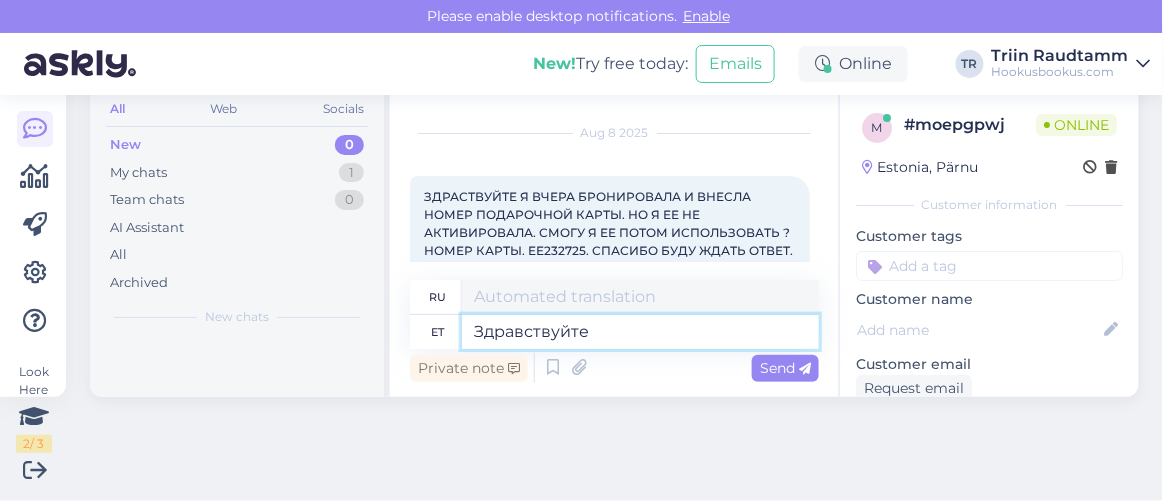 type on "Привет" 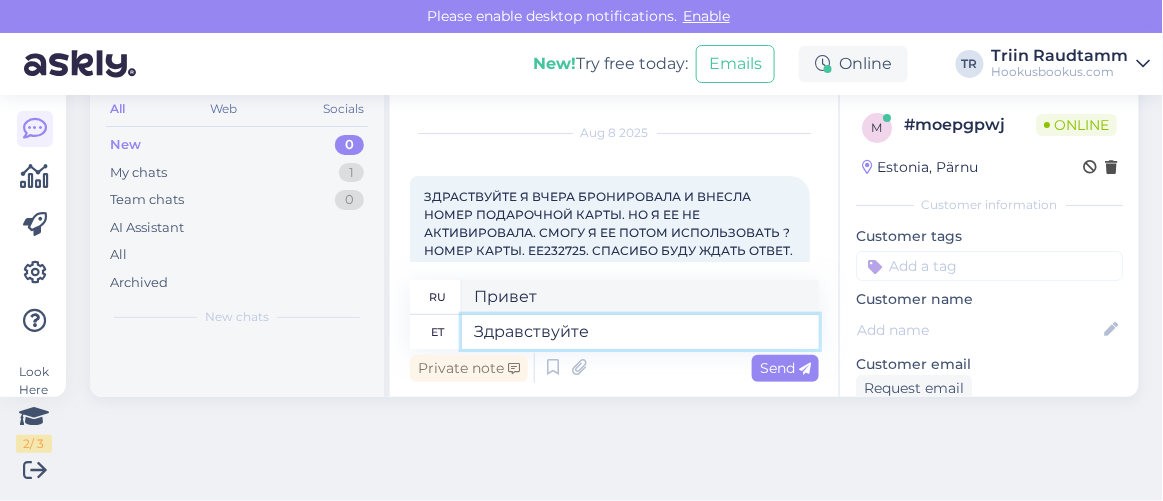 type on "Здравствуйте" 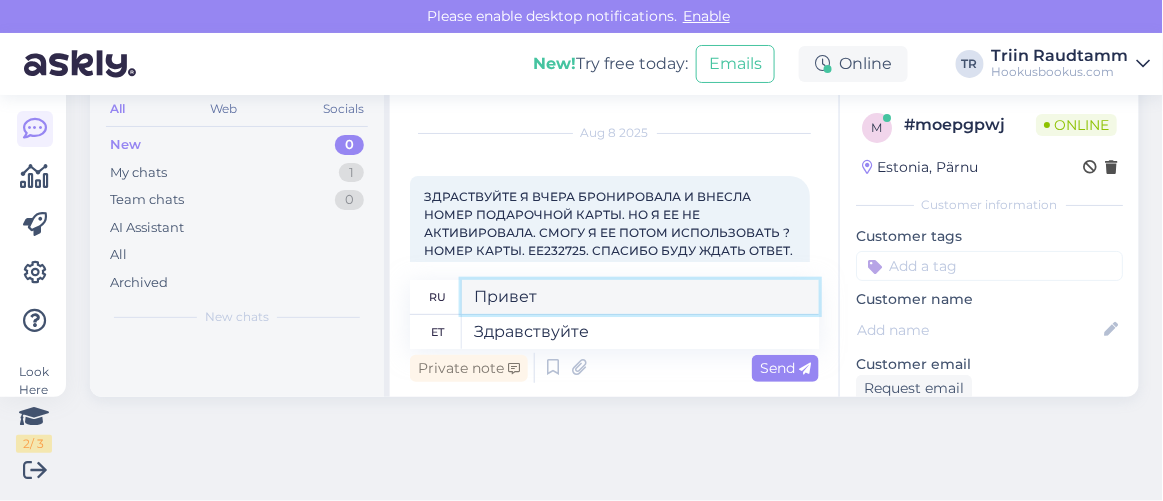 click on "Привет" at bounding box center (640, 297) 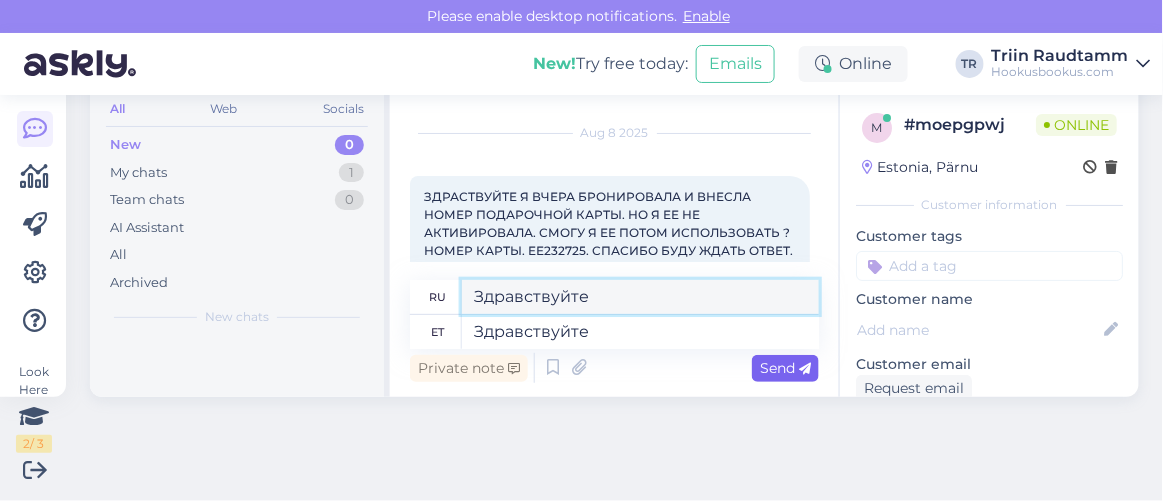 type on "Здравствуйте" 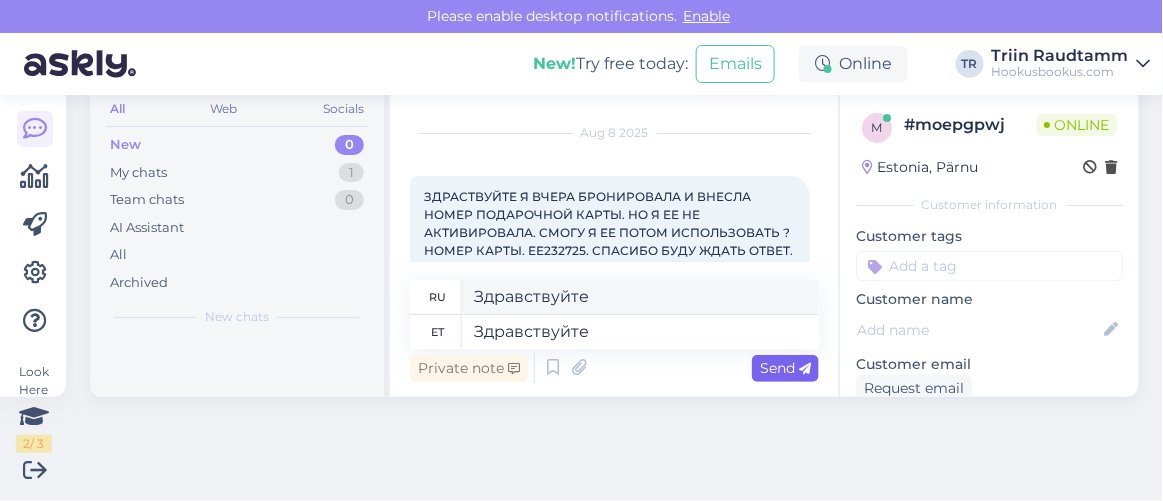 click on "Send" at bounding box center (785, 368) 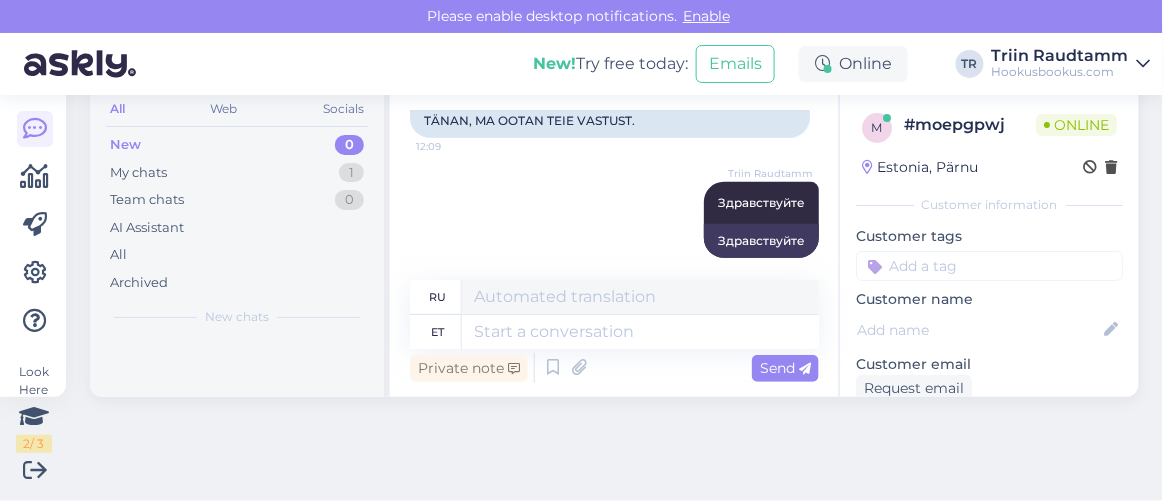 scroll, scrollTop: 225, scrollLeft: 0, axis: vertical 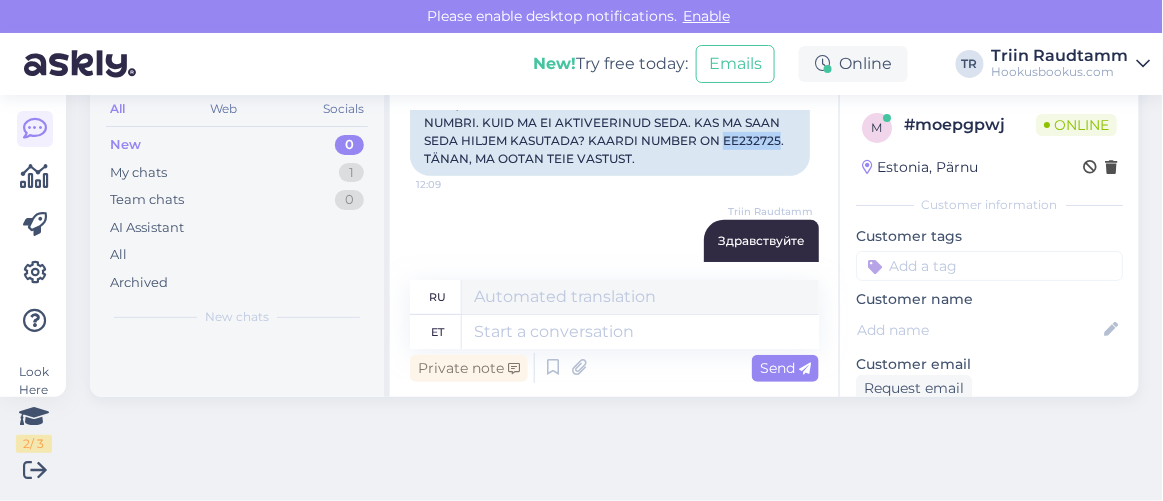 drag, startPoint x: 509, startPoint y: 176, endPoint x: 561, endPoint y: 178, distance: 52.03845 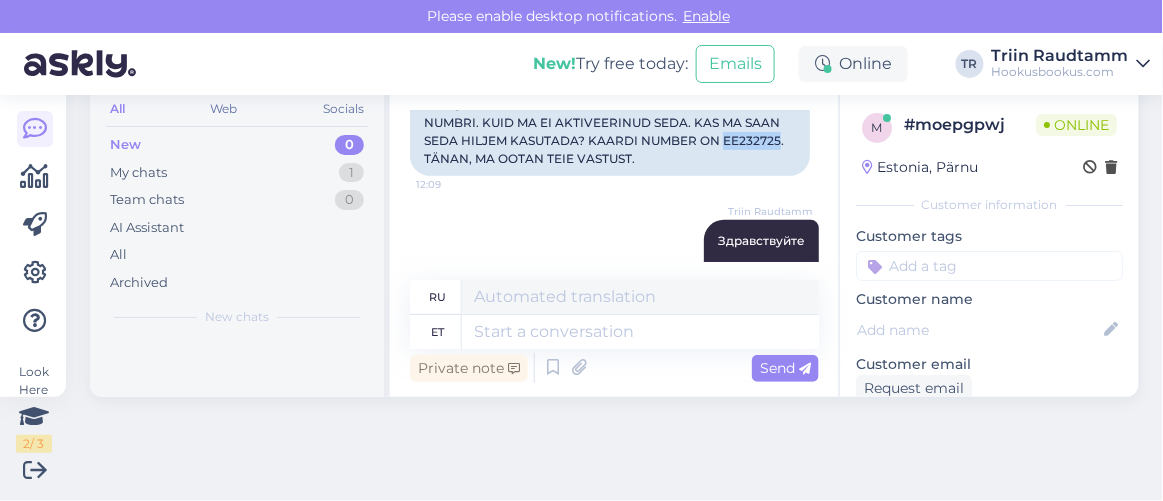 click on "TERE, MA BRONEERISIN EILE JA SISESTASIN KINKEKAARDI NUMBRI. KUID MA EI AKTIVEERINUD SEDA. KAS MA SAAN SEDA HILJEM KASUTADA? KAARDI NUMBER ON EE232725. TÄNAN, MA OOTAN TEIE VASTUST." at bounding box center (610, 132) 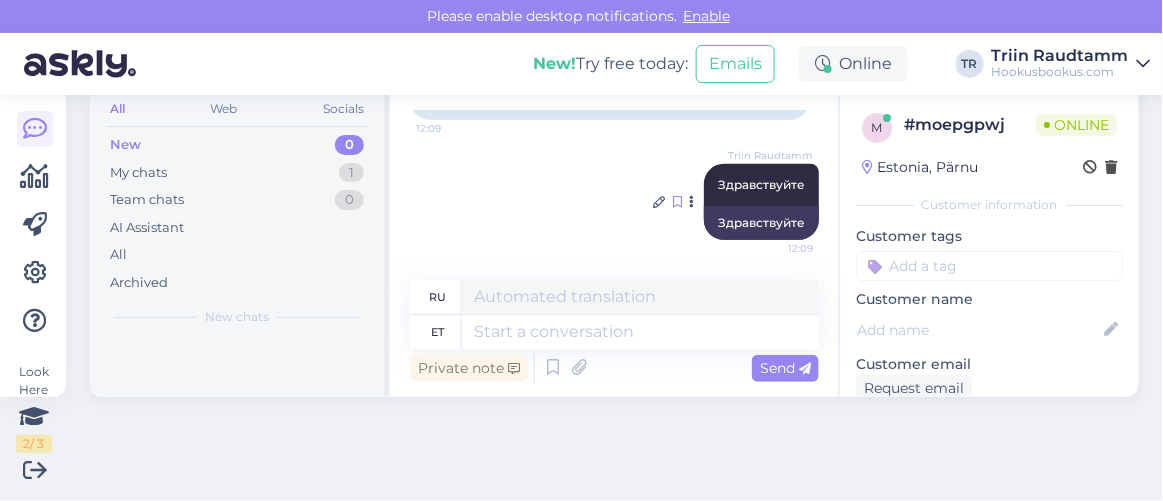 scroll, scrollTop: 316, scrollLeft: 0, axis: vertical 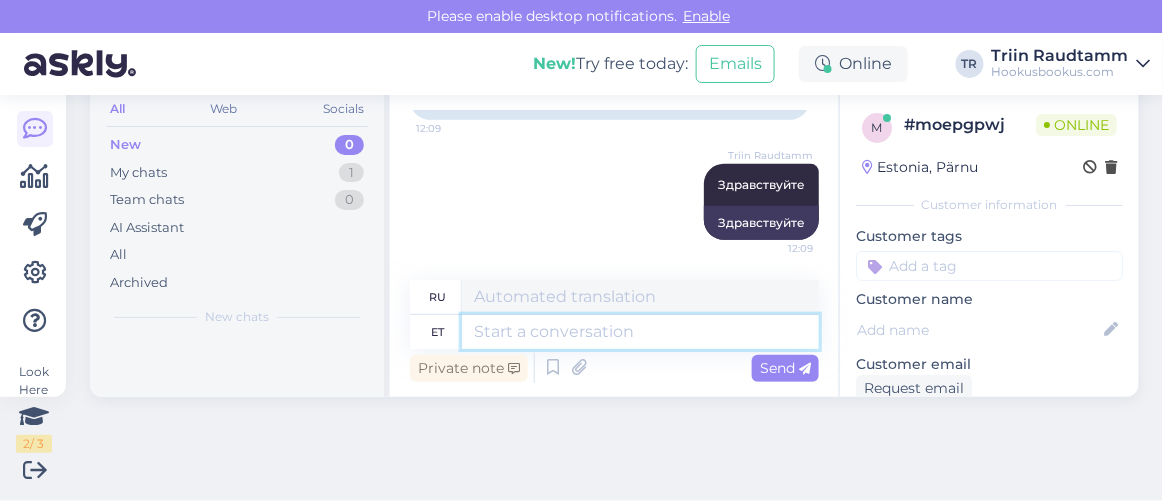 click at bounding box center (640, 332) 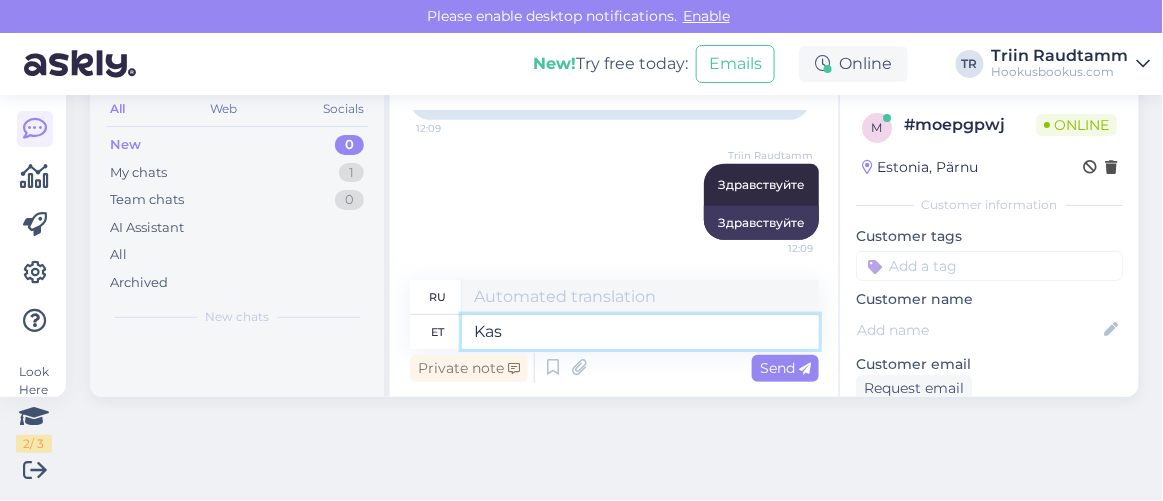 type on "Kas" 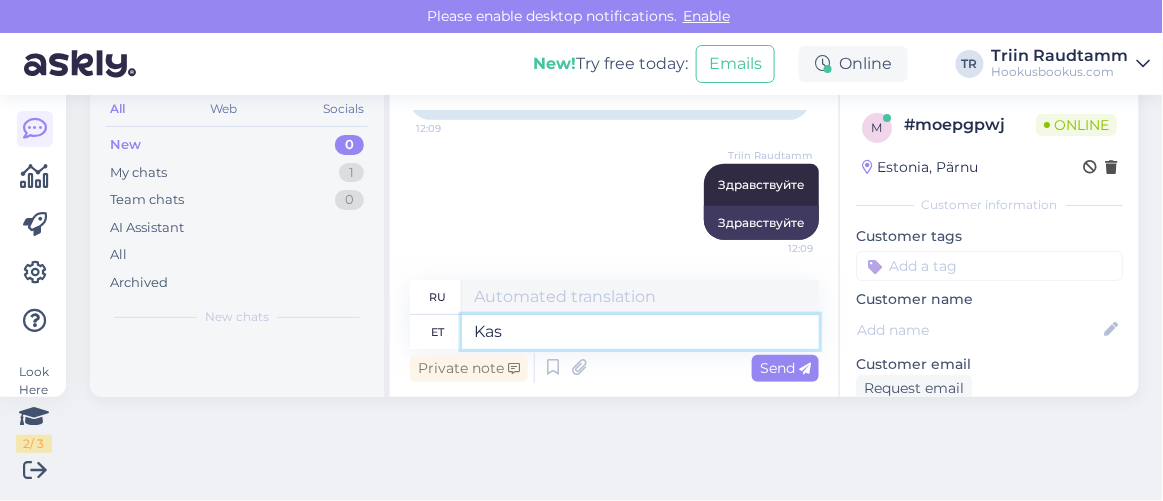 type on "Является" 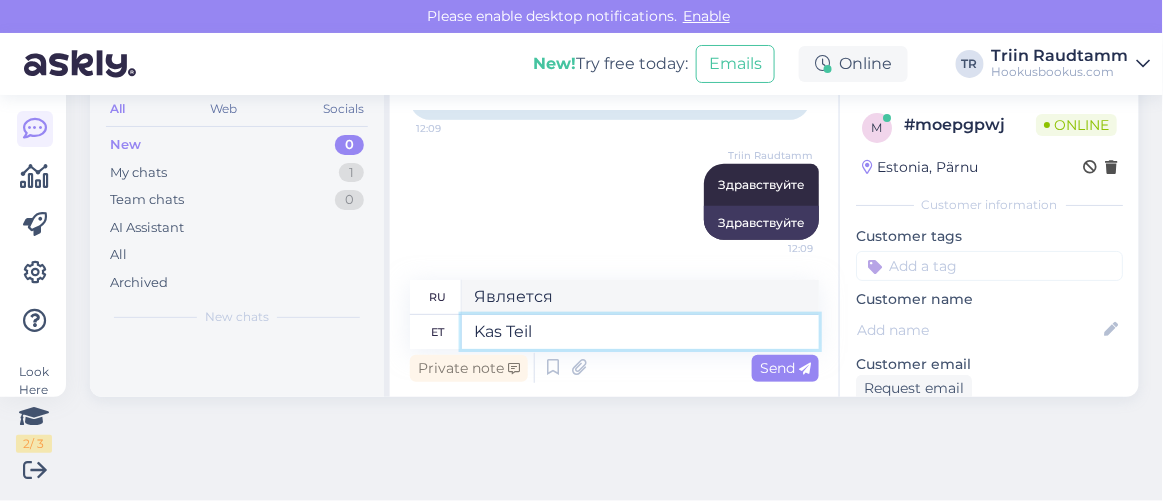type on "Kas Teil o" 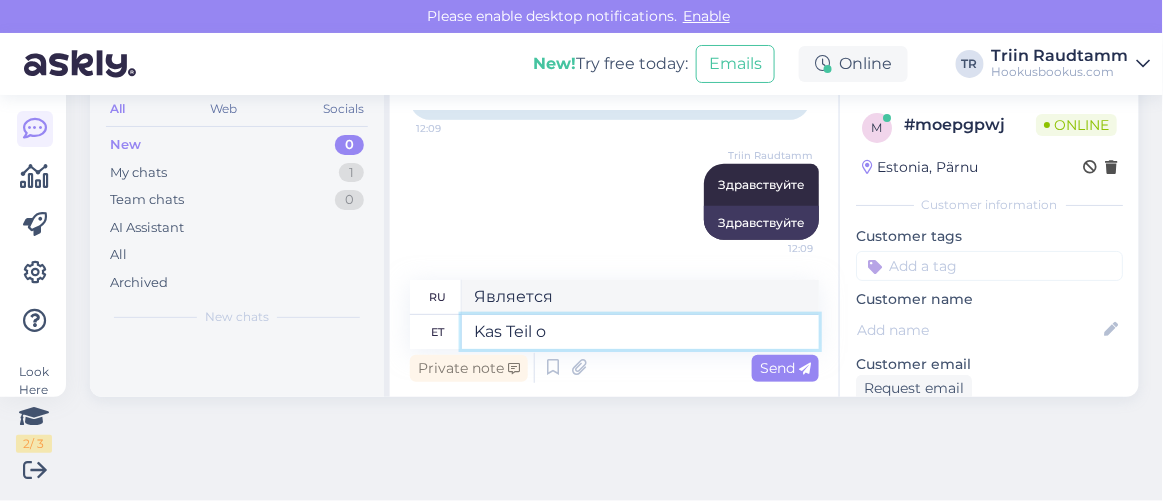 type on "У вас есть" 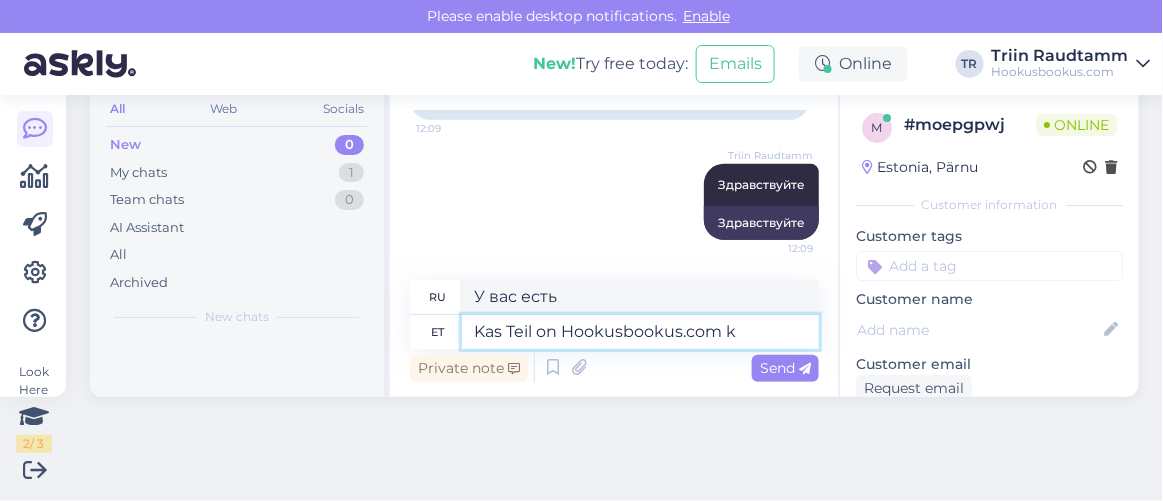 type on "Kas Teil on Hookusbookus.com ki" 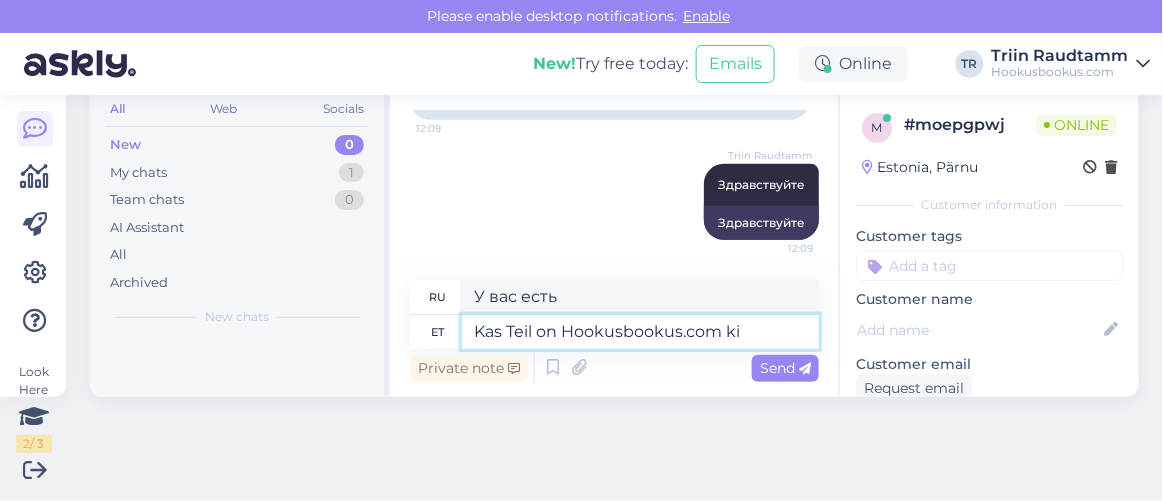 type on "У вас есть Hookusbookus.com ?" 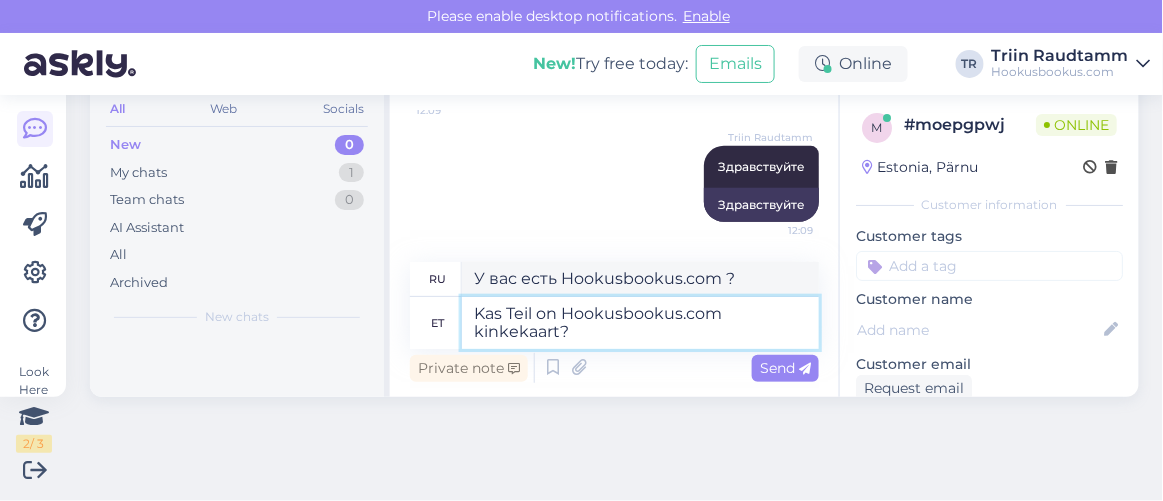 type on "Kas Teil on Hookusbookus.com kinkekaart?" 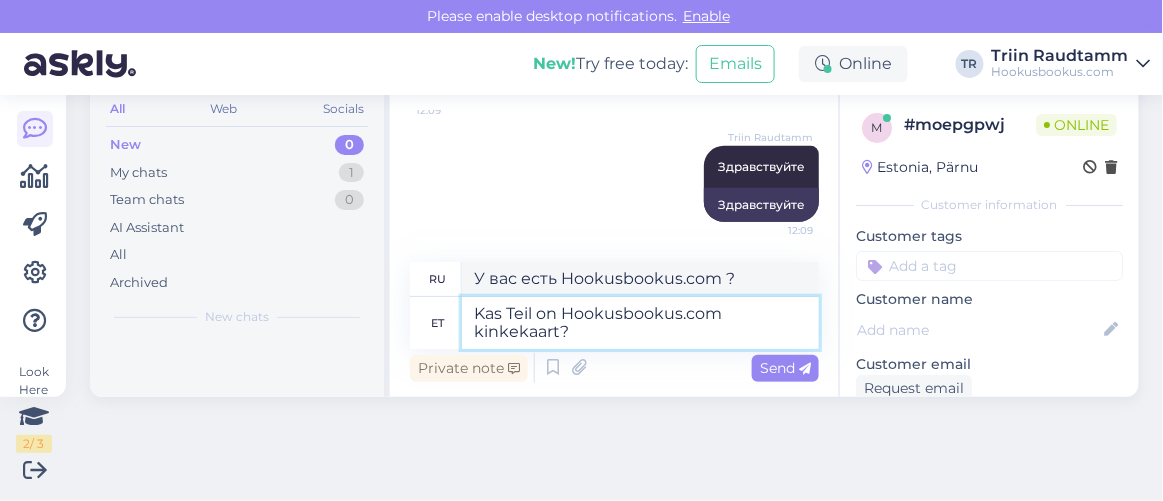 type on "У вас есть подарочная карта Hookusbookus.com ?" 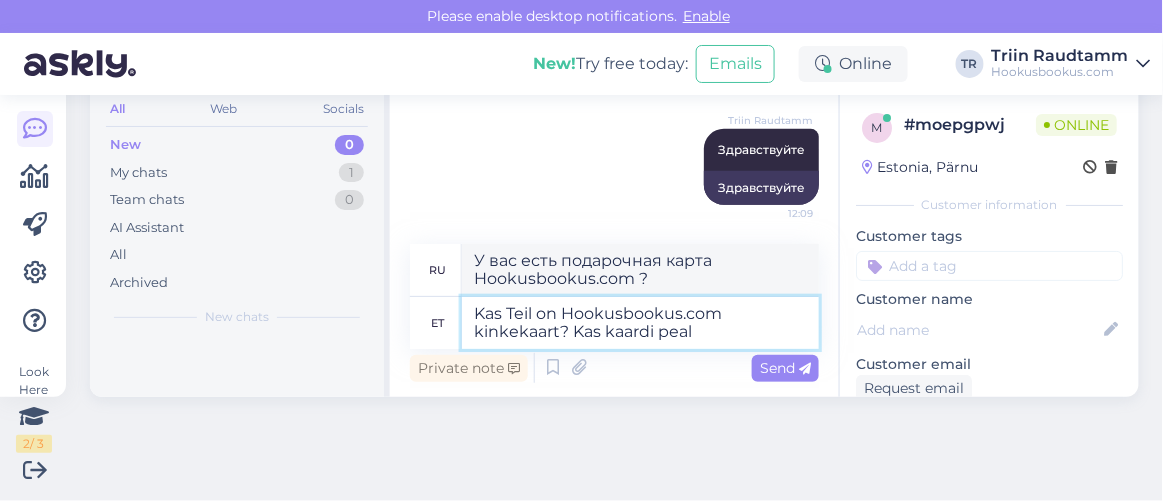 type on "Kas Teil on Hookusbookus.com kinkekaart? Kas kaardi peal o" 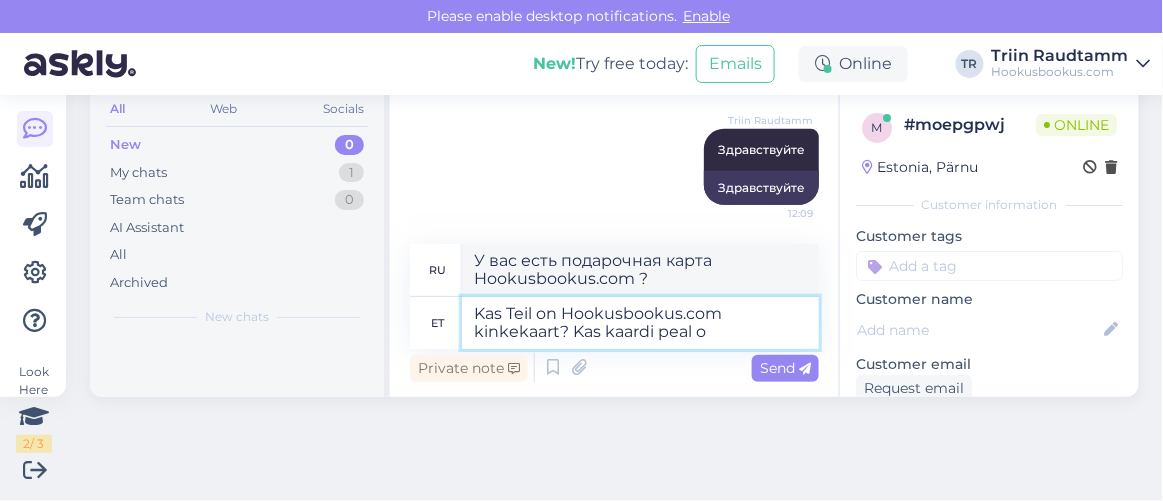type on "У вас есть подарочная карта Hookusbookus.com ? Есть ли она на карте?" 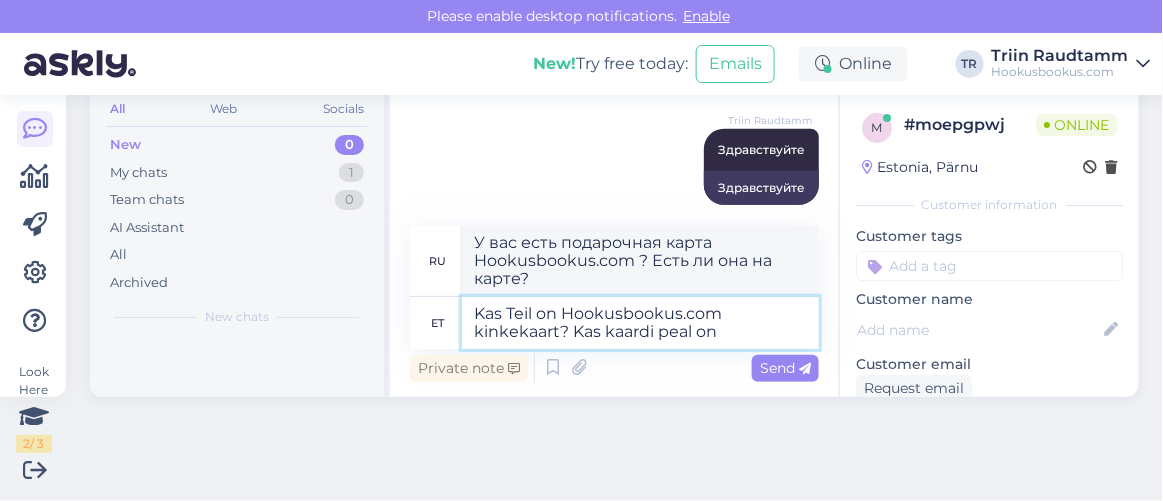 type on "Kas Teil on Hookusbookus.com kinkekaart? Kas kaardi peal on k" 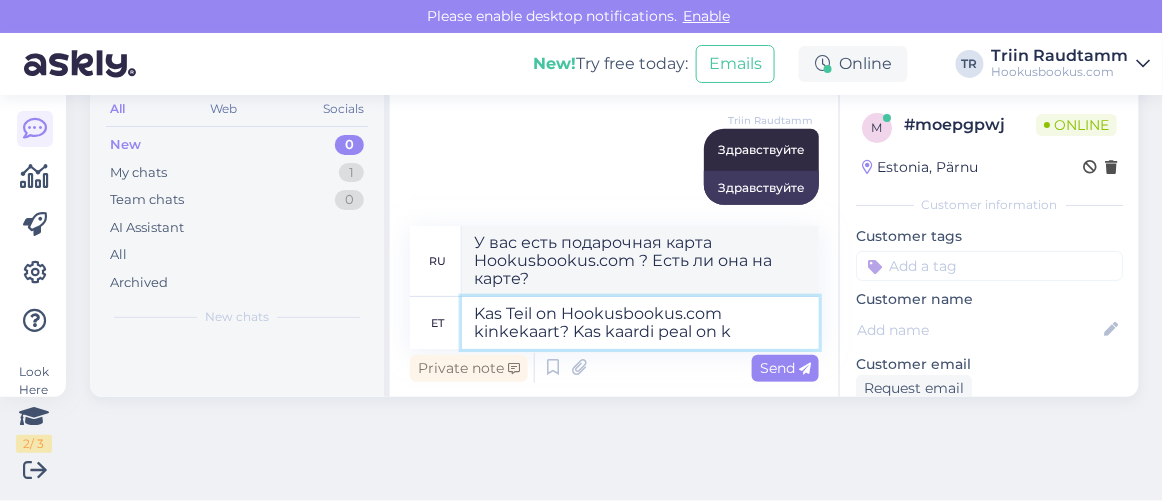 type on "У вас есть подарочная карта Hookusbookus.com ? Есть ли на карте подарочная карта?" 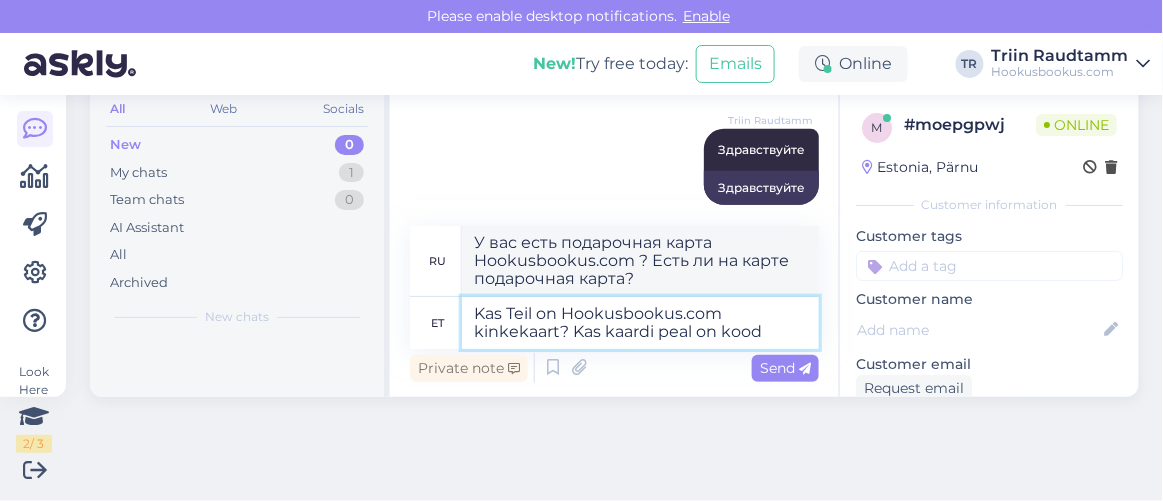 paste on "EE232725" 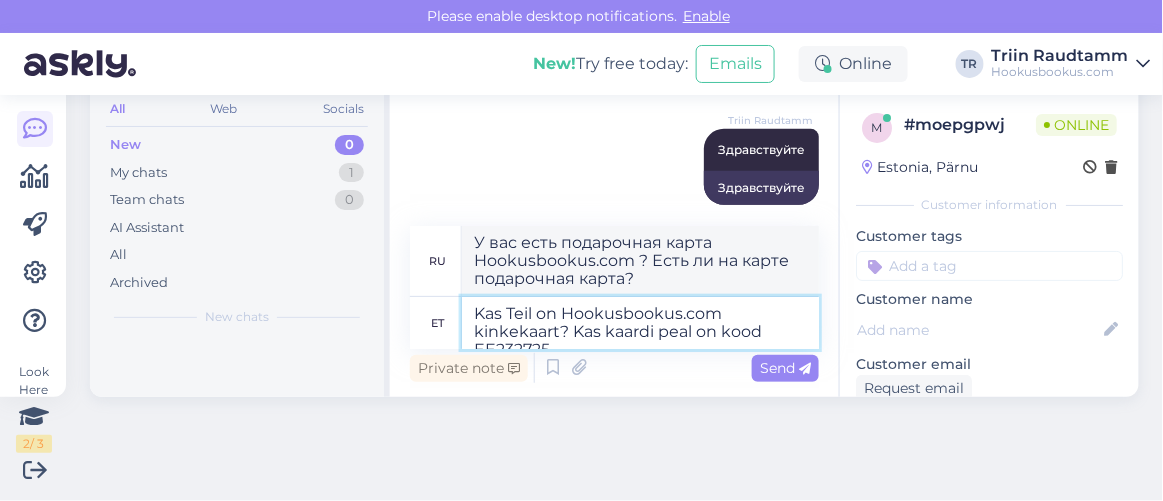 type on "У вас есть подарочная карта Hookusbookus.com ? Есть ли на ней код?" 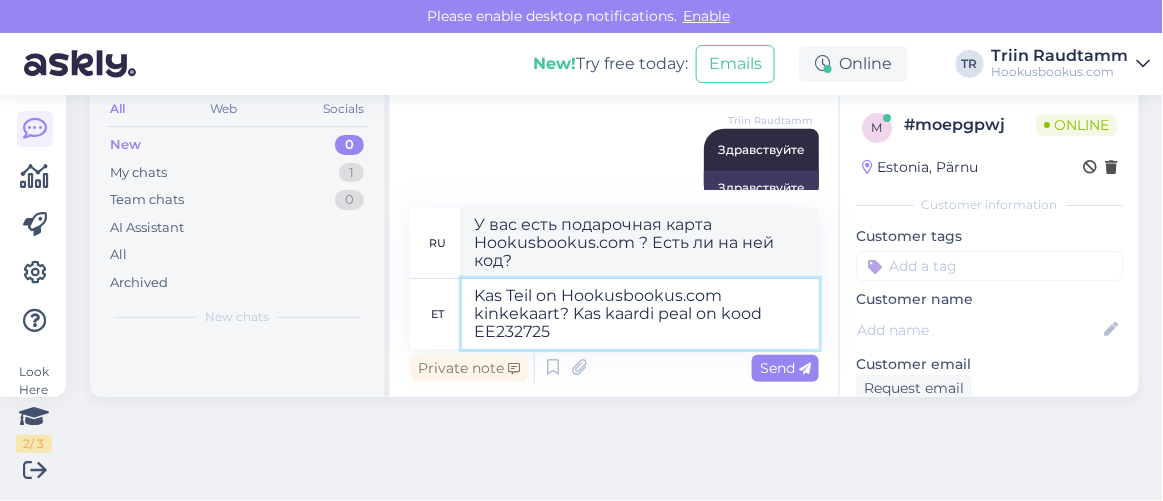type on "Kas Teil on Hookusbookus.com kinkekaart? Kas kaardi peal on kood EE232725?" 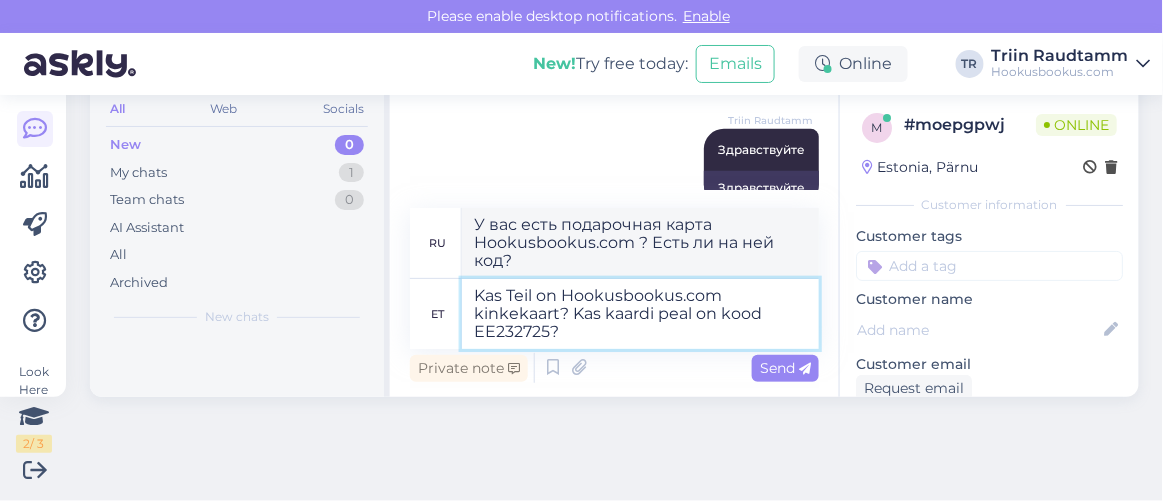 type on "У вас есть подарочная карта Hookusbookus.com ? Есть ли на ней код EE232725?" 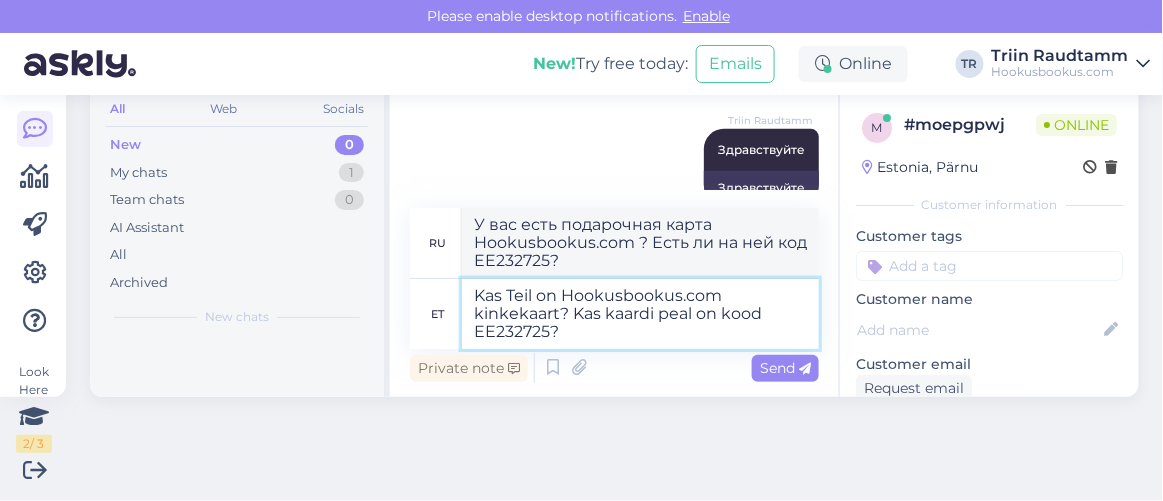 type 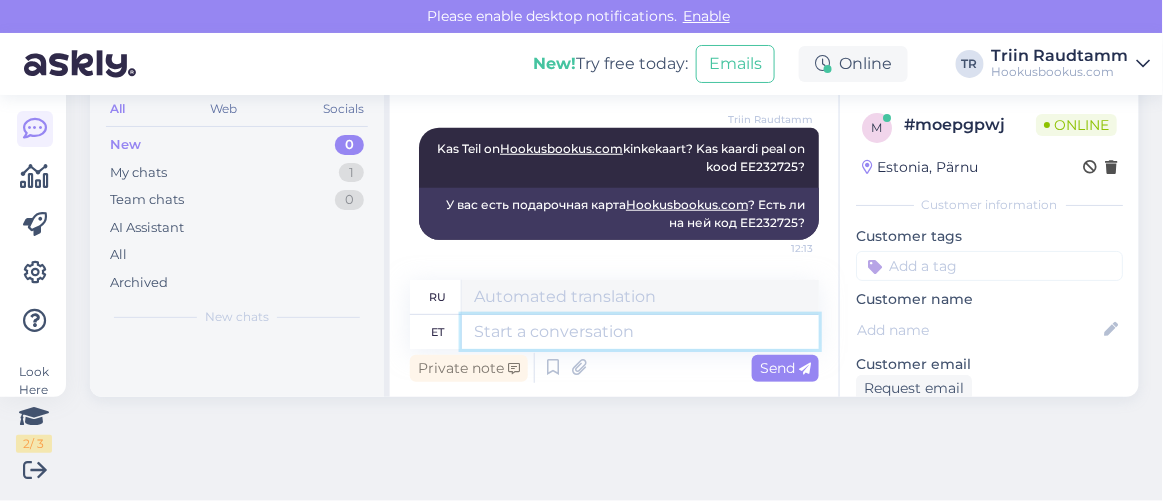 scroll, scrollTop: 472, scrollLeft: 0, axis: vertical 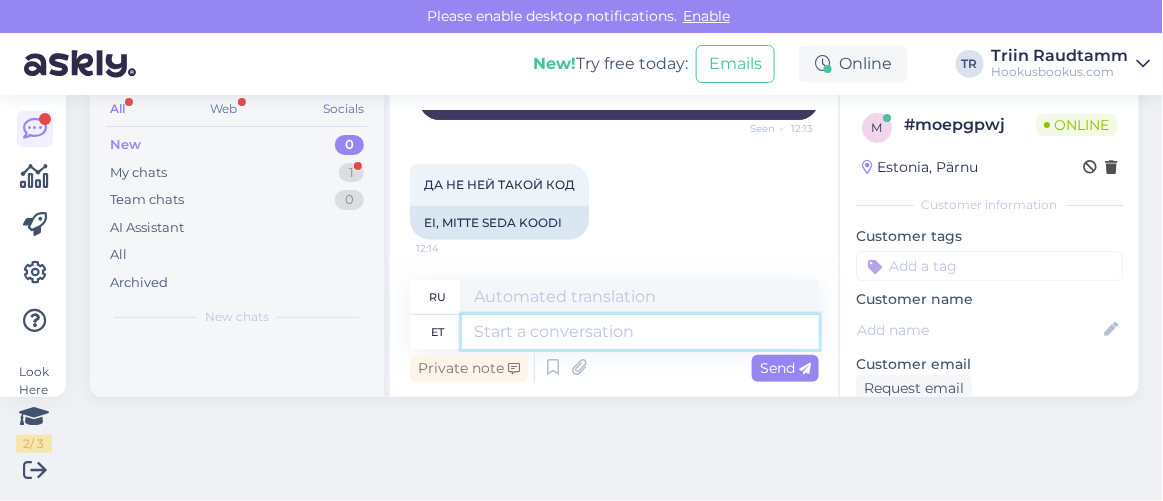 click at bounding box center (640, 332) 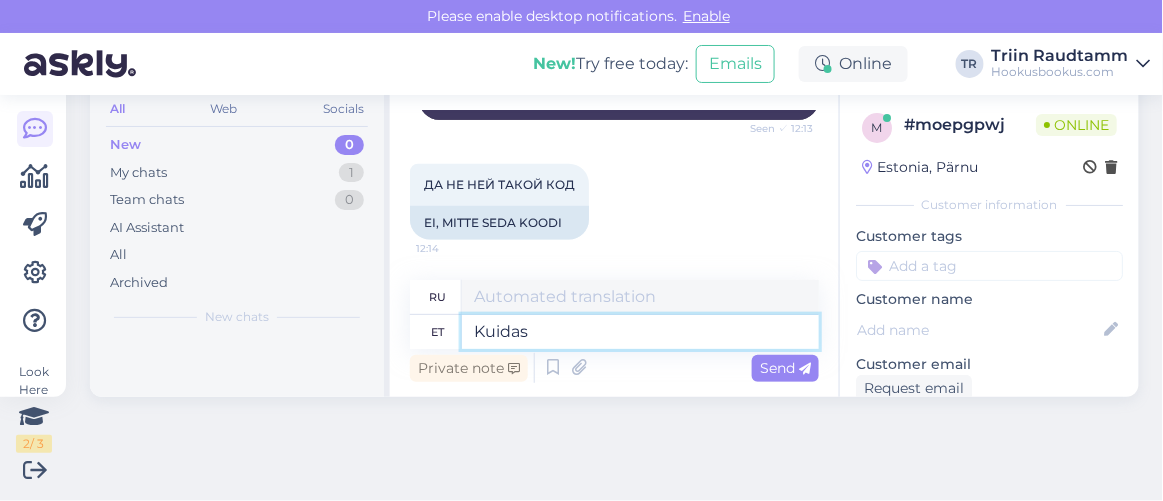 type on "Kuidas" 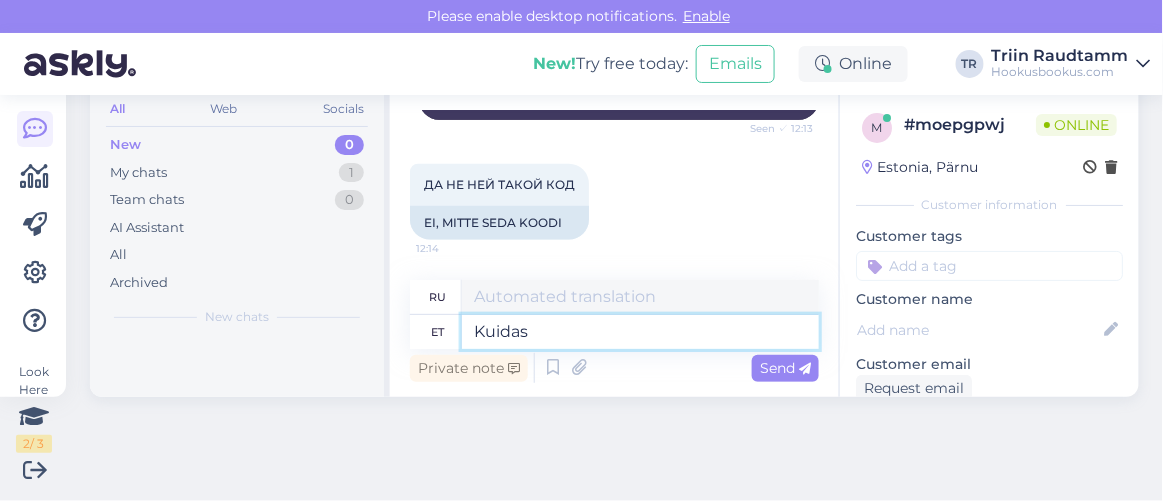 type on "Как" 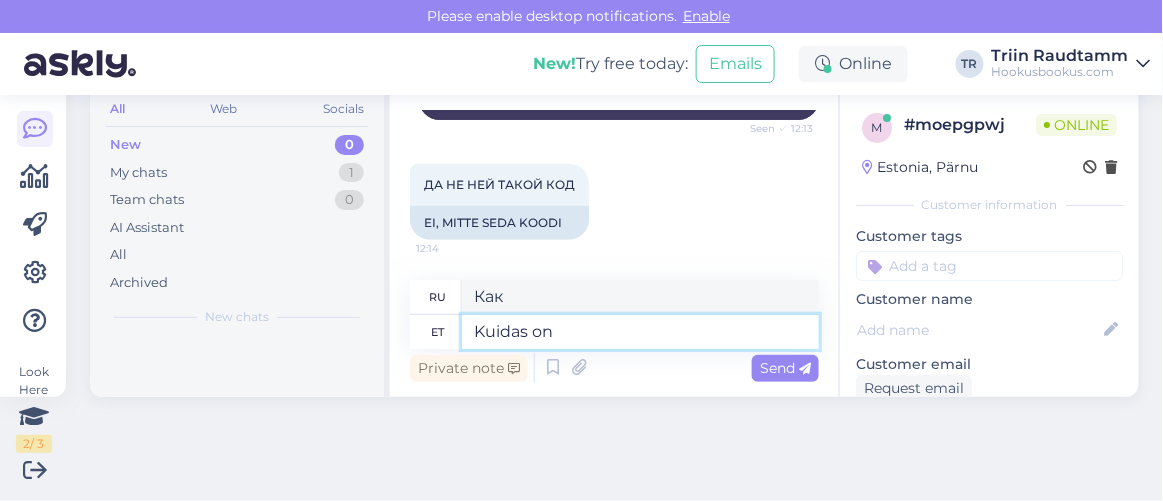 type on "Kuidas on k" 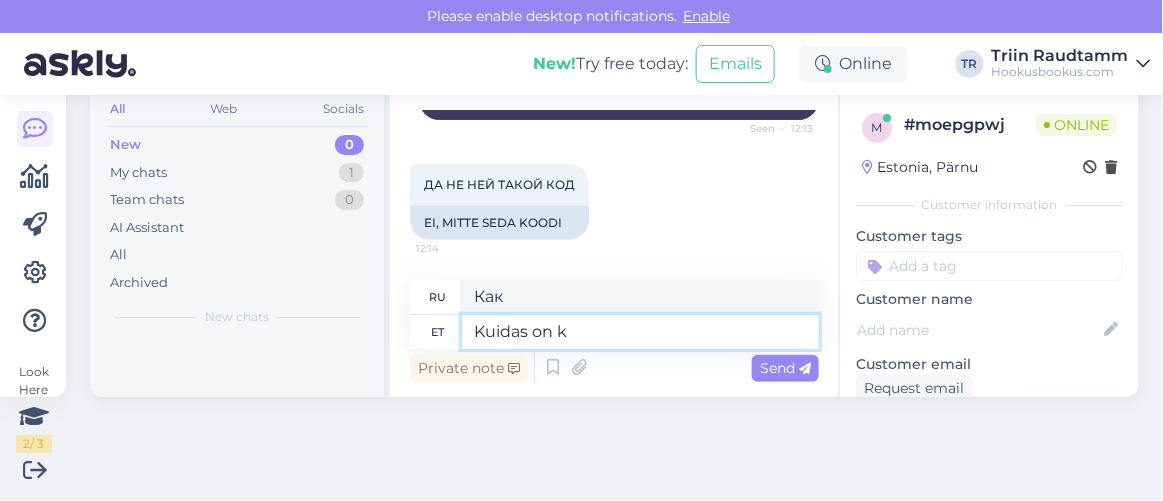 type on "Как вы?" 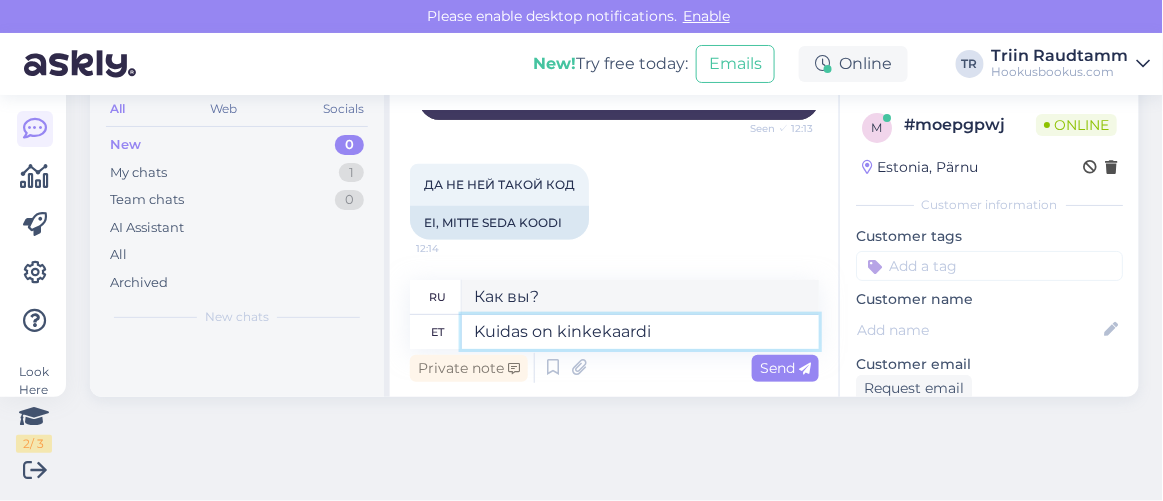 type on "Kuidas on kinkekaardi k" 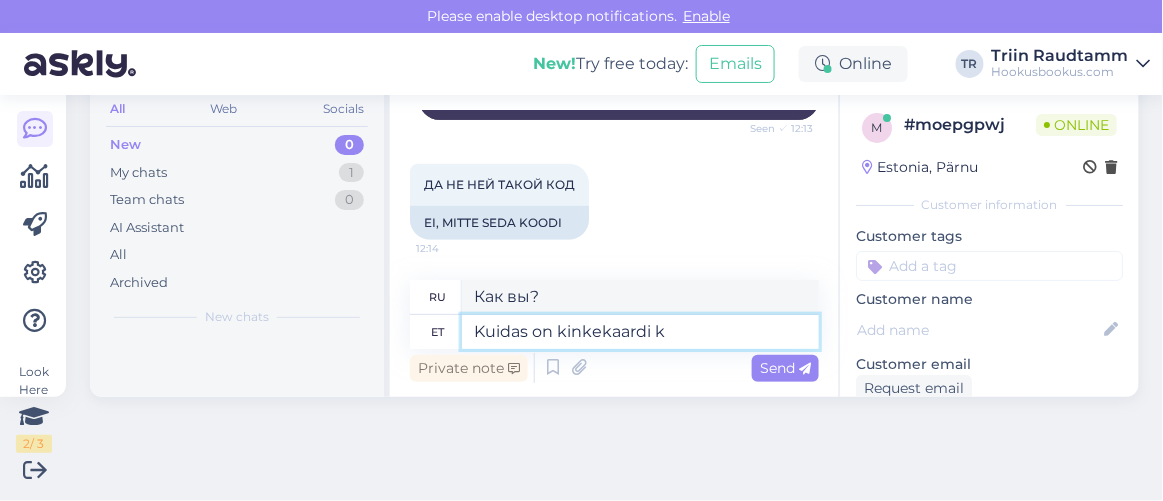 type on "Как вам подарочная карта?" 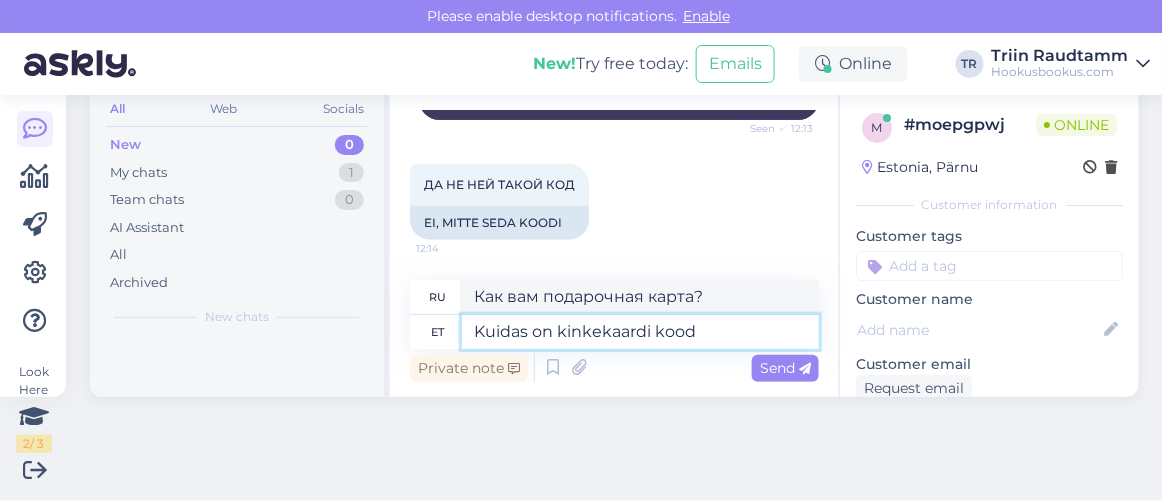 type on "Kuidas on kinkekaardi kood?" 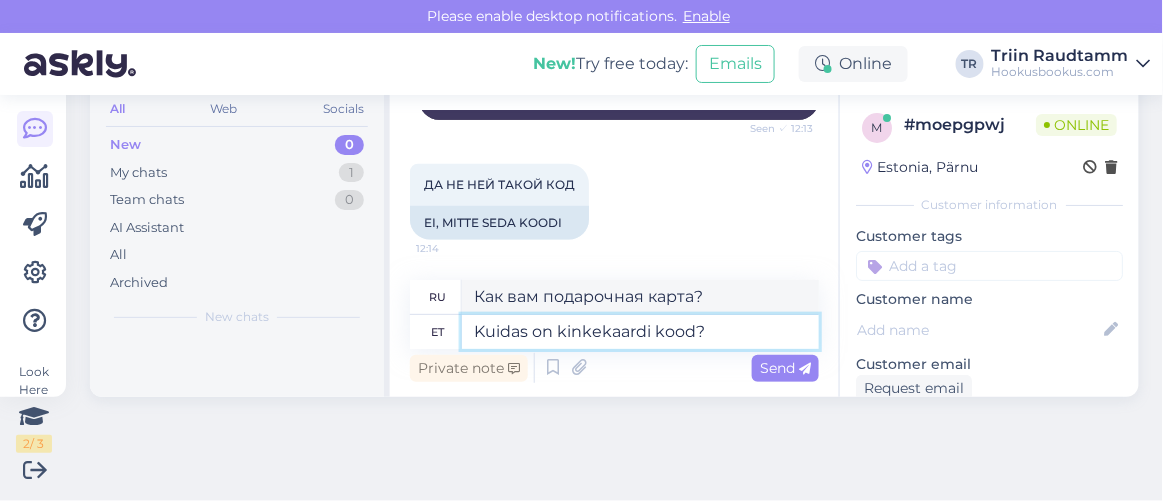 type on "Какой код подарочной карты?" 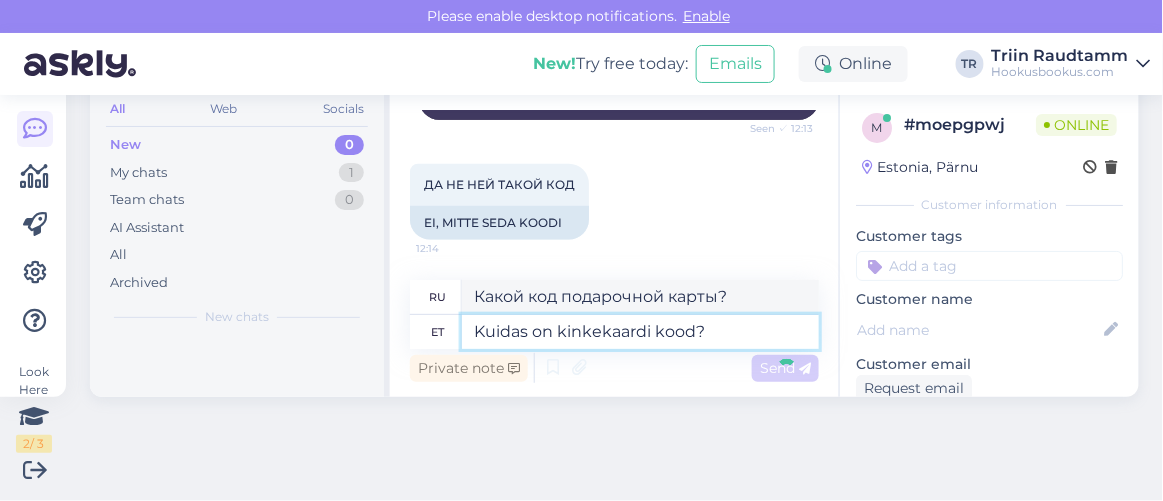type 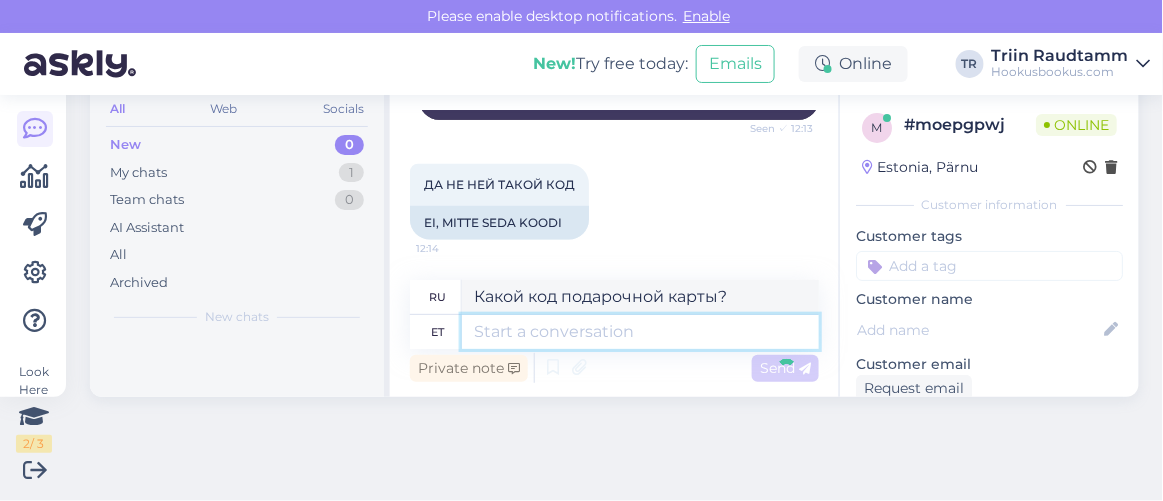 type 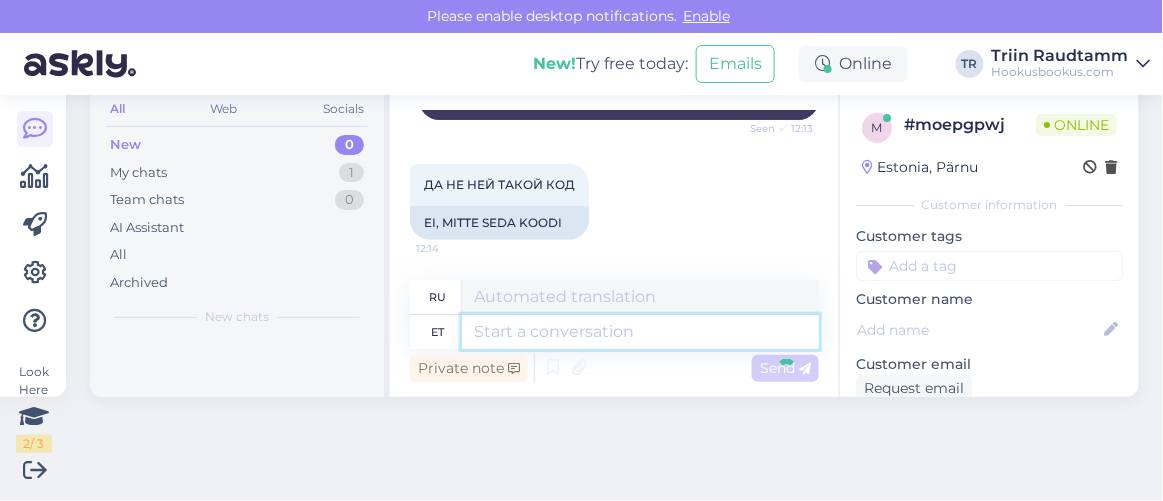 scroll, scrollTop: 712, scrollLeft: 0, axis: vertical 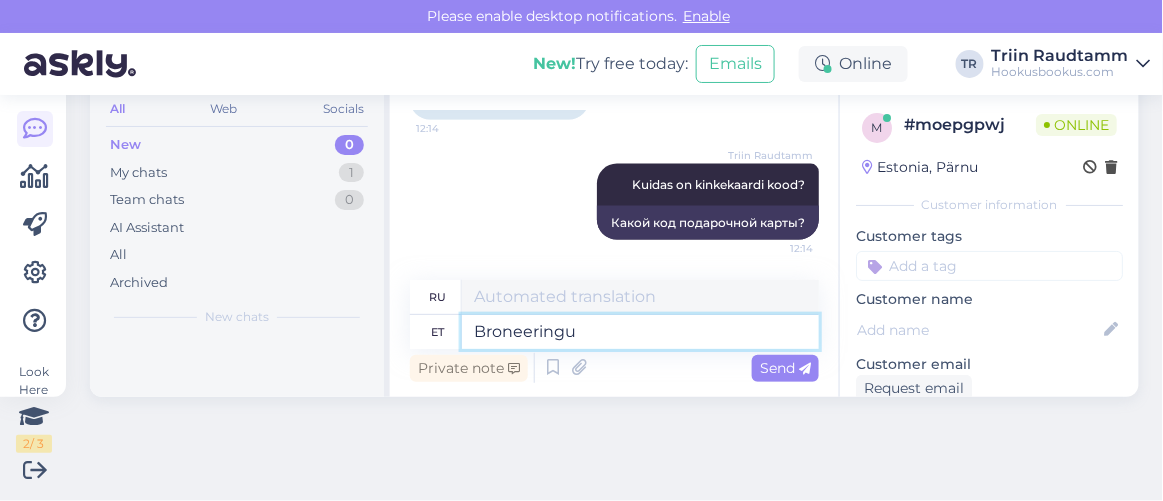 type on "Broneeringu" 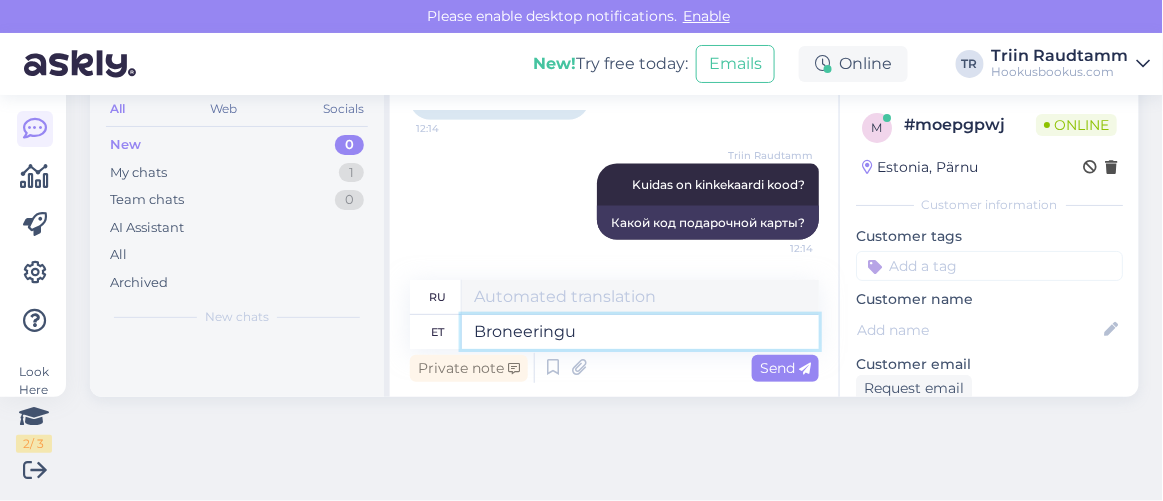 type on "Бронирование" 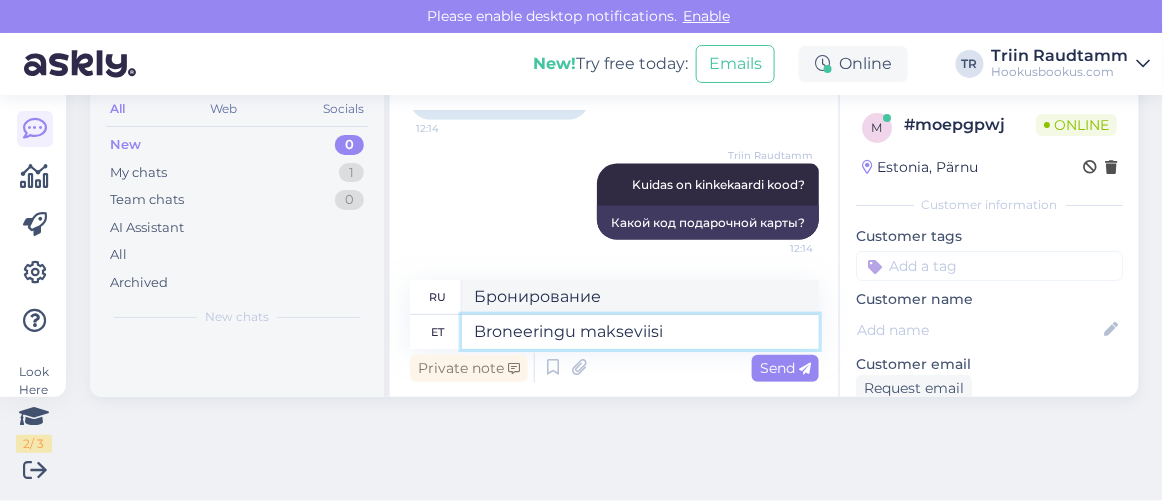 type on "Broneeringu makseviisi s" 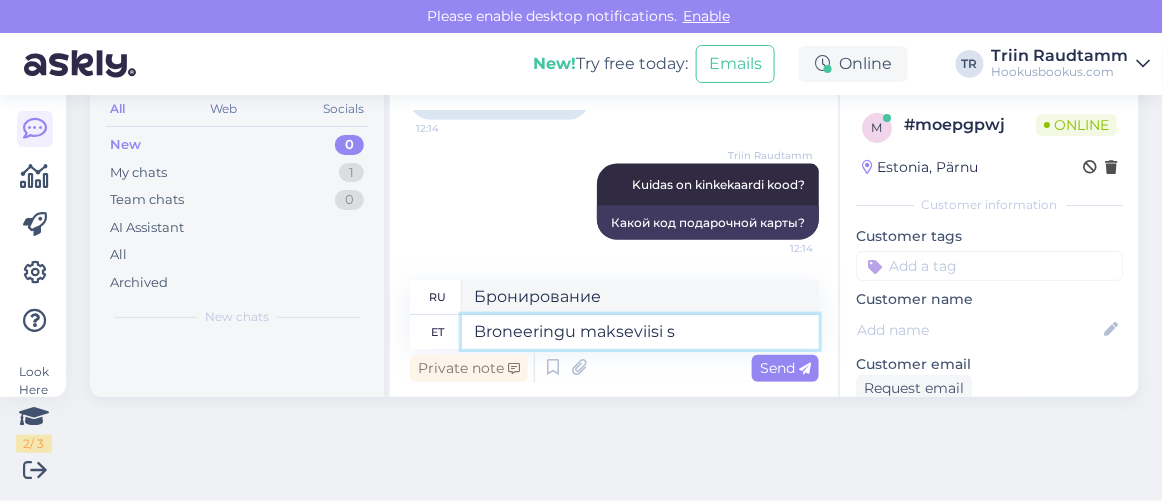 type on "Способ оплаты бронирования" 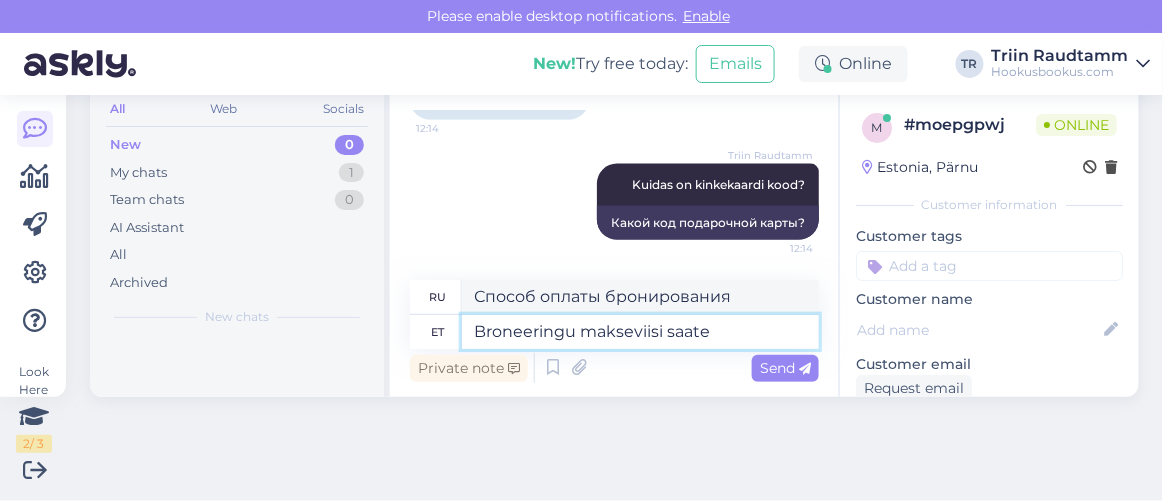 type on "Broneeringu makseviisi saate" 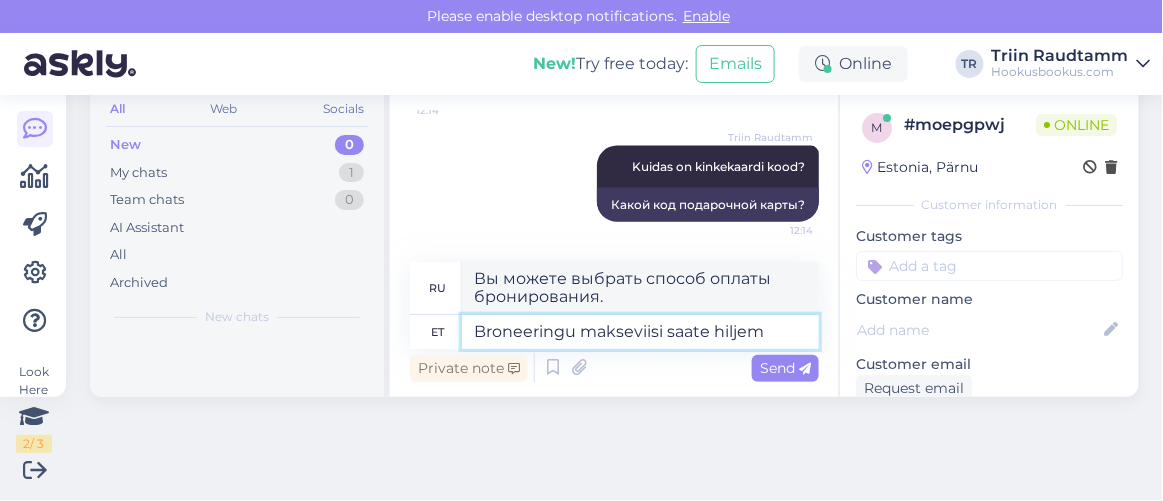 type on "Broneeringu makseviisi saate hiljem m" 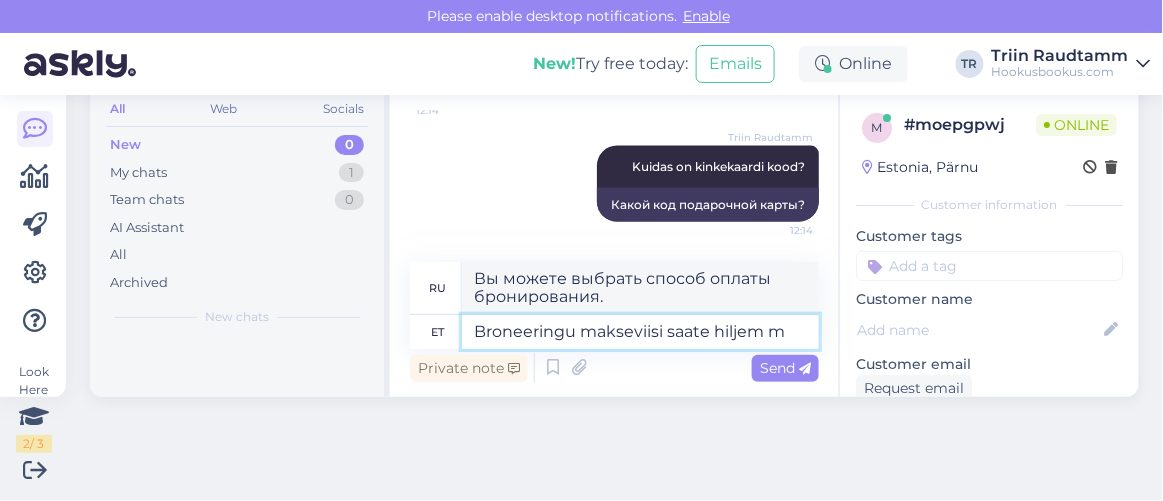 type on "Способ оплаты бронирования вы получите позже." 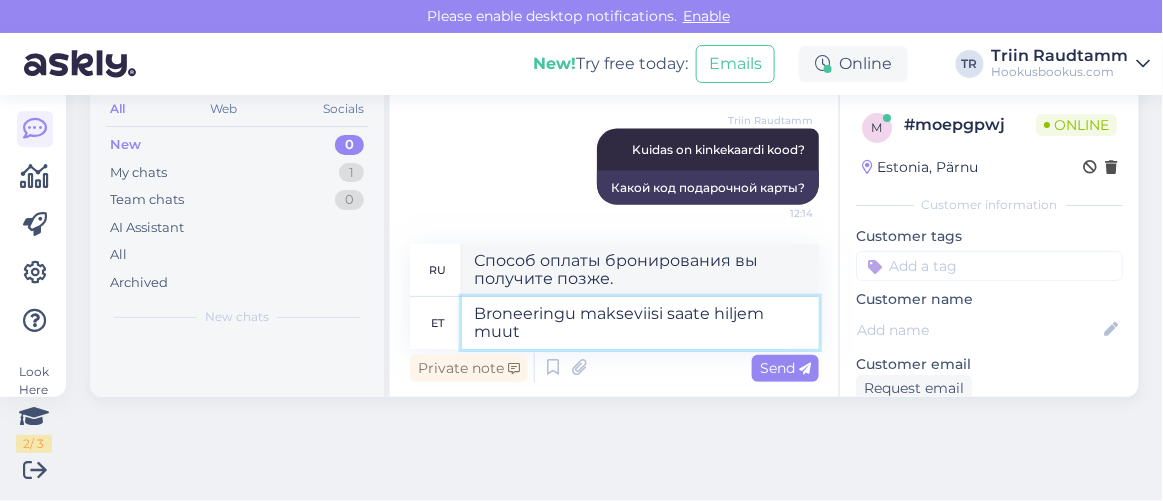 type on "Broneeringu makseviisi saate hiljem muuta" 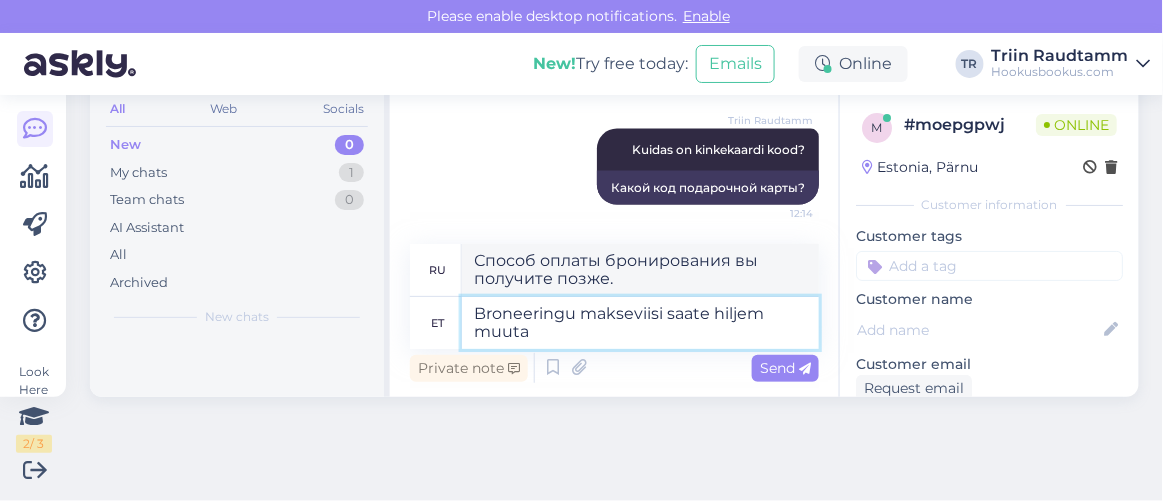 type on "Вы сможете изменить способ оплаты бронирования позже." 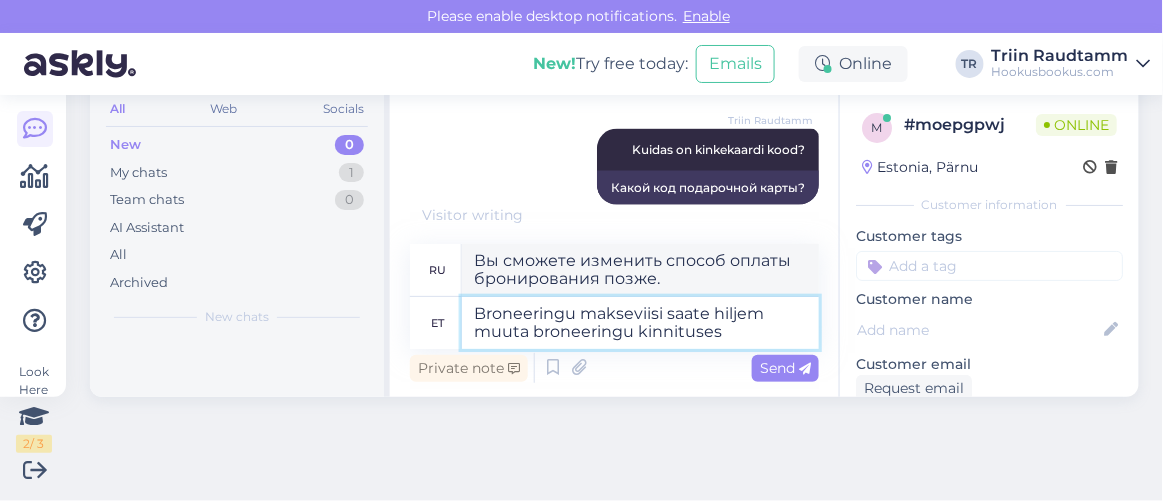 type on "Broneeringu makseviisi saate hiljem muuta broneeringu kinnituses t" 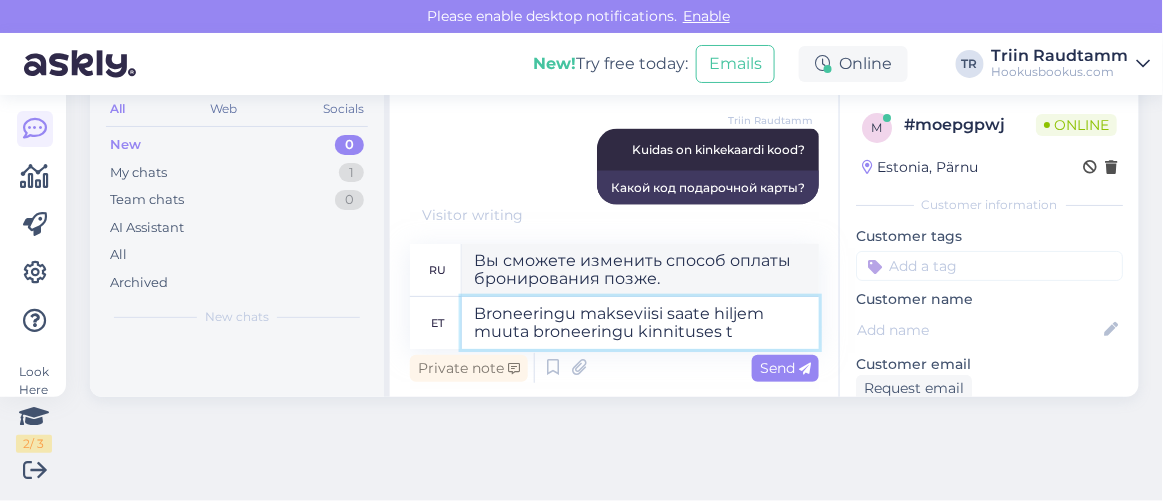 type on "Вы можете изменить способ оплаты бронирования позже в подтверждении бронирования." 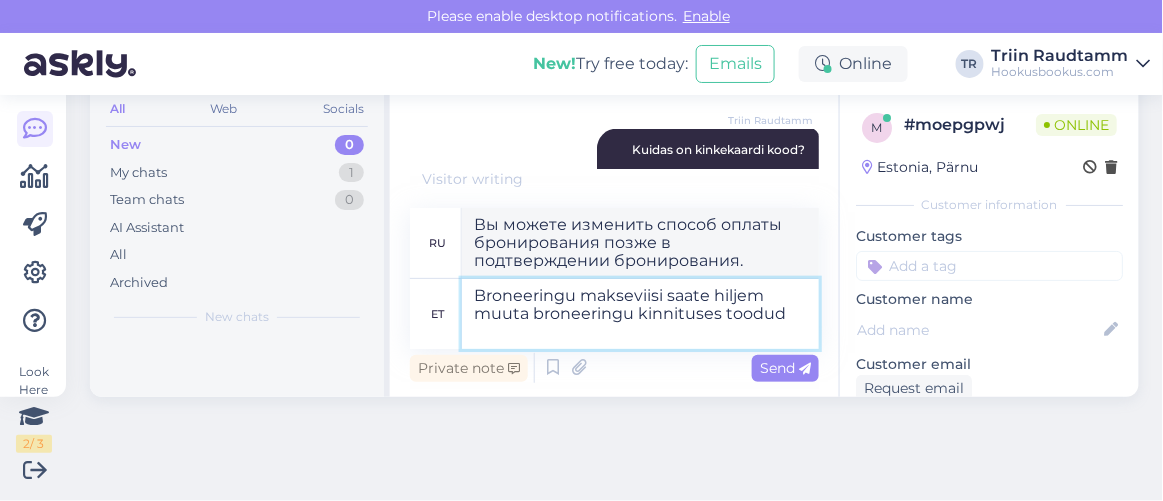 type on "Broneeringu makseviisi saate hiljem muuta broneeringu kinnituses toodud o" 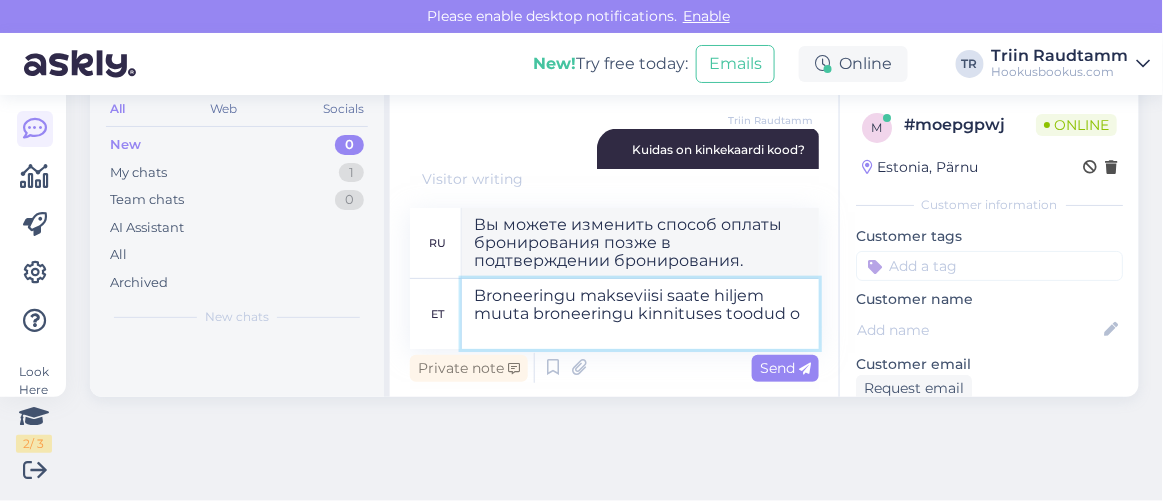 type on "Вы можете изменить способ оплаты бронирования позже, используя метод, указанный в подтверждении бронирования." 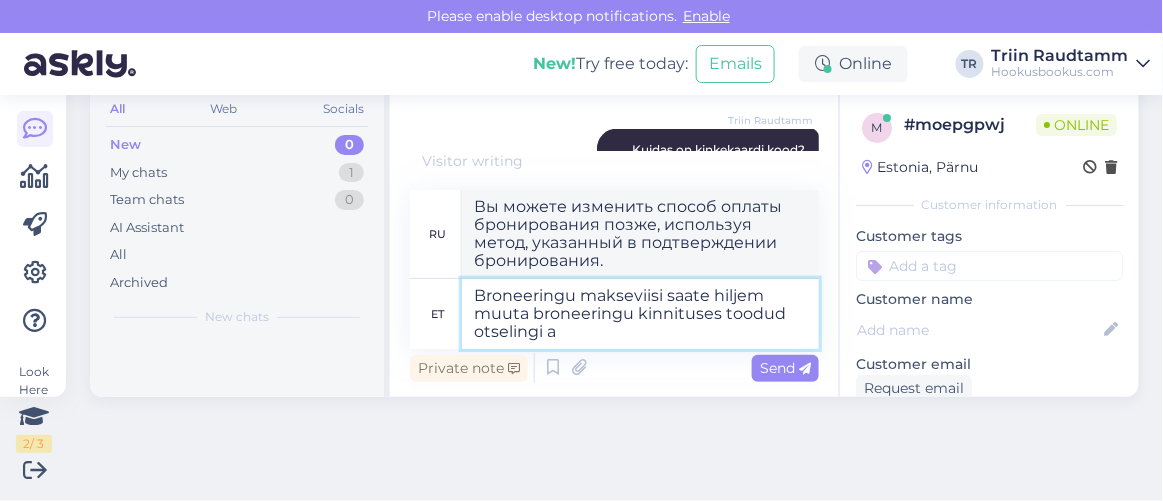 type on "Broneeringu makseviisi saate hiljem muuta broneeringu kinnituses toodud otselingi ab" 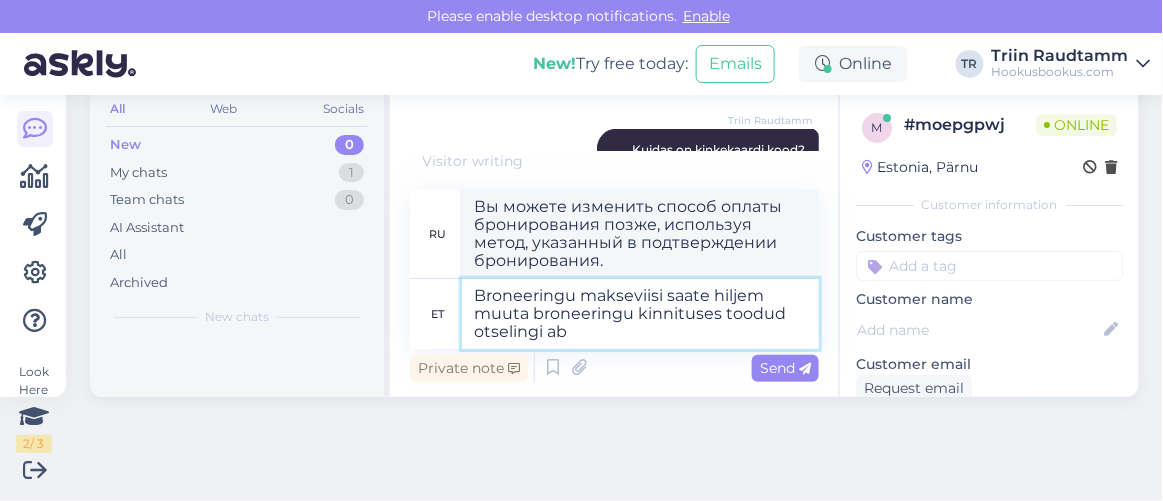 type on "Вы можете изменить способ оплаты бронирования позже, воспользовавшись прямой ссылкой, указанной в подтверждении бронирования." 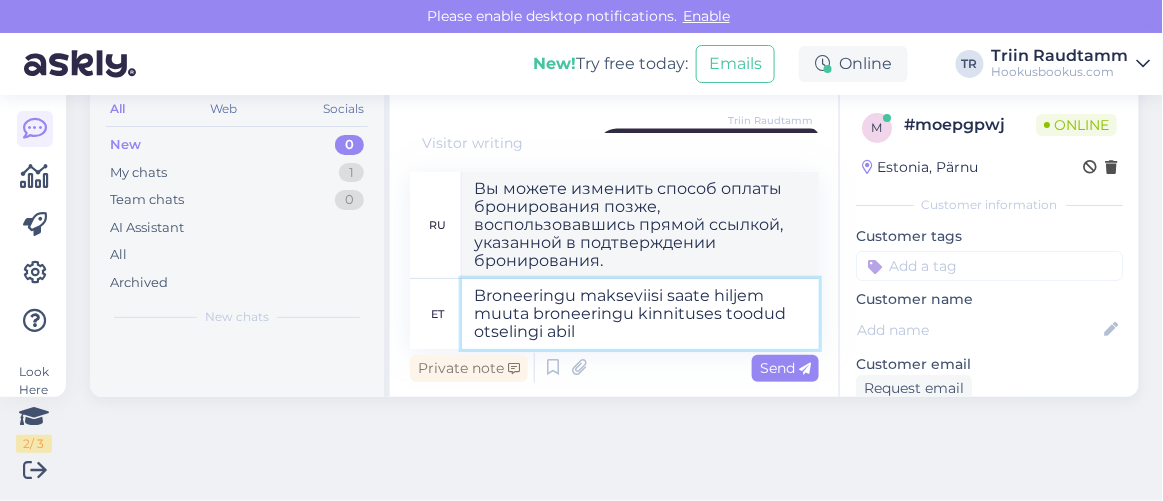 type on "Broneeringu makseviisi saate hiljem muuta broneeringu kinnituses toodud otselingi abil." 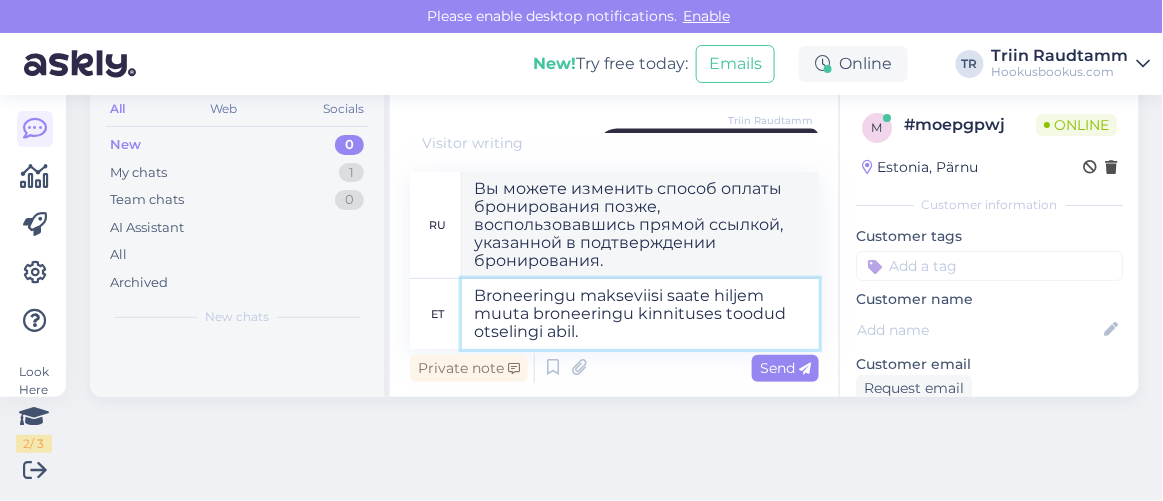 type 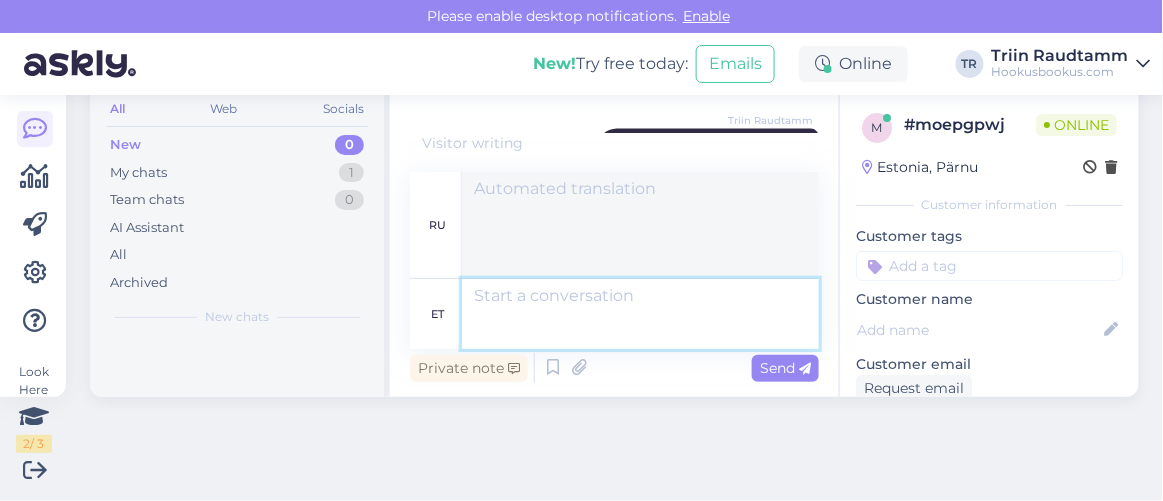 scroll, scrollTop: 886, scrollLeft: 0, axis: vertical 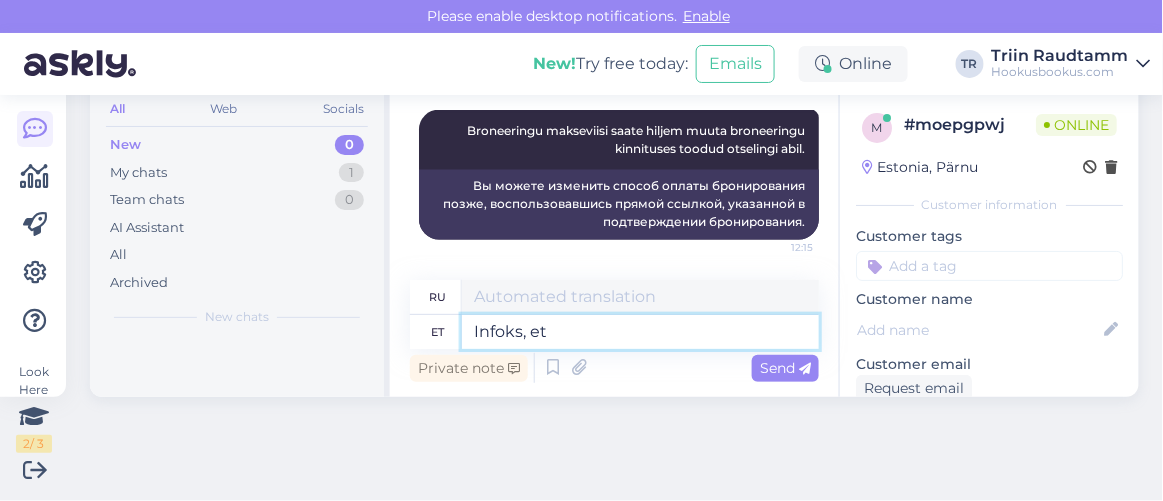 type on "Infoks, et" 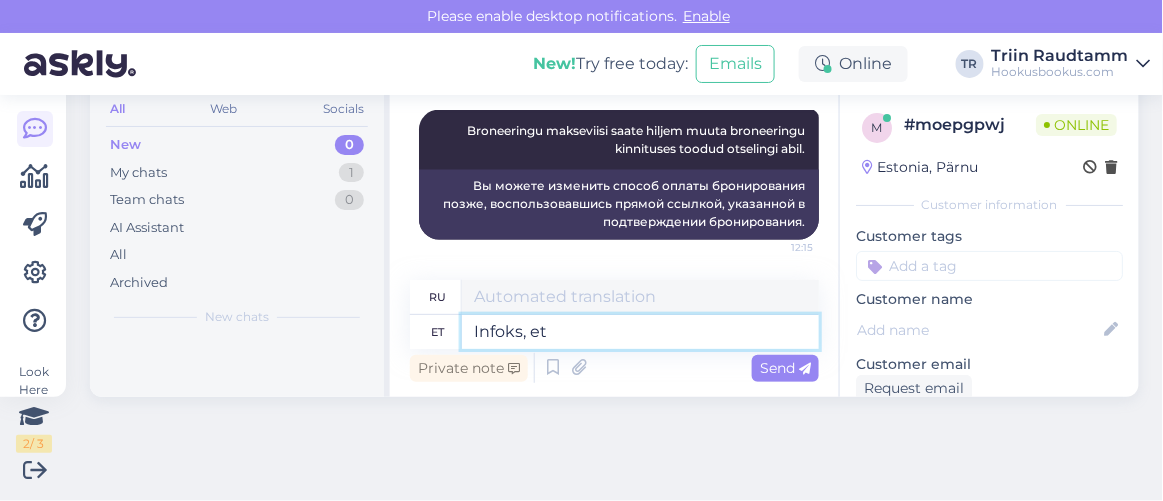 type on "Довожу до вашего сведения," 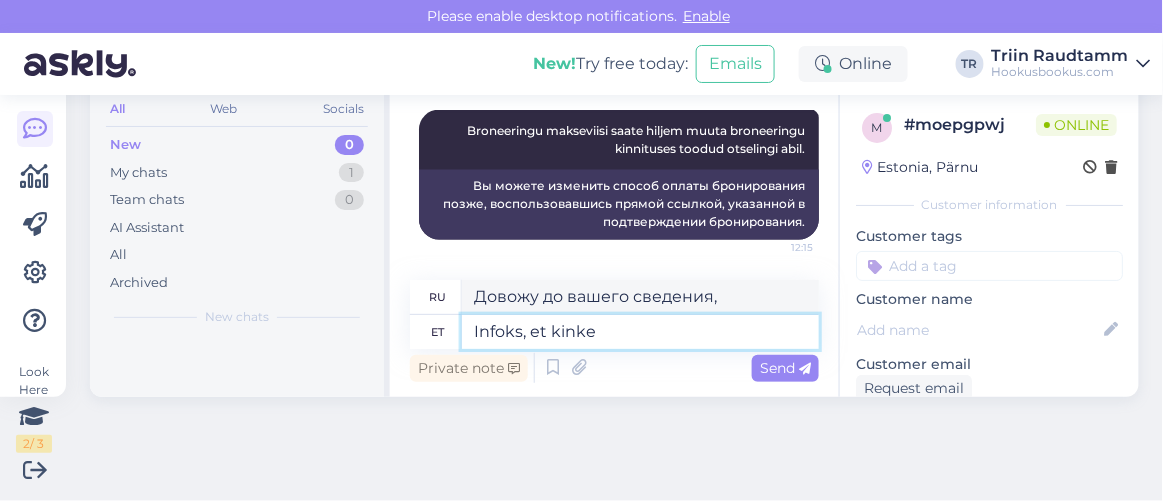 type on "Infoks, et kink" 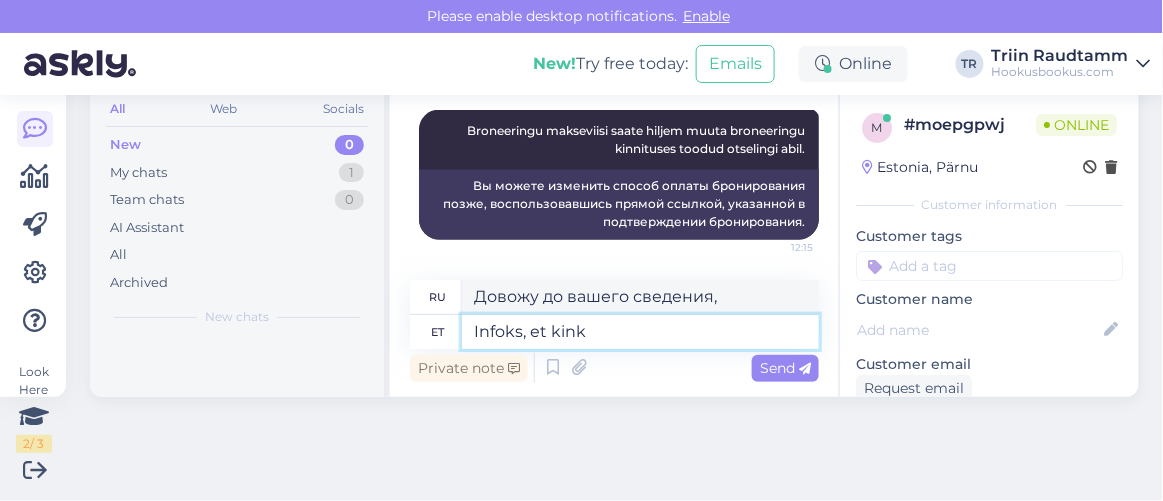 type on "Для вашего сведения, подарочная карта" 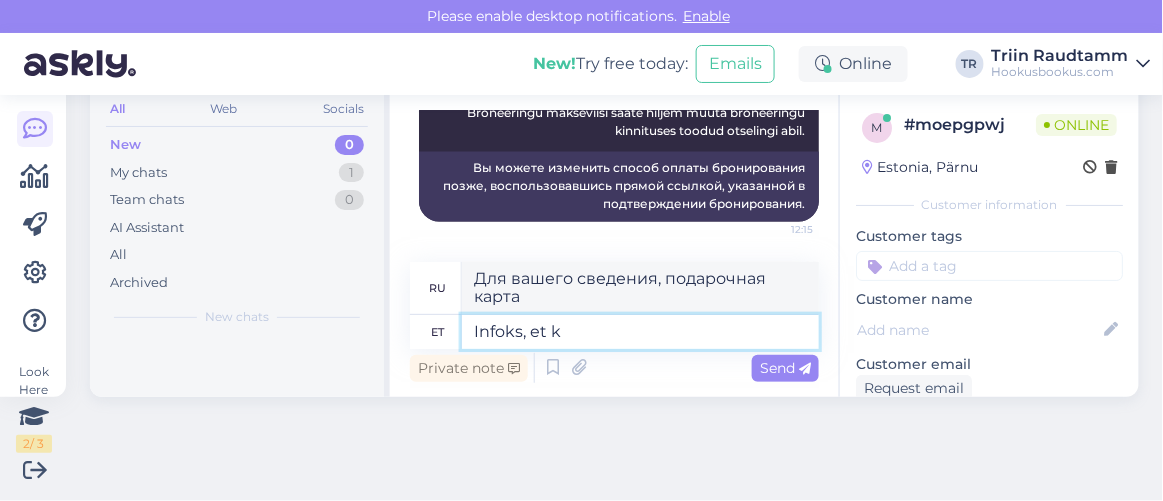 type on "Infoks, et" 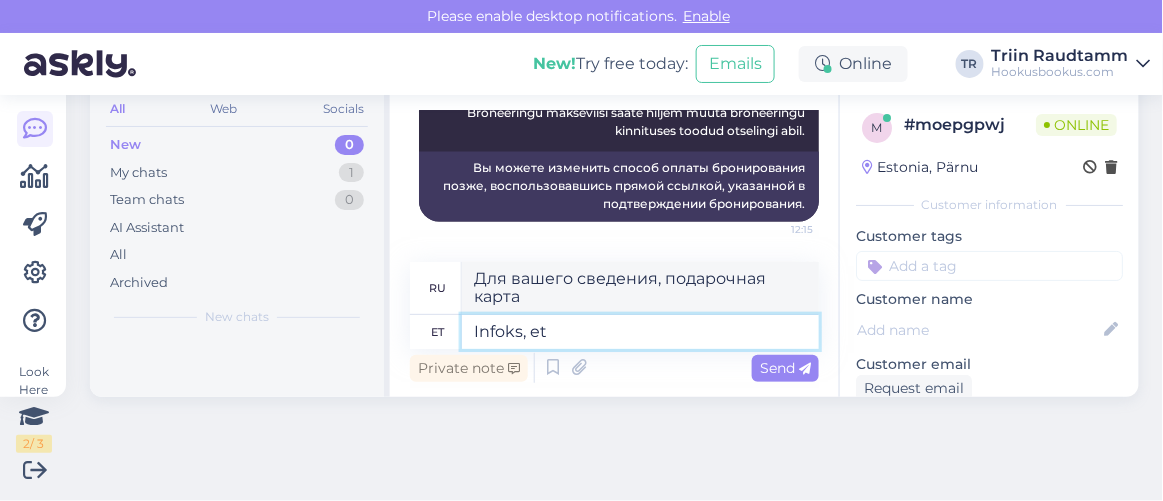 type on "Довожу до вашего сведения," 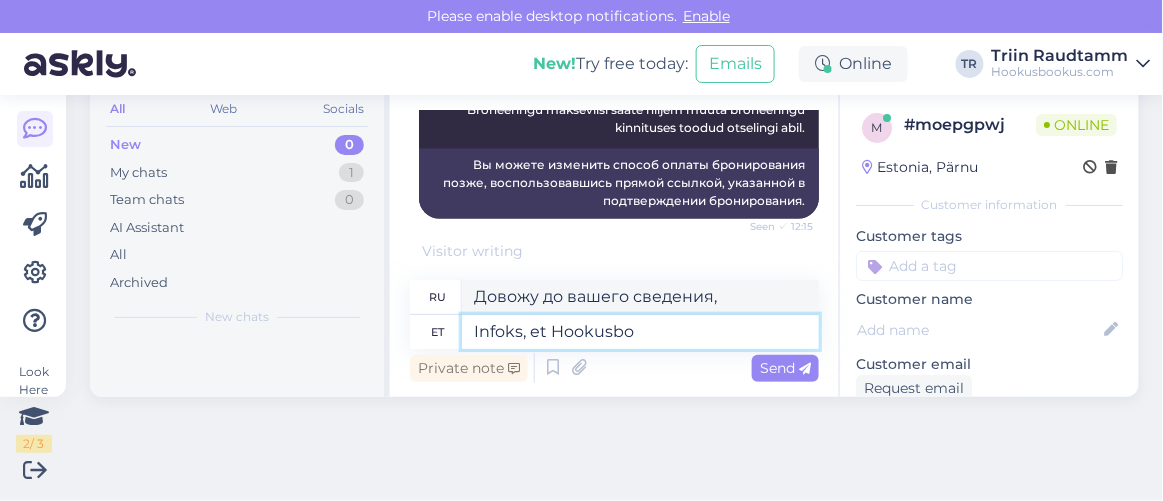 scroll, scrollTop: 906, scrollLeft: 0, axis: vertical 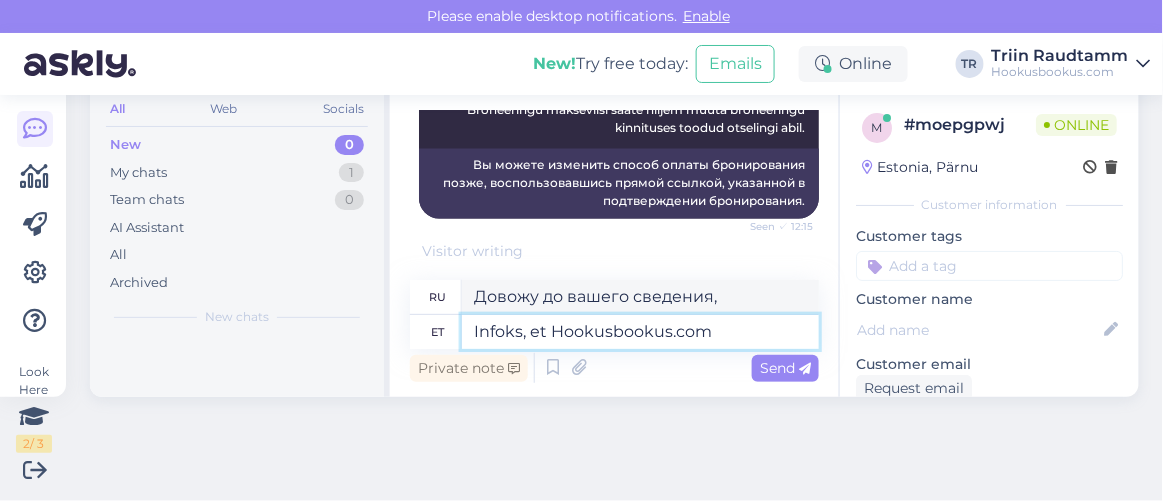 type on "Infoks, et Hookusbookus.com k" 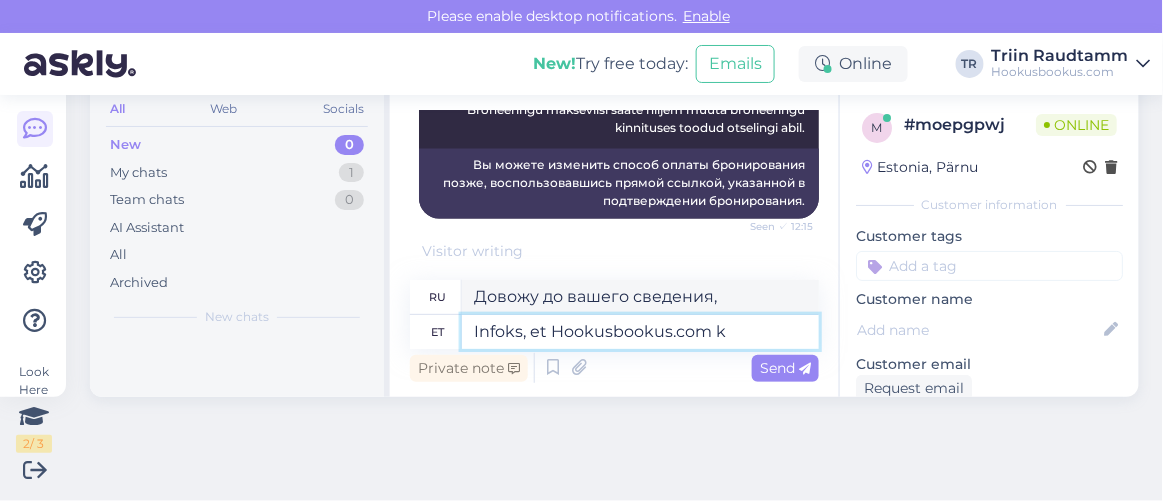 type on "Для вашей информации, Hookusbookus.com" 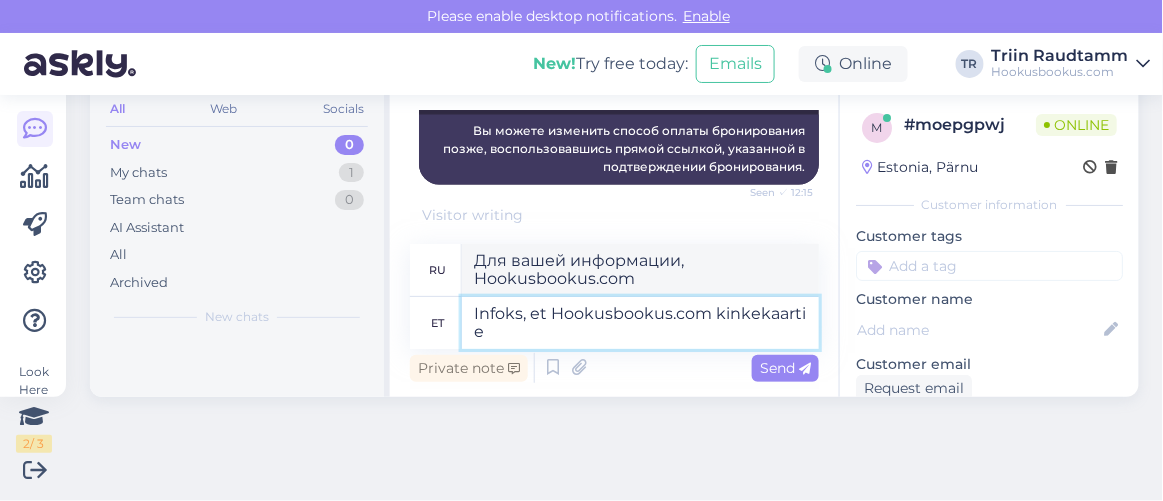 type on "Infoks, et Hookusbookus.com kinkekaarti ei" 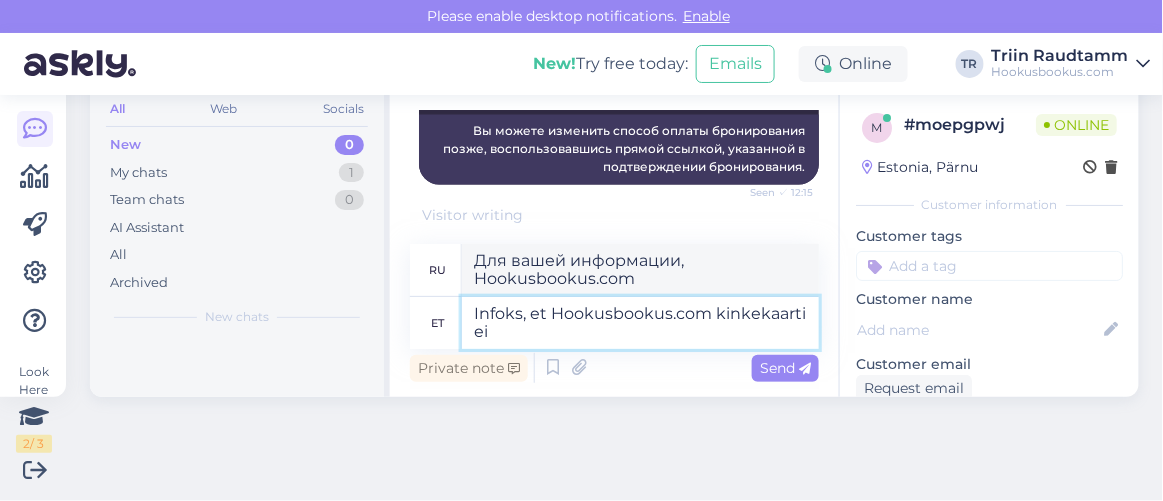 type on "Для вашей информации, подарочная карта Hookusbookus.com" 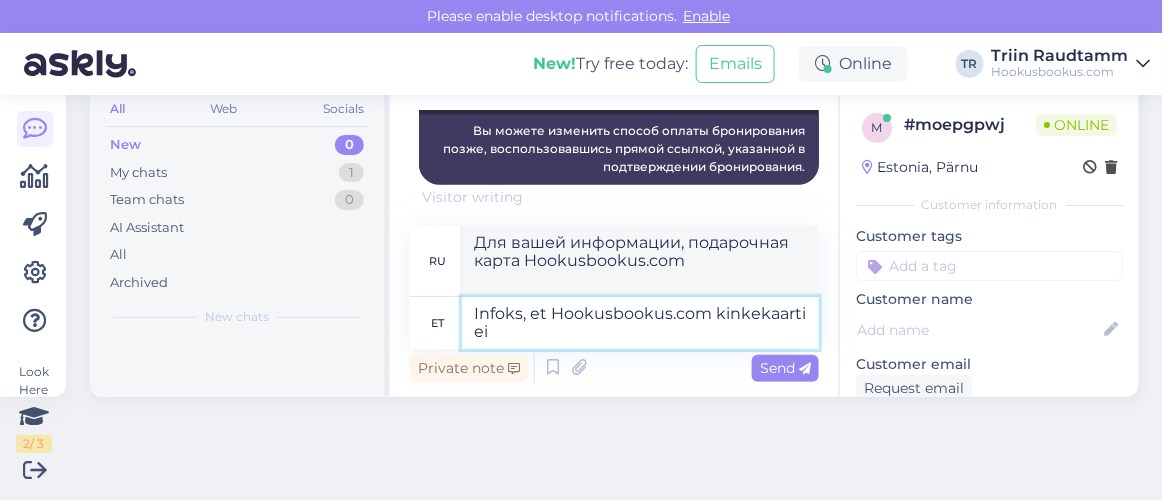 type on "Infoks, et Hookusbookus.com kinkekaarti ei s" 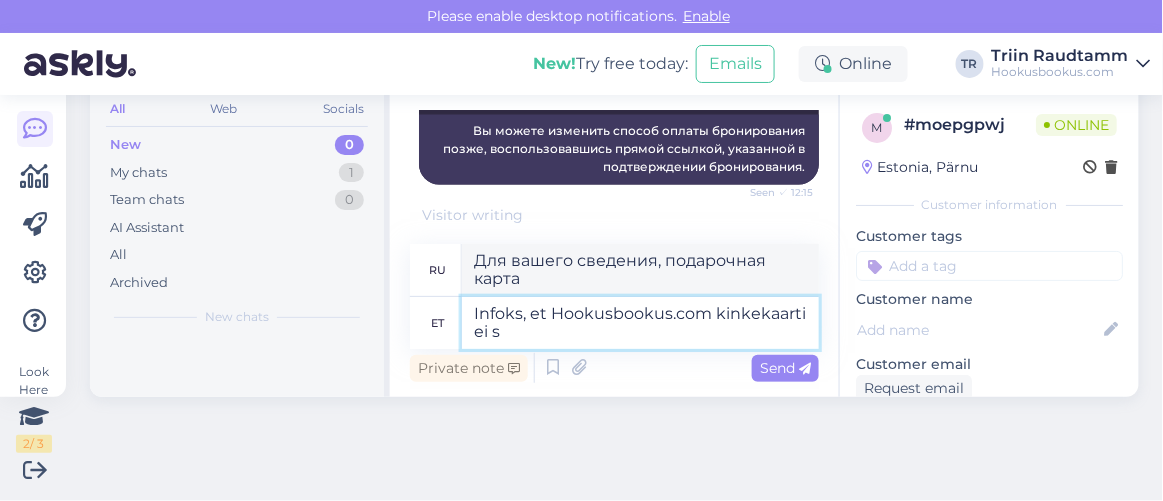 type on "Для вашей информации, подарочные карты Hookusbookus.com не являются" 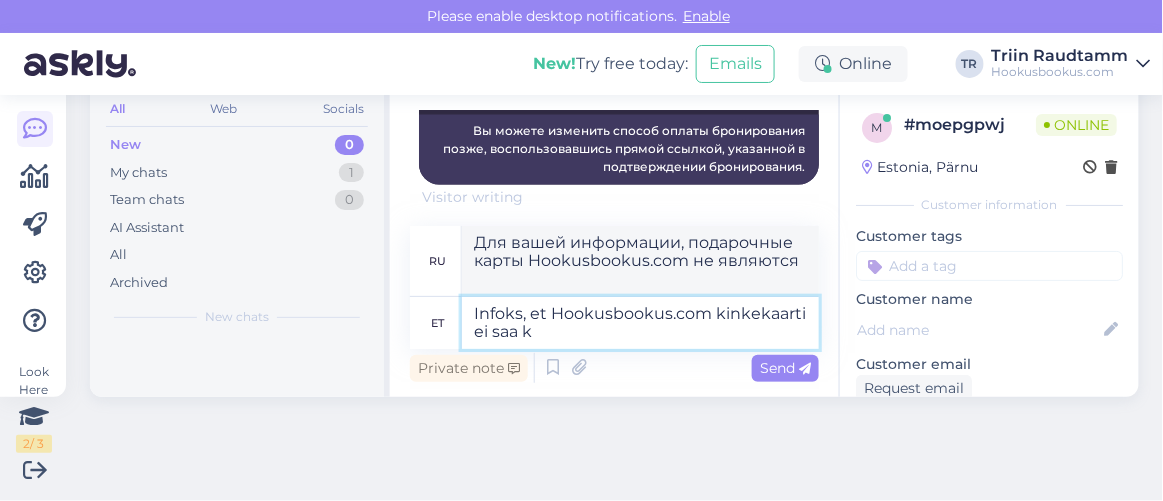 type on "Infoks, et Hookusbookus.com kinkekaarti ei saa ka" 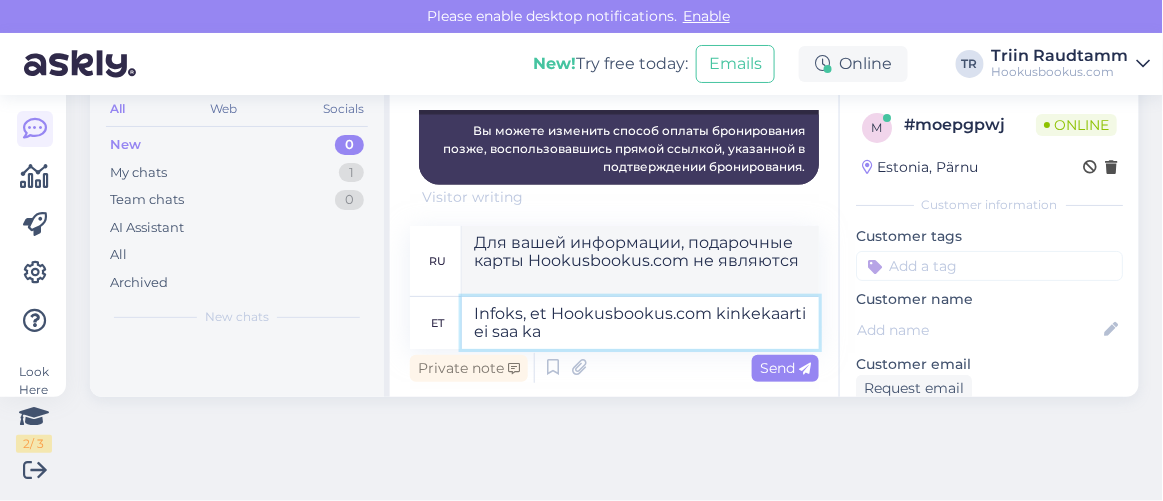 type on "К вашему сведению: вы не можете получить подарочную карту Hookusbookus.com ." 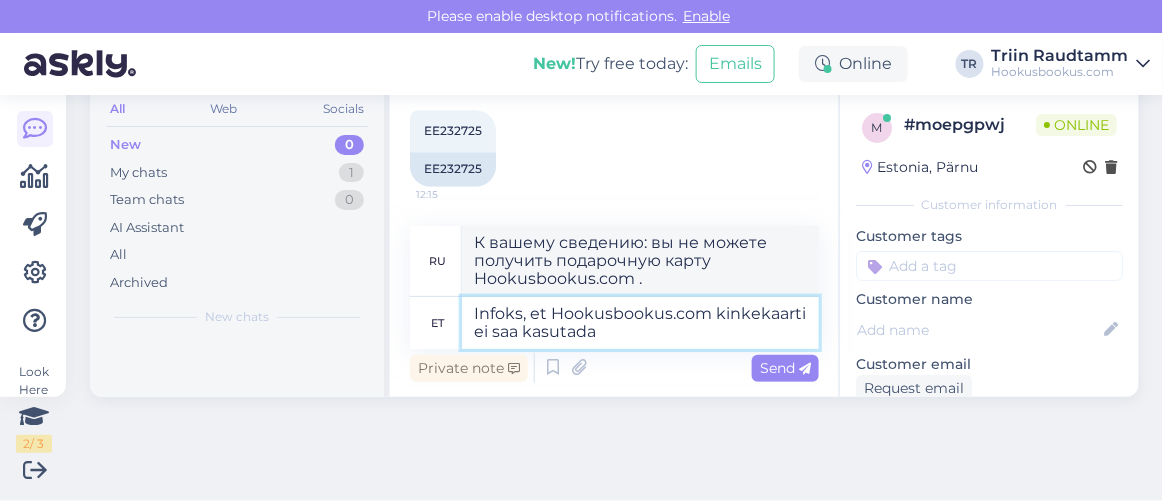 type on "Infoks, et Hookusbookus.com kinkekaarti ei saa kasutada" 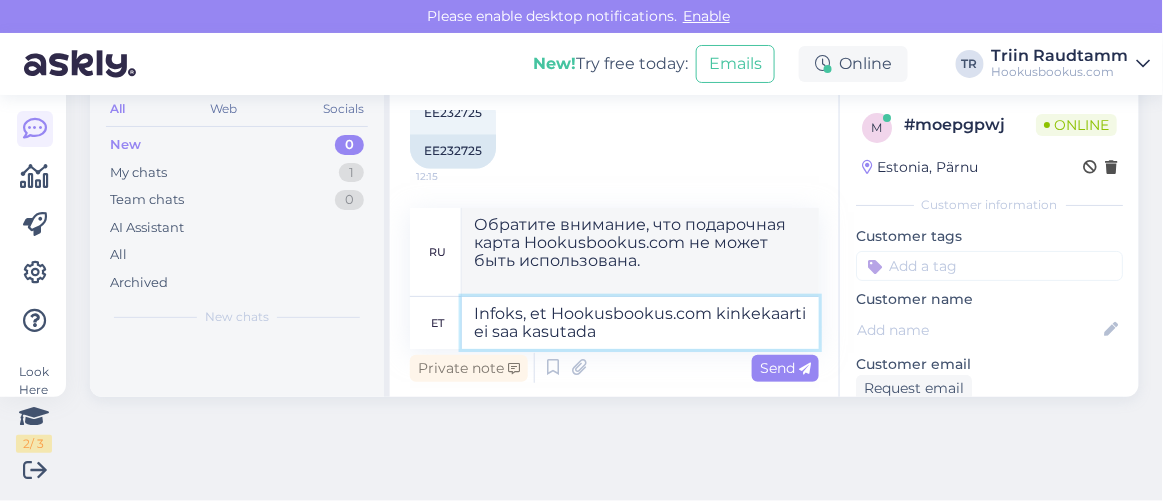 scroll, scrollTop: 1078, scrollLeft: 0, axis: vertical 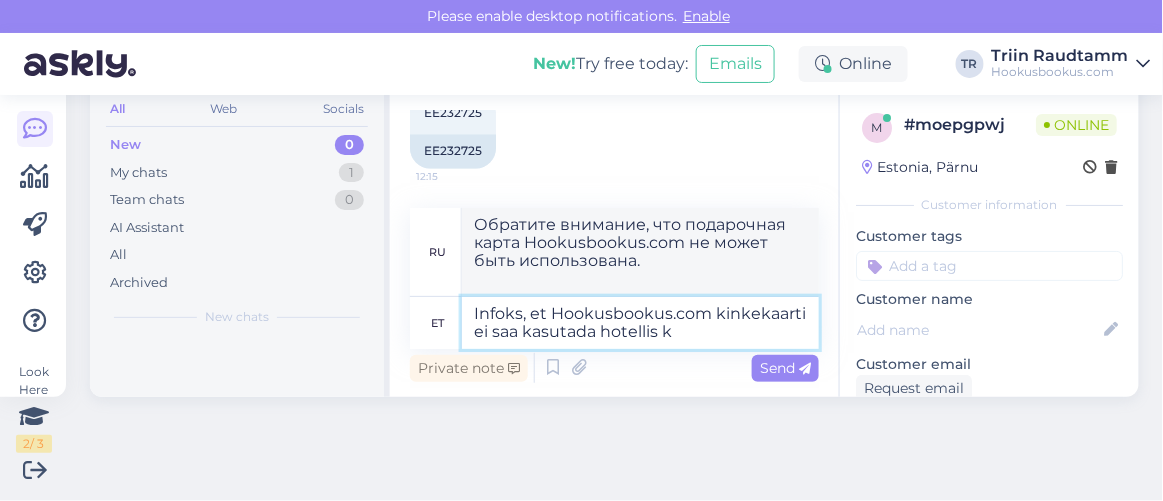 type on "Infoks, et Hookusbookus.com kinkekaarti ei saa kasutada hotellis ko" 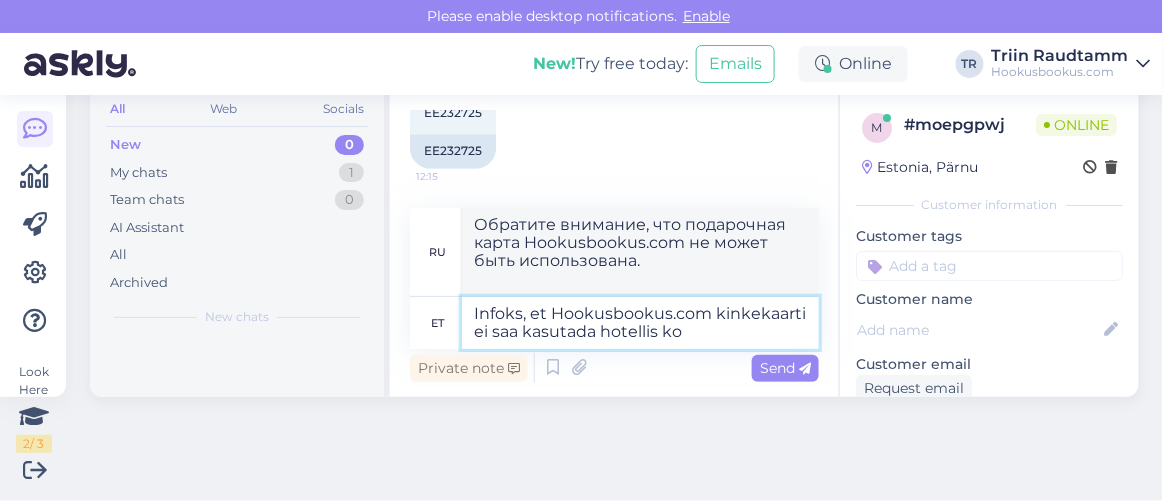 type on "Обратите внимание, что подарочную карту Hookusbookus.com нельзя использовать в отеле." 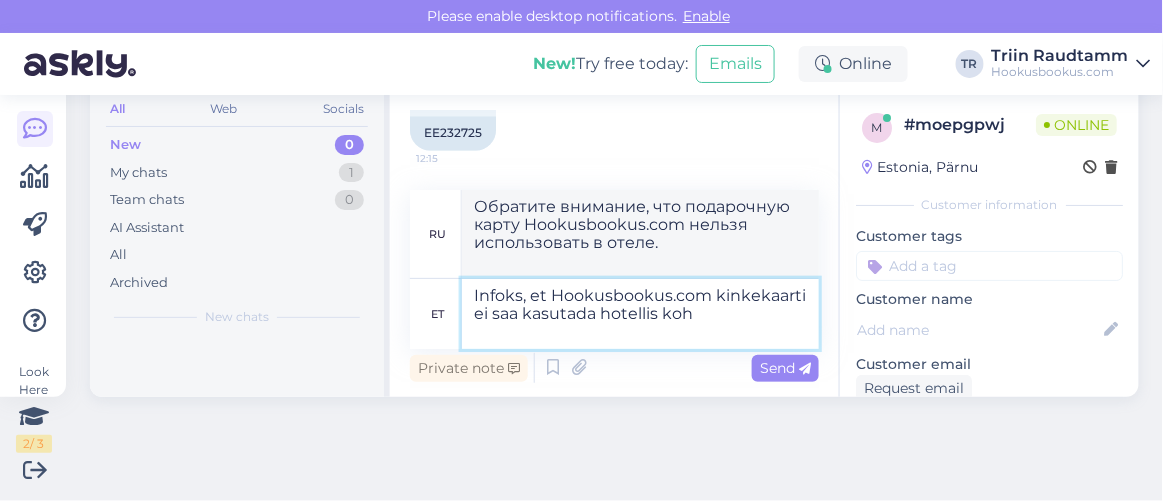 scroll, scrollTop: 1081, scrollLeft: 0, axis: vertical 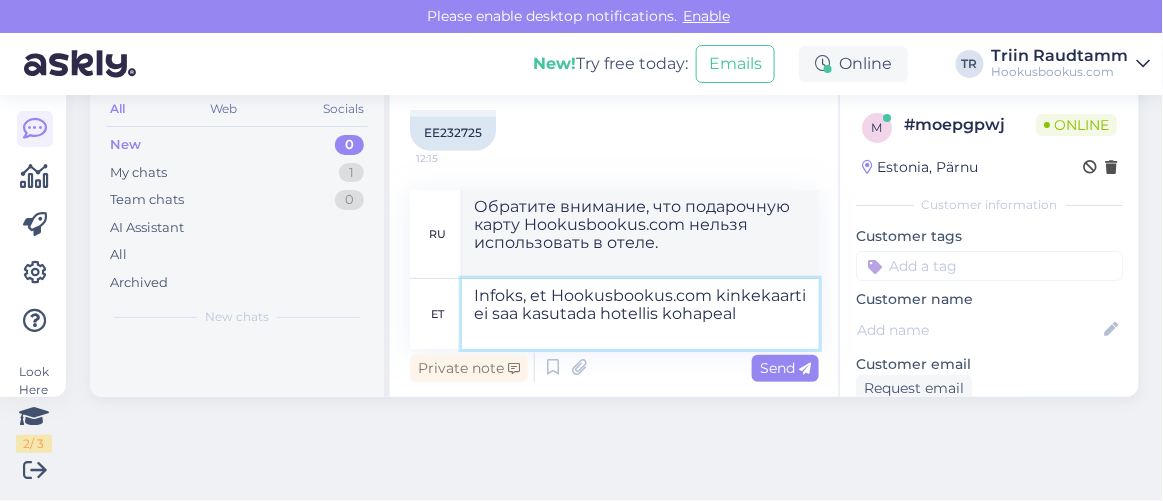 type on "Infoks, et Hookusbookus.com kinkekaarti ei saa kasutada hotellis kohapeal." 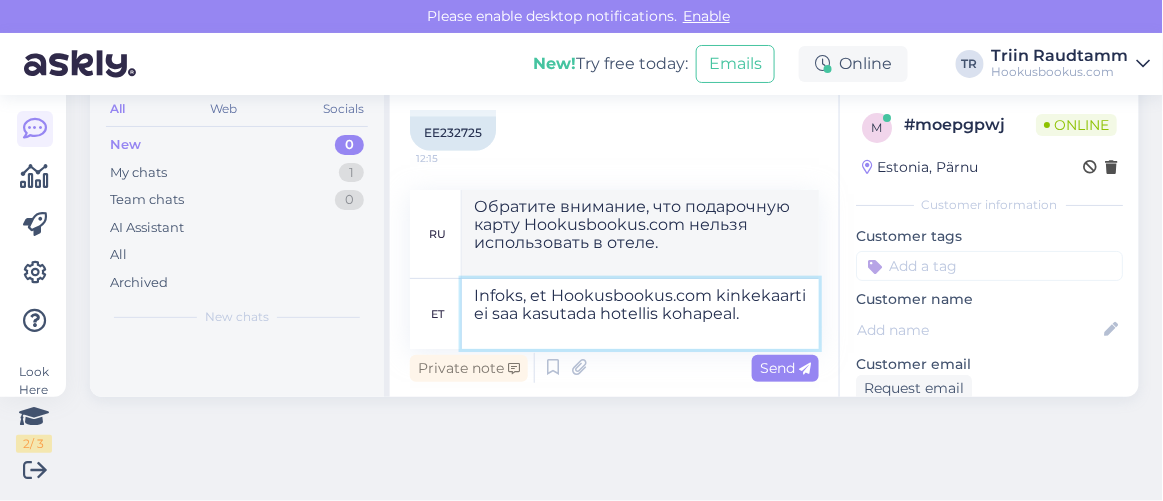 type on "Обратите внимание, что подарочную карту Hookusbookus.com нельзя использовать на территории отеля." 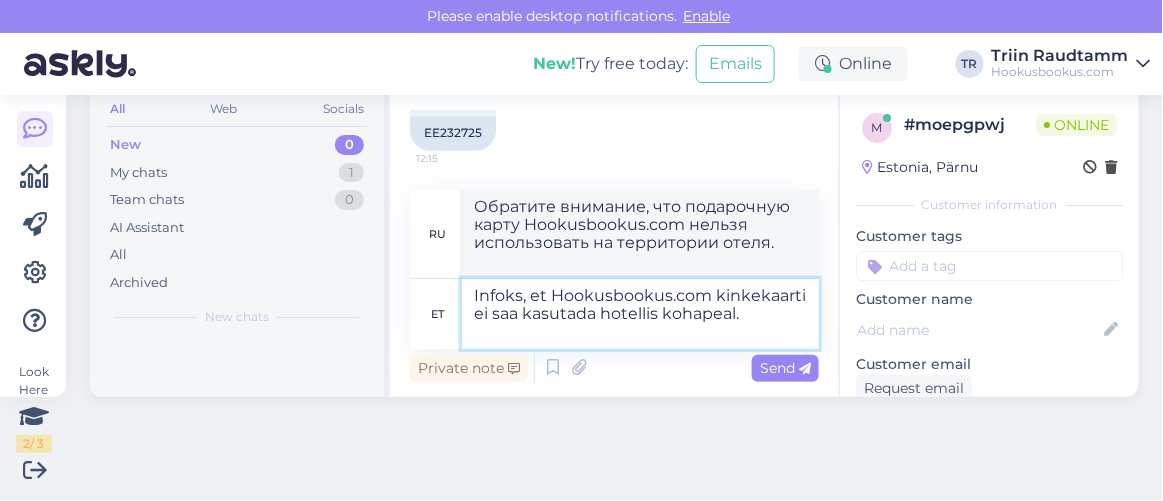 type 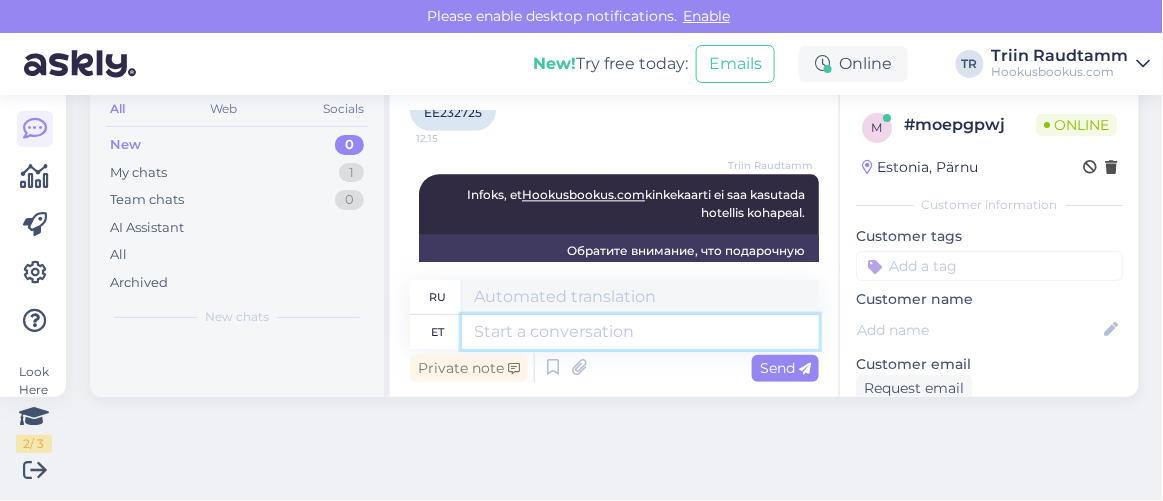 scroll, scrollTop: 1179, scrollLeft: 0, axis: vertical 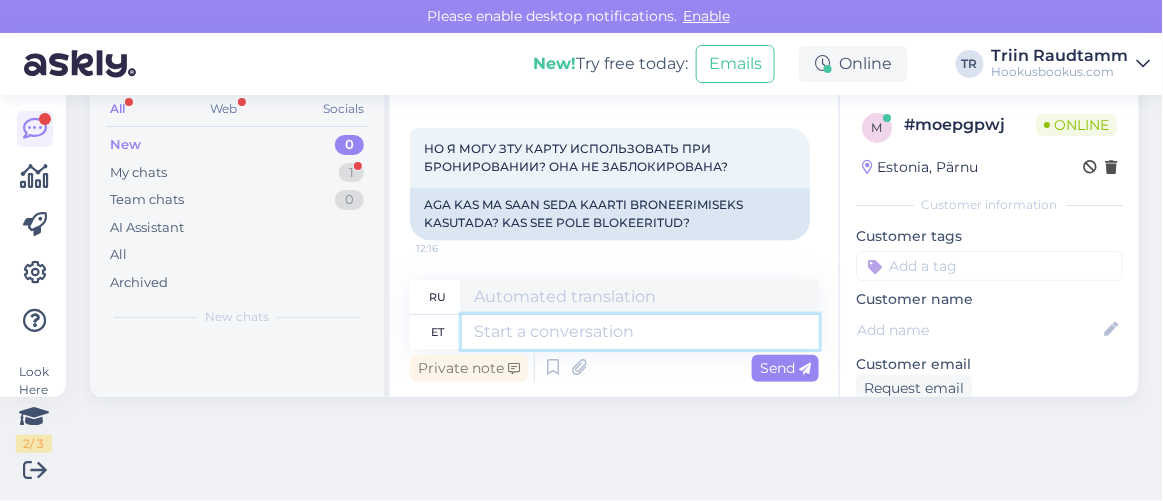 click at bounding box center [640, 332] 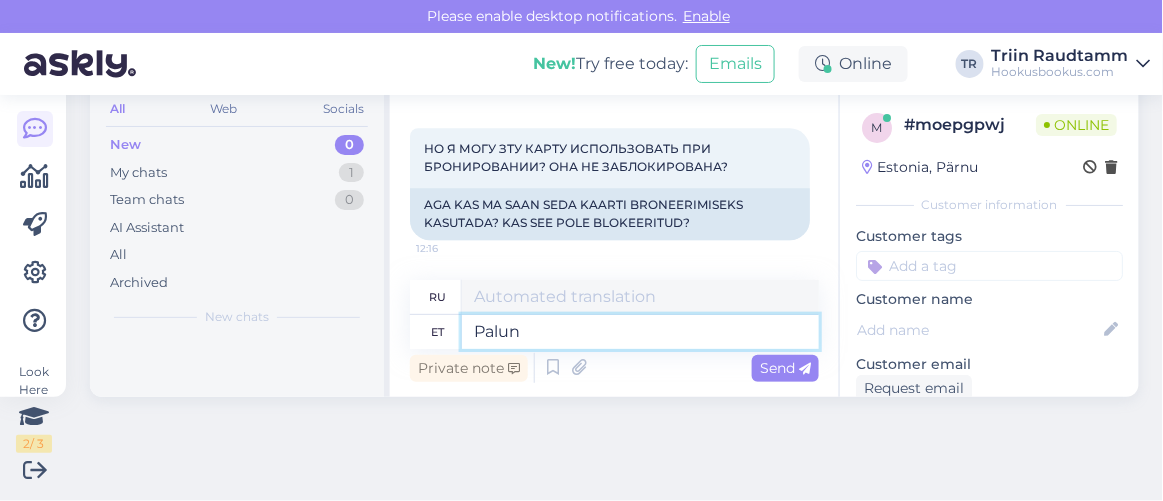 type on "Palun t" 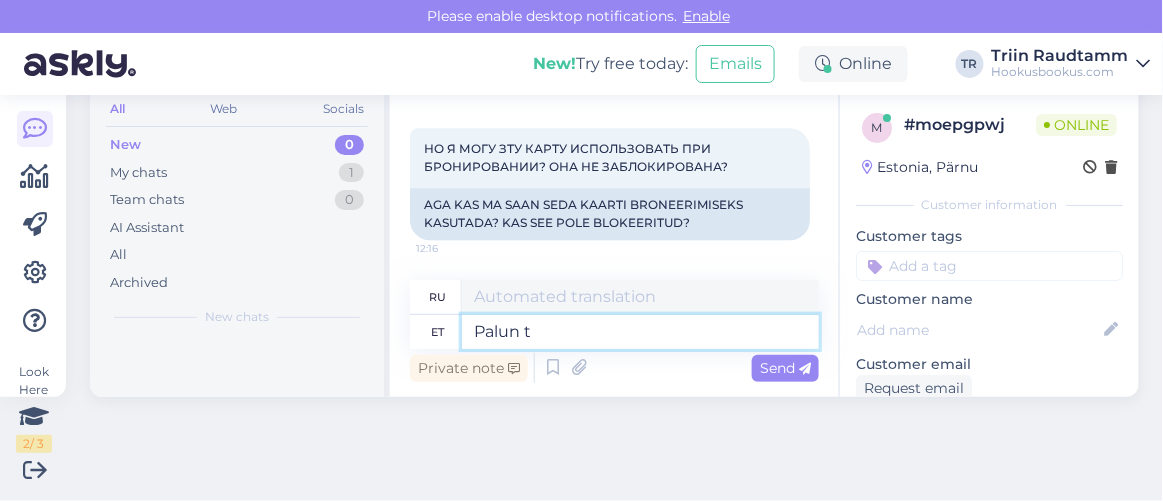 type on "Пожалуйста" 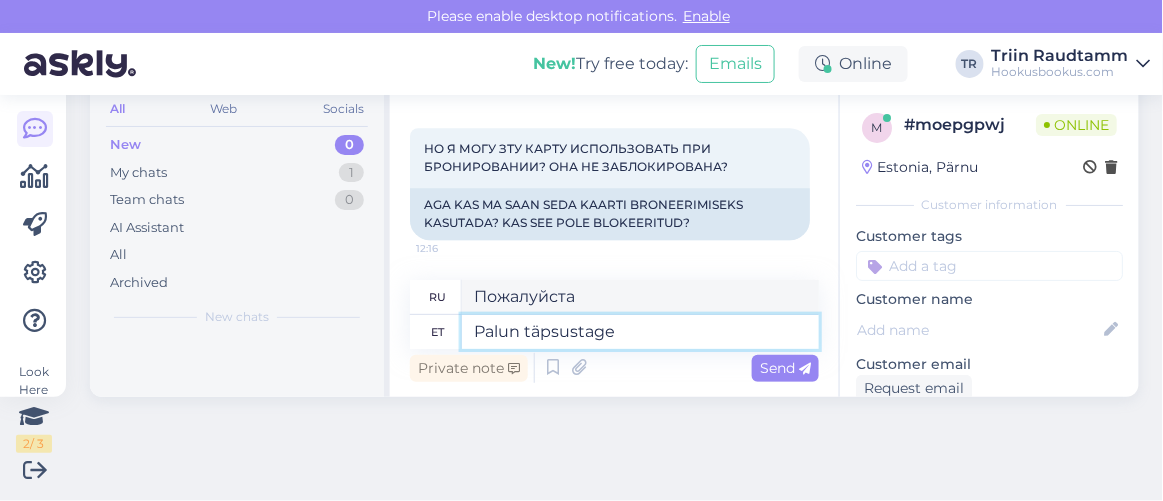 type on "Palun täpsustage k" 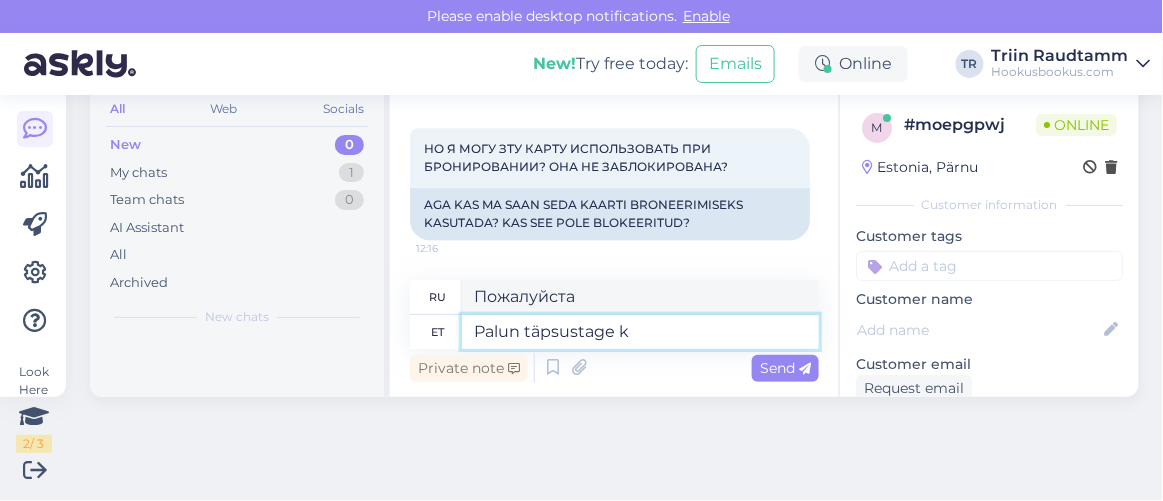 type on "Пожалуйста, уточните" 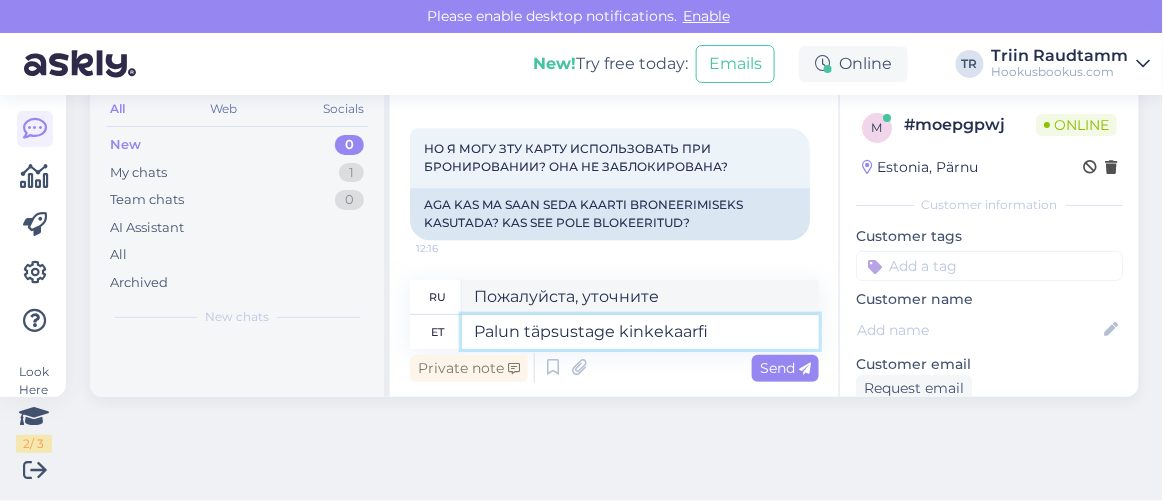 type on "Palun täpsustage kinkekaarfi k" 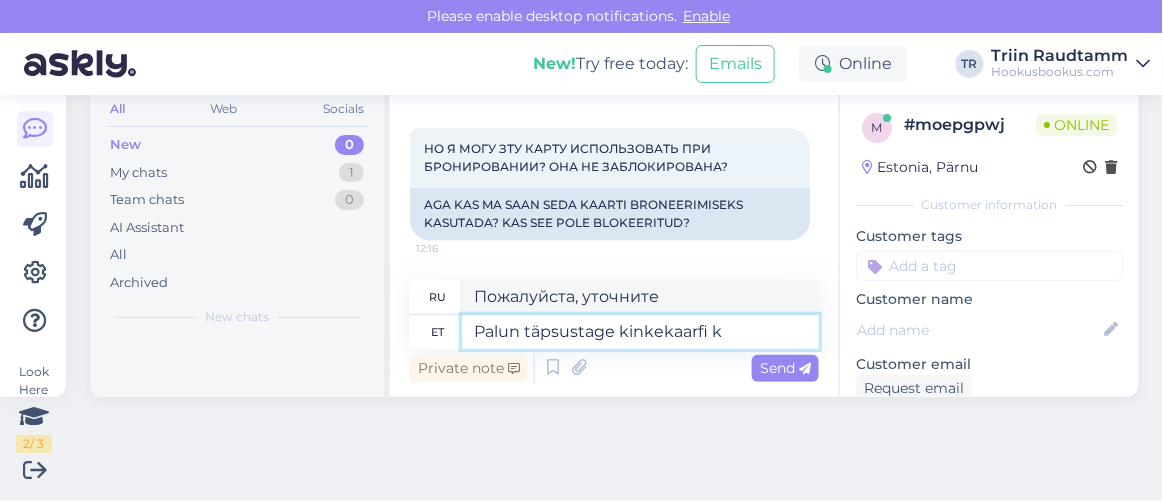 type on "Пожалуйста, укажите подарочную карту." 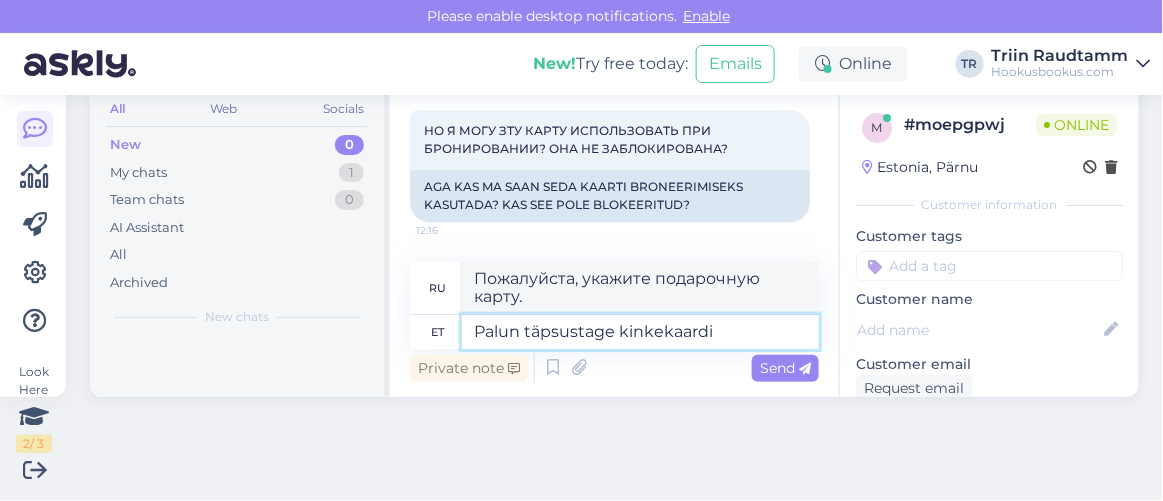 type on "Palun täpsustage kinkekaardi k" 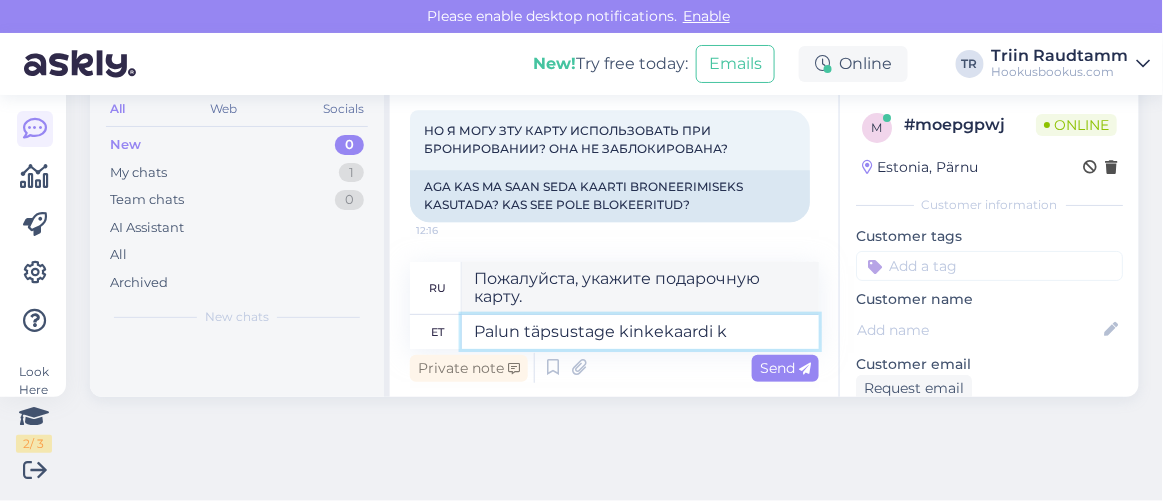 type on "Пожалуйста, укажите подарочную карту" 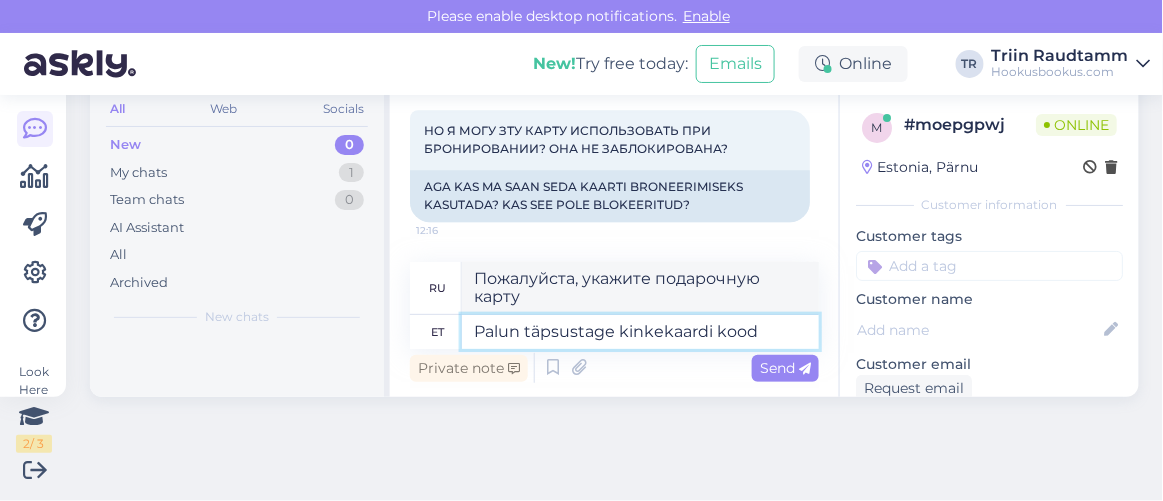 type on "Palun täpsustage kinkekaardi kood" 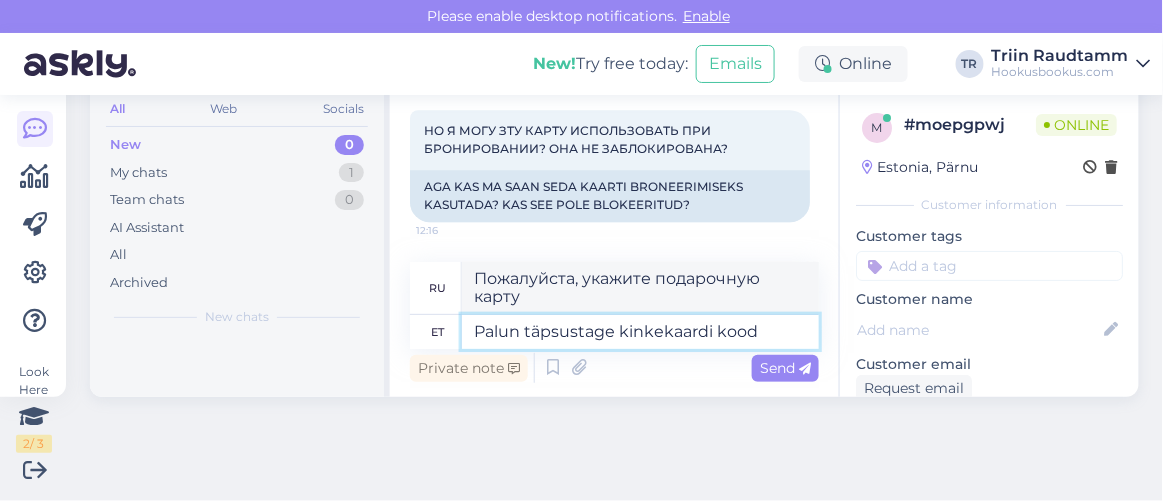 type on "Пожалуйста, укажите код подарочной карты." 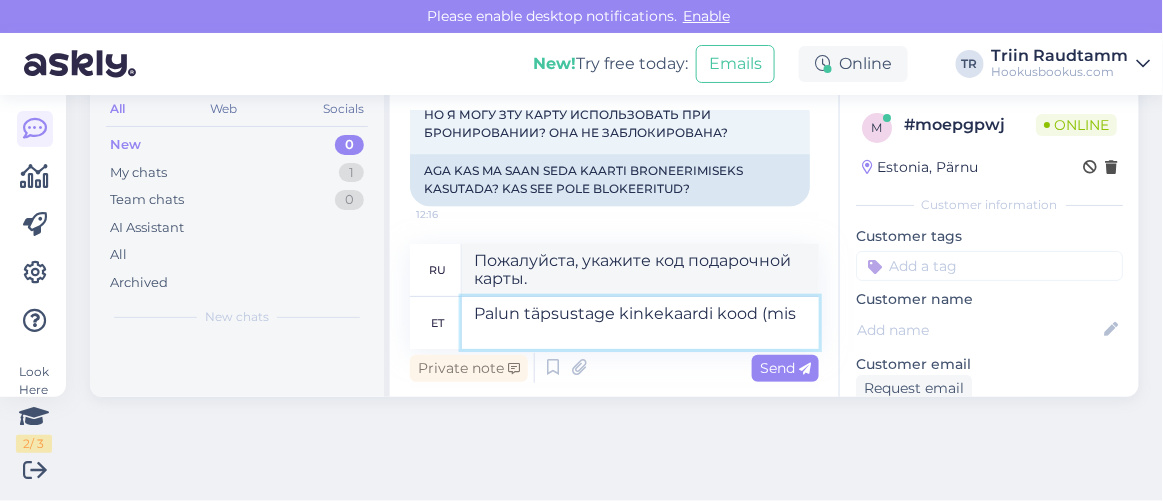 type on "Palun täpsustage kinkekaardi kood (mis o" 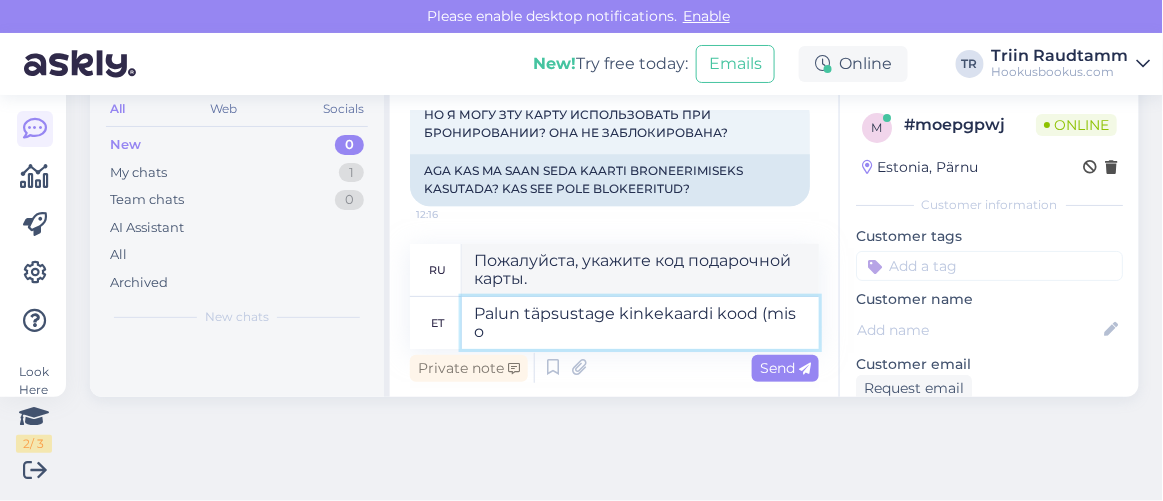 type on "Пожалуйста, укажите код подарочной карты (который" 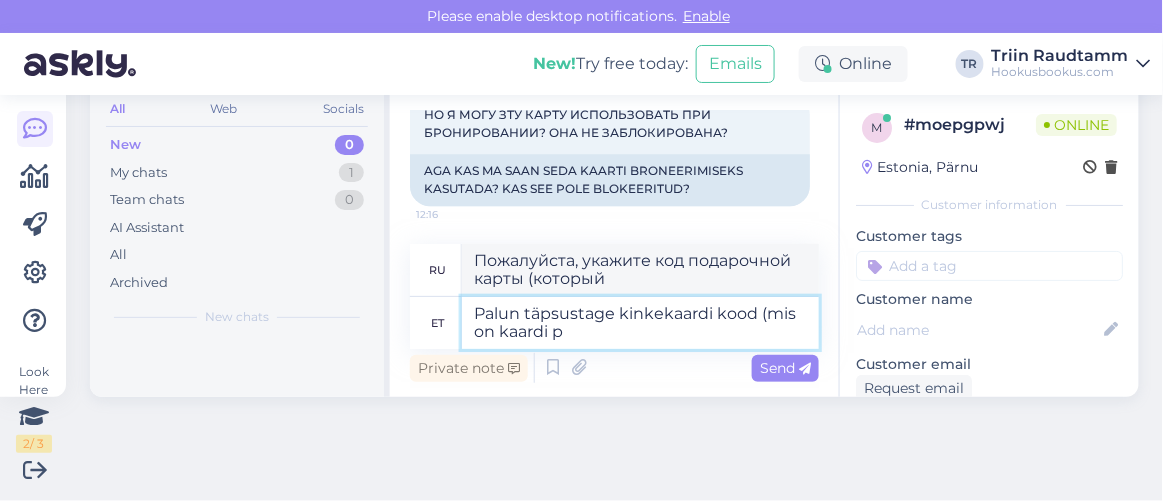 type on "Palun täpsustage kinkekaardi kood (mis on kaardi pe" 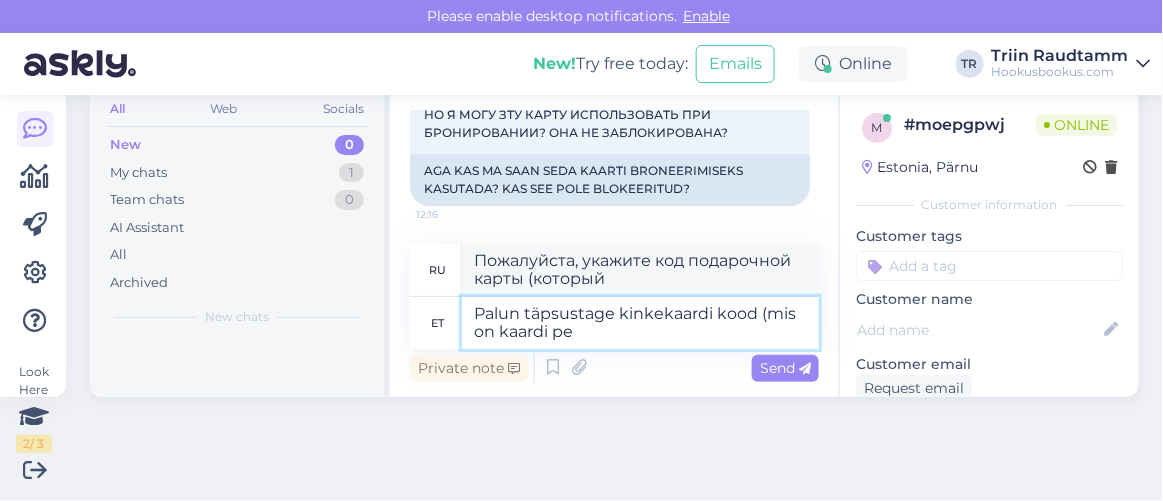 type on "Пожалуйста, укажите код подарочной карты (номер карты)" 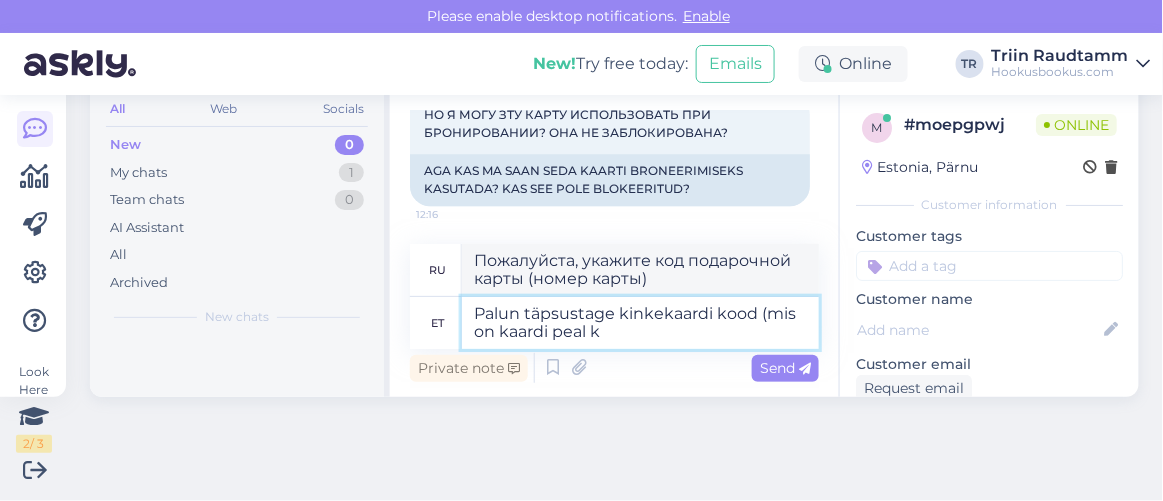 type on "Palun täpsustage kinkekaardi kood (mis on kaardi peal ki" 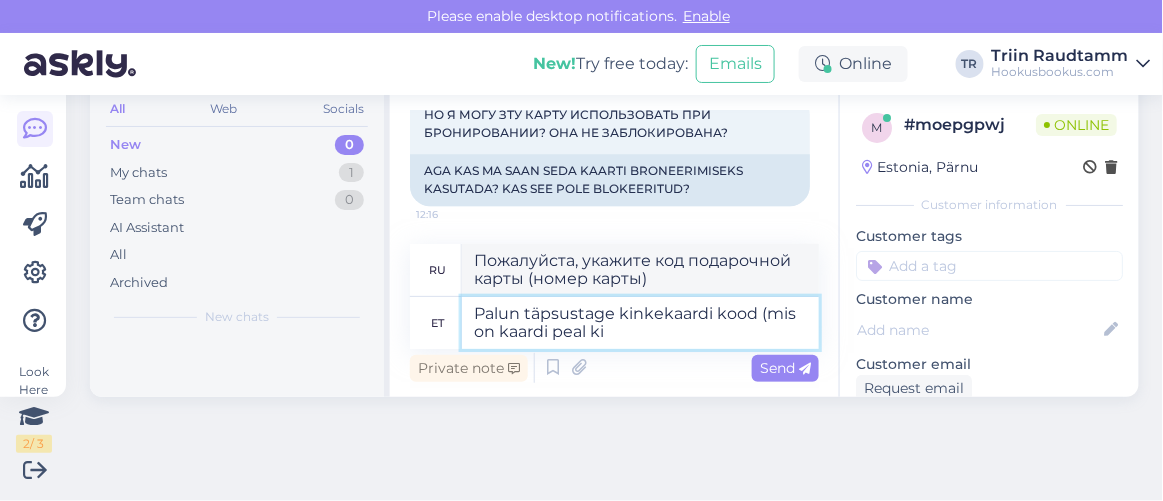 type on "Пожалуйста, укажите код подарочной карты (который указан на карте)" 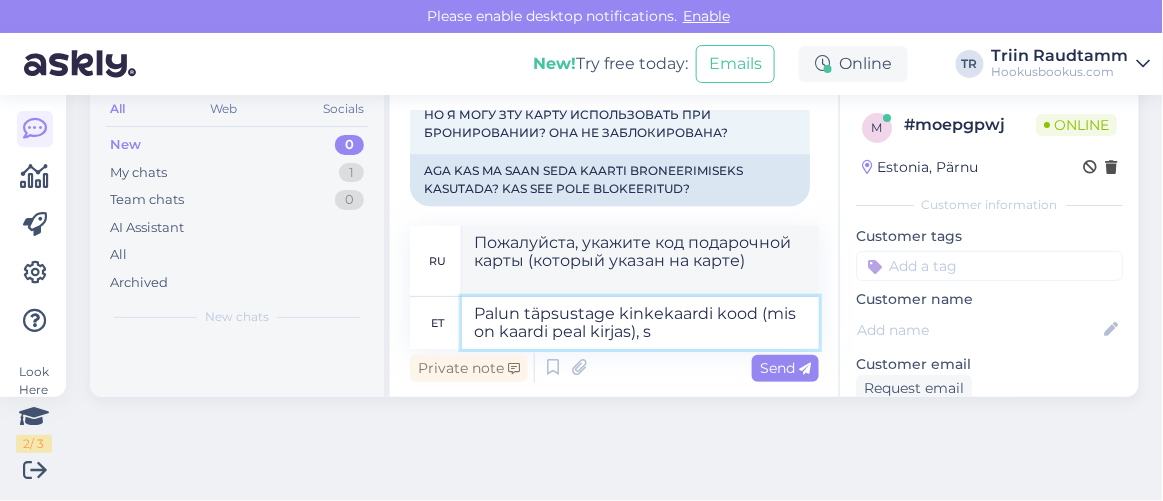 type on "Palun täpsustage kinkekaardi kood (mis on kaardi peal kirjas), si" 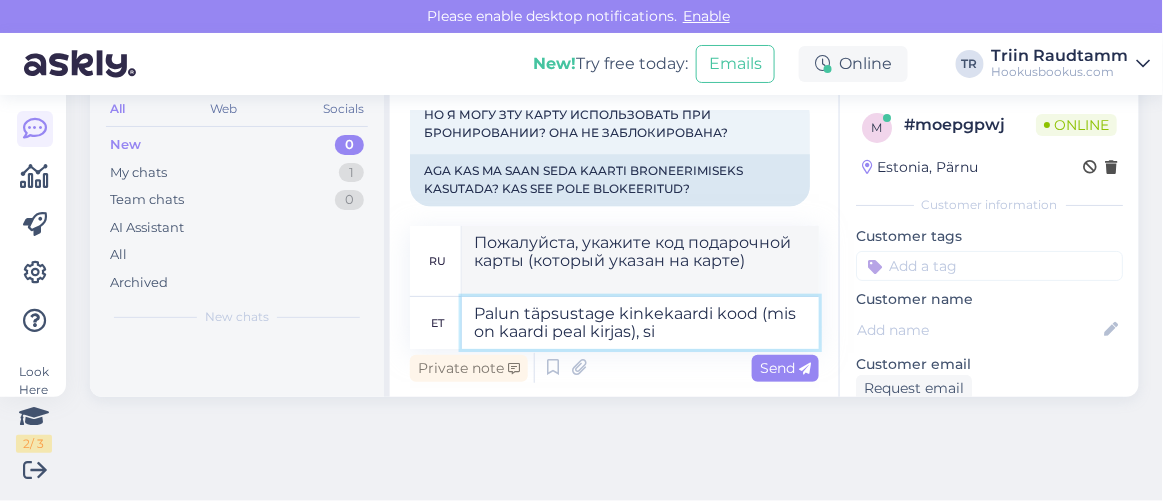 type on "Пожалуйста, укажите код подарочной карты (который написан на карте)," 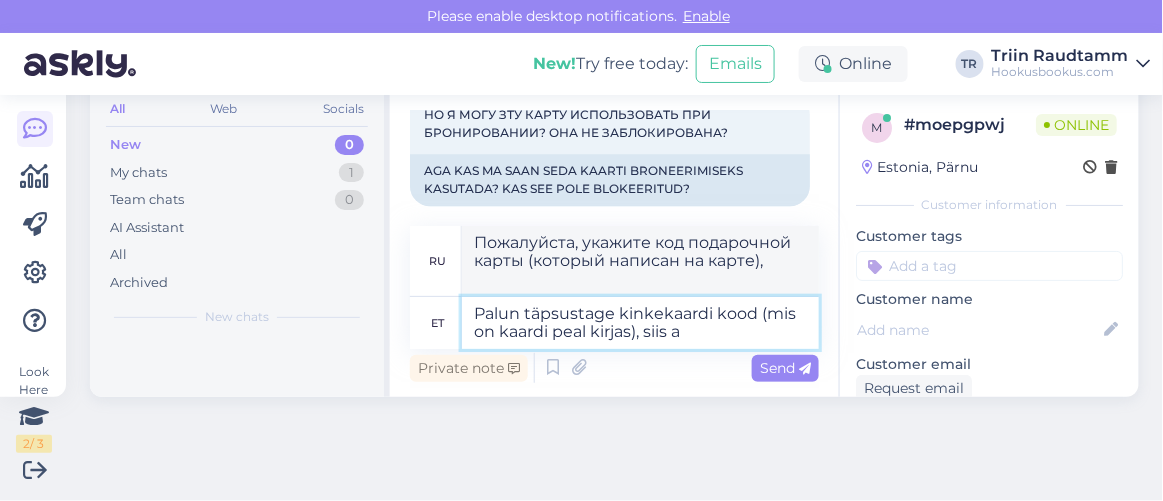 type on "Palun täpsustage kinkekaardi kood (mis on kaardi peal kirjas), siis am" 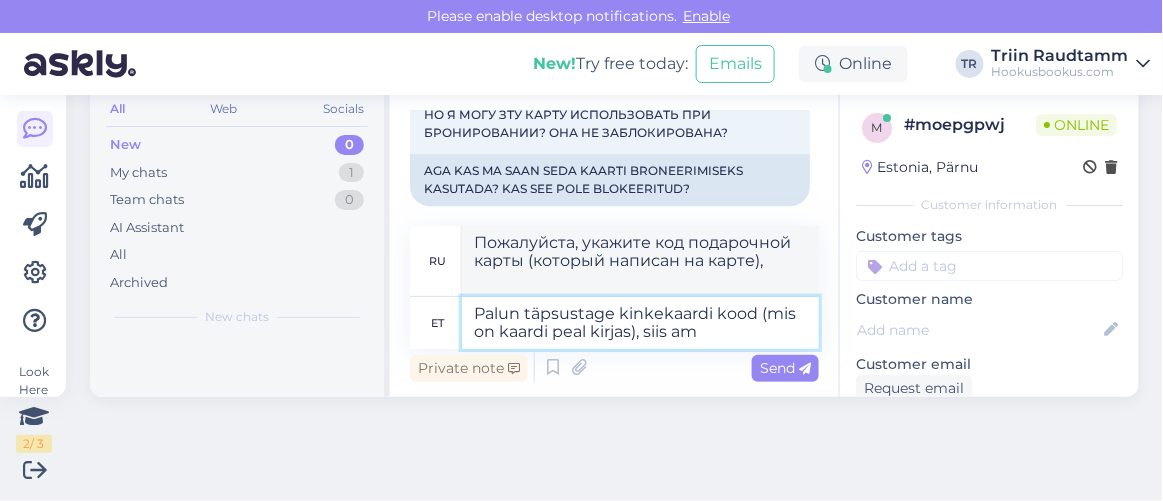 type on "Пожалуйста, укажите код подарочной карты (который написан на карте), затем" 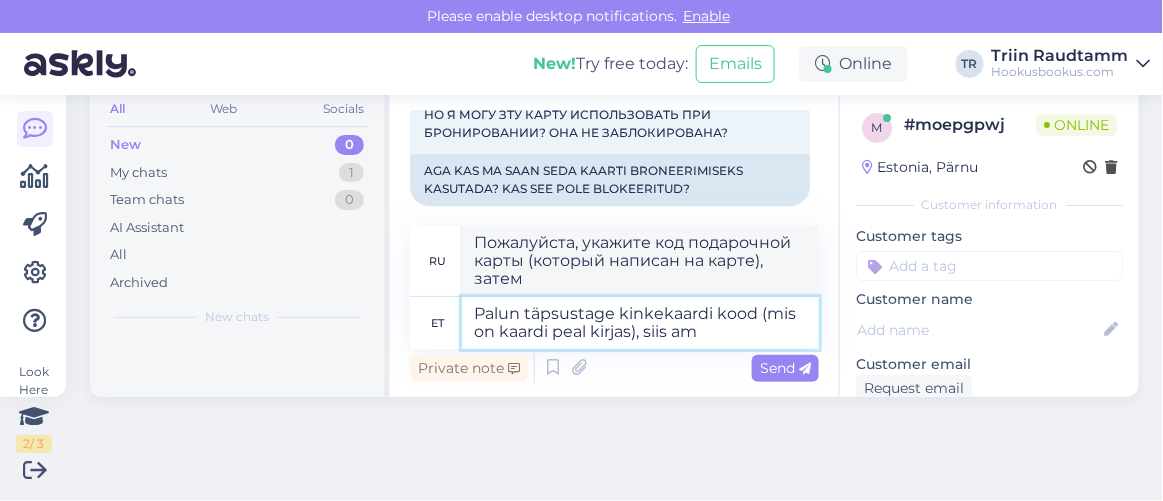 type on "Palun täpsustage kinkekaardi kood (mis on kaardi peal kirjas), siis am" 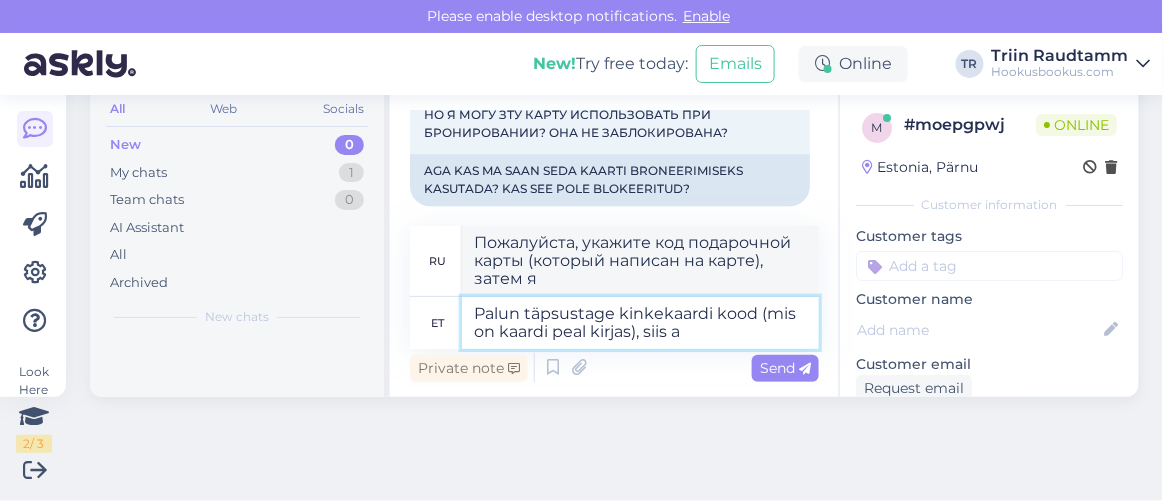 type on "Palun täpsustage kinkekaardi kood (mis on kaardi peal kirjas), siis" 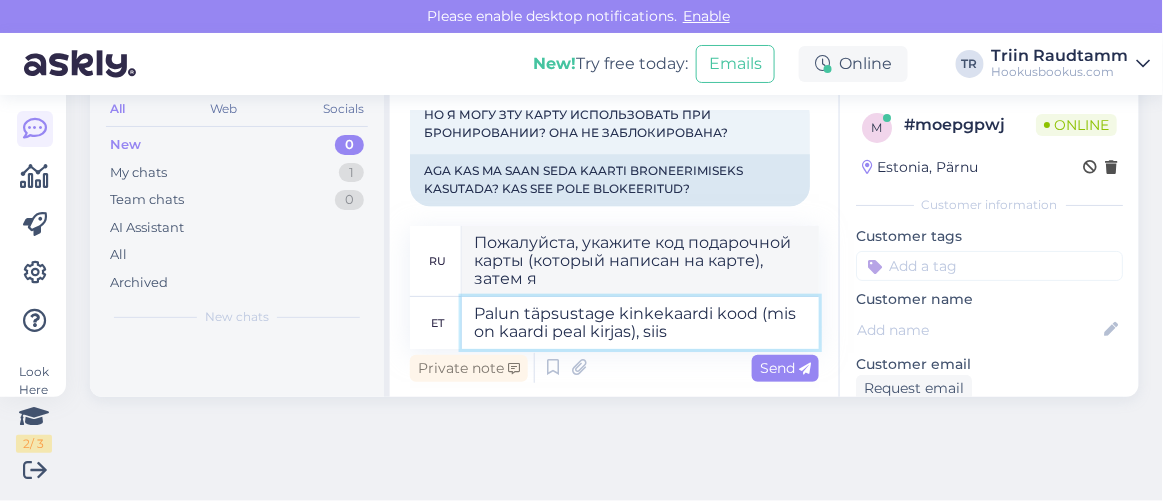 type on "Пожалуйста, укажите код подарочной карты (который написан на карте), затем" 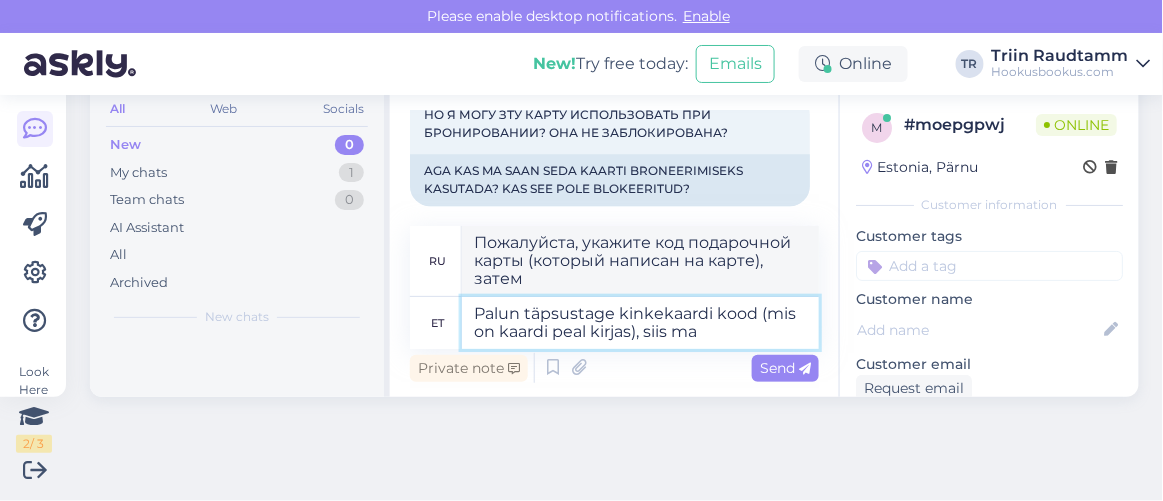 type on "Palun täpsustage kinkekaardi kood (mis on kaardi peal kirjas), siis ma s" 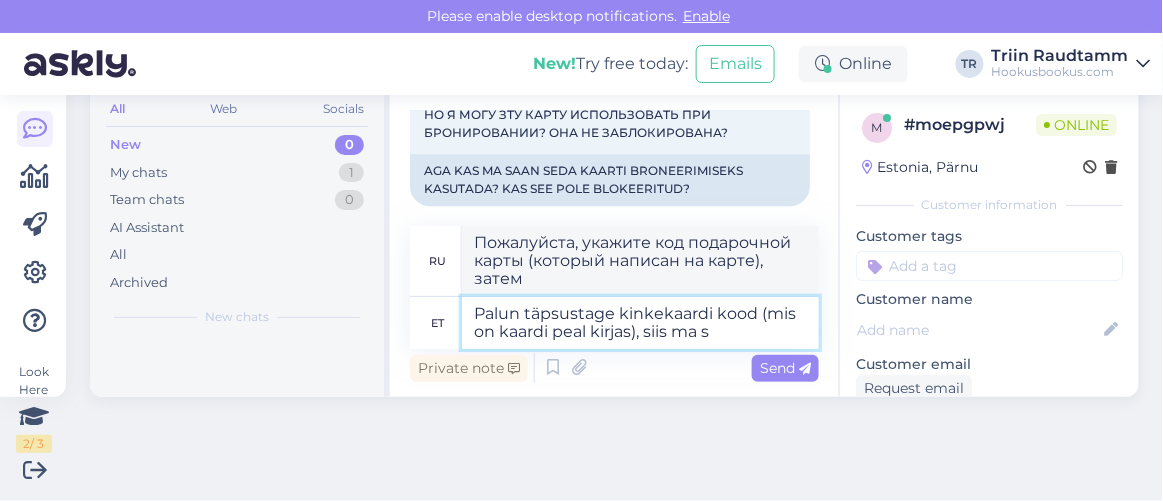type on "Пожалуйста, укажите код подарочной карты (который написан на карте), тогда я" 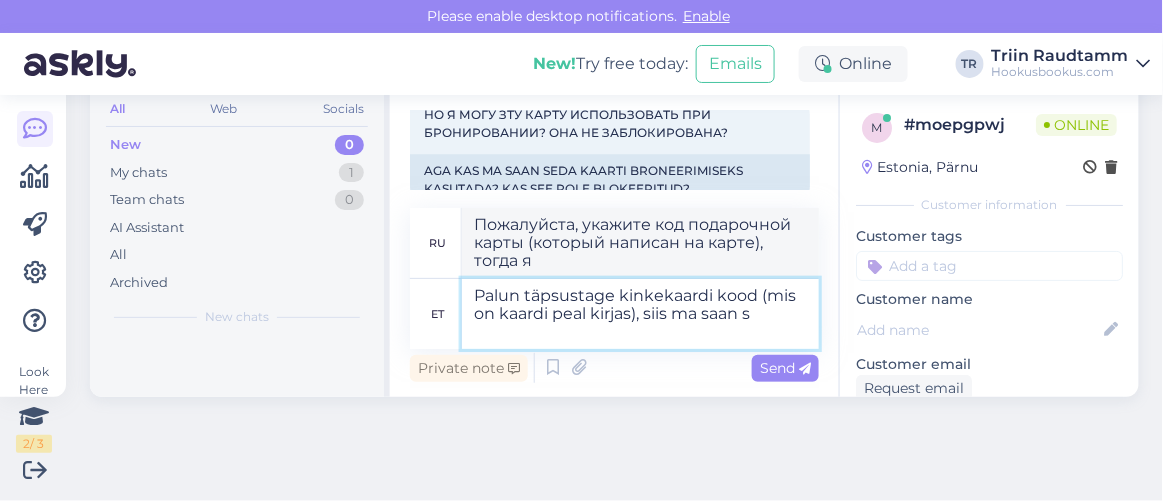 type on "Palun täpsustage kinkekaardi kood (mis on kaardi peal kirjas), siis ma saan se" 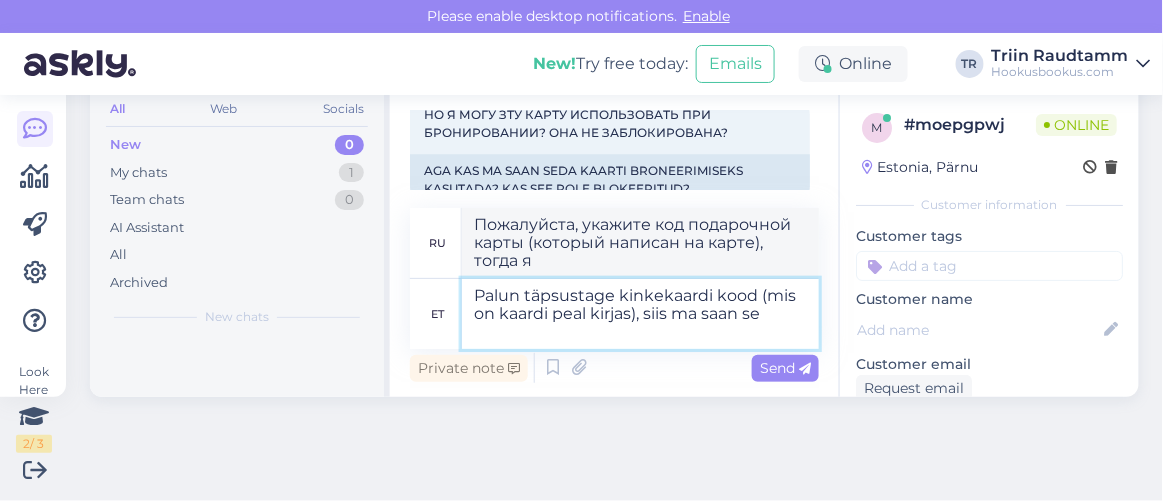 type on "Пожалуйста, укажите код подарочной карты (который написан на карте), тогда я смогу" 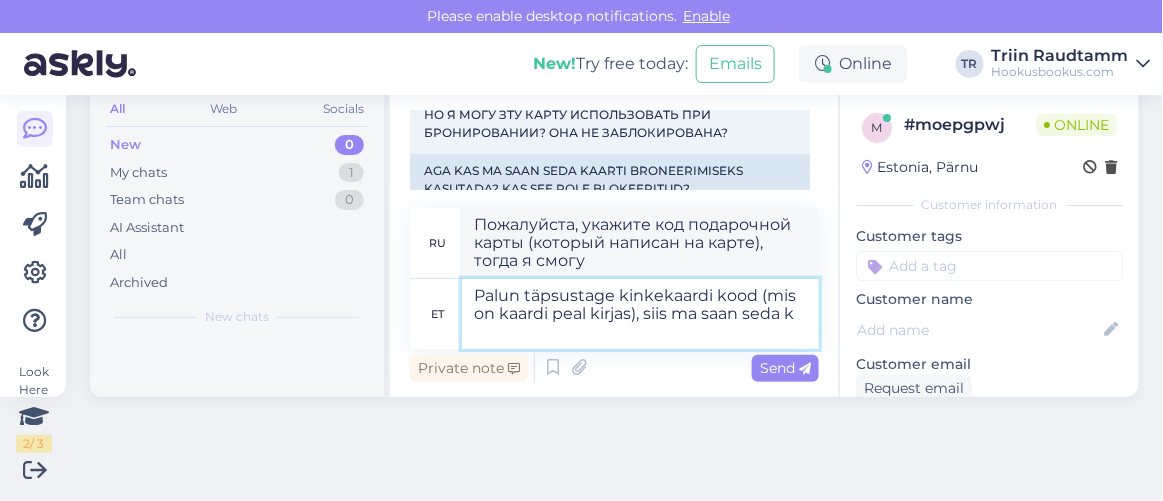 type on "Palun täpsustage kinkekaardi kood (mis on kaardi peal kirjas), siis ma saan seda ko" 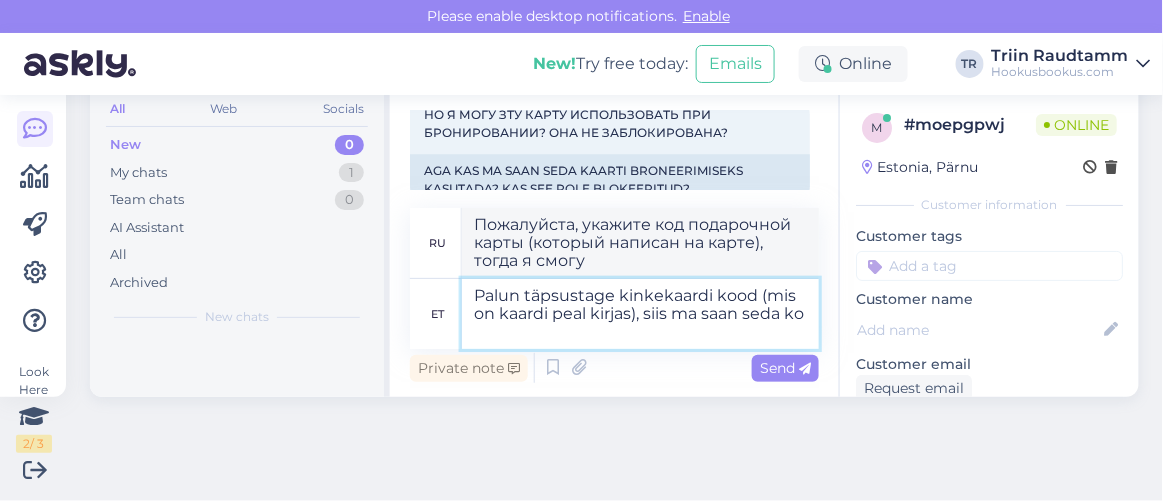type on "Пожалуйста, укажите код подарочной карты (который написан на карте), чтобы я мог ее получить." 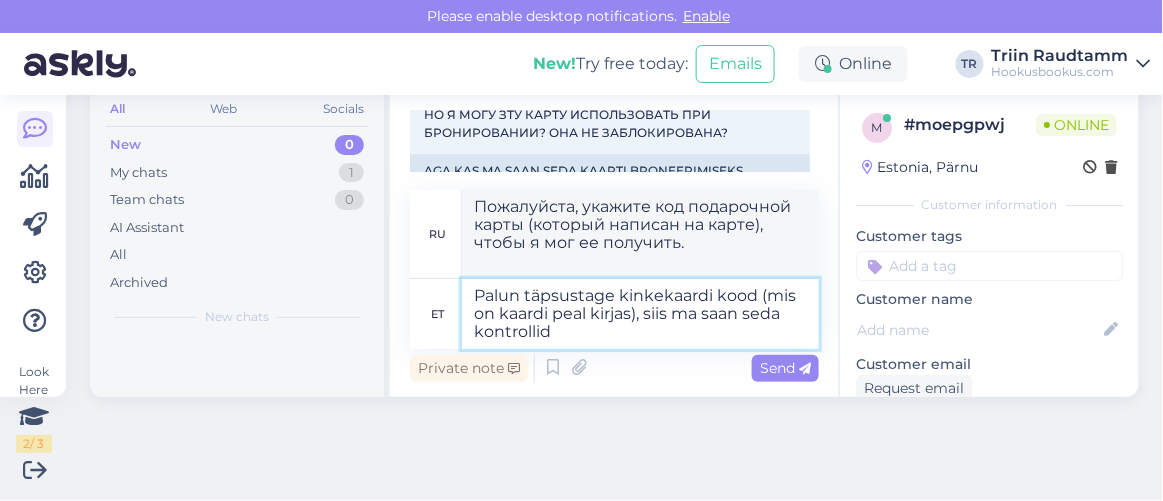 type on "Palun täpsustage kinkekaardi kood (mis on kaardi peal kirjas), siis ma saan seda kontrollida" 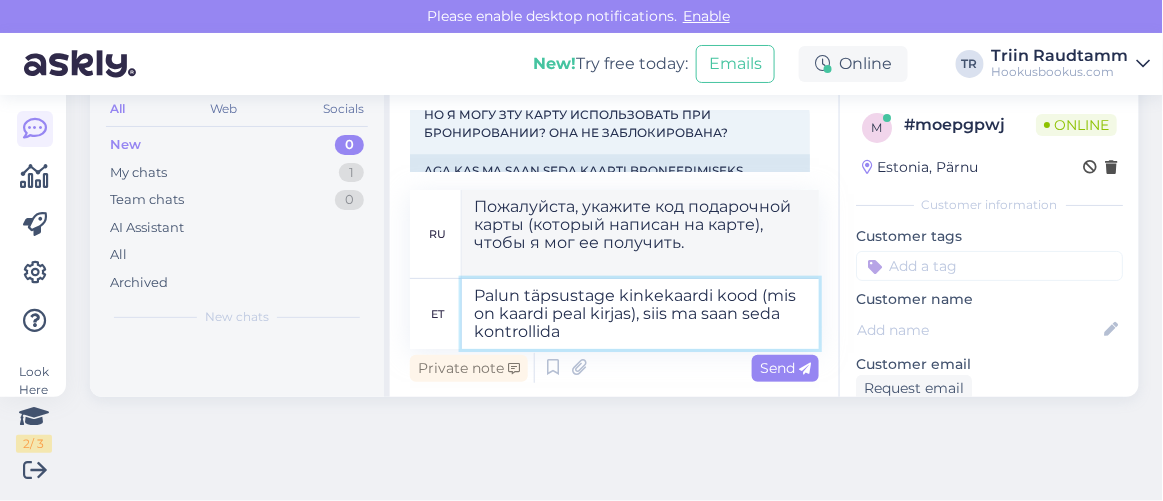 type on "Пожалуйста, укажите код подарочной карты (который написан на карте), чтобы я мог его проверить." 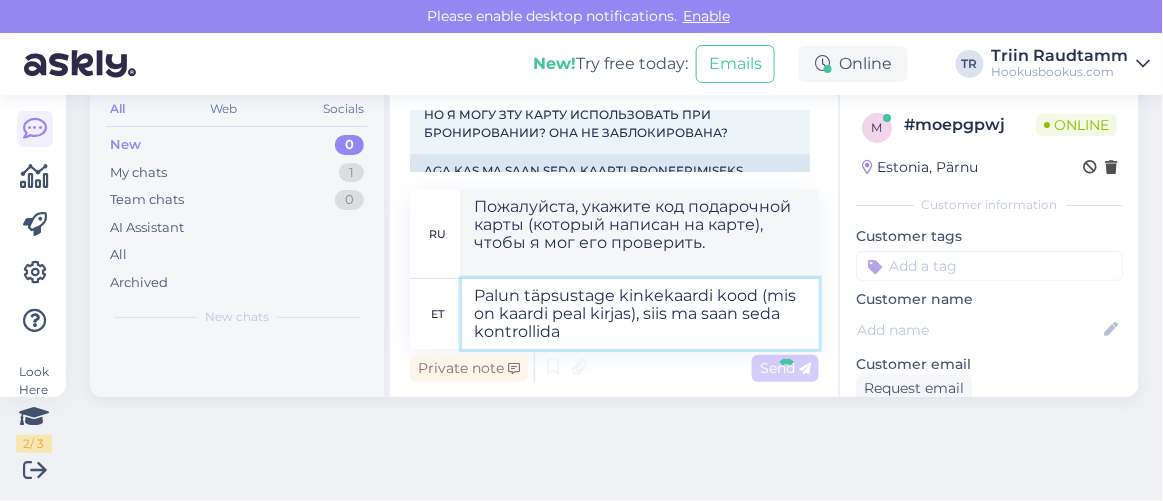 type 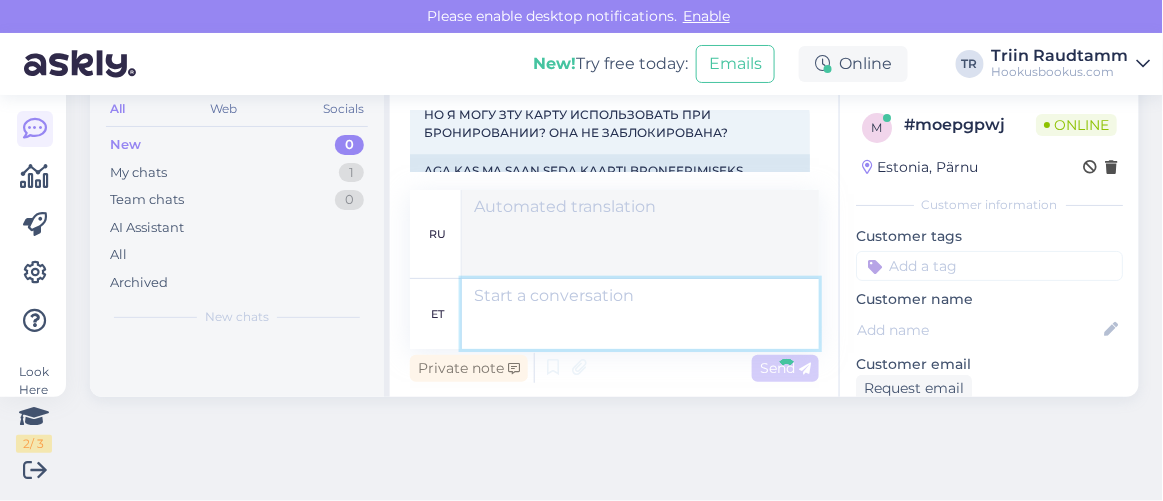 scroll, scrollTop: 1492, scrollLeft: 0, axis: vertical 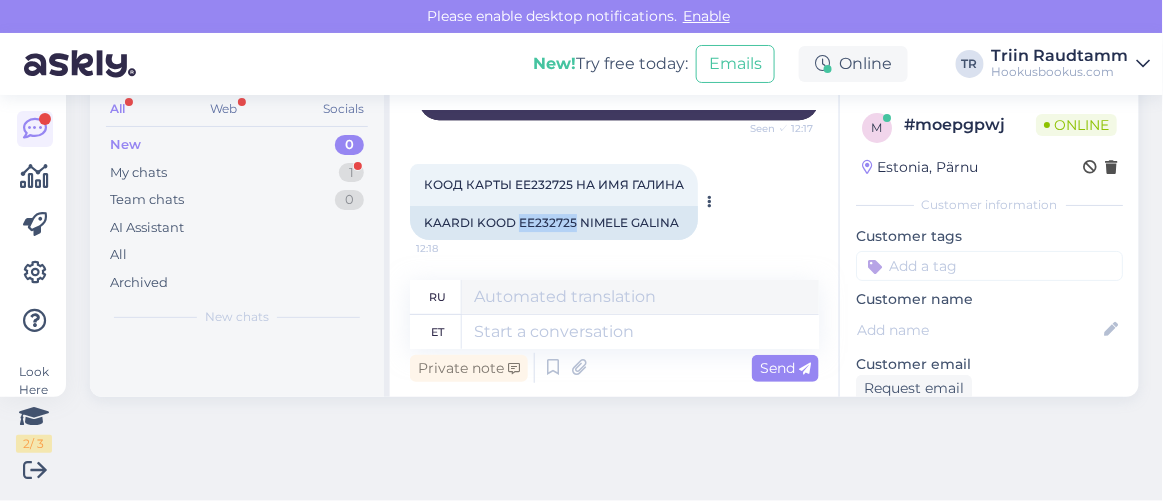 drag, startPoint x: 572, startPoint y: 222, endPoint x: 515, endPoint y: 225, distance: 57.07889 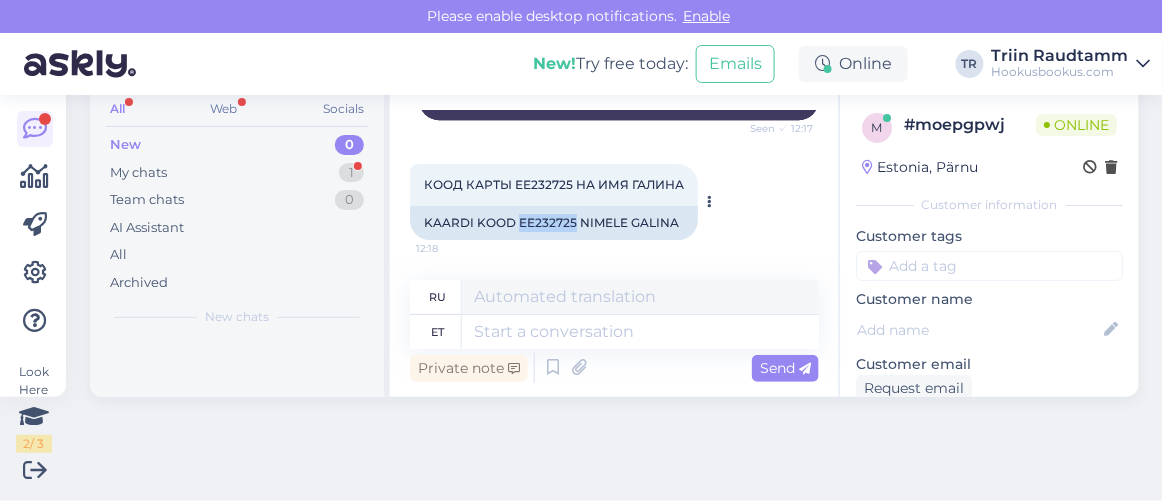 click on "KAARDI KOOD EE232725 NIMELE GALINA" at bounding box center [554, 223] 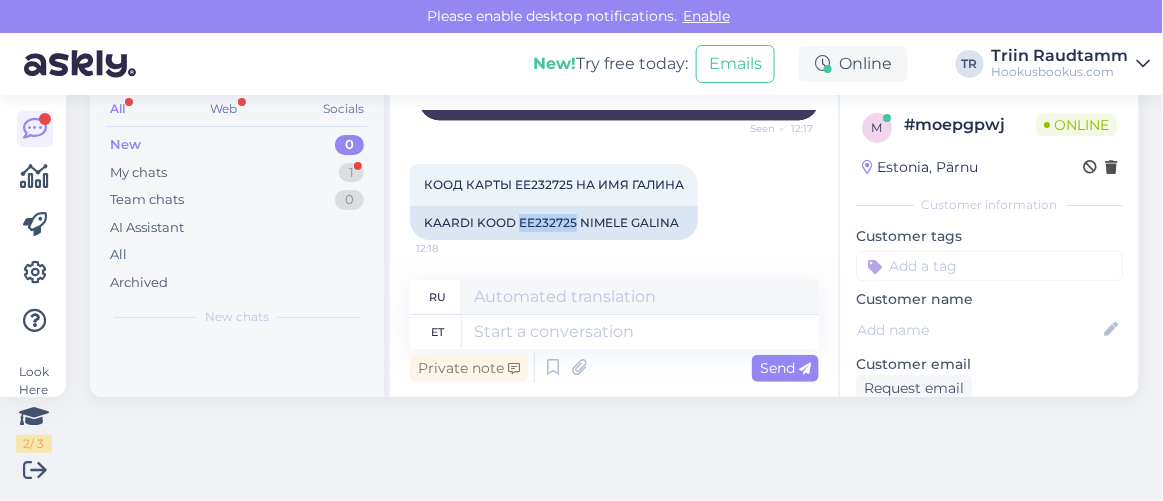 copy on "EE232725" 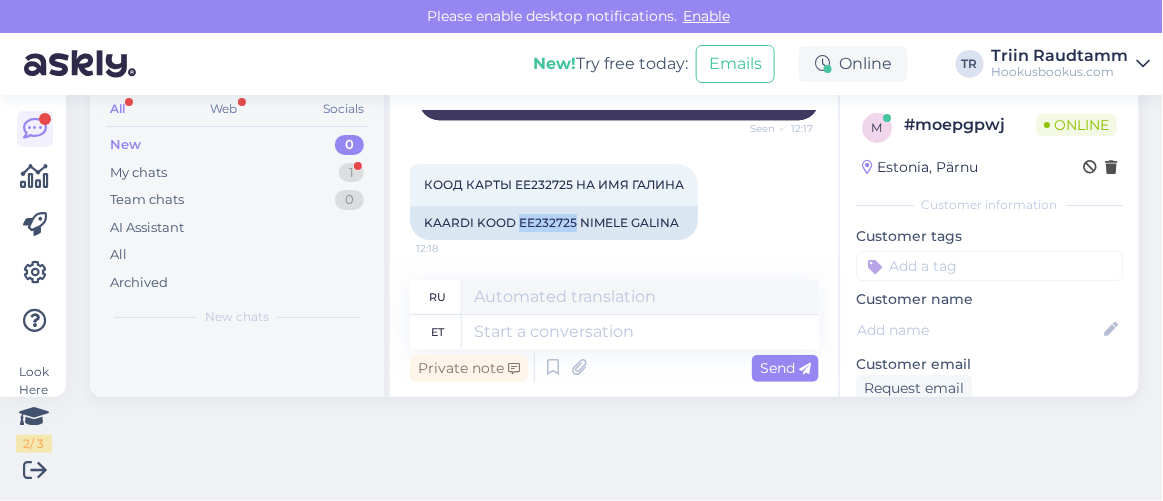 scroll, scrollTop: 79, scrollLeft: 0, axis: vertical 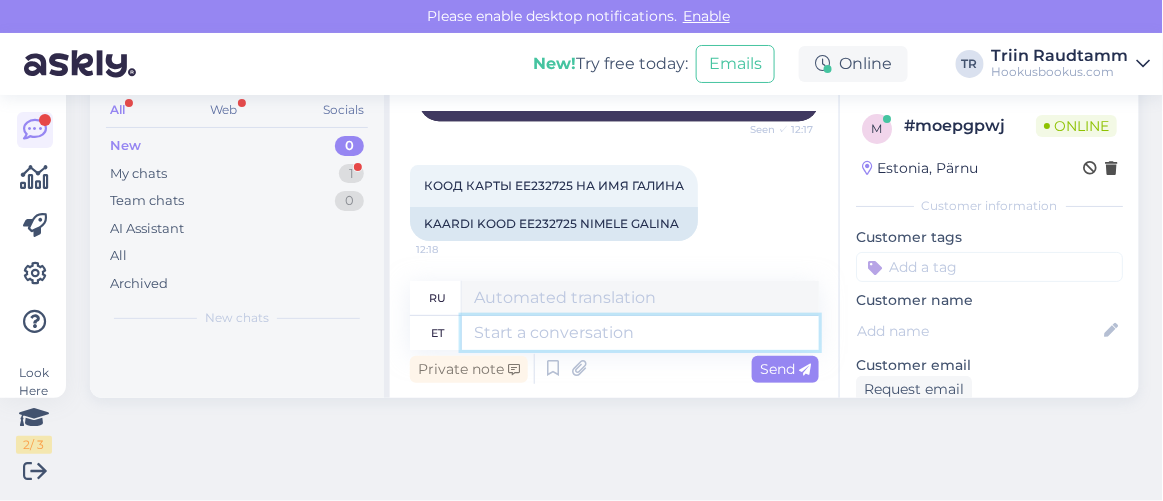 click at bounding box center (640, 333) 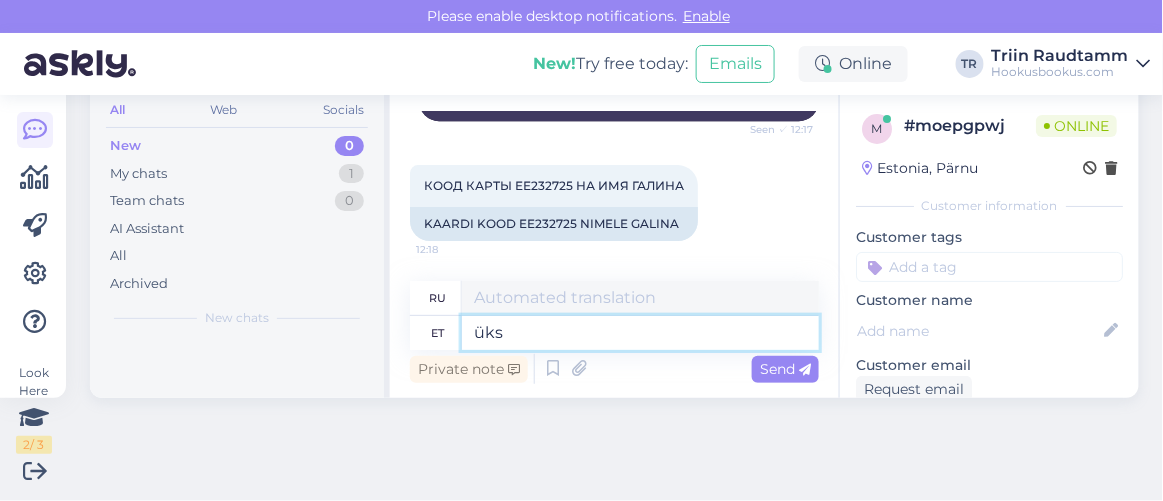 type on "üks" 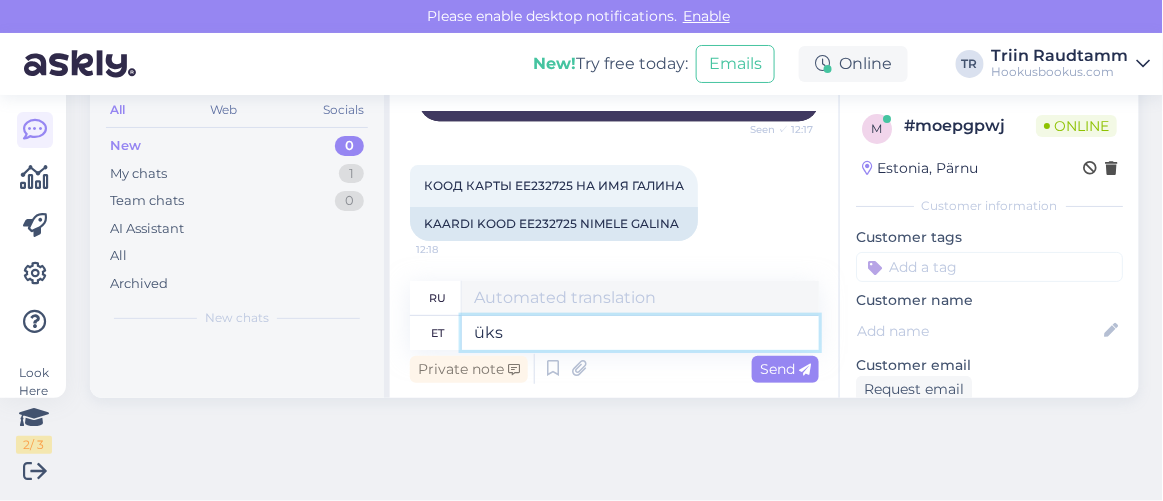 type on "один" 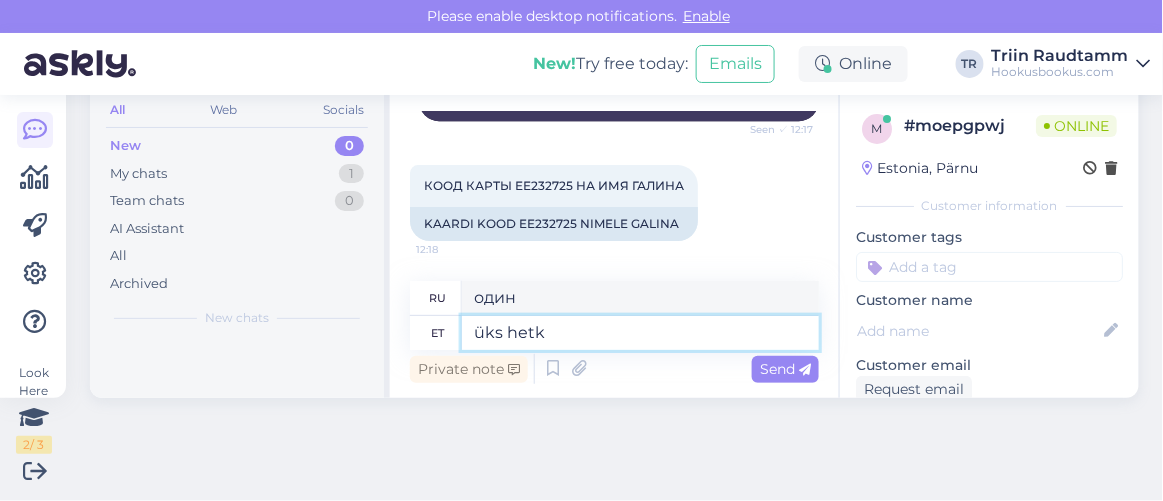 type on "üks hetk p" 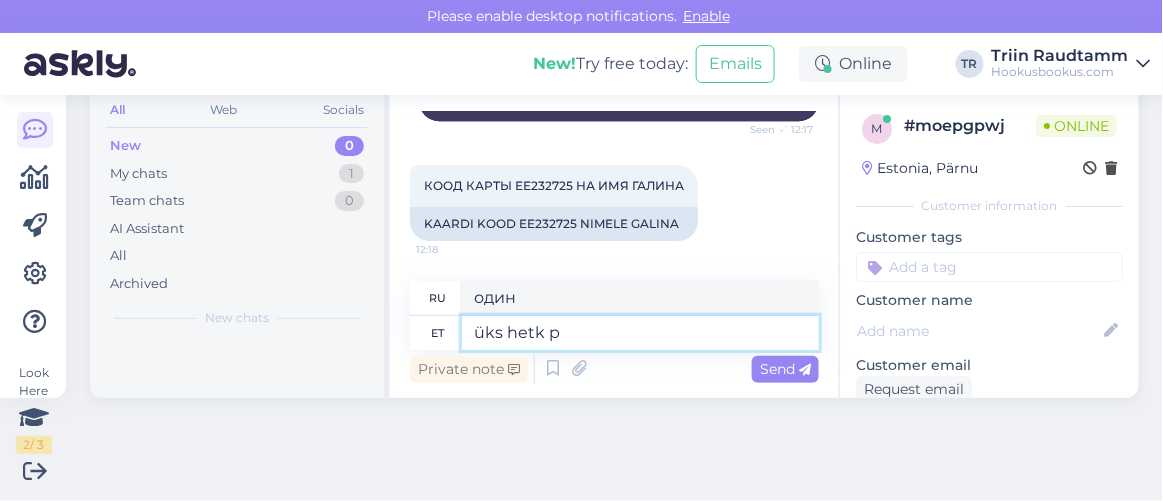 type on "один момент" 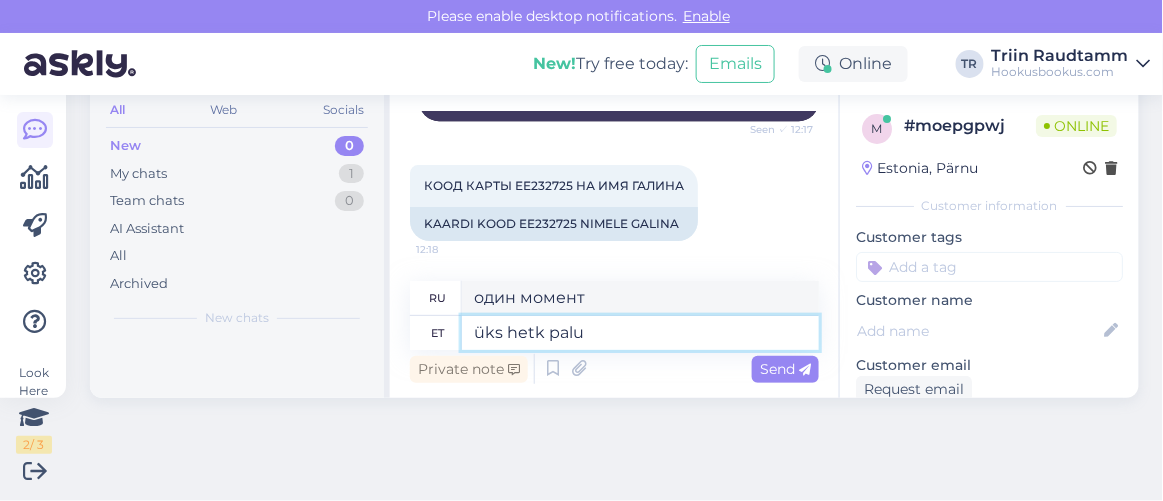 type on "üks hetk palun" 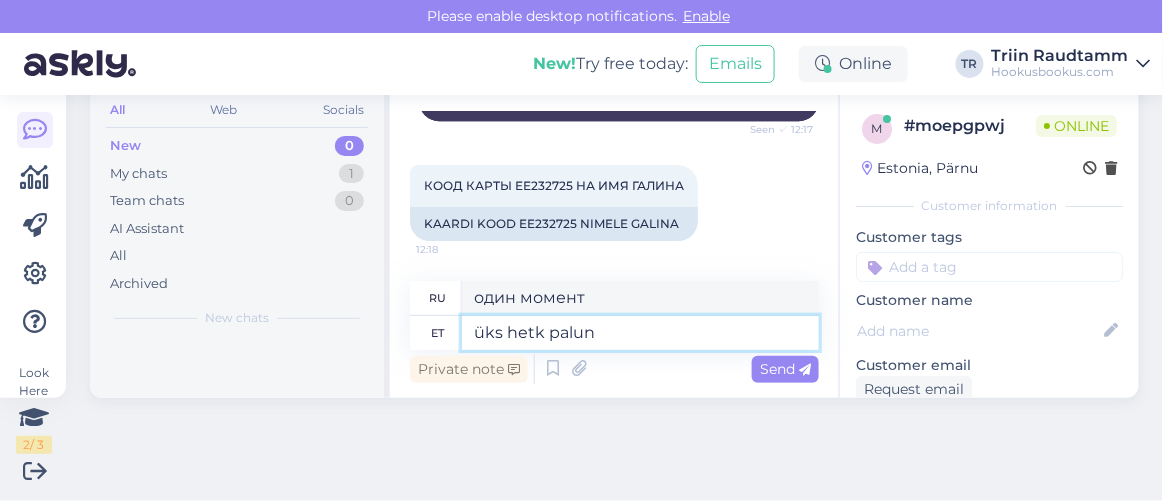 type on "Одну минуту, пожалуйста." 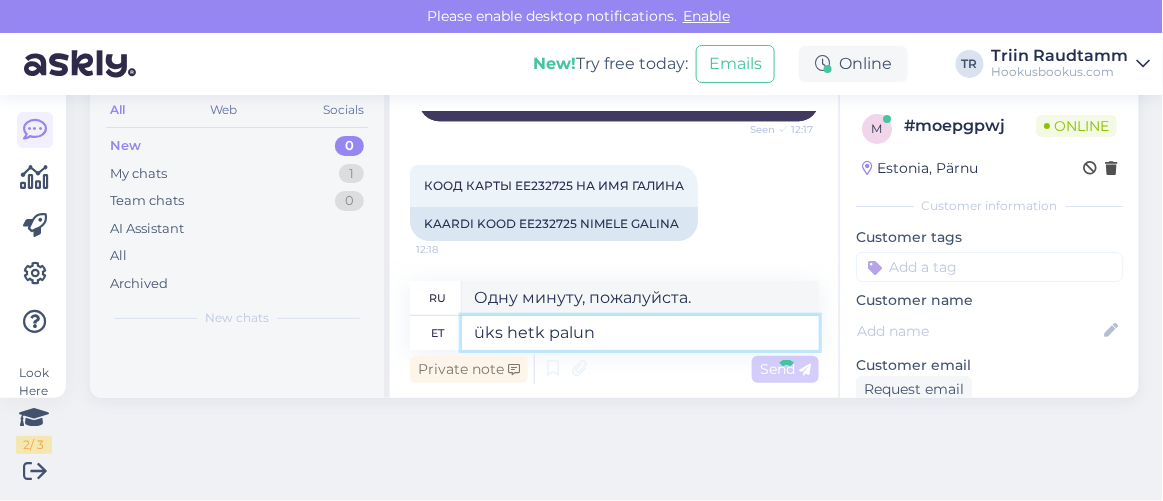 type 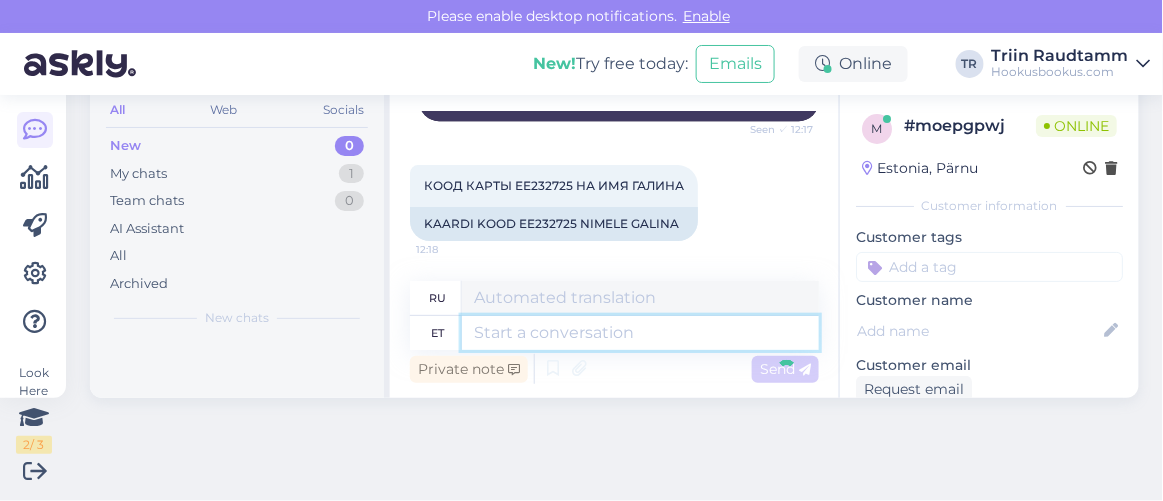 scroll, scrollTop: 1732, scrollLeft: 0, axis: vertical 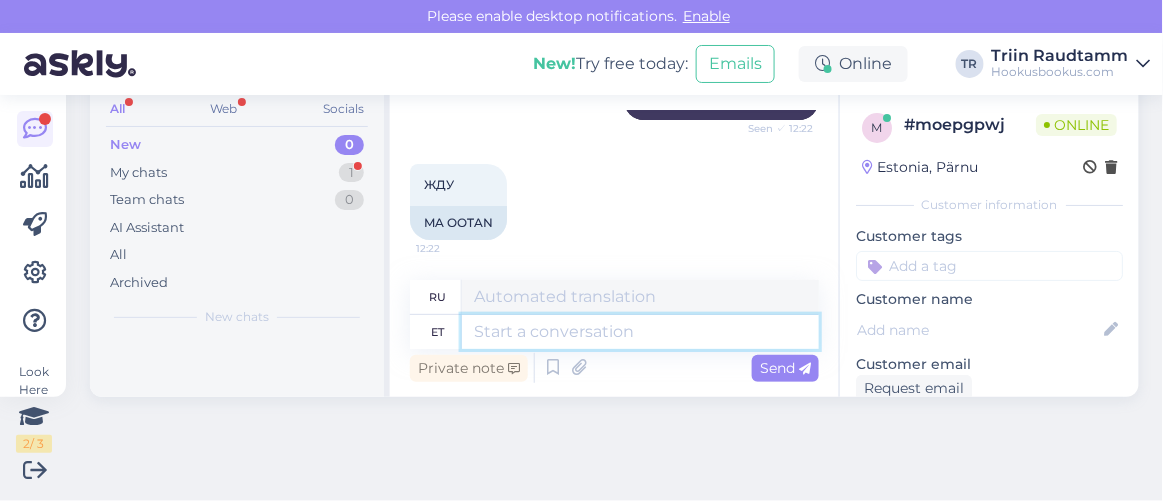 click at bounding box center [640, 332] 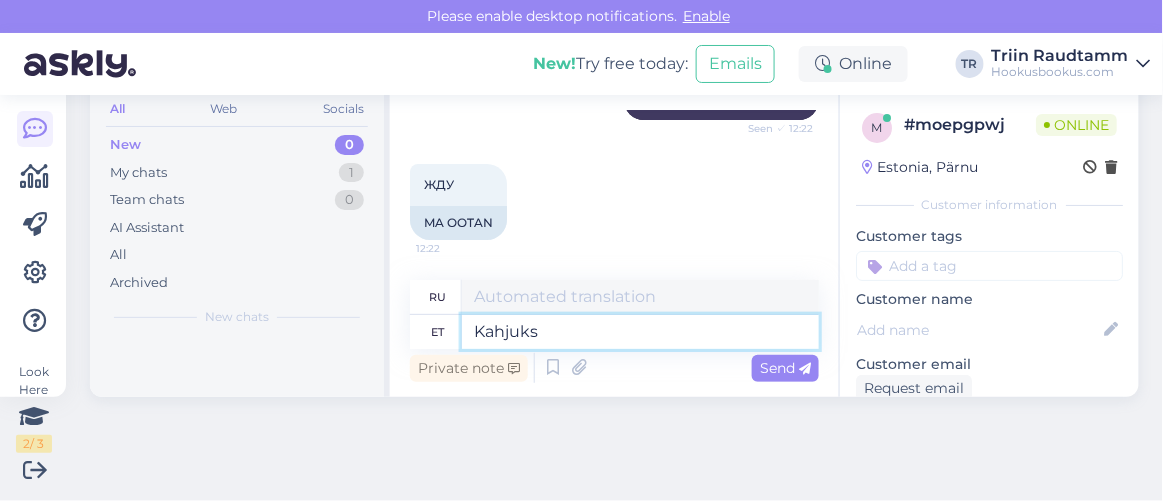 type on "Kahjuks e" 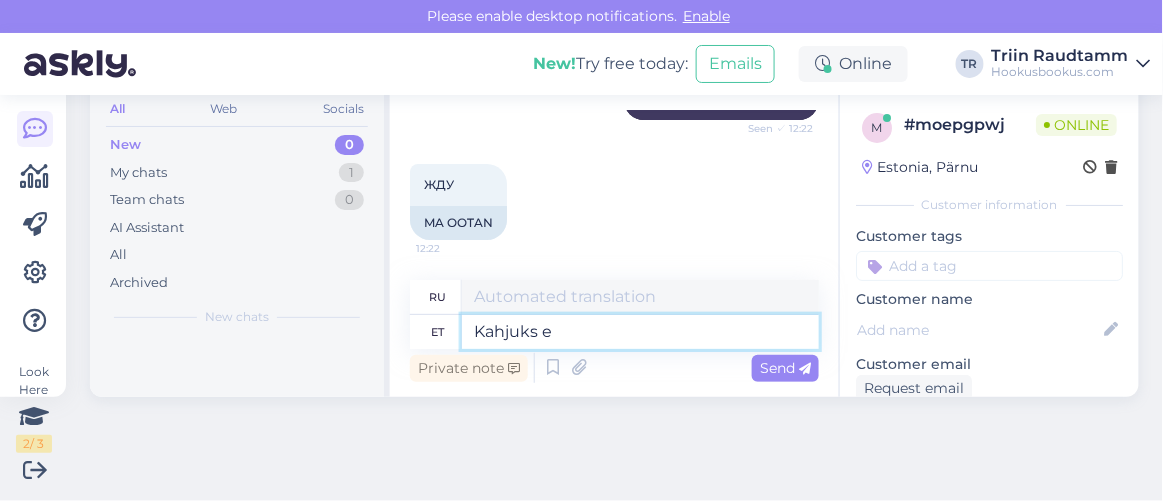 type on "К сожалению" 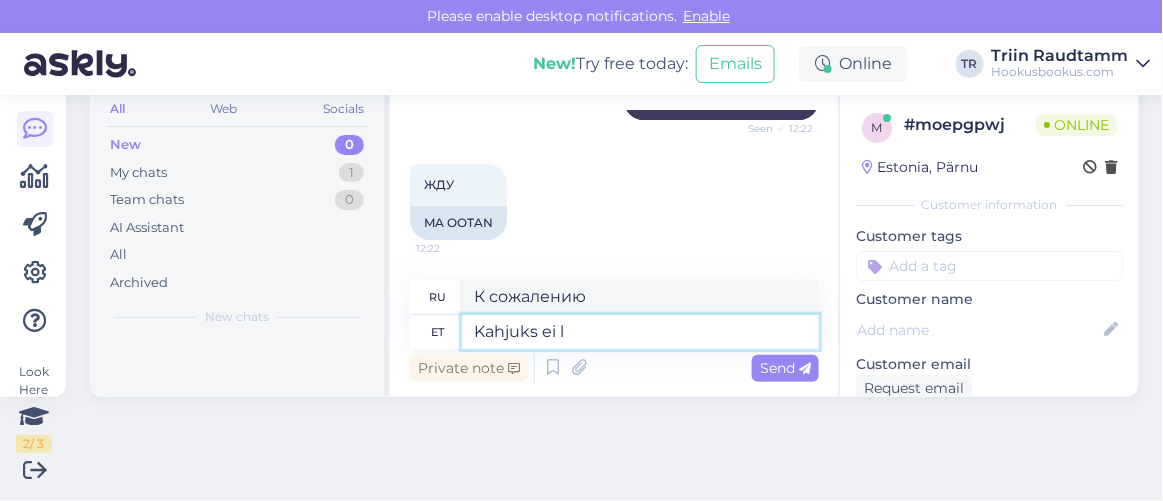 type on "Kahjuks ei le" 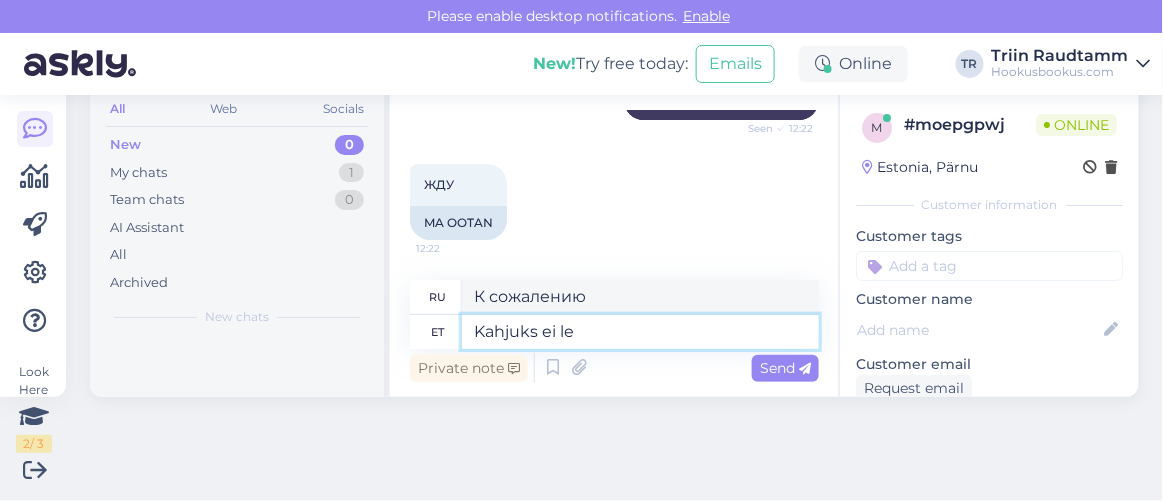 type on "К сожалению, нет." 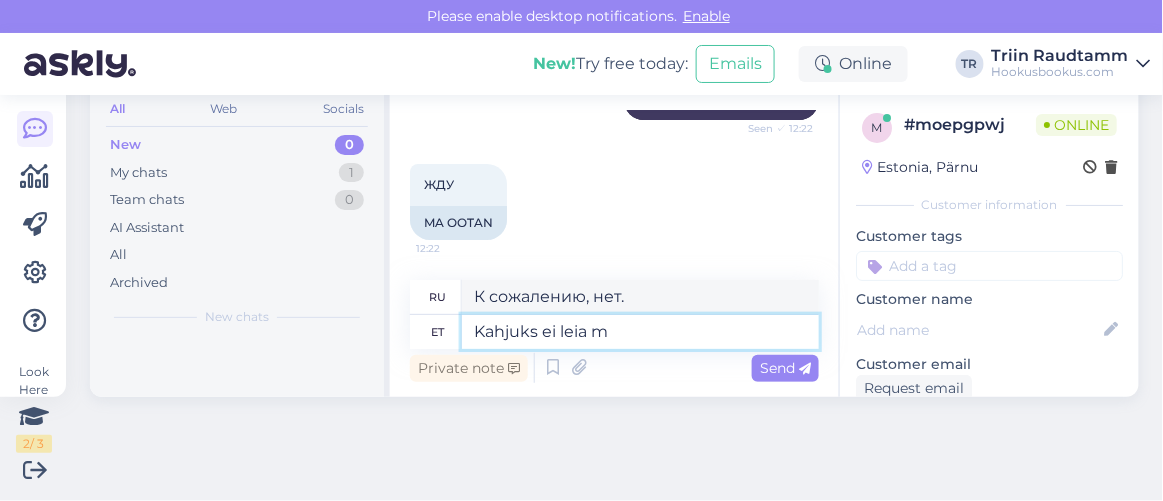 type on "Kahjuks ei leia ma" 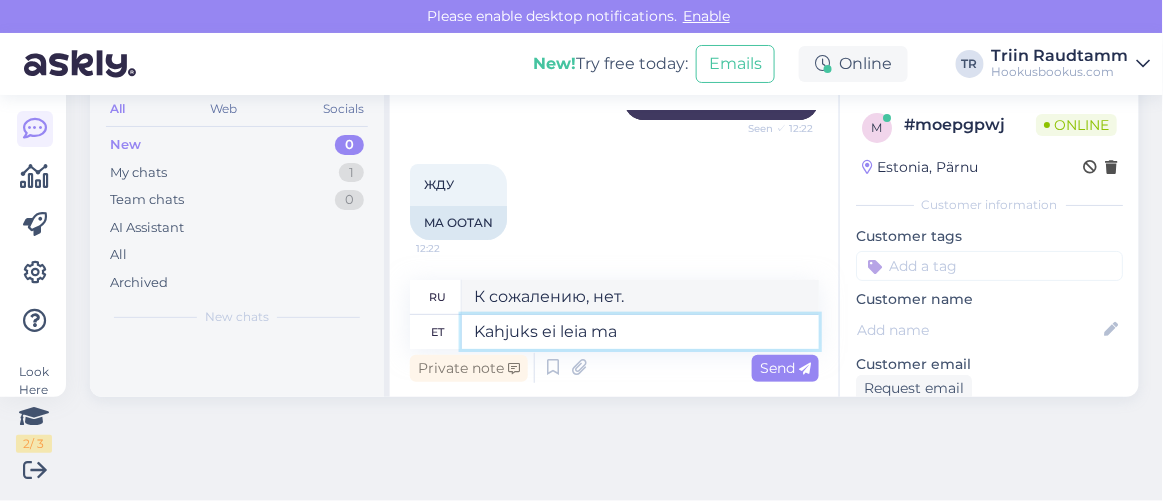 type on "К сожалению, я не могу его найти." 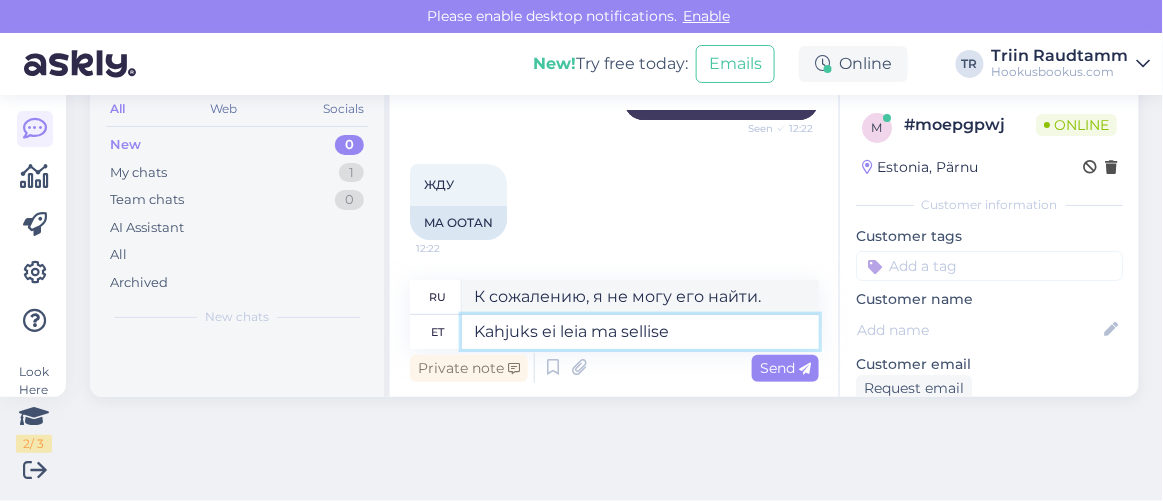 type on "Kahjuks ei leia ma sellise k" 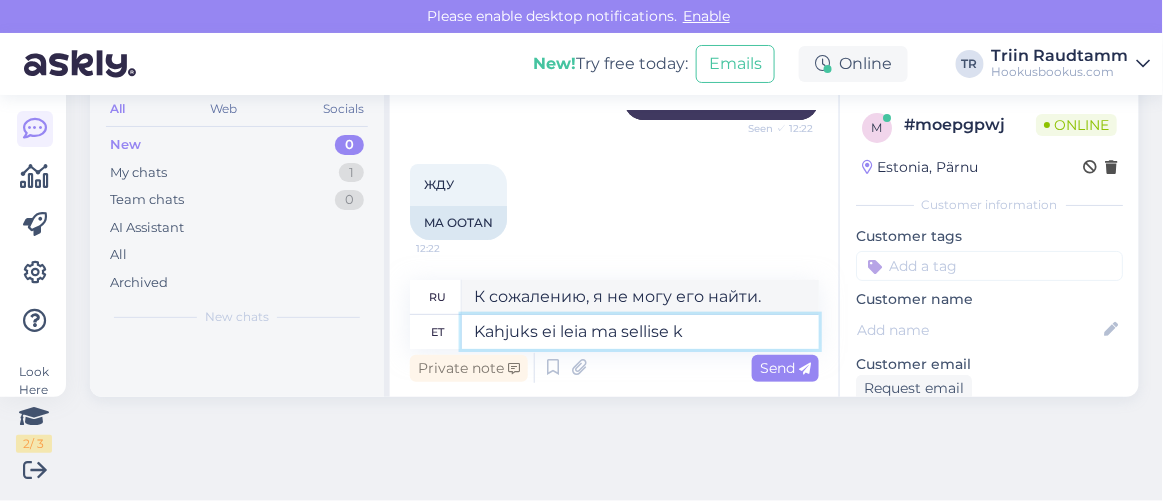 type on "К сожалению, я не могу найти такой." 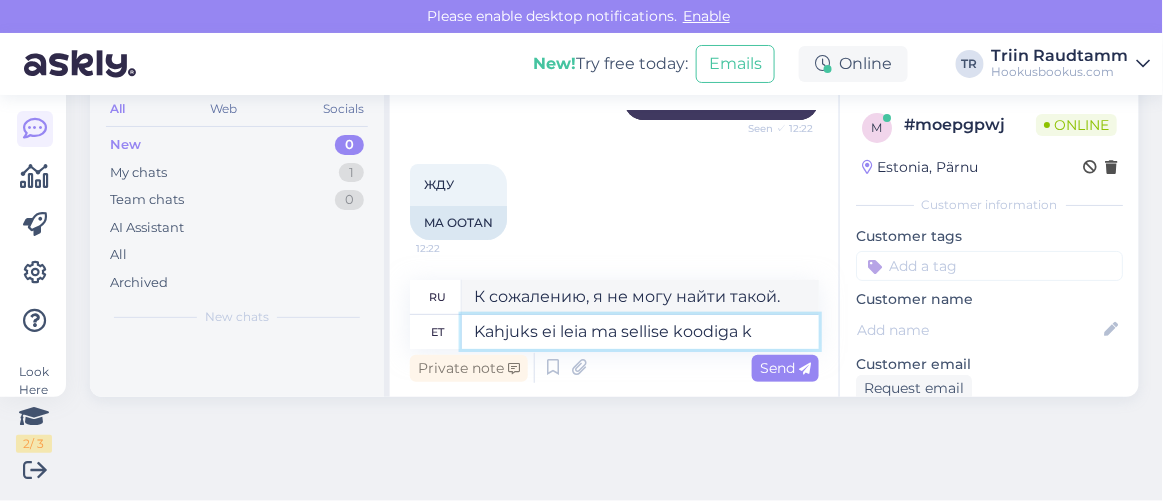 type on "Kahjuks ei leia ma sellise koodiga ki" 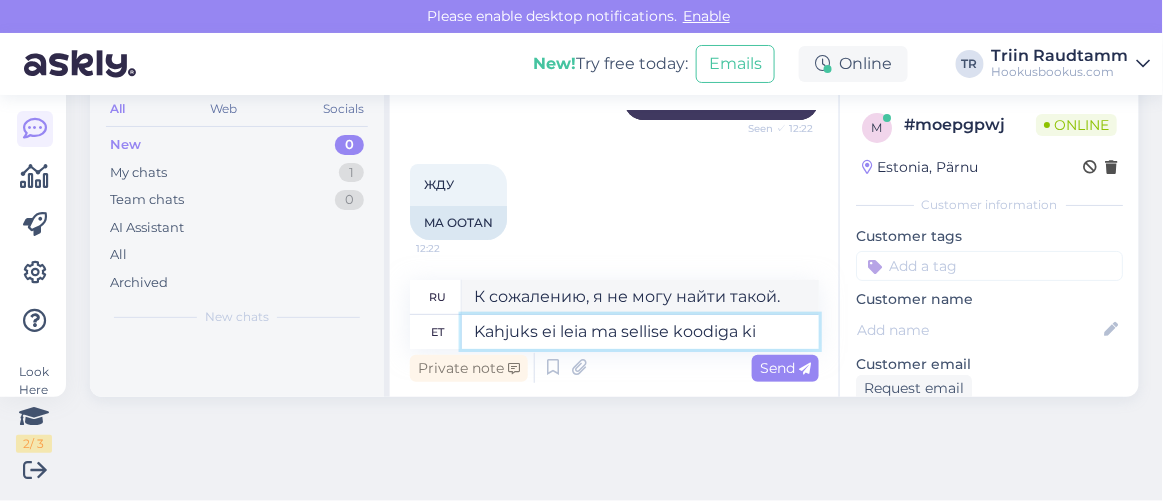 type on "К сожалению, я не могу найти такой код." 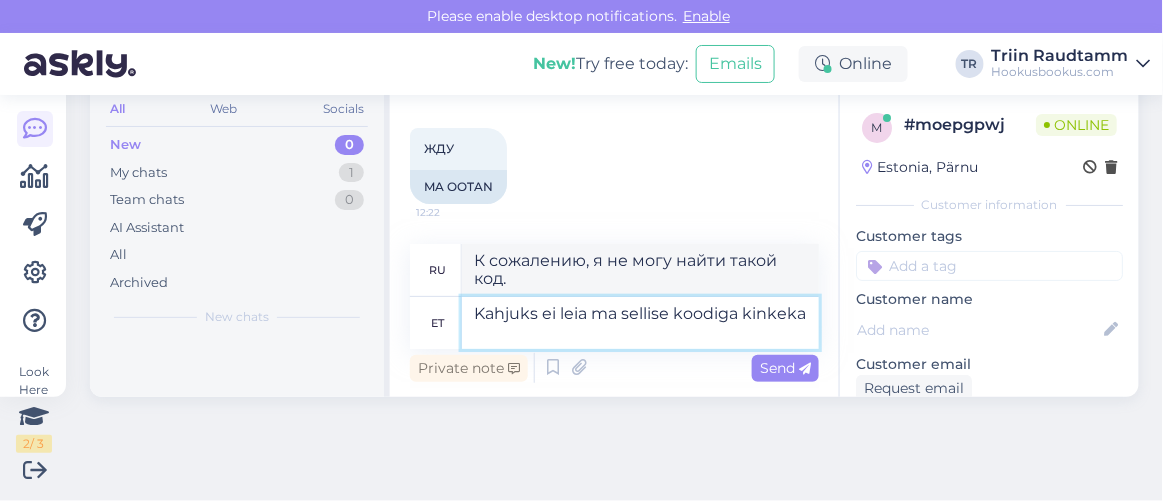 scroll, scrollTop: 1872, scrollLeft: 0, axis: vertical 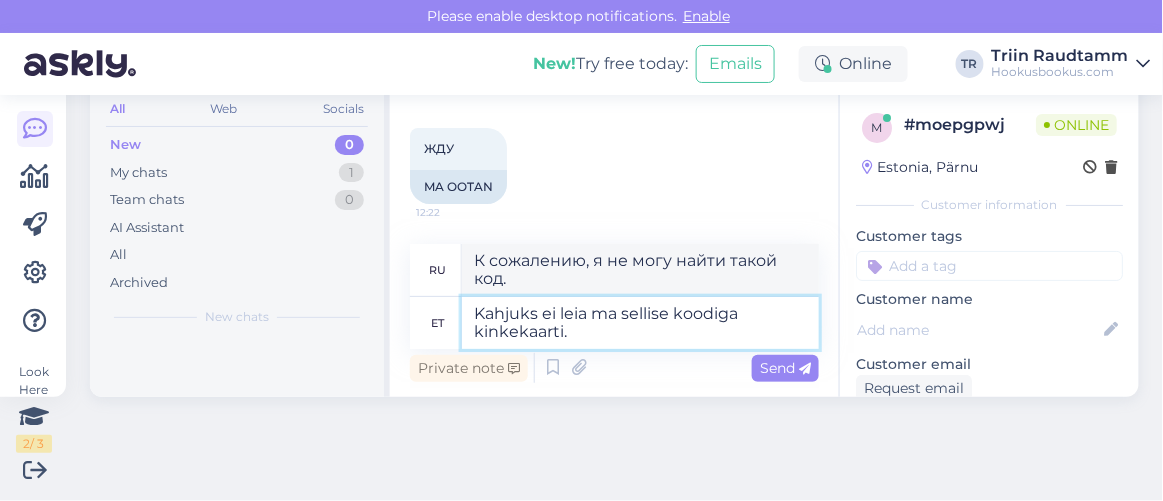 type on "Kahjuks ei leia ma sellise koodiga kinkekaarti. K" 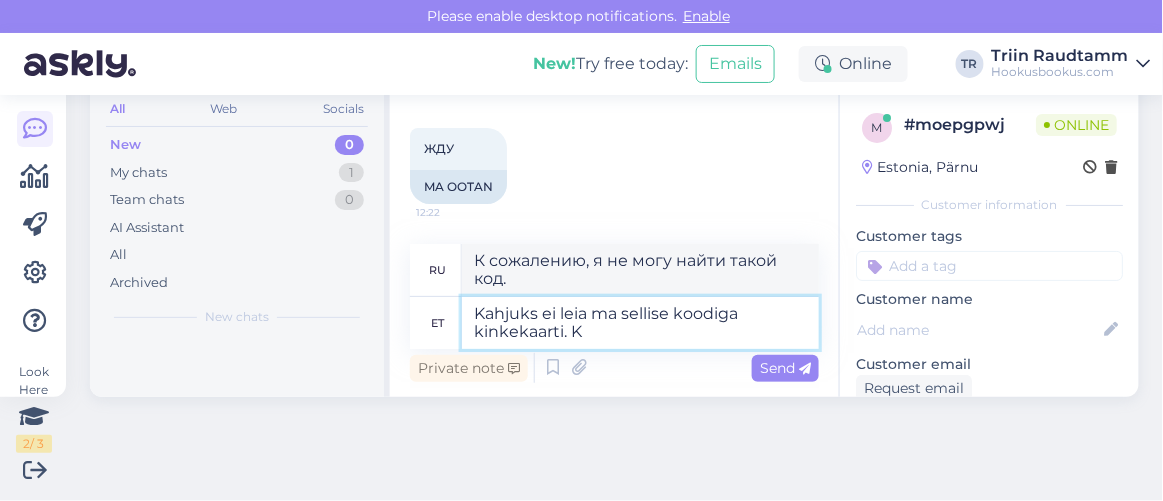 type on "К сожалению, я не могу найти подарочную карту с таким кодом." 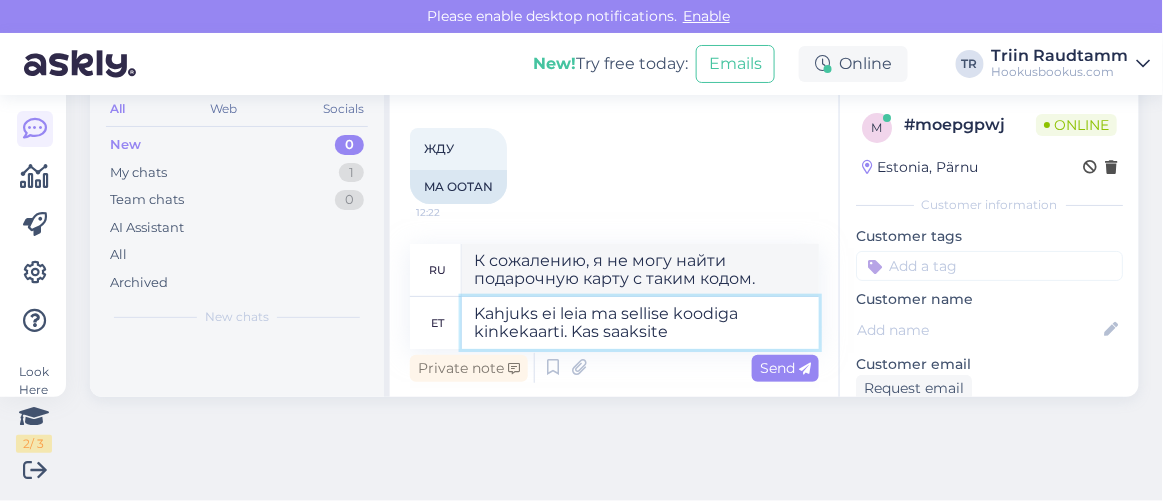 type on "Kahjuks ei leia ma sellise koodiga kinkekaarti. Kas saaksite s" 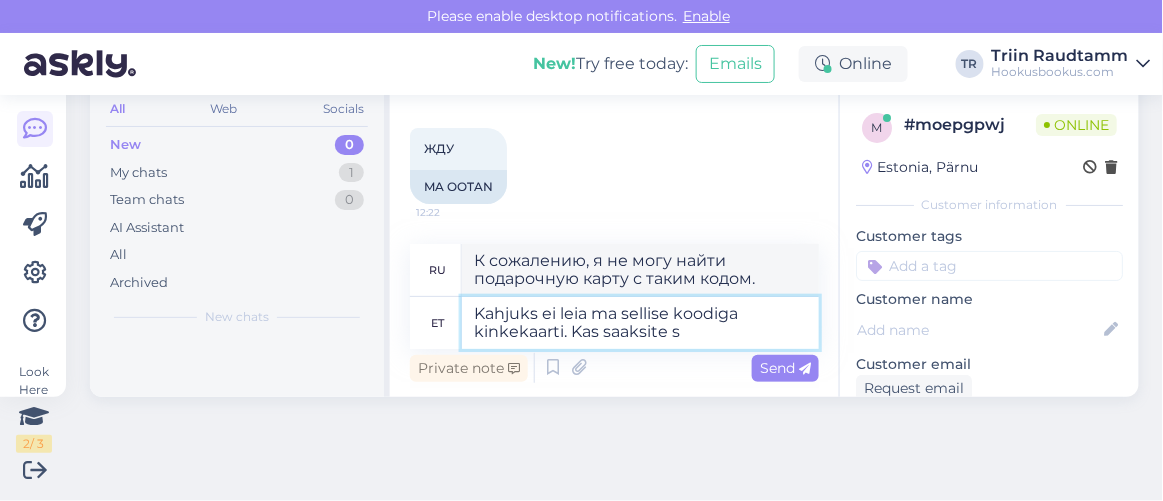 type on "К сожалению, я не могу найти подарочную карту с этим кодом. Не могли бы вы..." 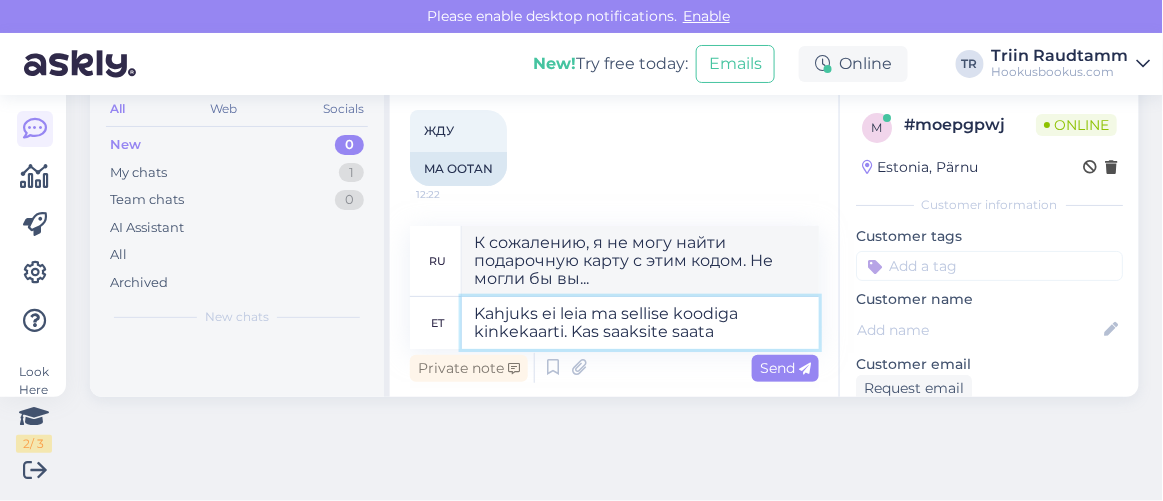 type on "Kahjuks ei leia ma sellise koodiga kinkekaarti. Kas saaksite saata i" 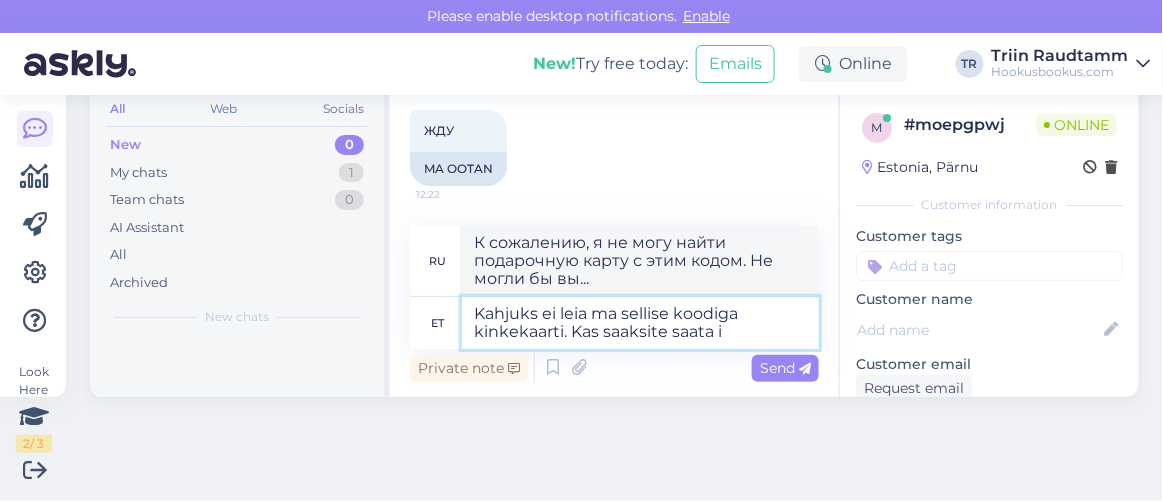 type on "К сожалению, я не могу найти подарочную карту с этим кодом. Не могли бы вы её отправить?" 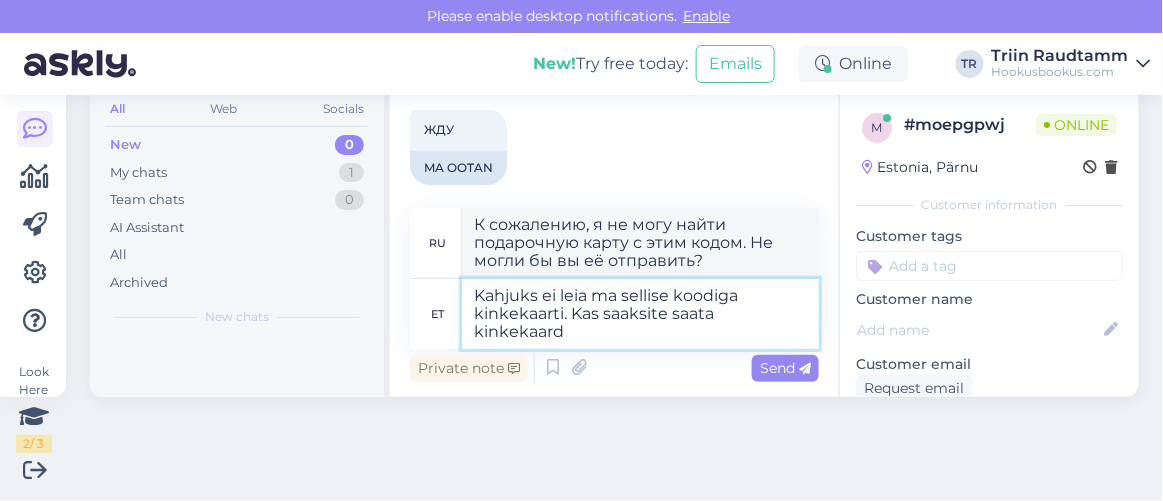 type on "Kahjuks ei leia ma sellise koodiga kinkekaarti. Kas saaksite saata kinkekaardi" 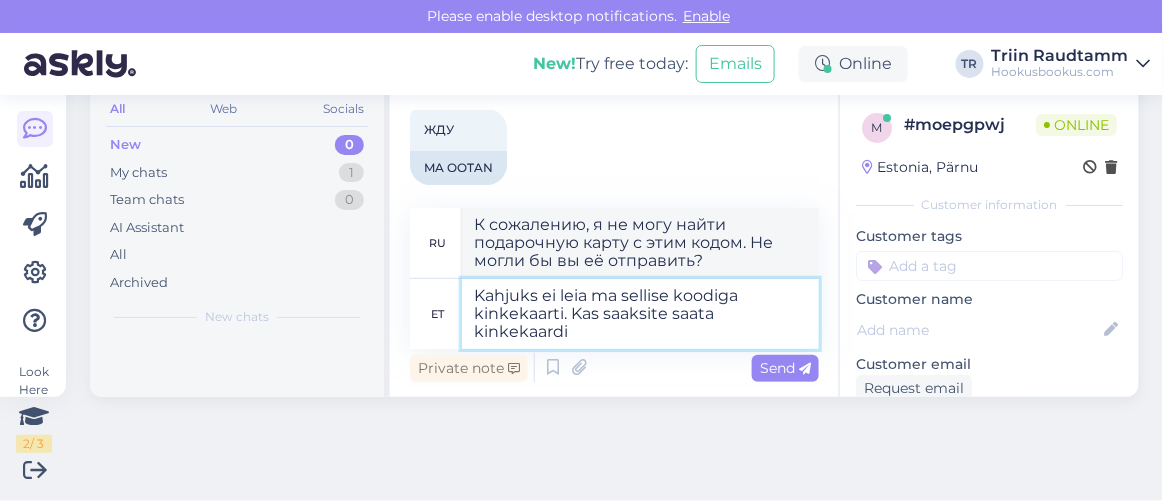 type on "К сожалению, я не могу найти подарочную карту с этим кодом. Не могли бы вы прислать мне подарочную карту?" 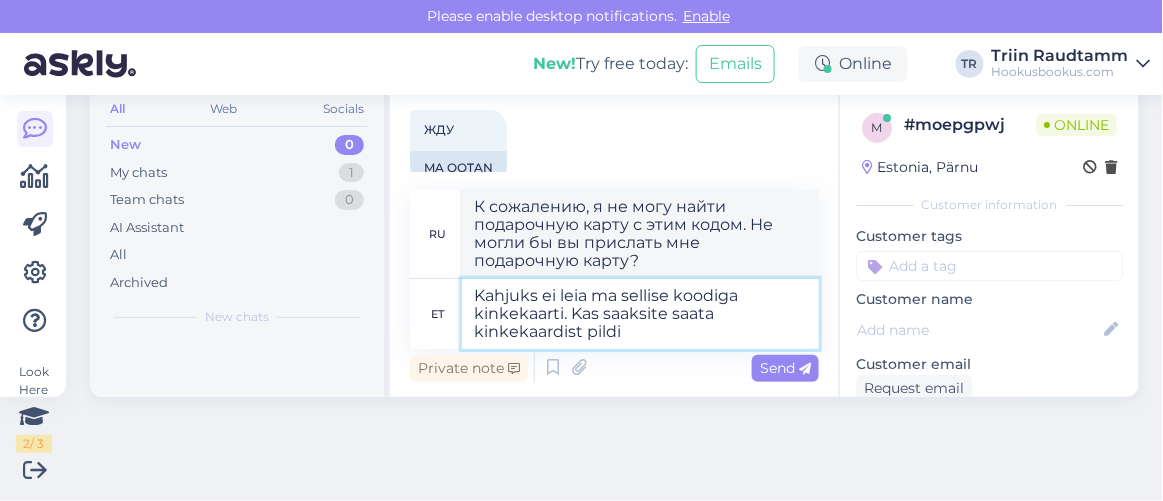 type on "Kahjuks ei leia ma sellise koodiga kinkekaarti. Kas saaksite saata kinkekaardist pildi?" 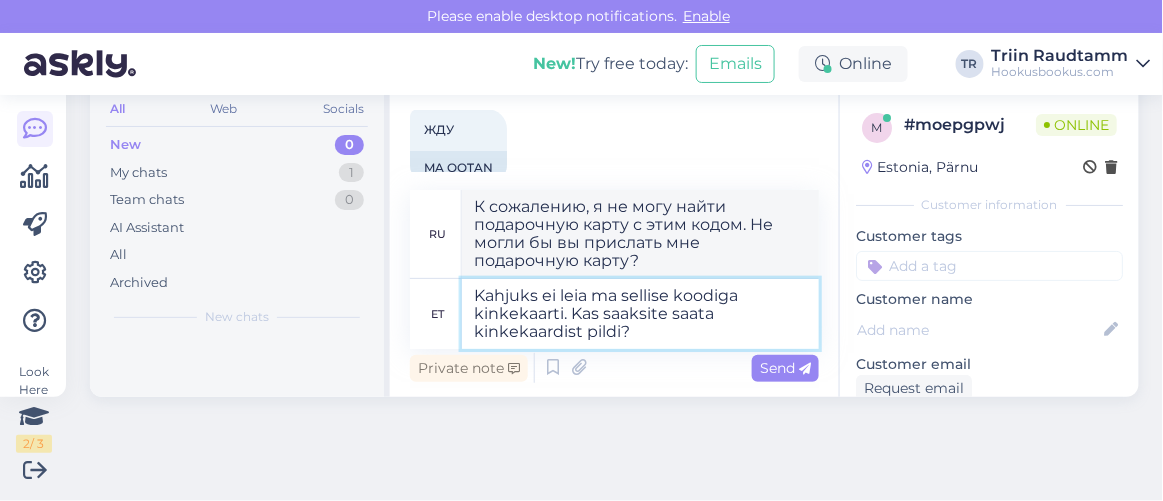 type on "К сожалению, я не могу найти подарочную карту с таким кодом. Не могли бы вы прислать мне фотографию подарочной карты?" 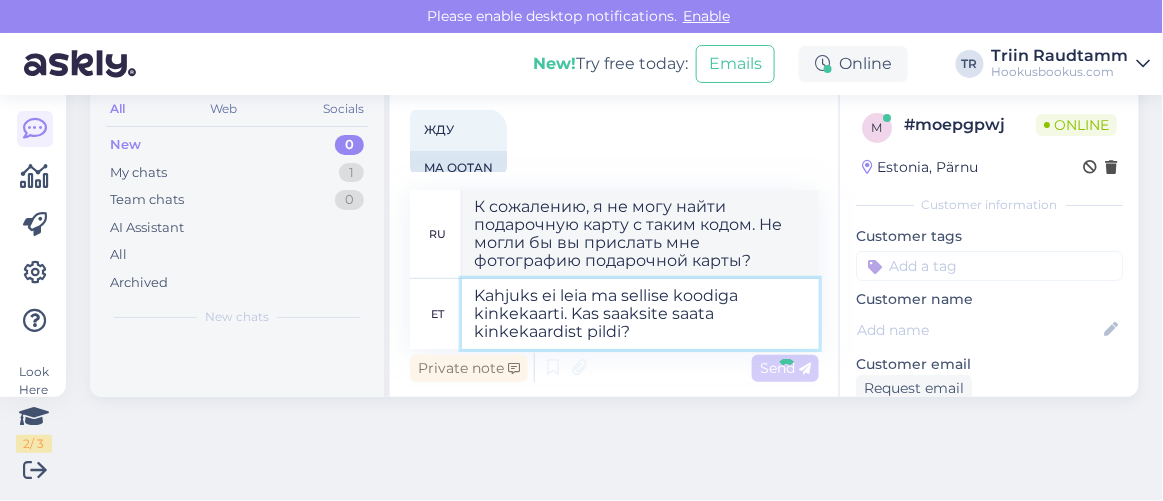 type 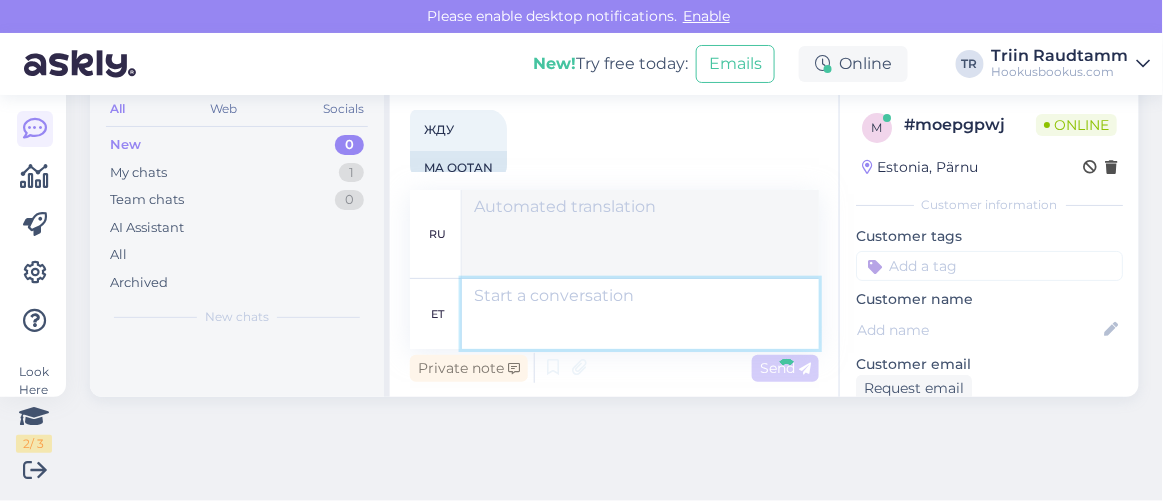 scroll, scrollTop: 2026, scrollLeft: 0, axis: vertical 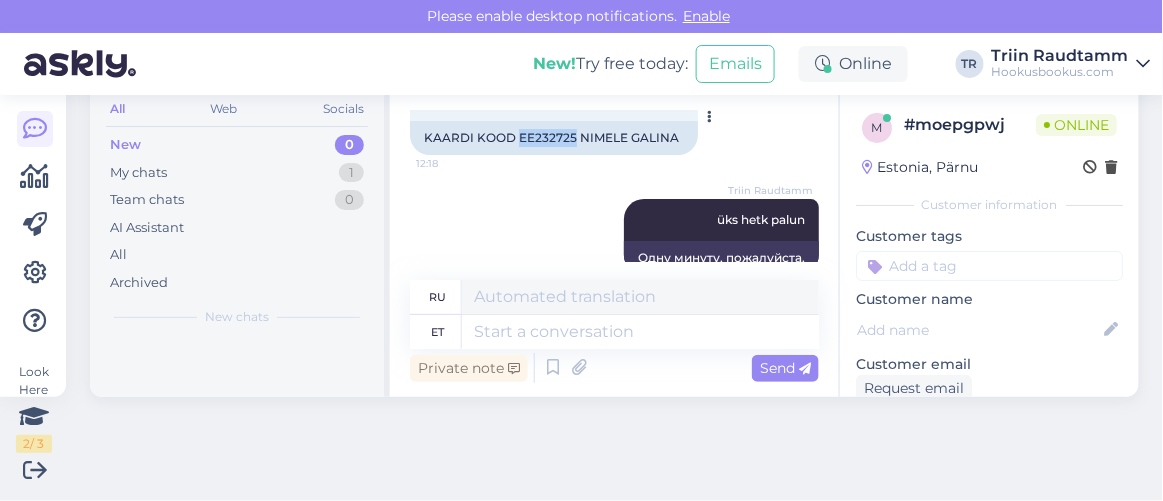drag, startPoint x: 517, startPoint y: 171, endPoint x: 572, endPoint y: 174, distance: 55.081757 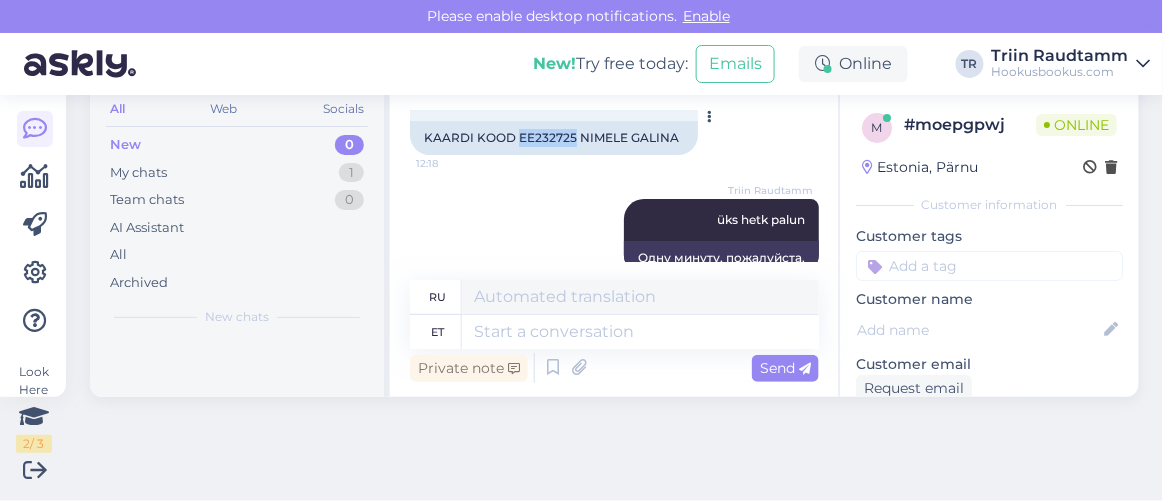 click on "KAARDI KOOD EE232725 NIMELE GALINA" at bounding box center [554, 138] 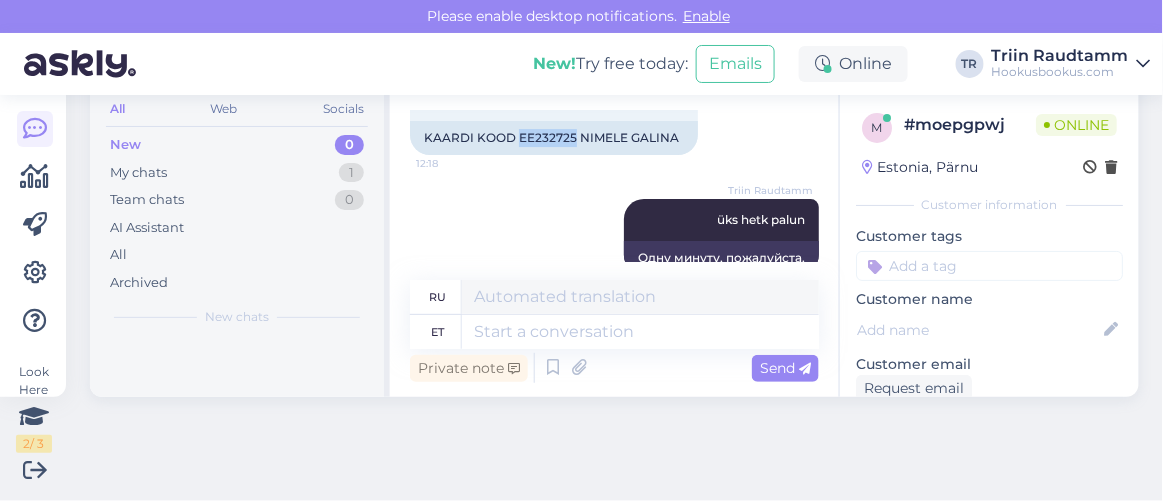 copy on "EE232725" 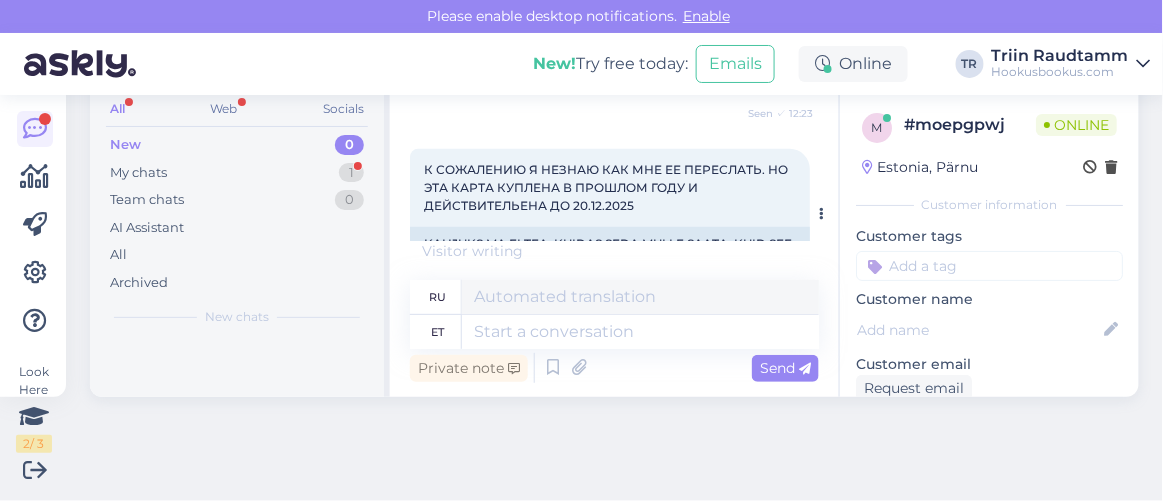 scroll, scrollTop: 2238, scrollLeft: 0, axis: vertical 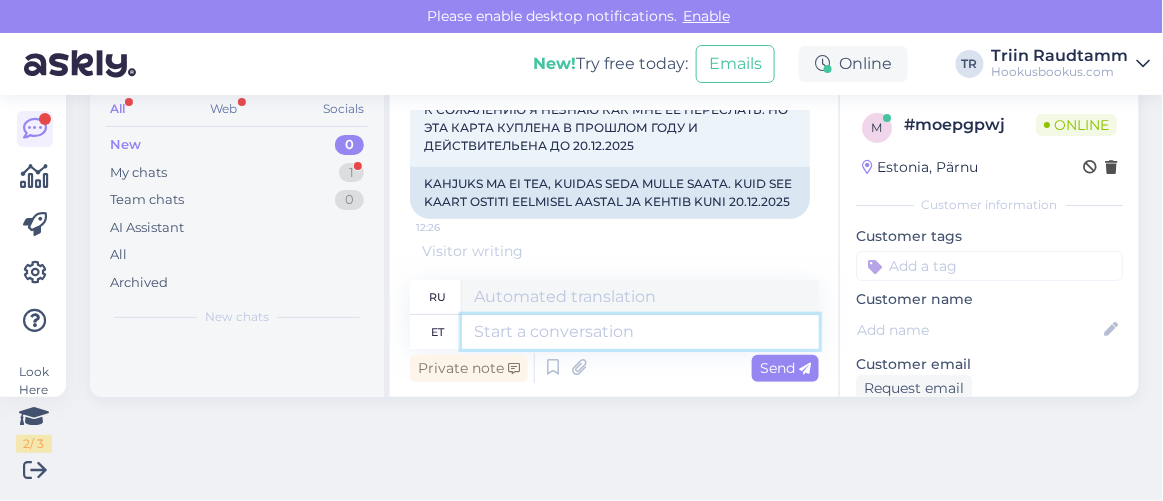 click at bounding box center [640, 332] 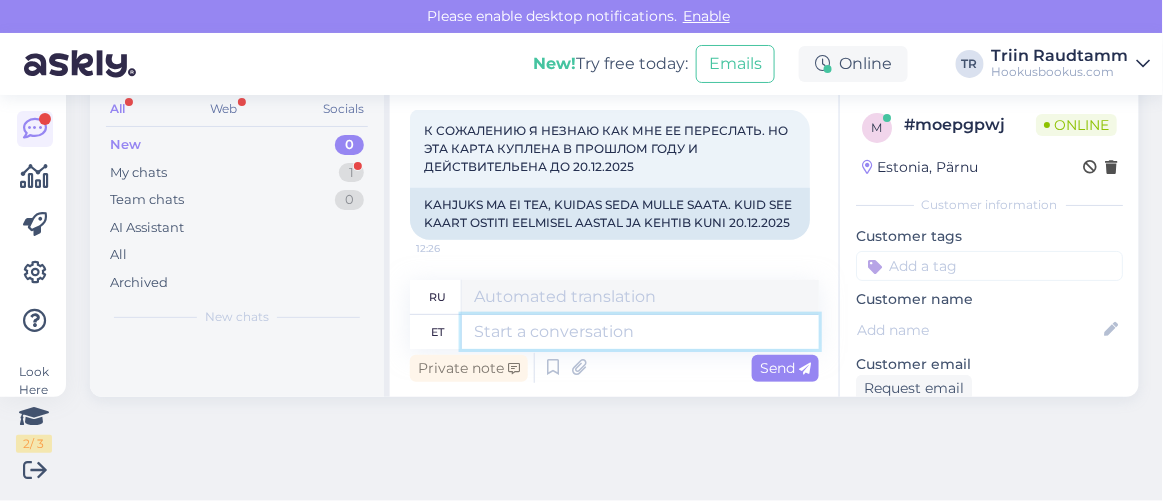 scroll, scrollTop: 2217, scrollLeft: 0, axis: vertical 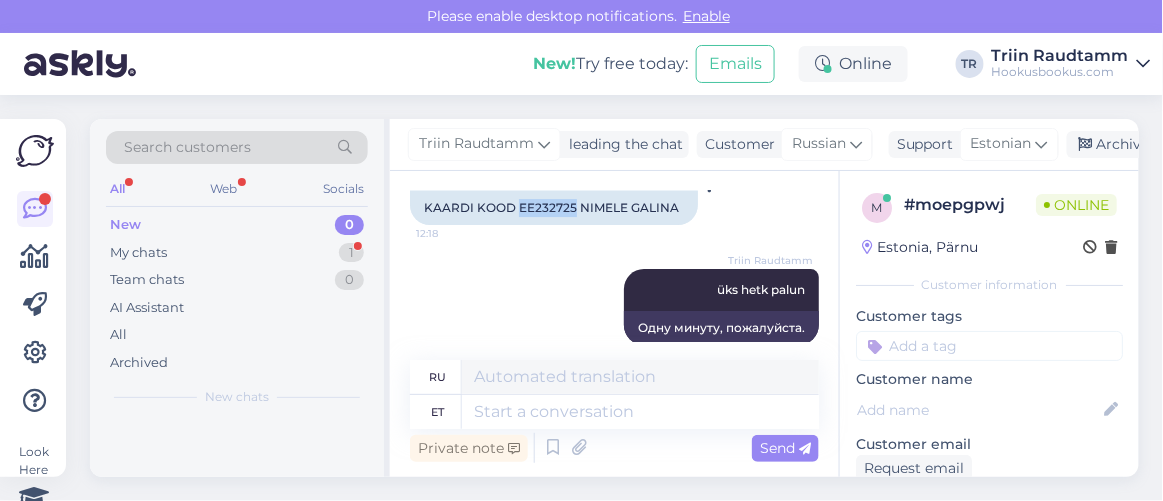 drag, startPoint x: 518, startPoint y: 243, endPoint x: 573, endPoint y: 249, distance: 55.326305 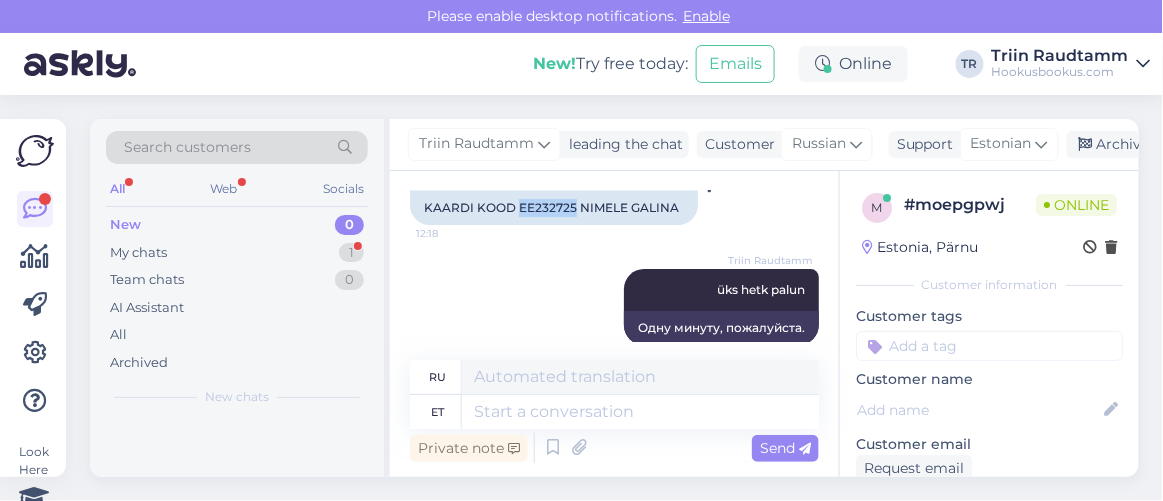 click on "KAARDI KOOD EE232725 NIMELE GALINA" at bounding box center (554, 208) 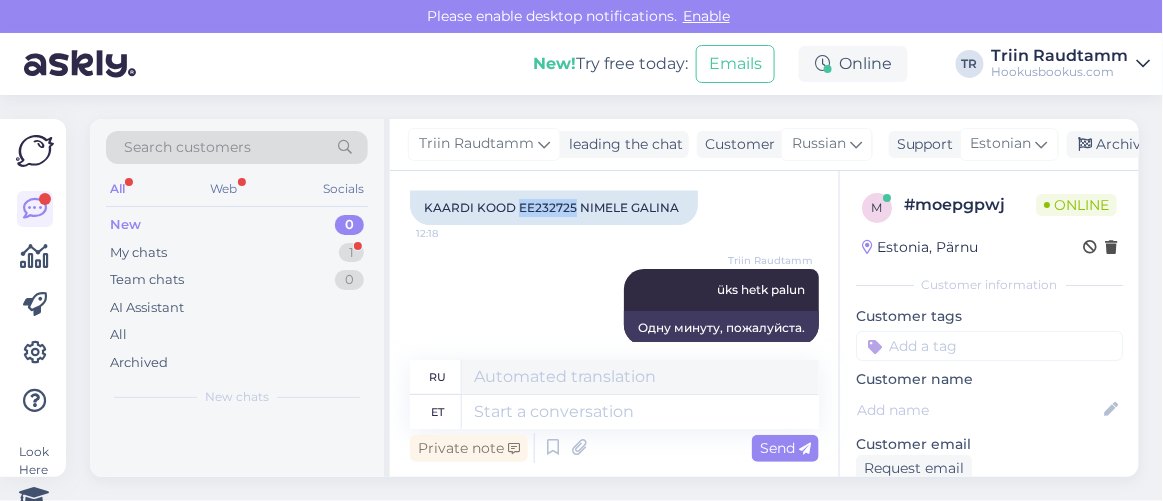 scroll, scrollTop: 2355, scrollLeft: 0, axis: vertical 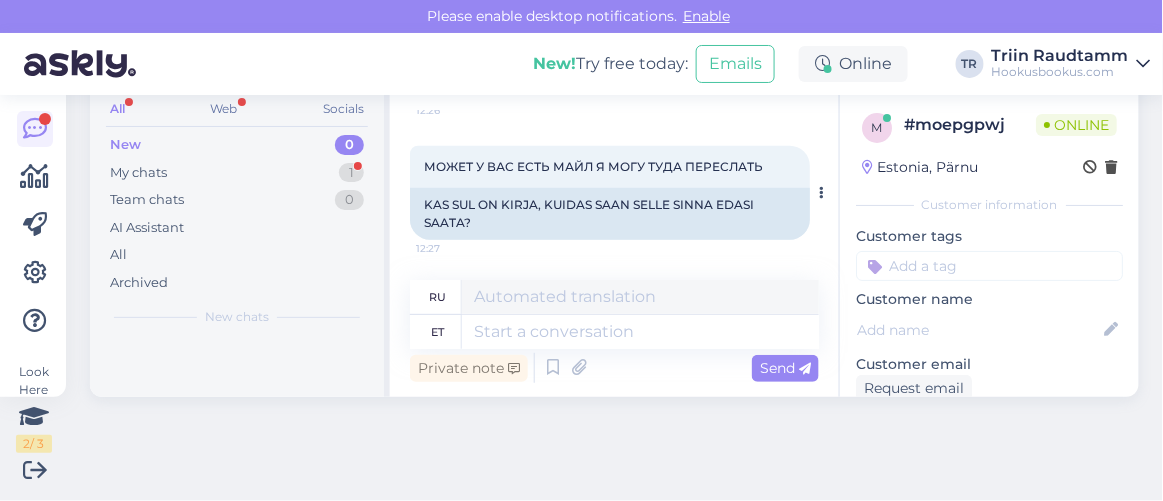 copy on "EE232725" 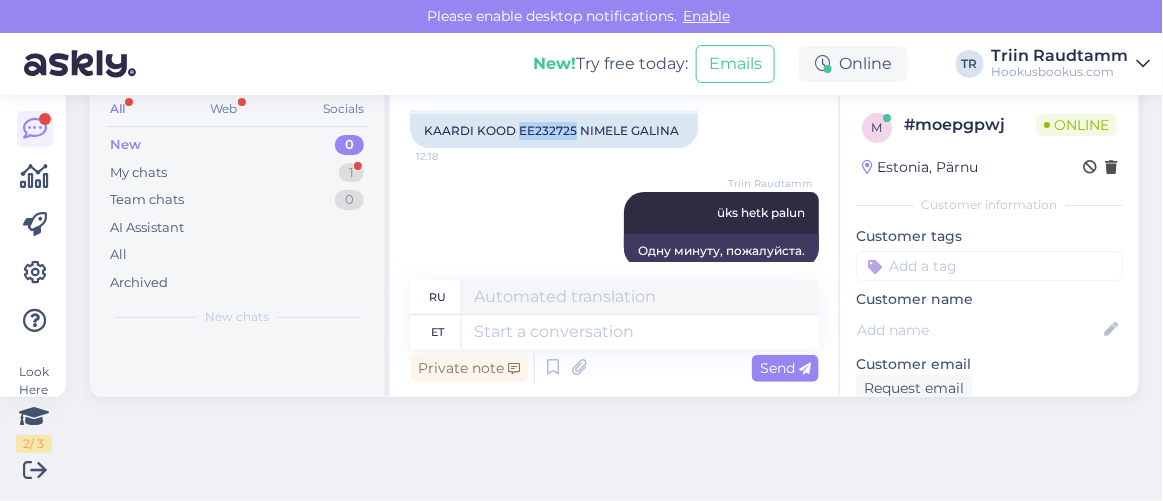 scroll, scrollTop: 1628, scrollLeft: 0, axis: vertical 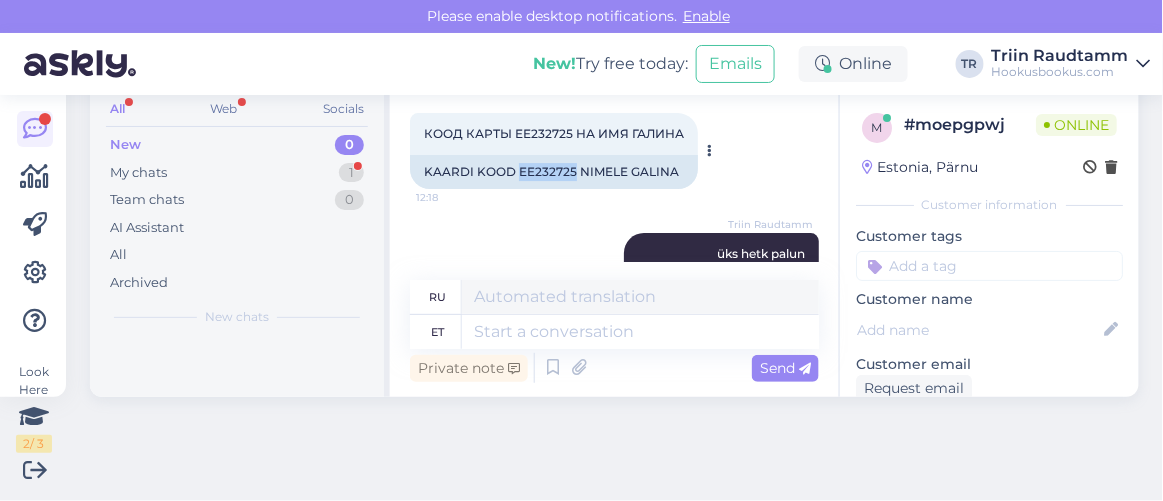 click on "KAARDI KOOD EE232725 NIMELE GALINA" at bounding box center [554, 172] 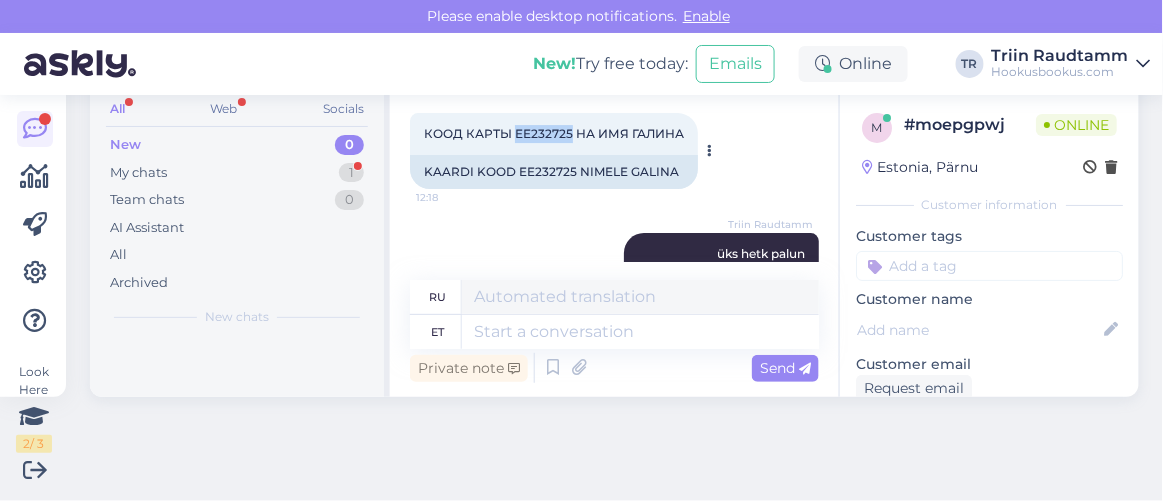 drag, startPoint x: 513, startPoint y: 167, endPoint x: 569, endPoint y: 162, distance: 56.22277 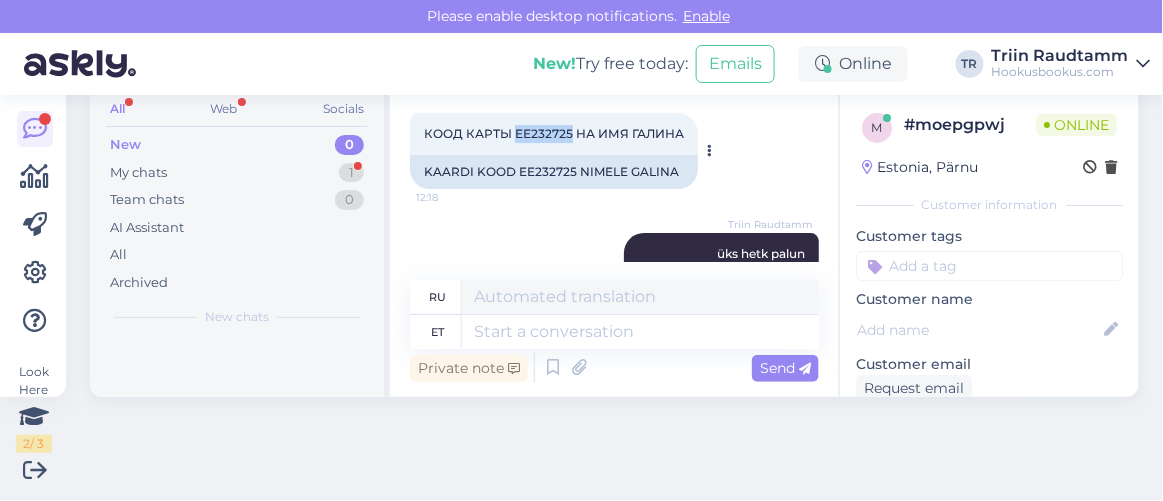 click on "КООД КАРТЫ ЕЕ232725 НА ИМЯ ГАЛИНА" at bounding box center (554, 133) 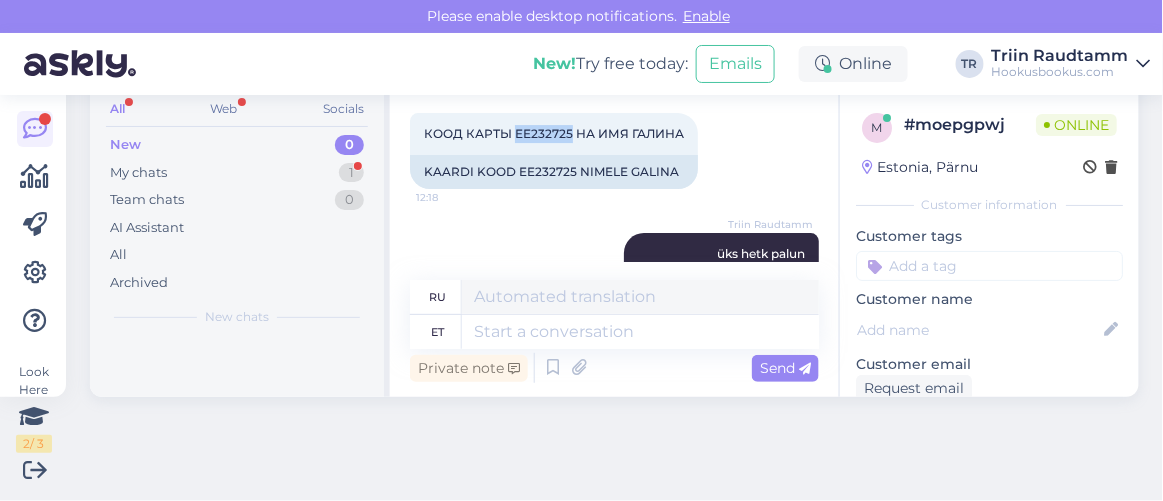 copy on "ЕЕ232725" 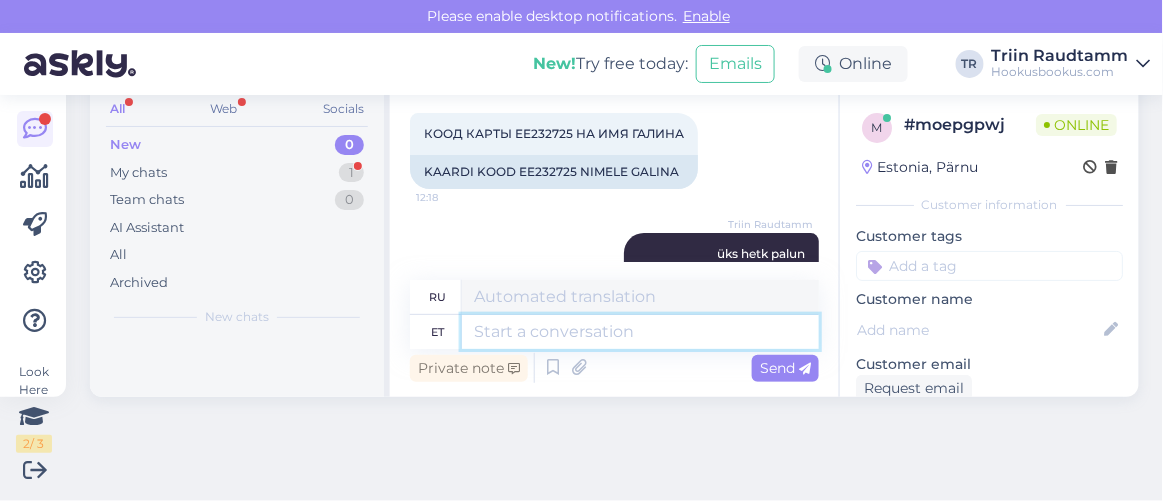 click at bounding box center (640, 332) 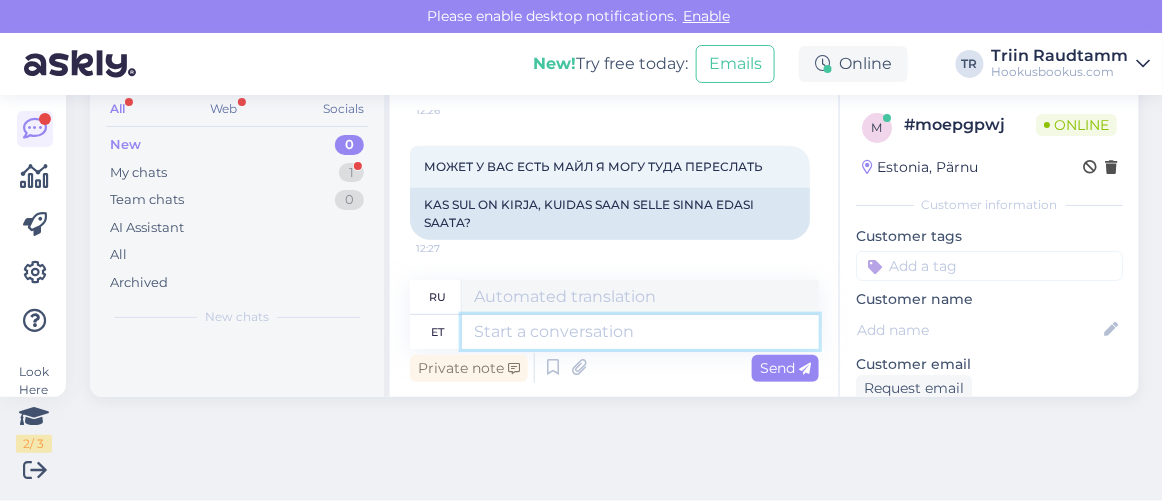 scroll, scrollTop: 2355, scrollLeft: 0, axis: vertical 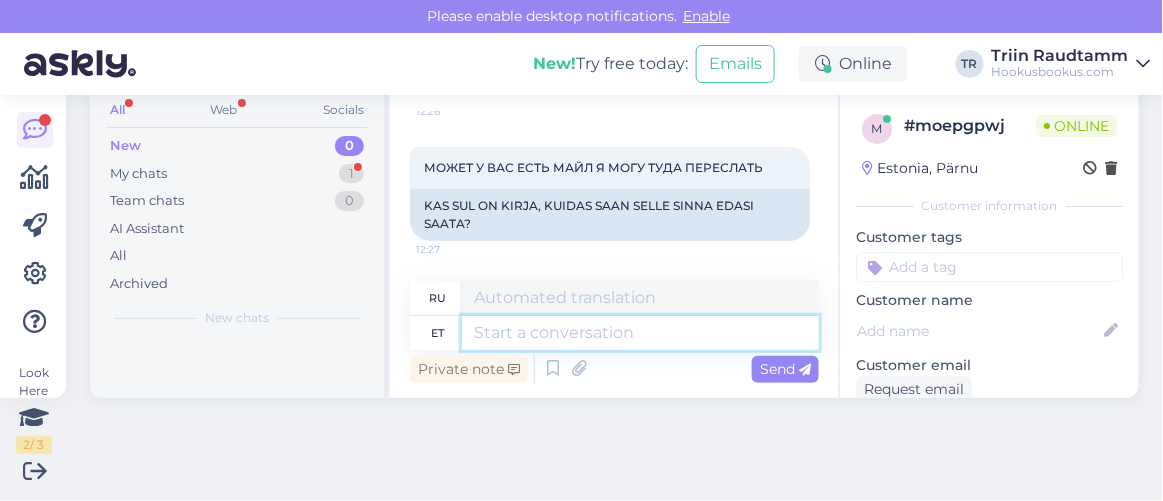 click at bounding box center [640, 333] 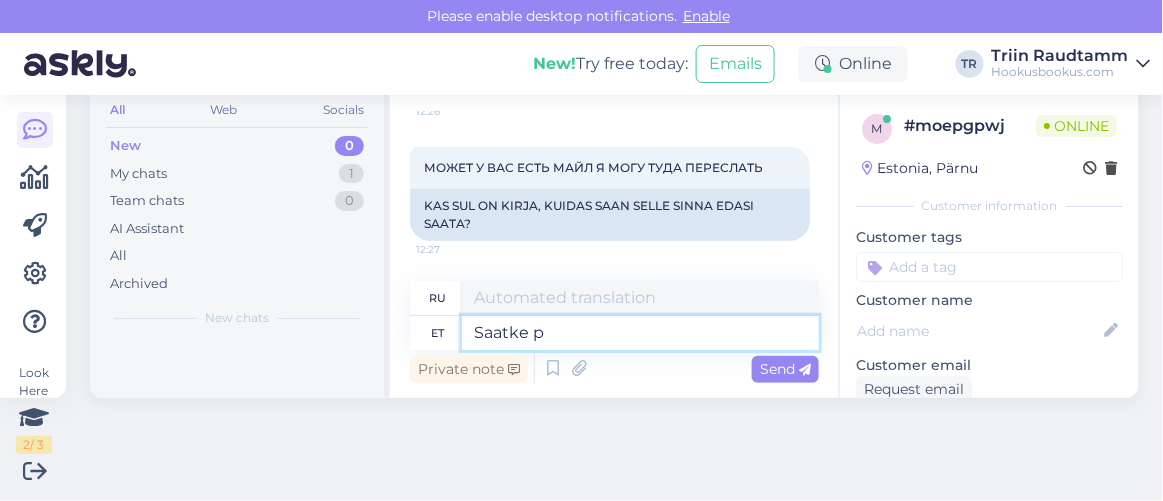 type on "Saatke pa" 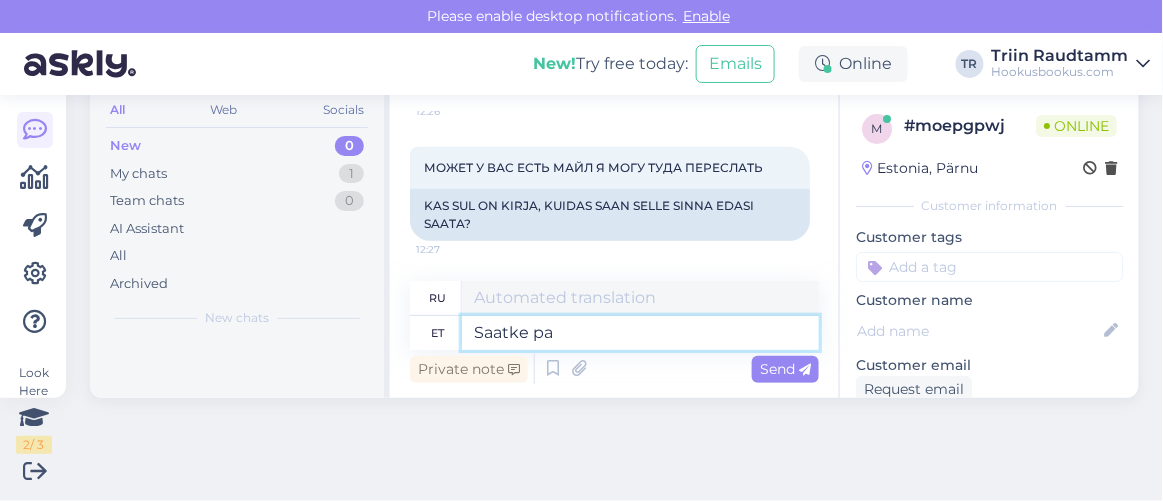 type on "Отправлять" 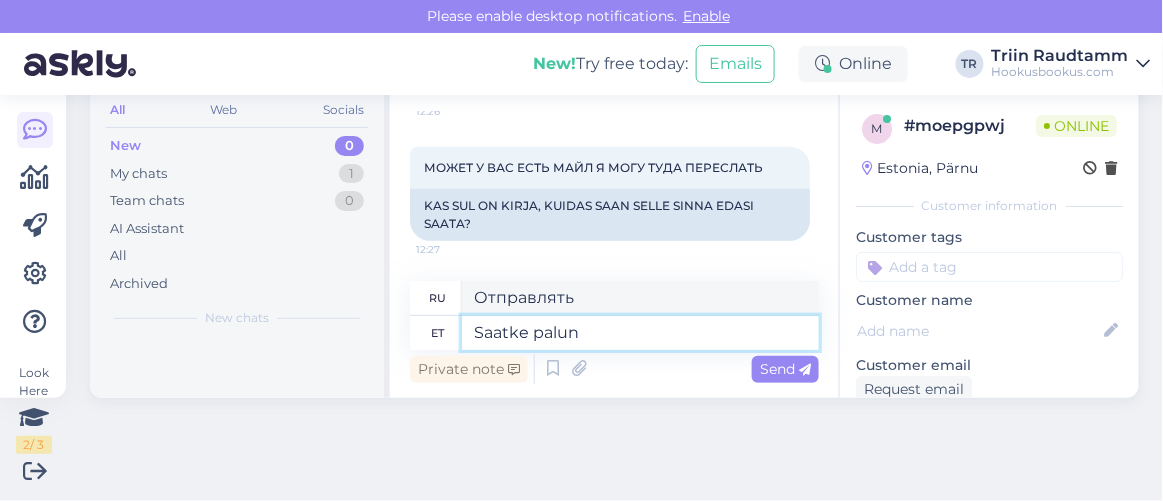 type on "Saatke palun" 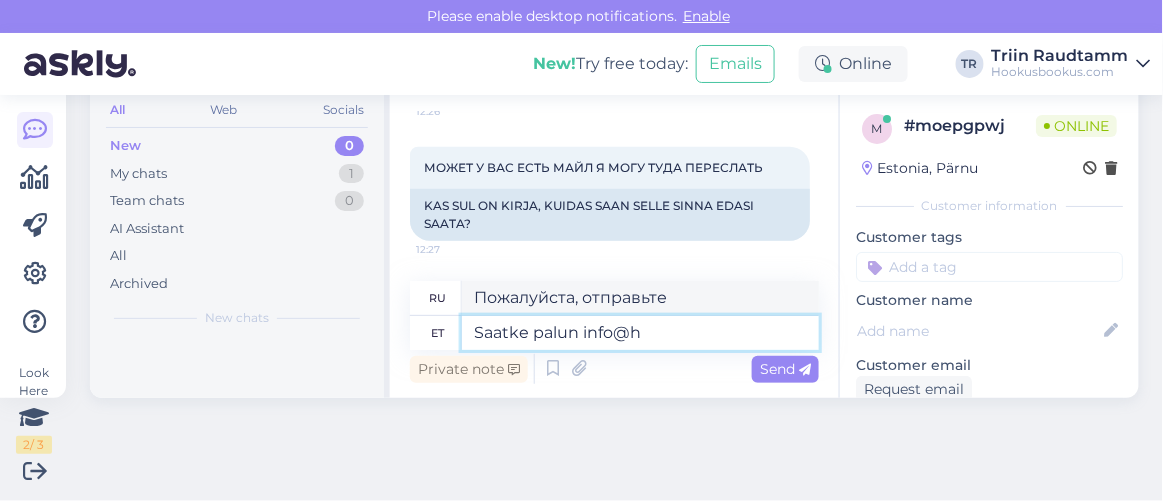 type on "Saatke palun info@ho" 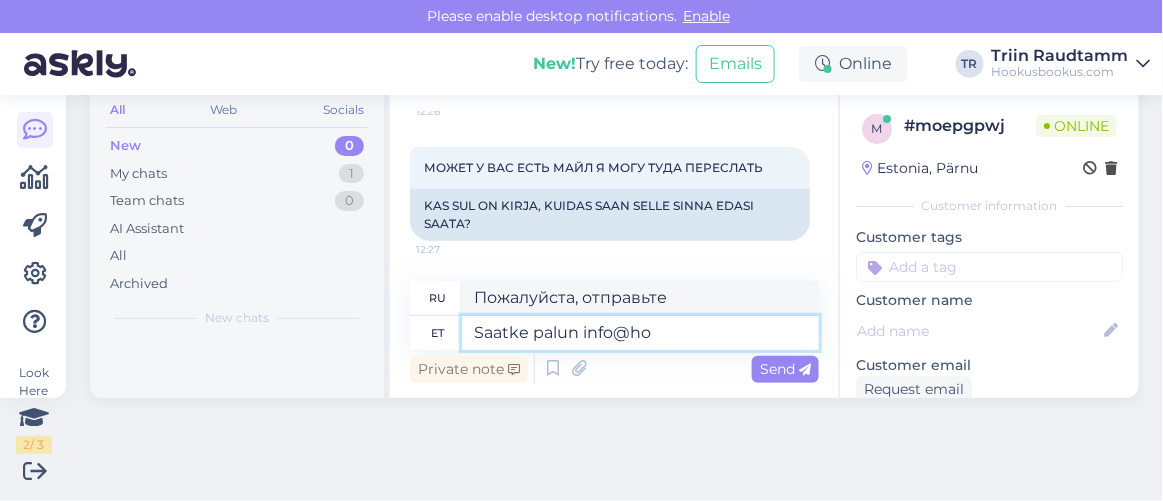 type on "Пожалуйста, отправьте info@" 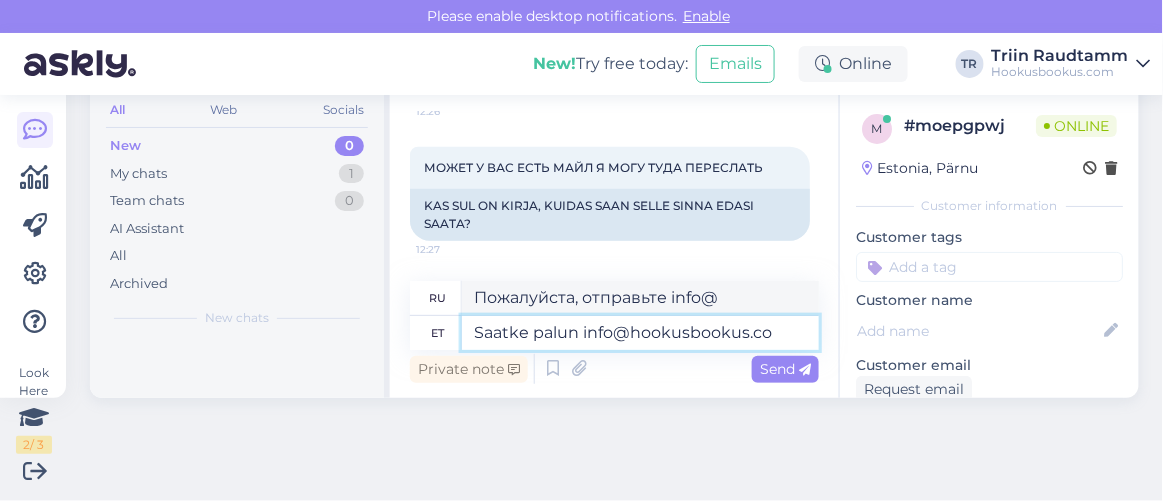 type on "Saatke palun info@hookusbookus.com" 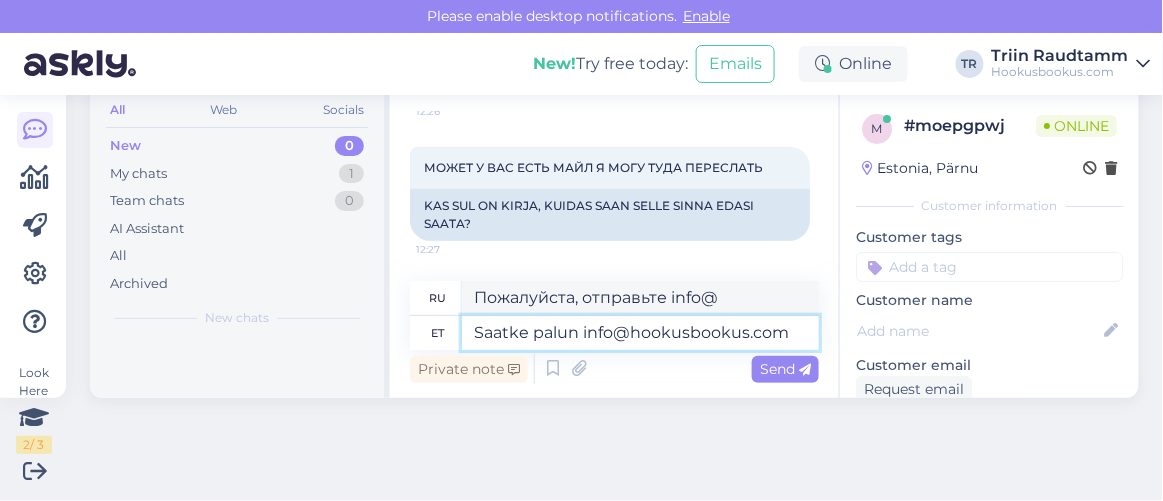 type on "Пожалуйста, отправьте info@hookusbookus.com" 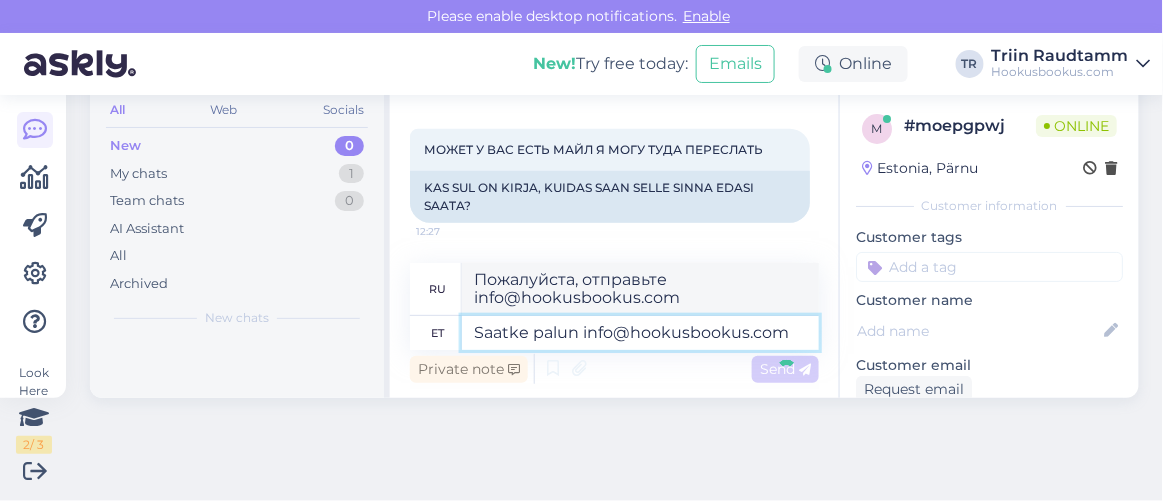 type 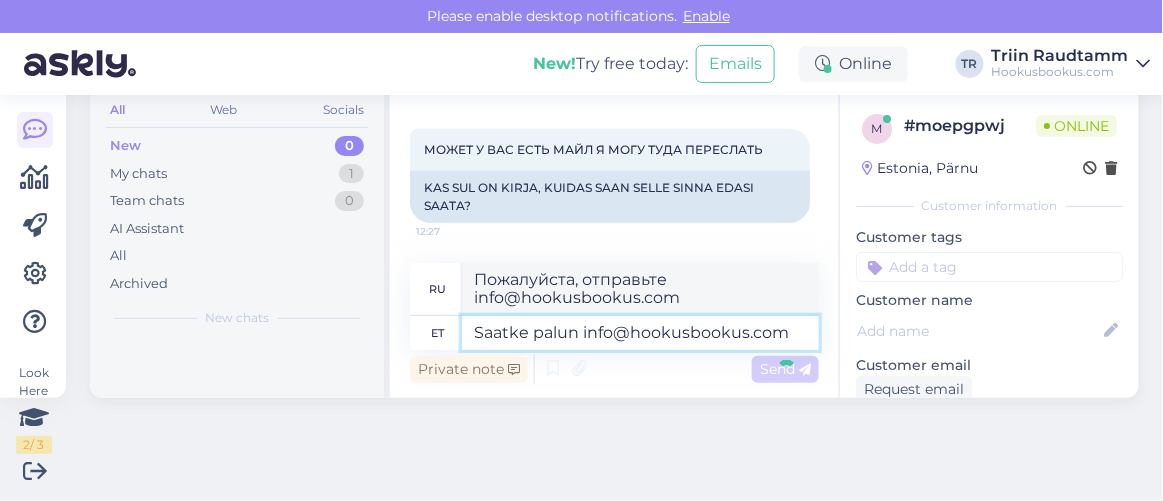 type 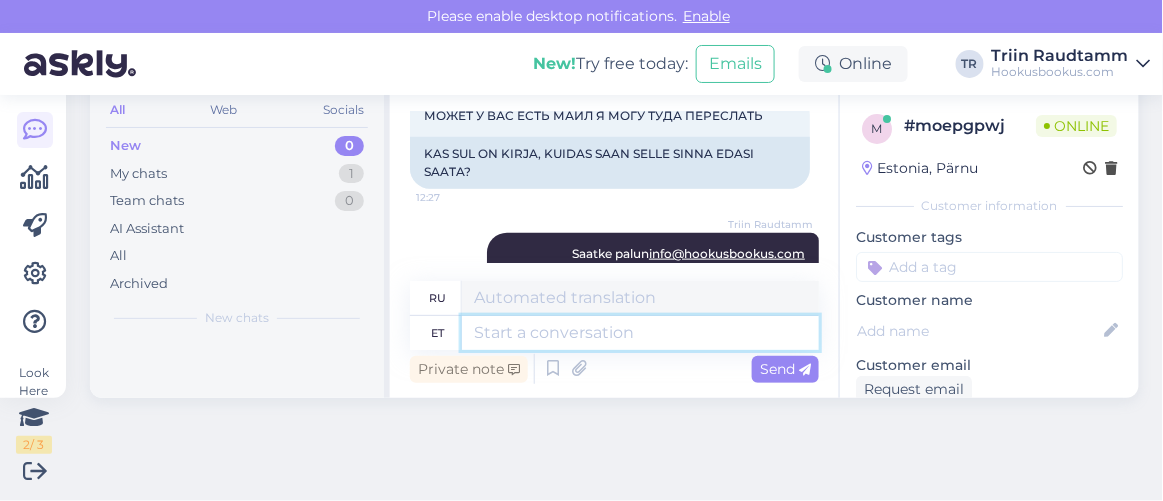 scroll, scrollTop: 2475, scrollLeft: 0, axis: vertical 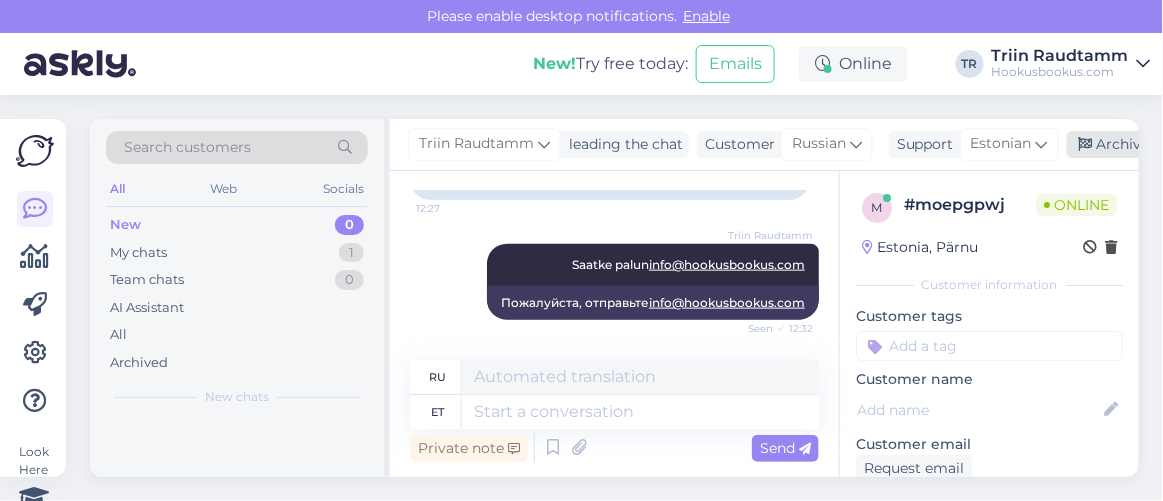 click at bounding box center (1086, 145) 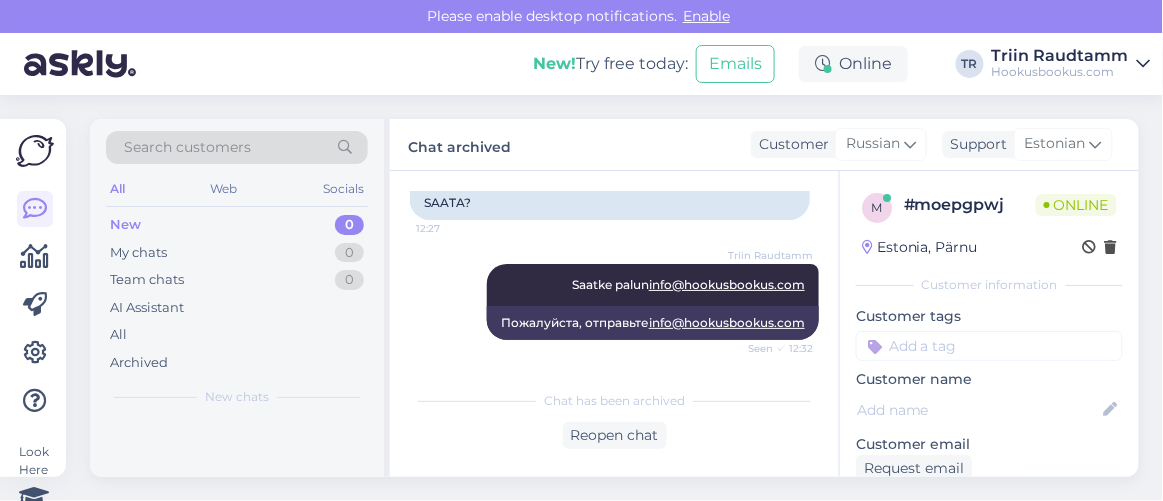 scroll, scrollTop: 2559, scrollLeft: 0, axis: vertical 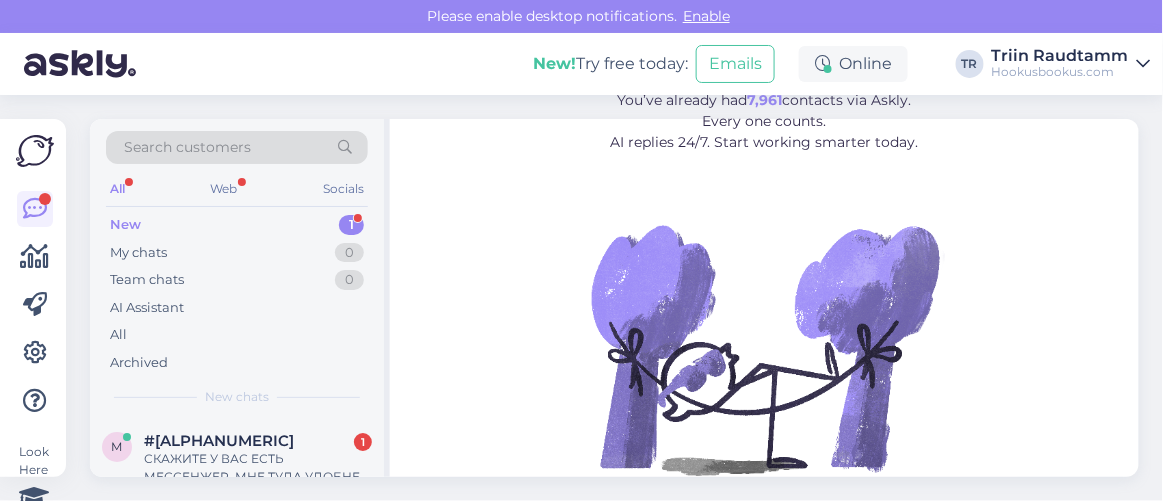 click on "New 1" at bounding box center [237, 225] 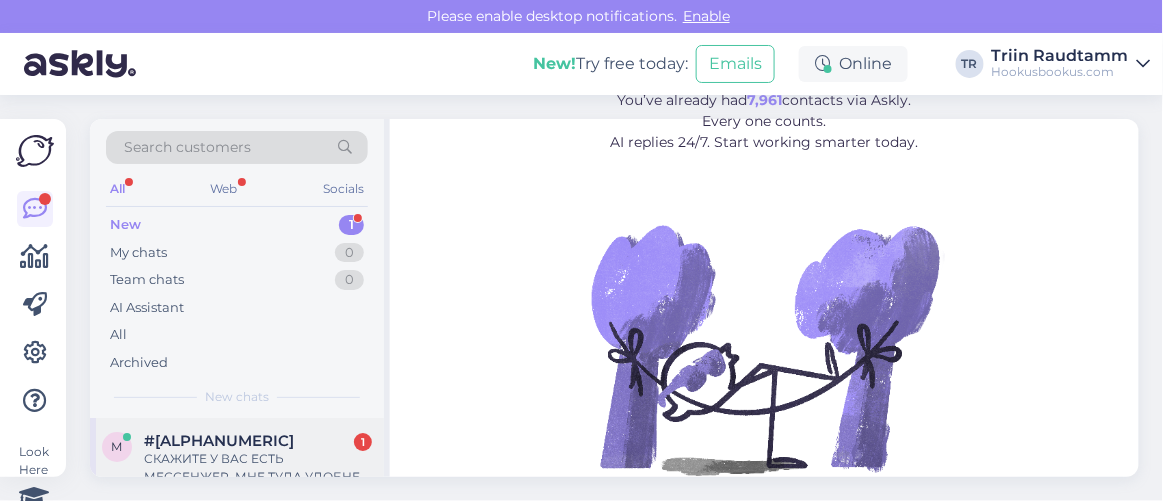 click on "СКАЖИТЕ У ВАС ЕСТЬ МЕССЕНЖЕР. МНЕ ТУДА УДОБНЕЙ ПЕРЕСЛАТЬ" at bounding box center (258, 468) 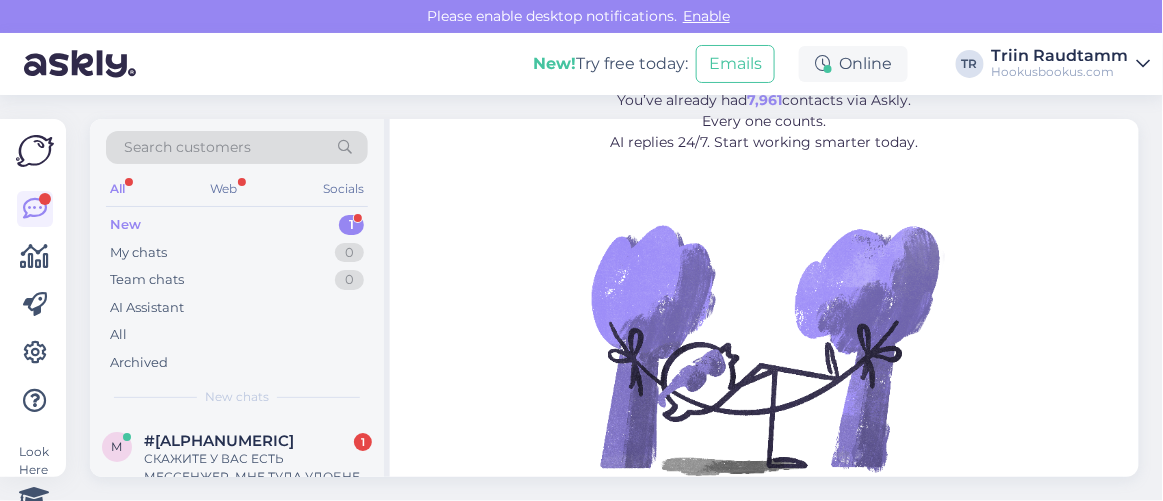 scroll, scrollTop: 80, scrollLeft: 0, axis: vertical 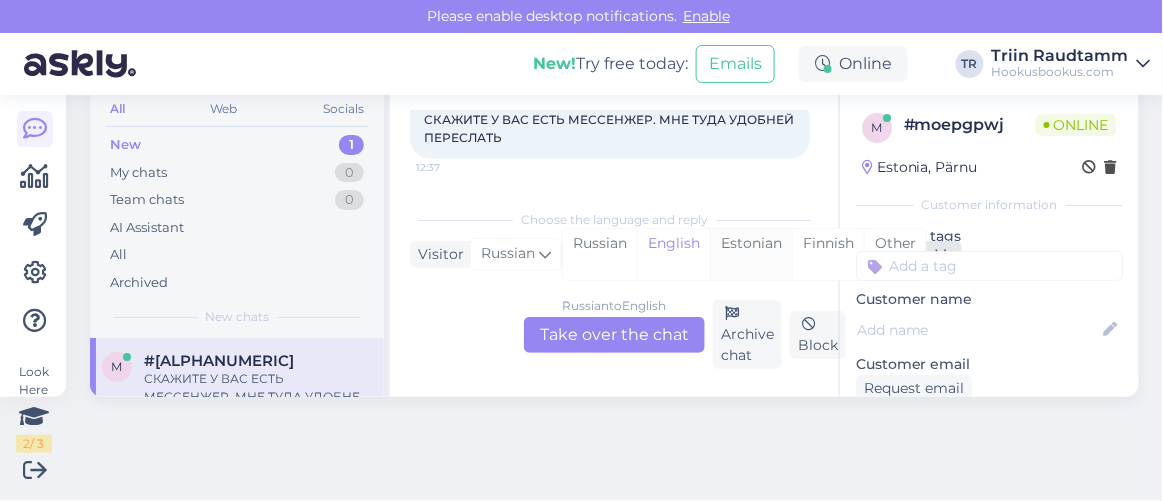 click on "Estonian" at bounding box center [751, 254] 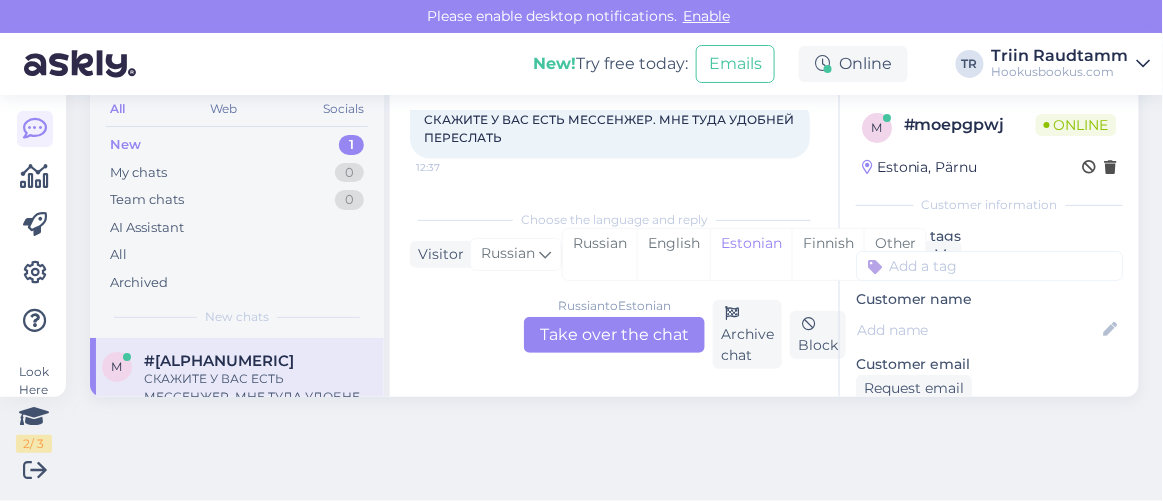 click on "Russian  to  Estonian Take over the chat" at bounding box center [614, 335] 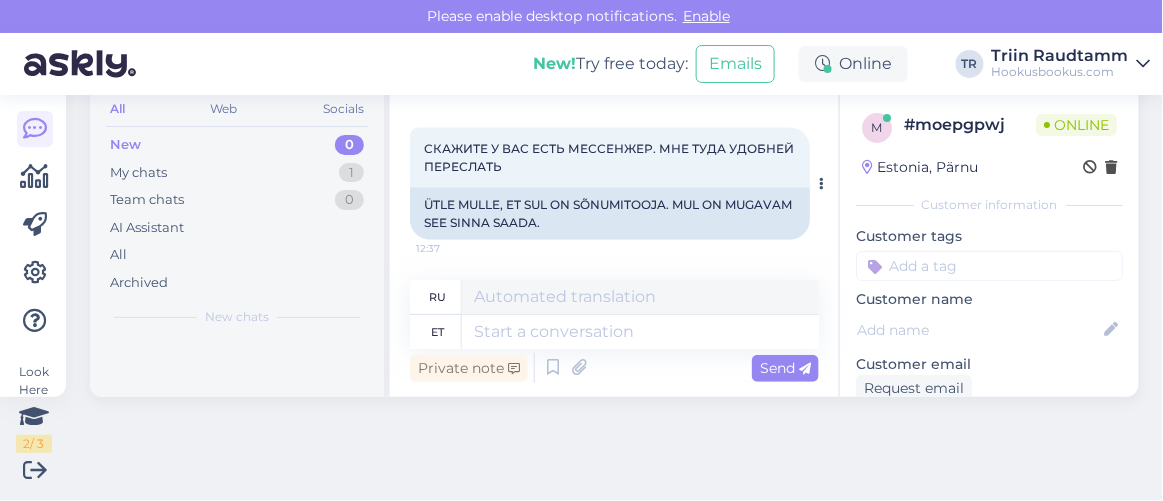 scroll, scrollTop: 2631, scrollLeft: 0, axis: vertical 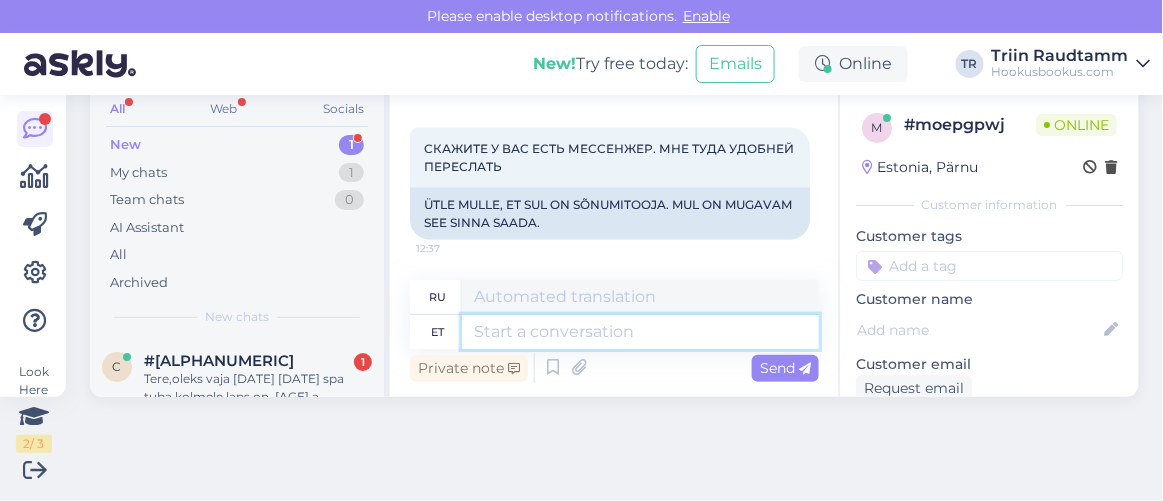 click at bounding box center [640, 332] 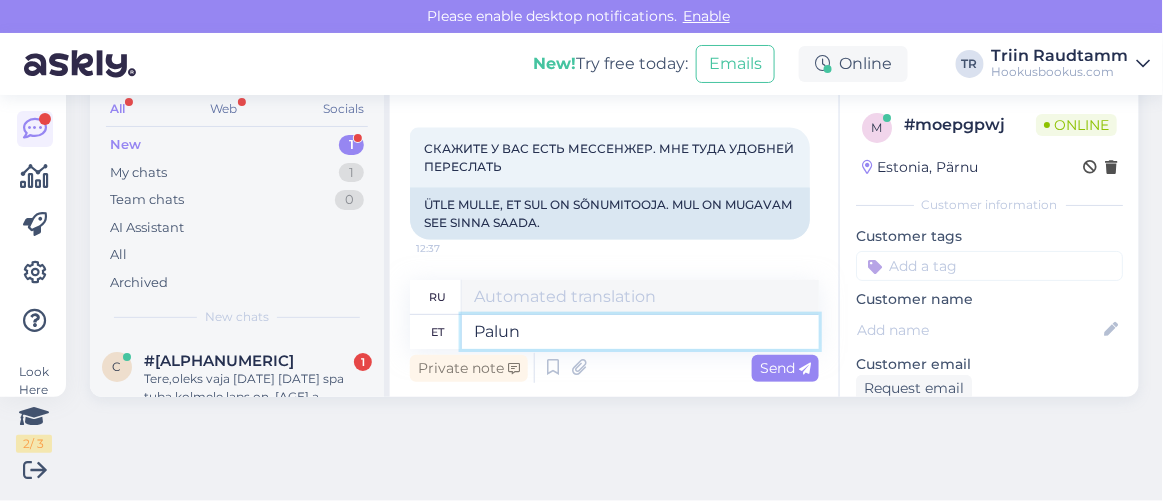 type on "Palun t" 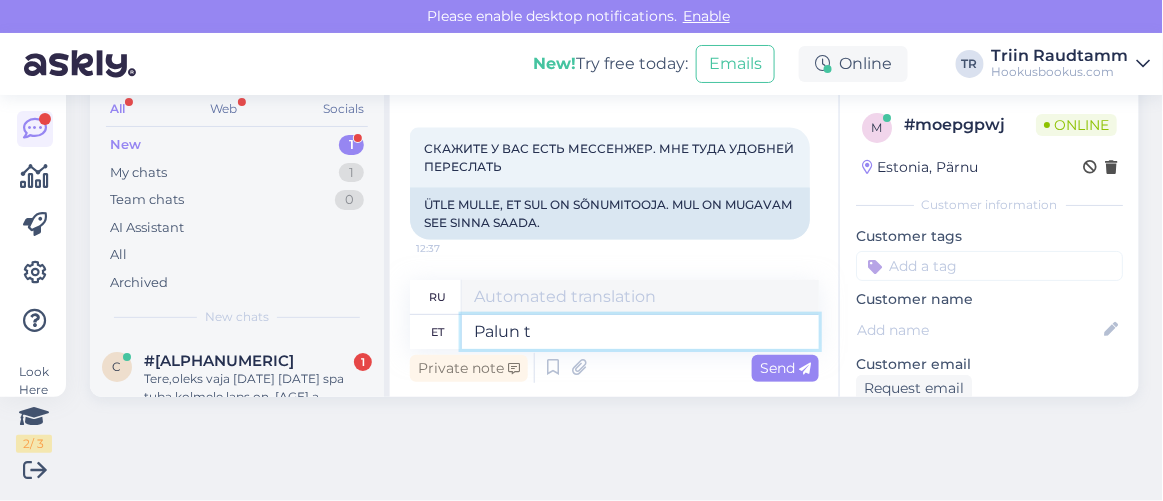type on "Пожалуйста" 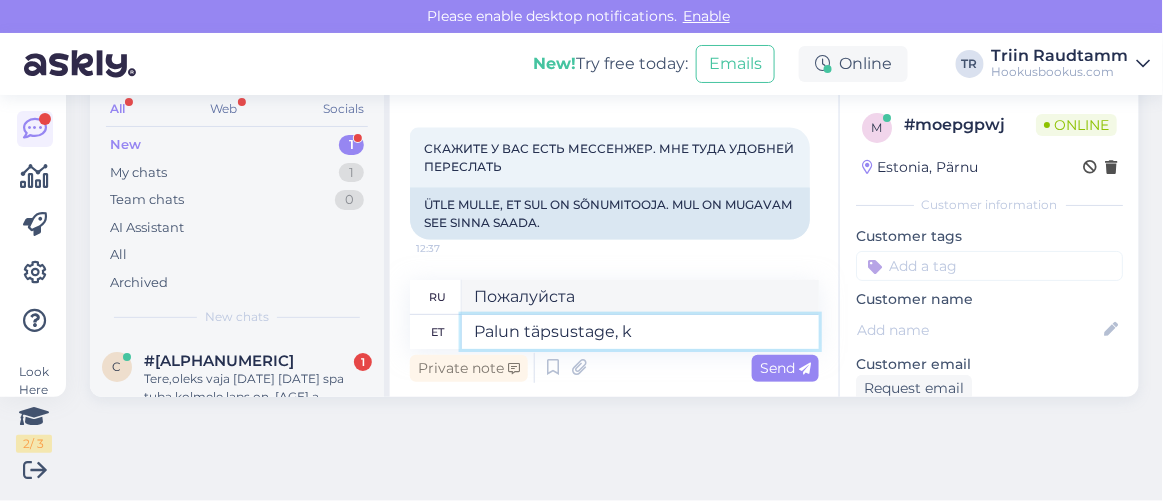 type on "Palun täpsustage, ka" 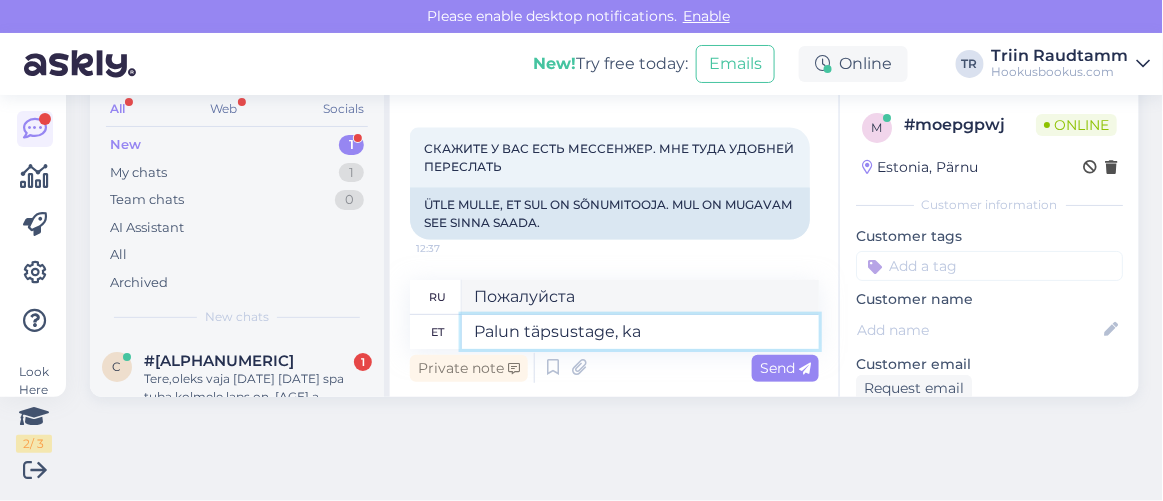 type on "Пожалуйста, уточните," 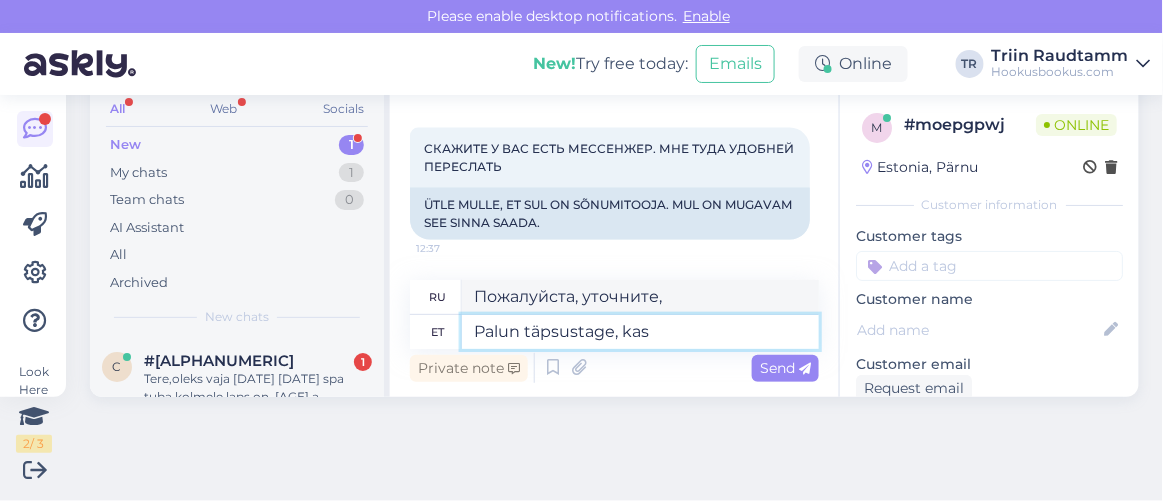 type on "Palun täpsustage, kas" 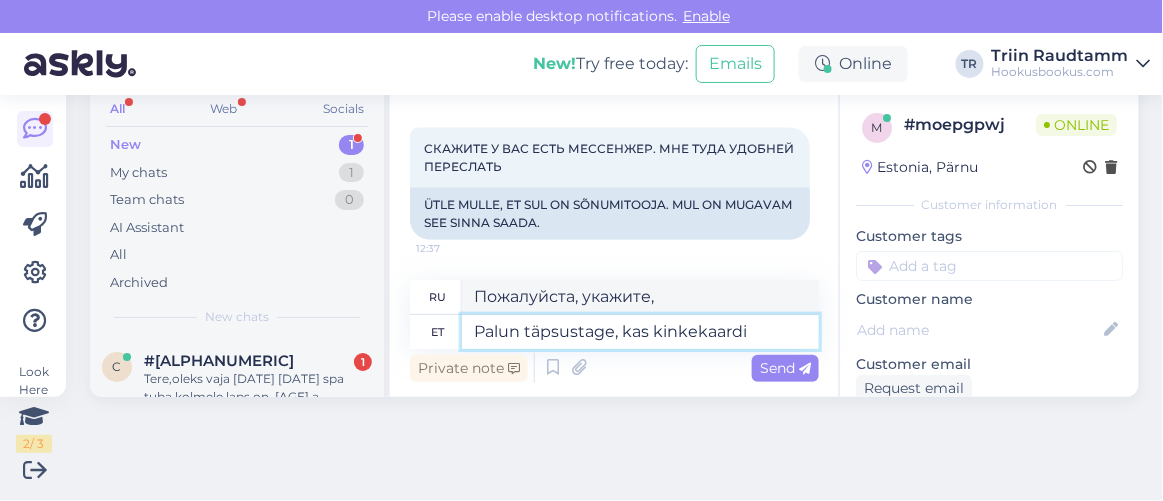type on "Palun täpsustage, kas kinkekaardi p" 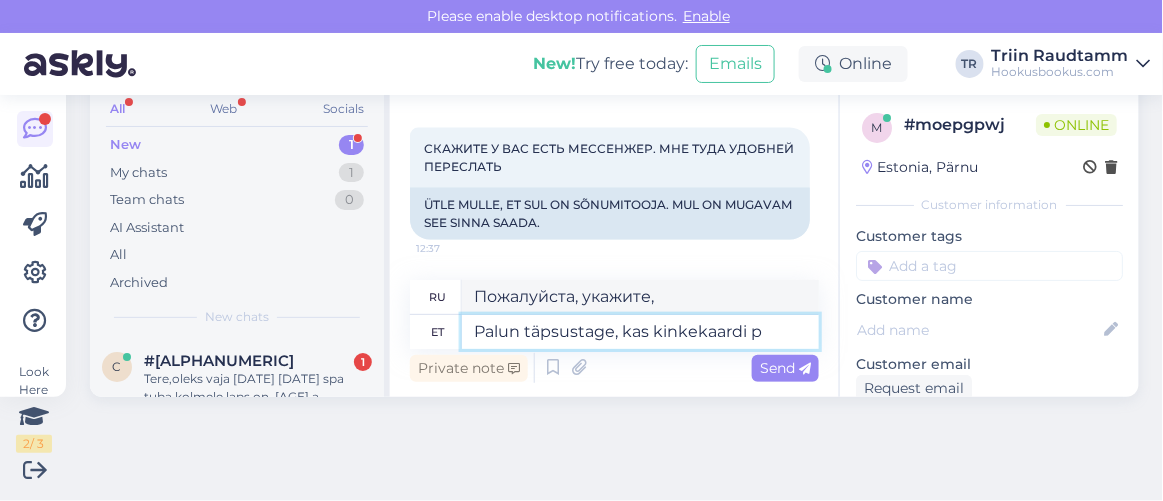 type on "Пожалуйста, укажите, является ли подарочная карта" 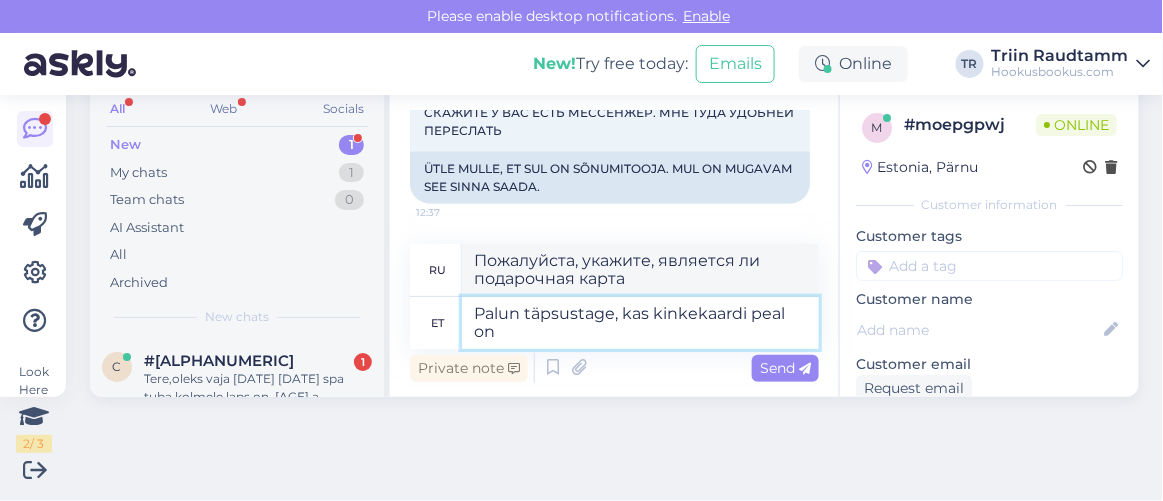 type on "Palun täpsustage, kas kinkekaardi peal on k" 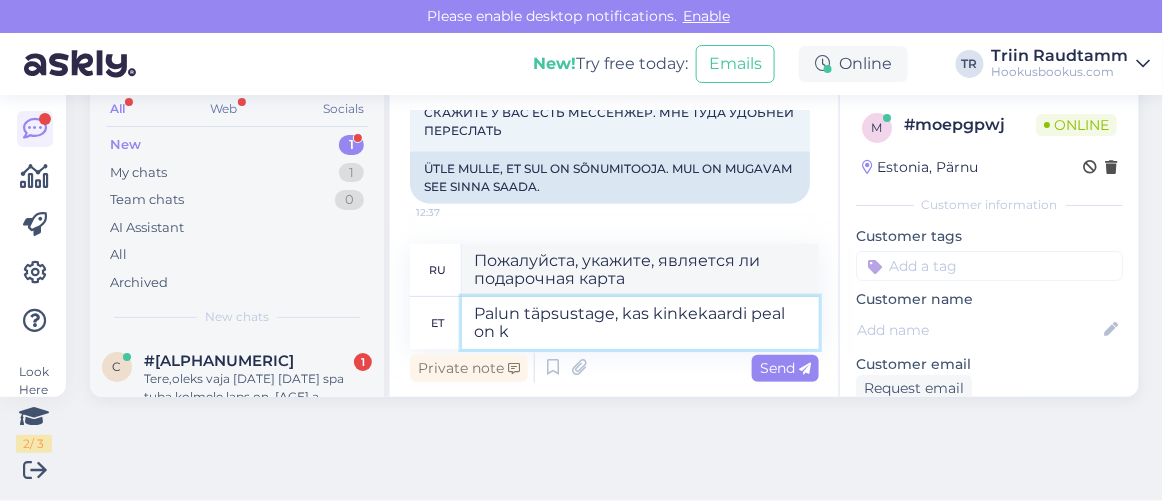 type on "Пожалуйста, укажите, есть ли на подарочной карте" 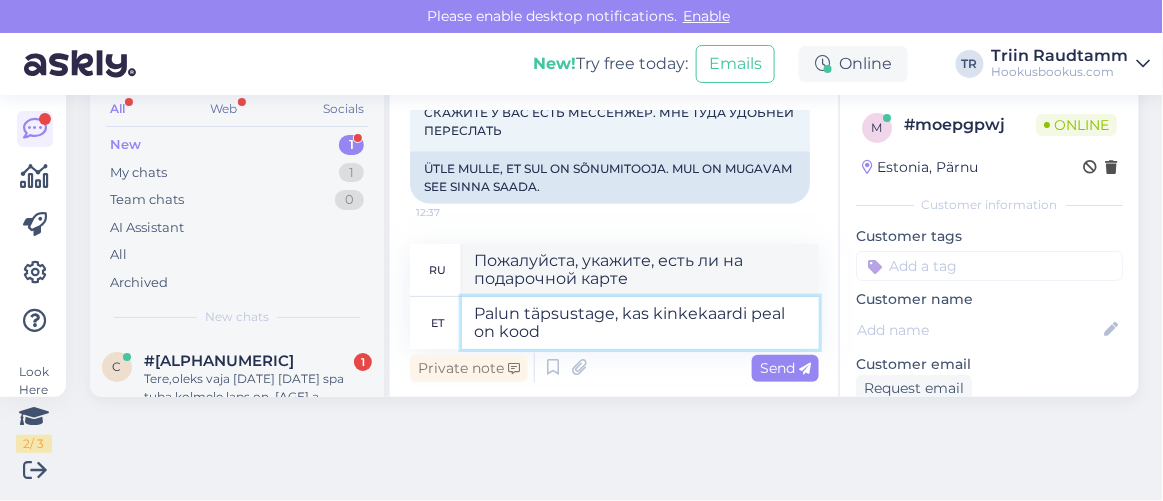 type on "Palun täpsustage, kas kinkekaardi peal on kood" 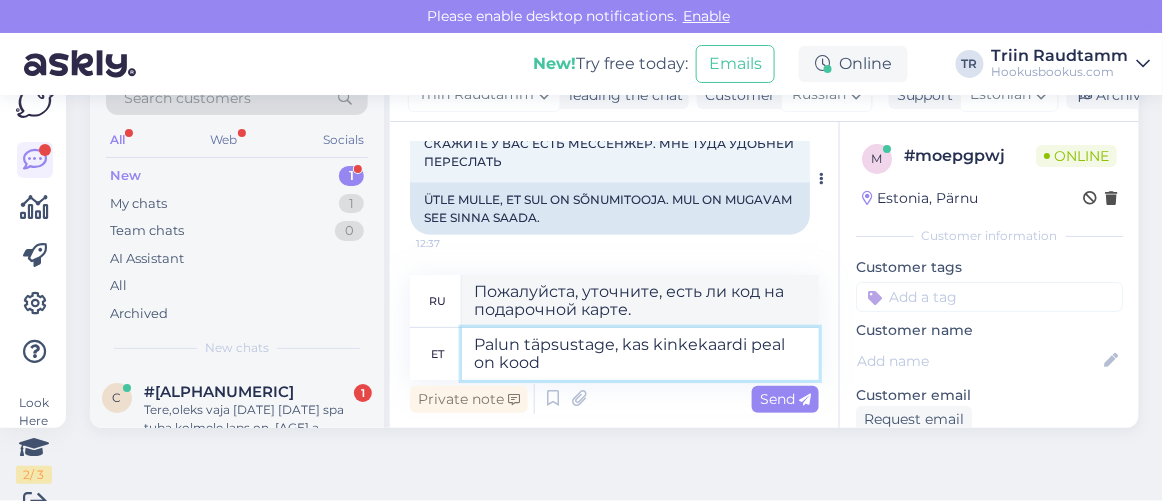 scroll, scrollTop: 0, scrollLeft: 0, axis: both 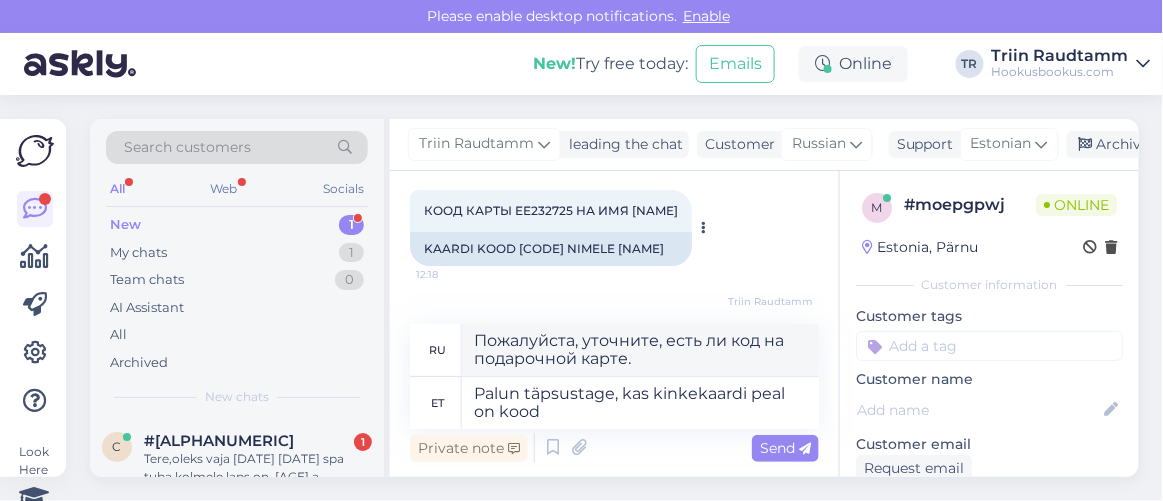 click on "КООД КАРТЫ ЕЕ232725 НА ИМЯ ГАЛИНА" at bounding box center [551, 210] 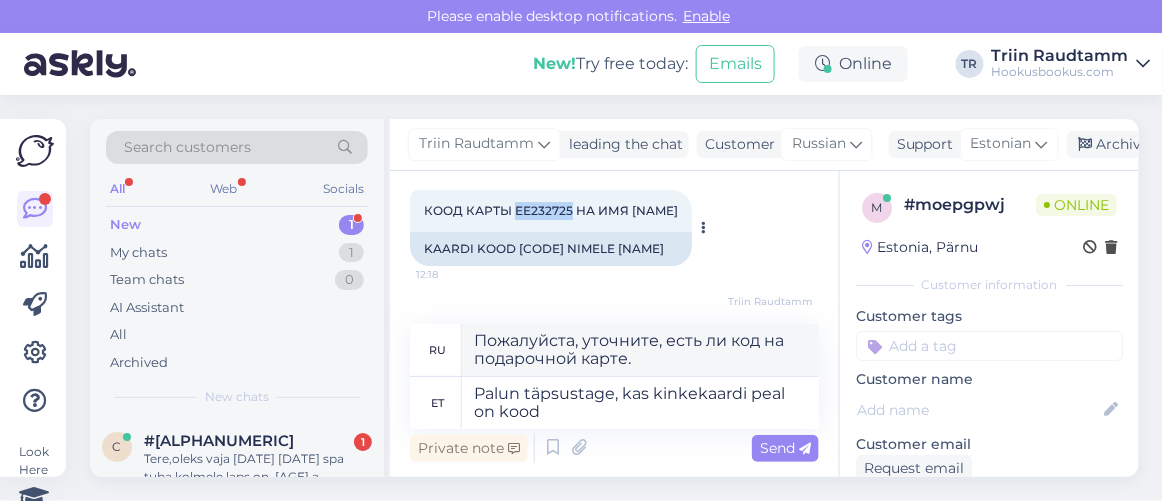 drag, startPoint x: 511, startPoint y: 248, endPoint x: 569, endPoint y: 248, distance: 58 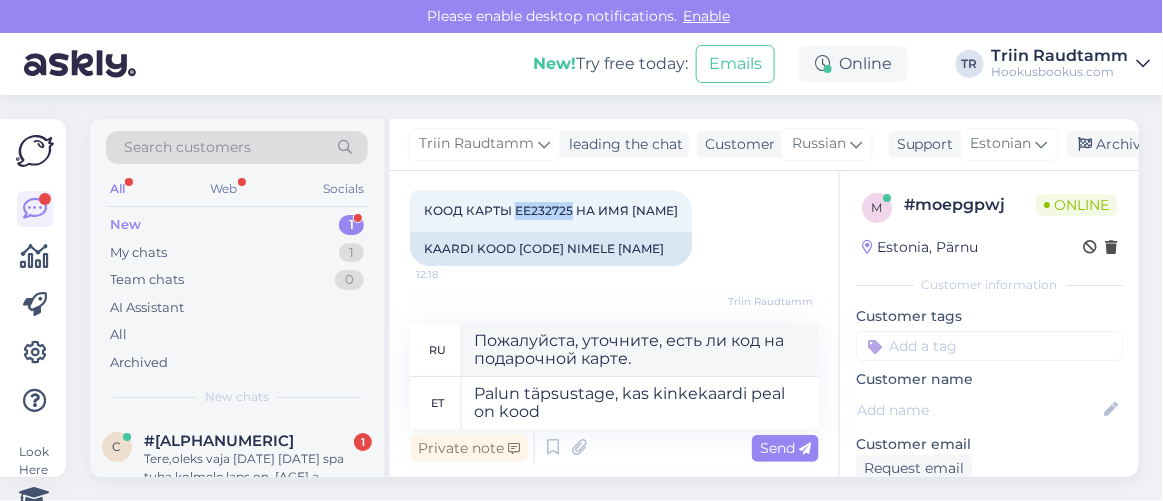 copy on "ЕЕ232725" 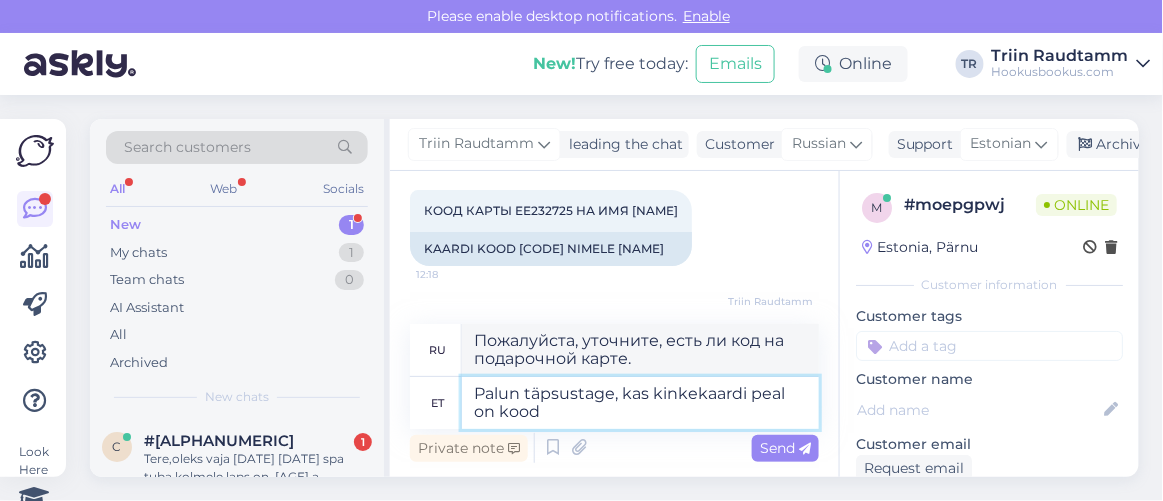 click on "Palun täpsustage, kas kinkekaardi peal on kood" at bounding box center [640, 403] 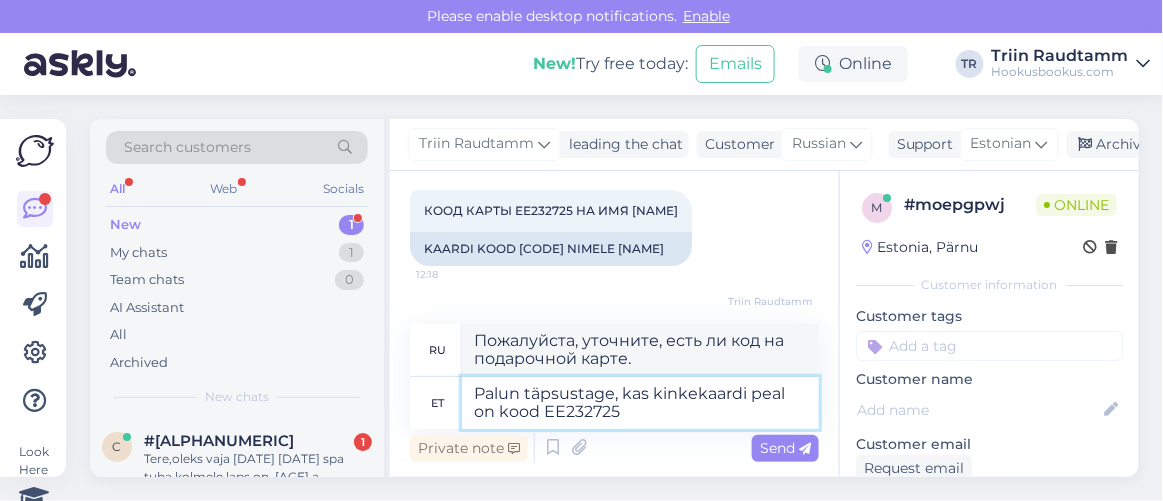 type on "Пожалуйста, уточните, есть ли на подарочной карте код ЕЕ232725." 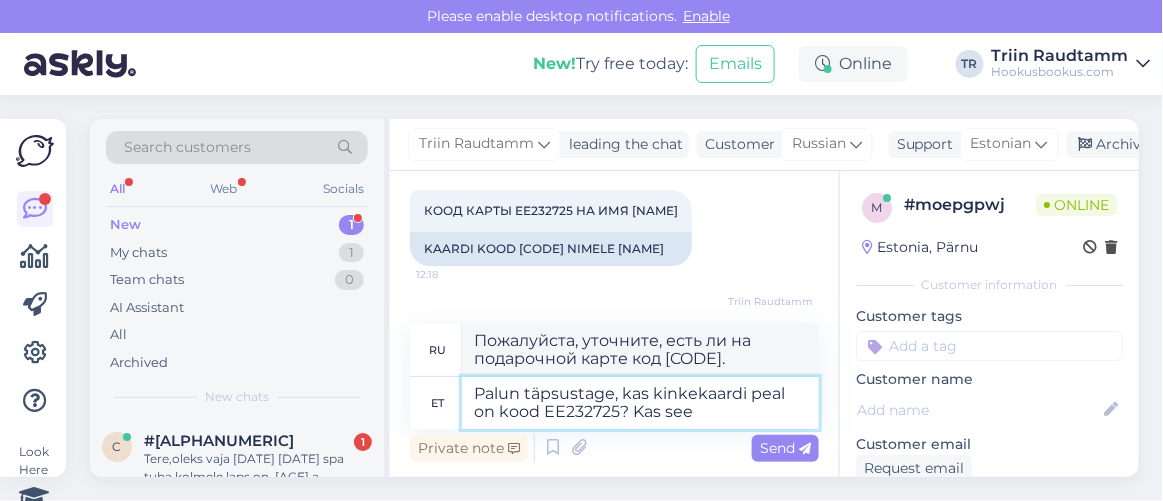 type on "Palun täpsustage, kas kinkekaardi peal on kood ЕЕ232725? Kas see" 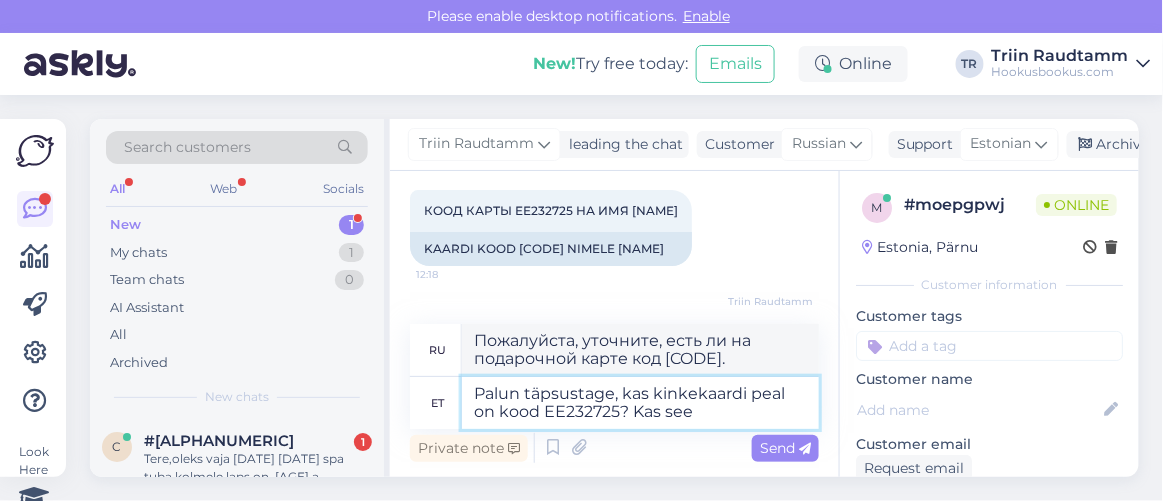 type on "Уточните, пожалуйста, есть ли на подарочной карте код ЕЕ232725?" 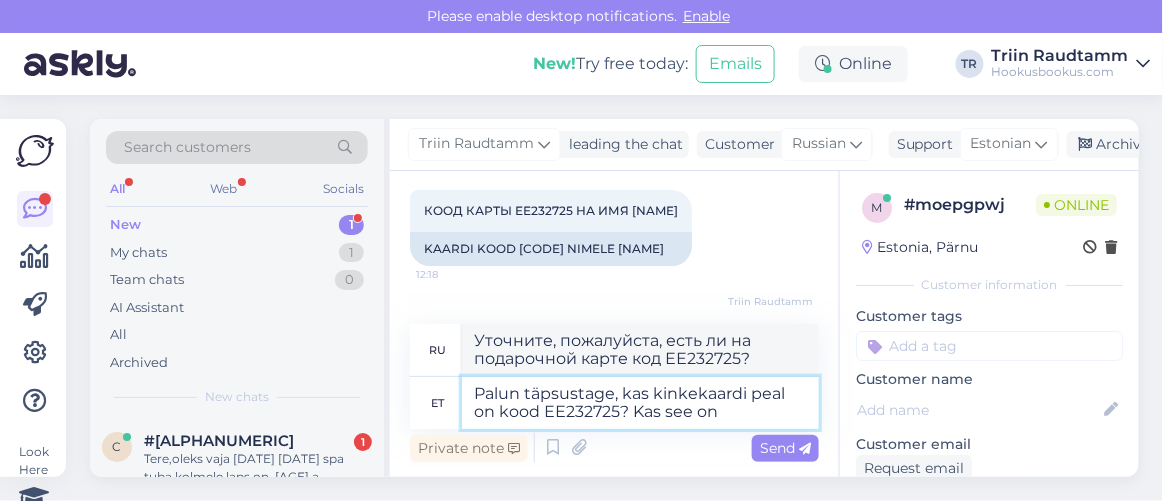 type on "Palun täpsustage, kas kinkekaardi peal on kood ЕЕ232725? Kas see on k" 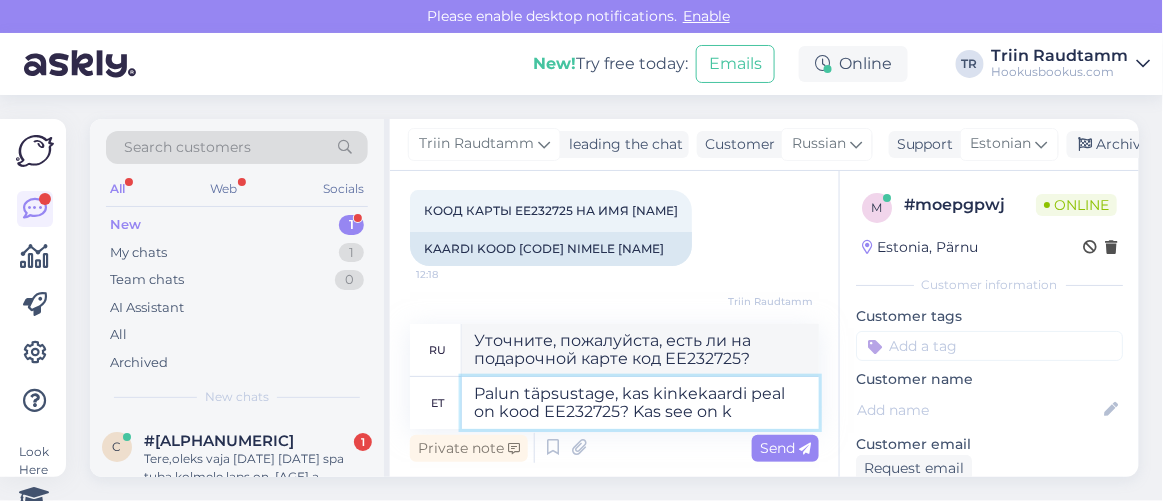 type on "Уточните, пожалуйста, есть ли на подарочной карте код EE232725?" 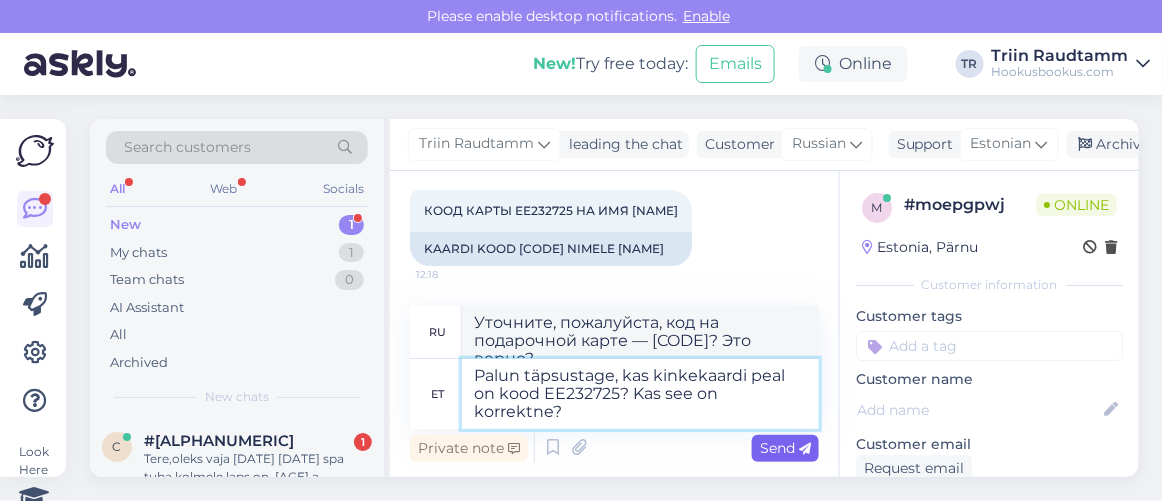 type on "Palun täpsustage, kas kinkekaardi peal on kood ЕЕ232725? Kas see on korrektne?" 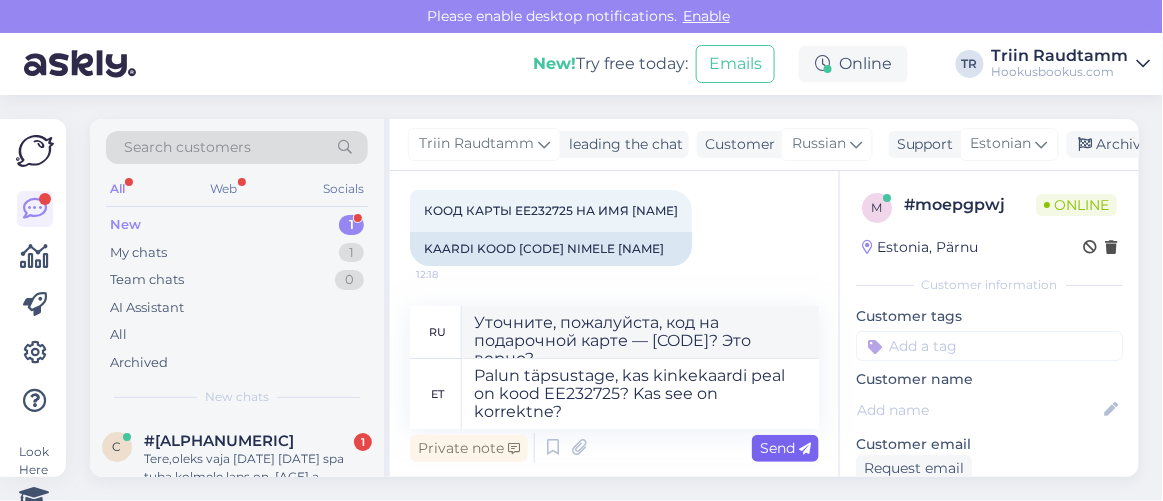 click on "Send" at bounding box center [785, 448] 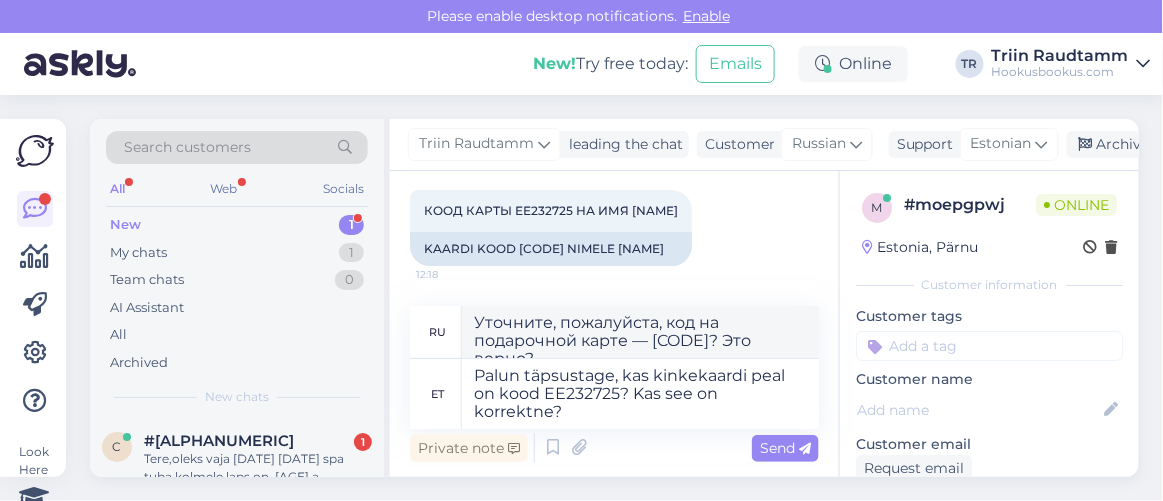 type on "Уточните, пожалуйста, код на подарочной карте — ЕЕ232725? Это верно?" 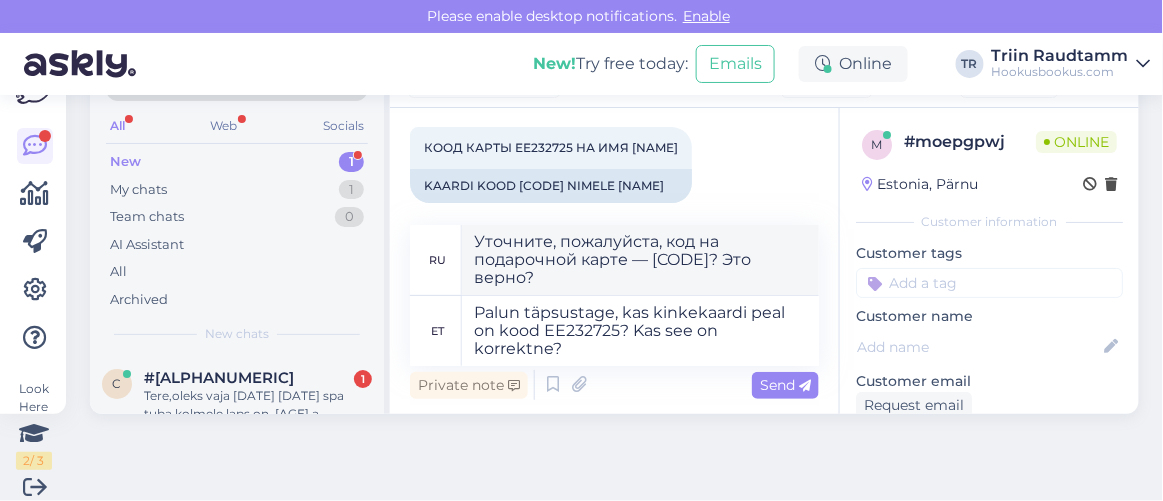 scroll, scrollTop: 79, scrollLeft: 0, axis: vertical 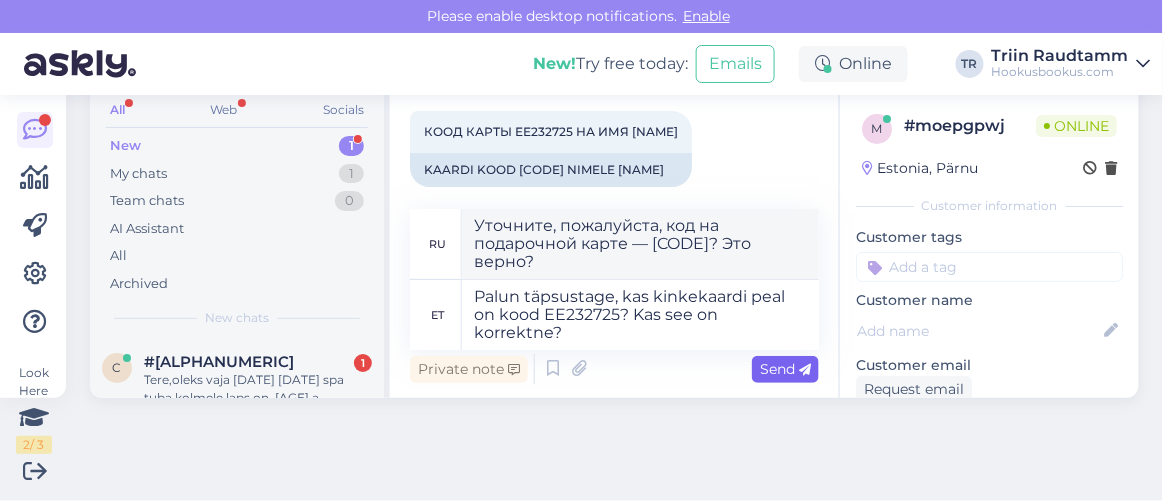 click on "Send" at bounding box center (785, 369) 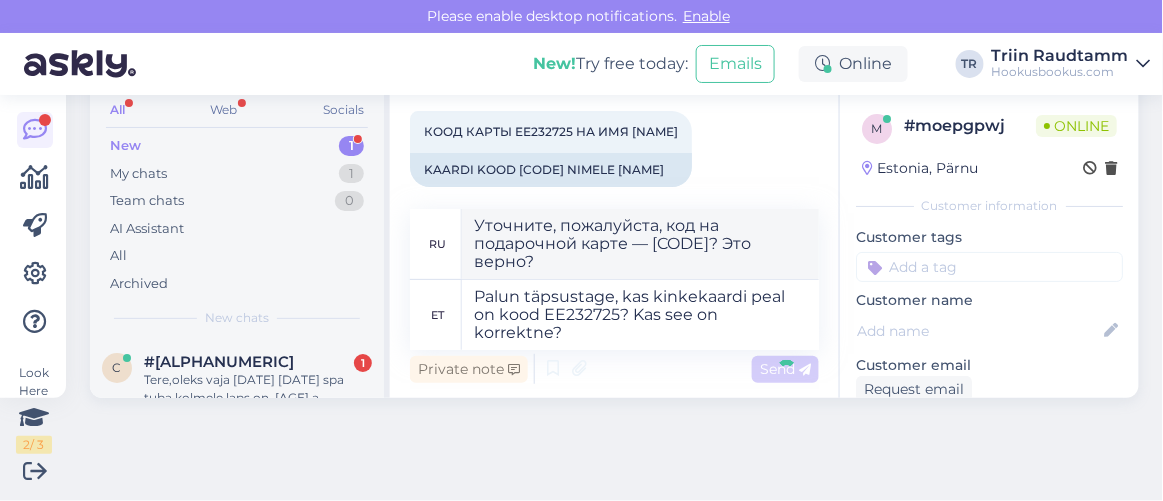 type 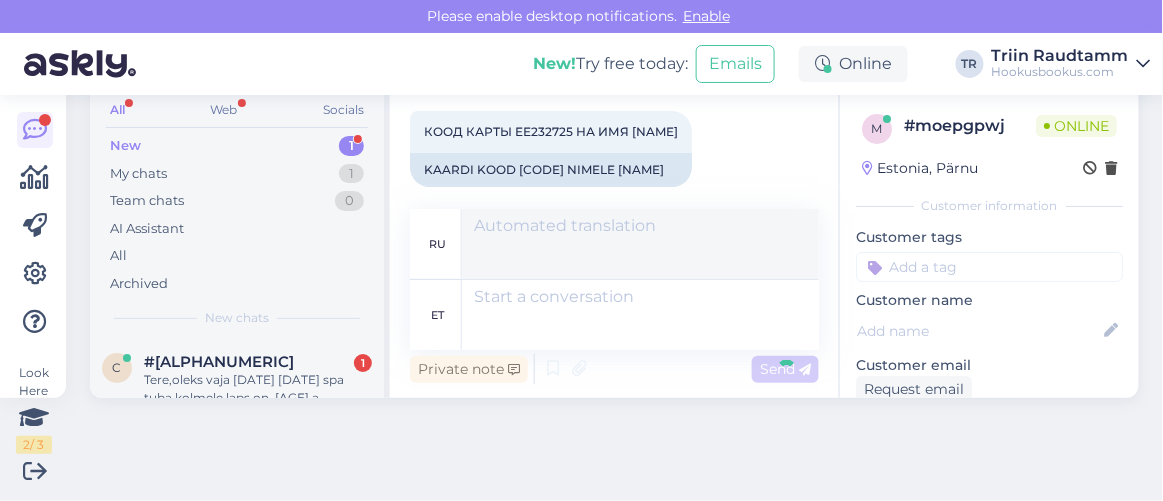 scroll, scrollTop: 2787, scrollLeft: 0, axis: vertical 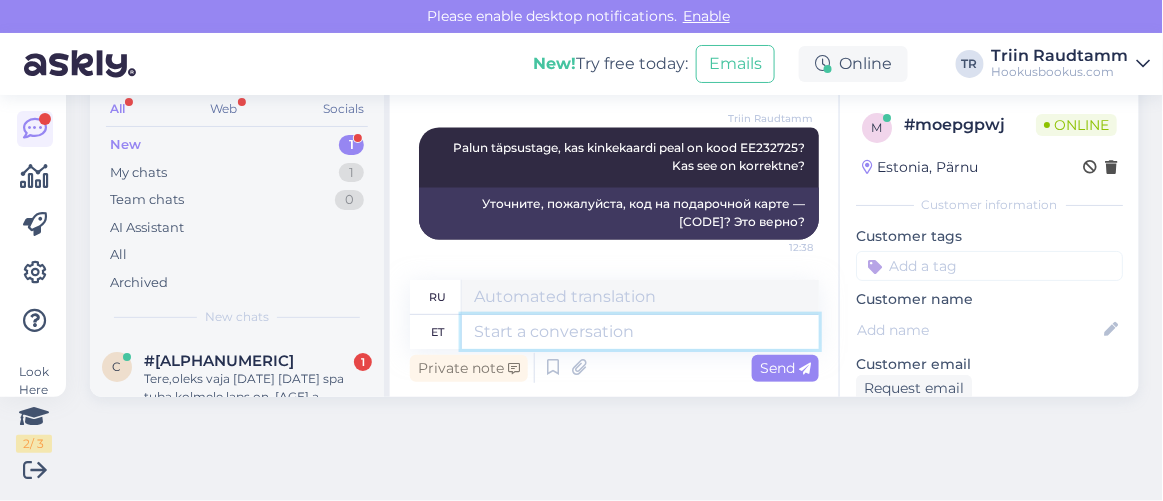 click at bounding box center (640, 332) 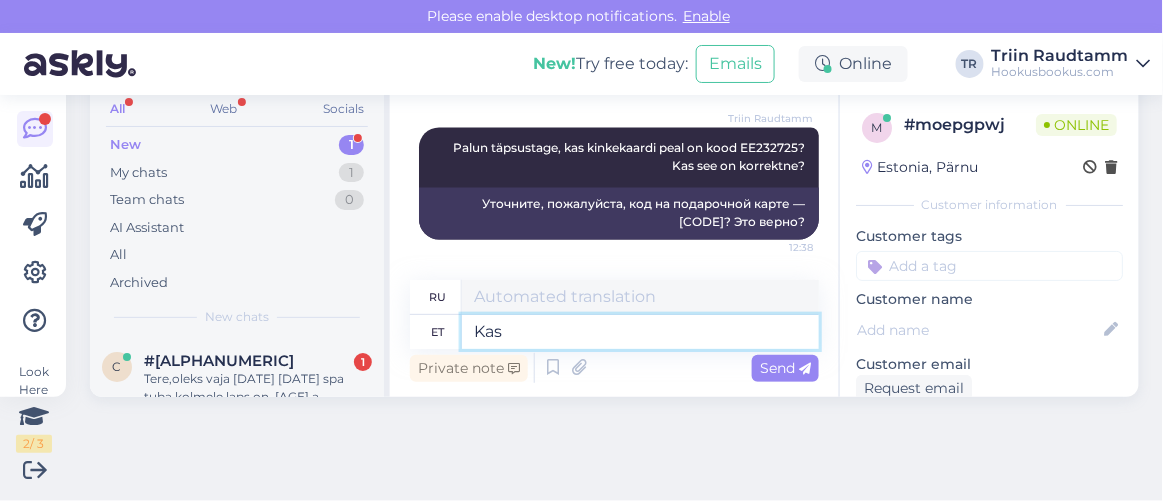 type on "Kas T" 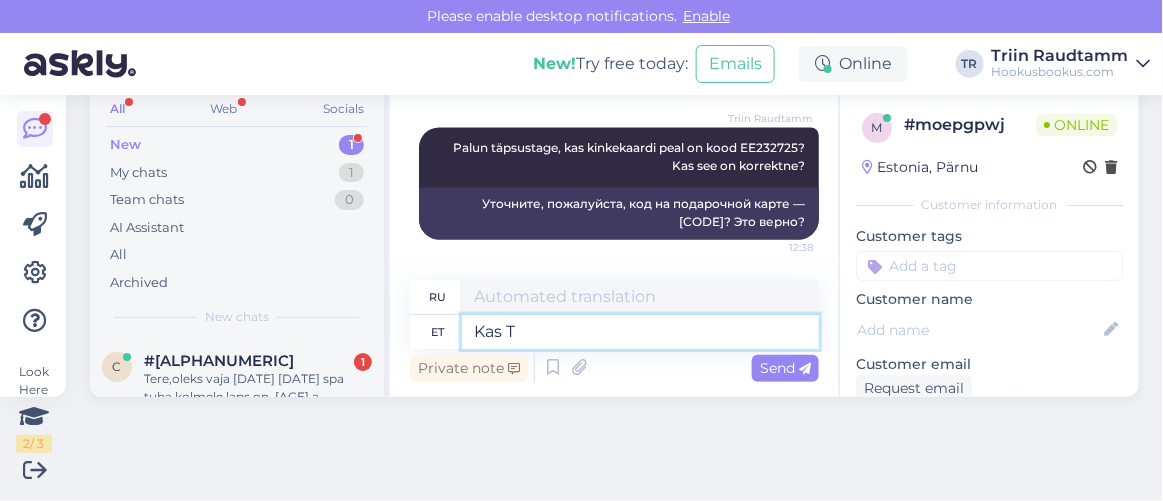 type on "Является" 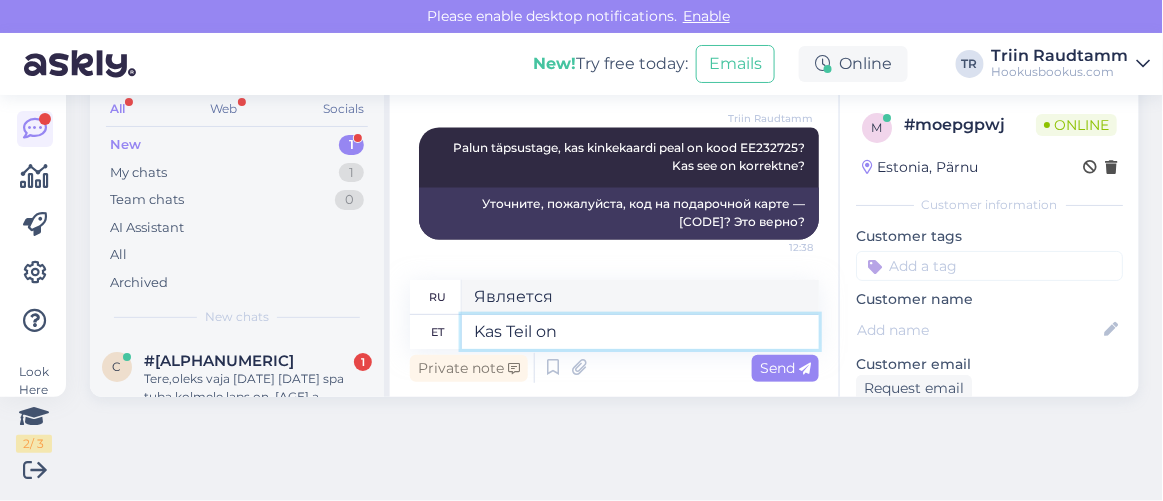 type on "Kas Teil on h" 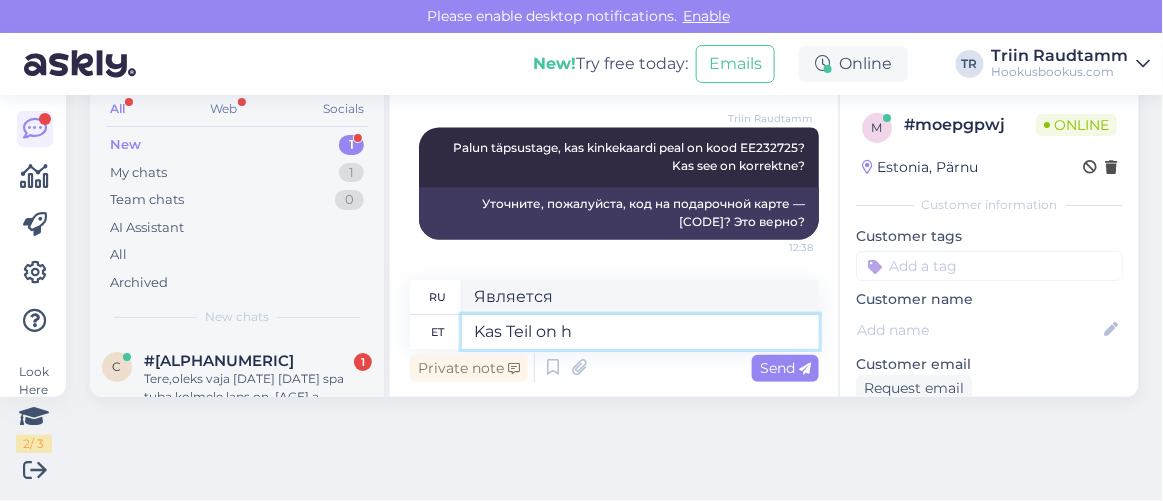 type on "У вас есть" 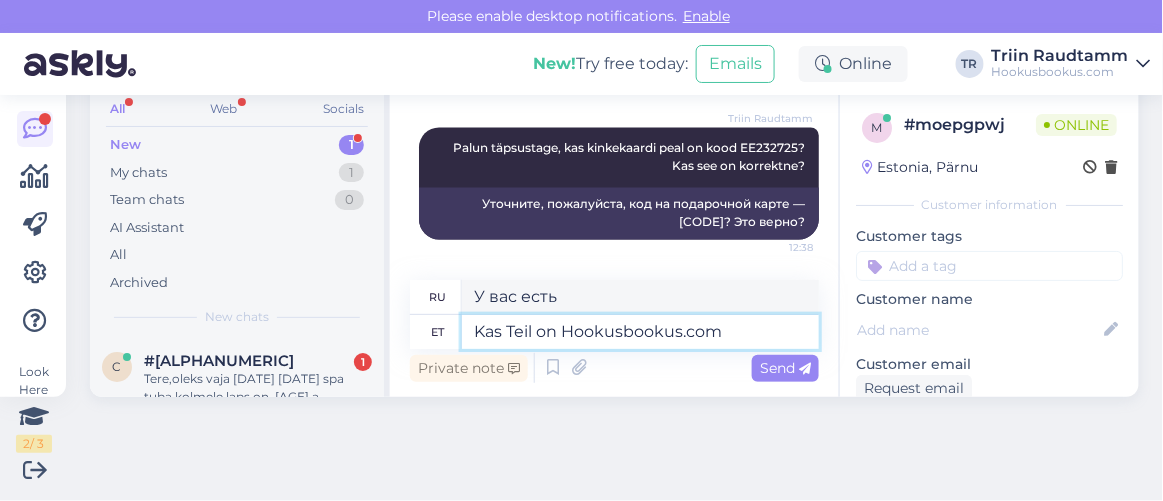 type on "Kas Teil on Hookusbookus.com" 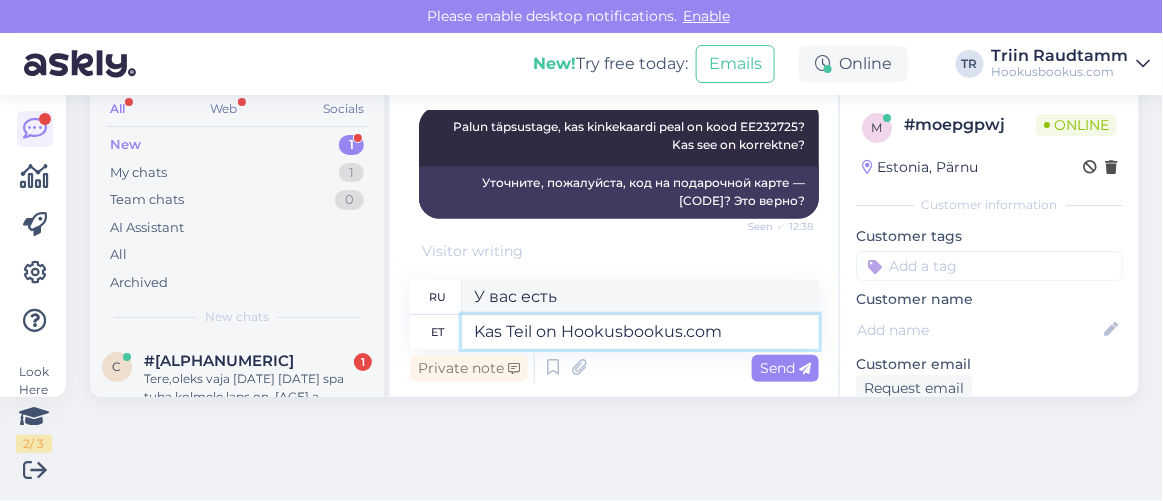 scroll, scrollTop: 2807, scrollLeft: 0, axis: vertical 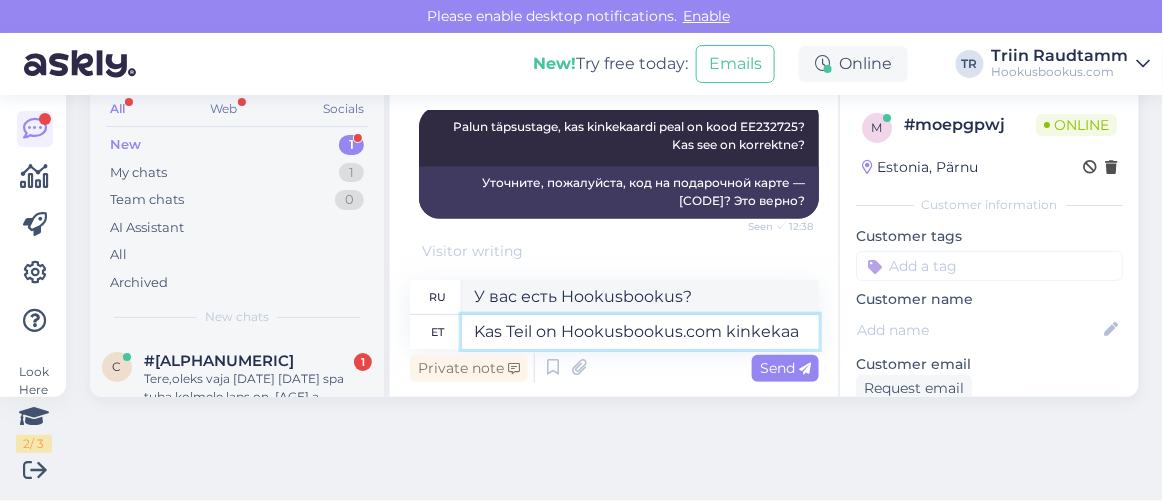 type on "Kas Teil on Hookusbookus.com kinkekaar" 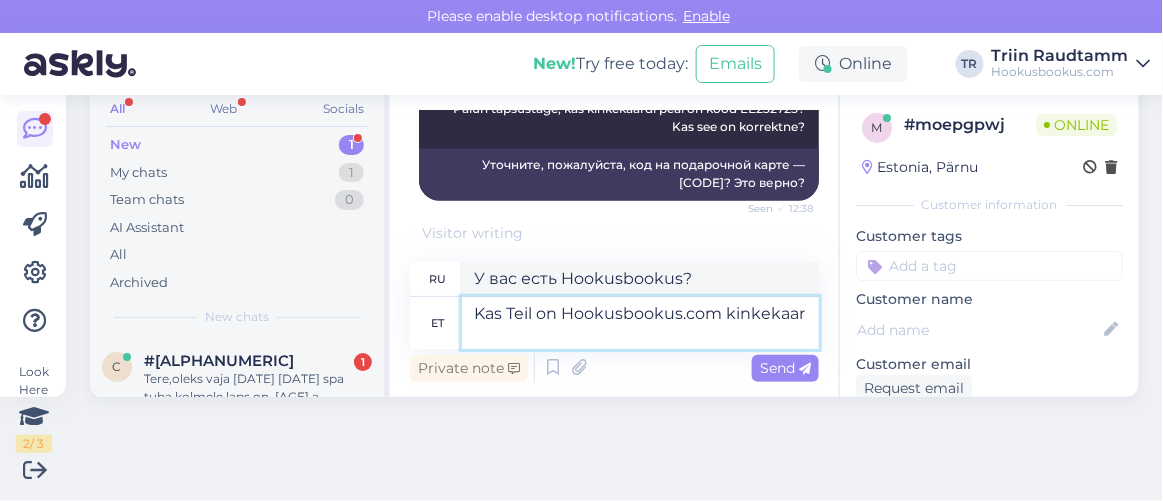 type on "У вас есть" 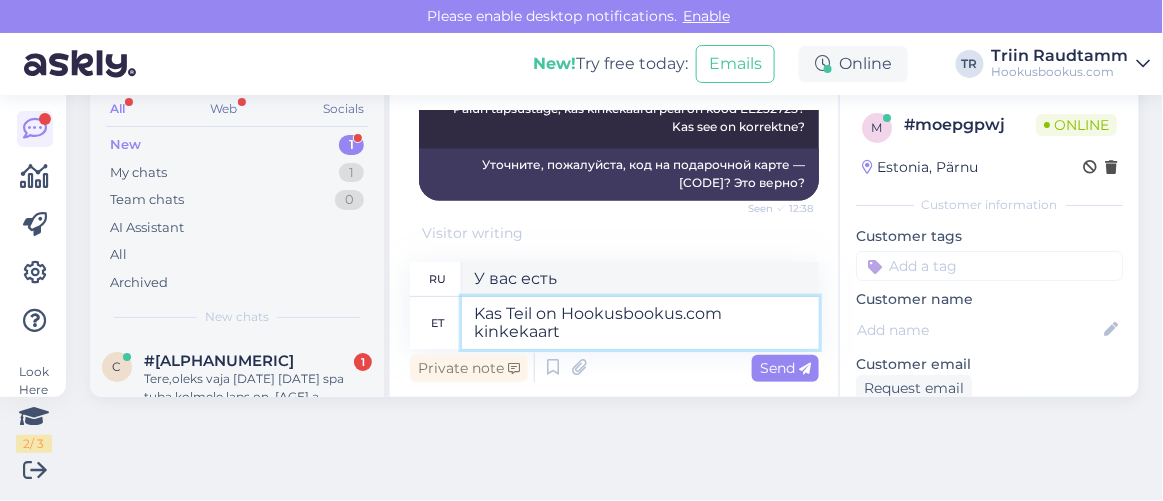 type on "Kas Teil on Hookusbookus.com kinkekaart?" 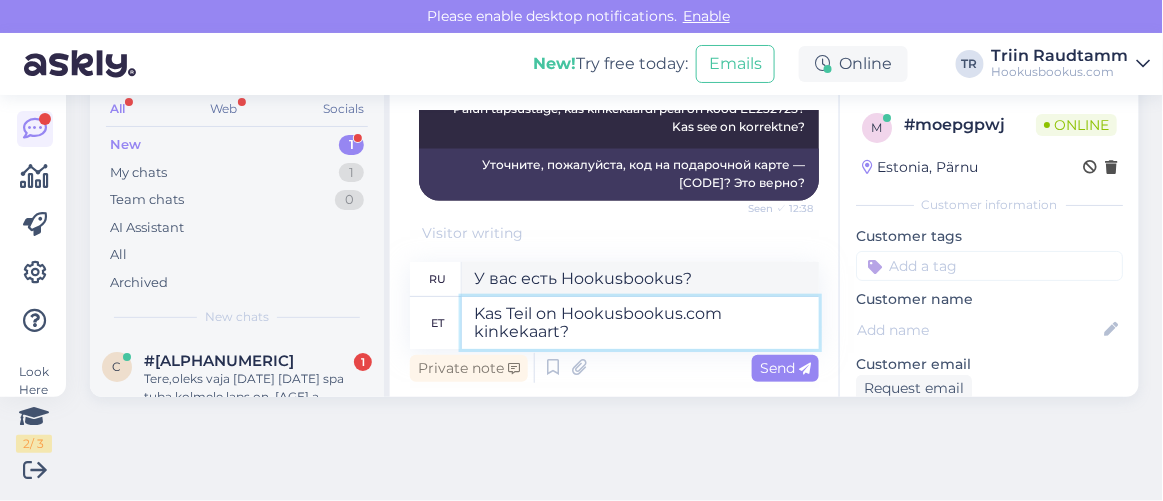 type on "У вас есть подарочная карта Hookusbookus.com ?" 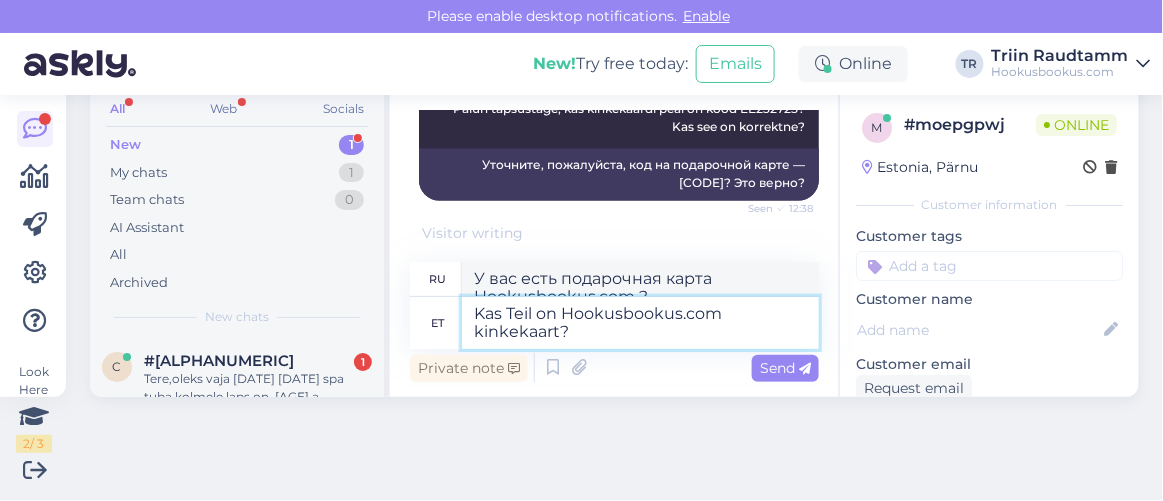 type 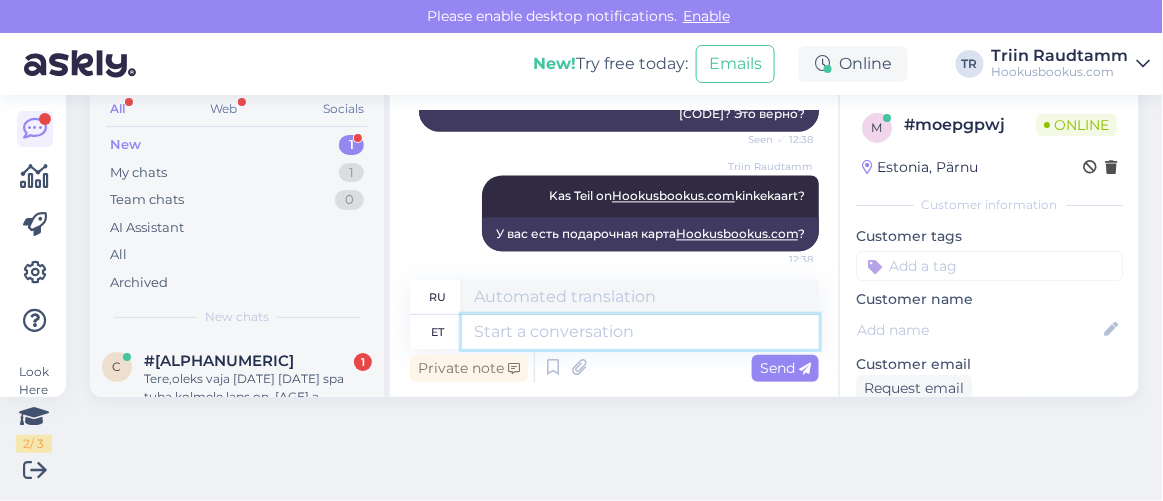 scroll, scrollTop: 2907, scrollLeft: 0, axis: vertical 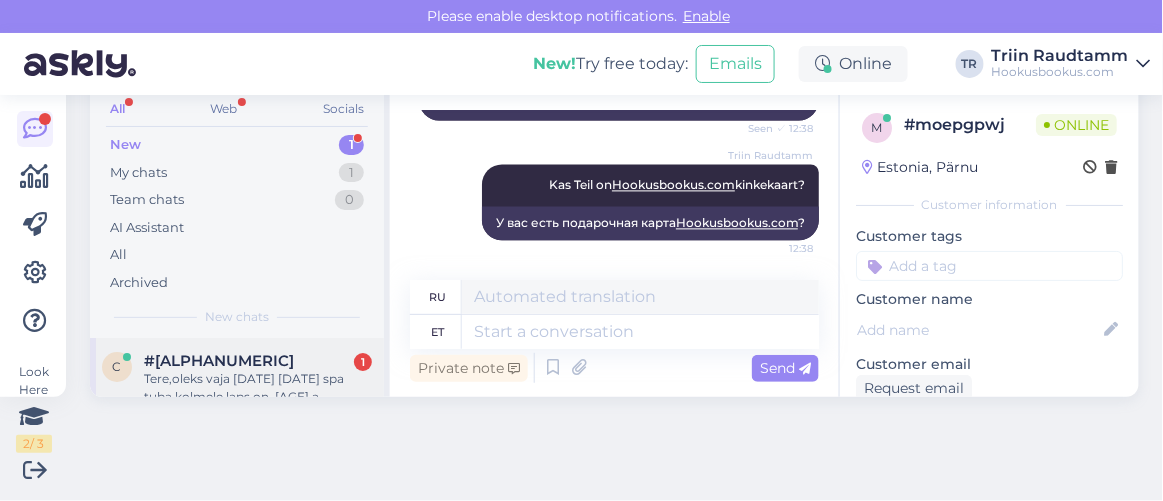click on "Tere,oleks vaja 23,24 august spa tuba kolmele,laps on. 15 a" at bounding box center (258, 388) 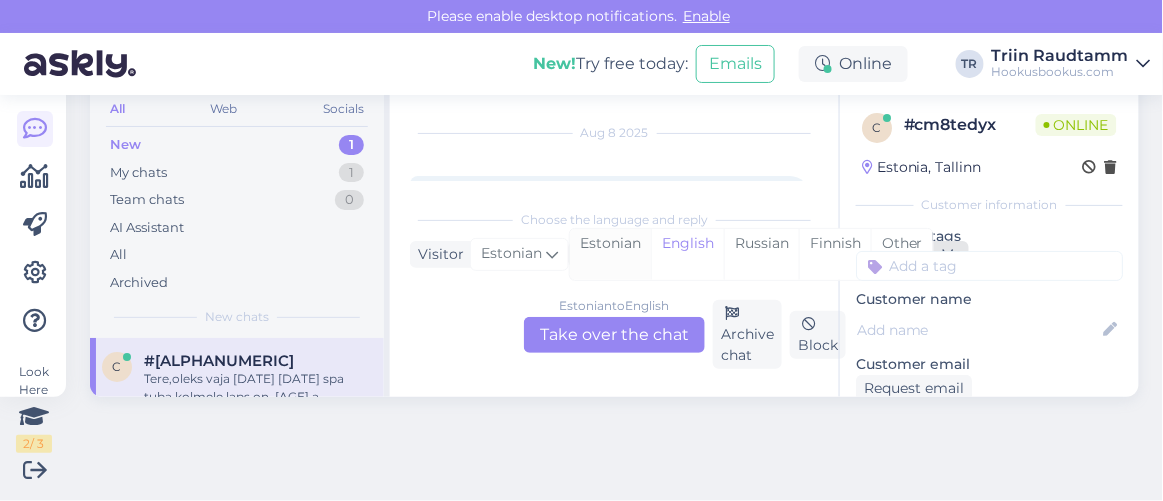 click on "Estonian" at bounding box center (610, 254) 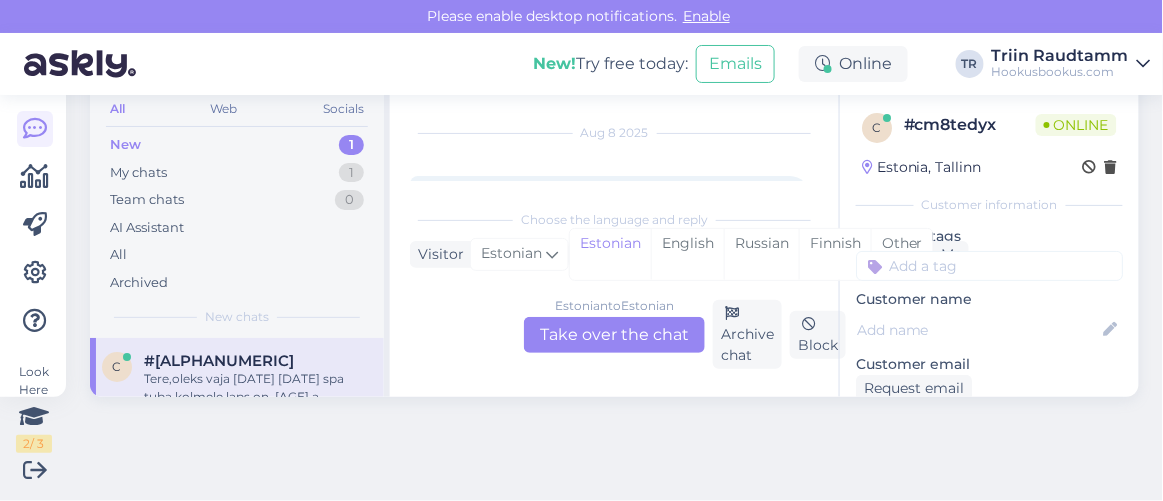 click on "Estonian  to  Estonian Take over the chat" at bounding box center [614, 335] 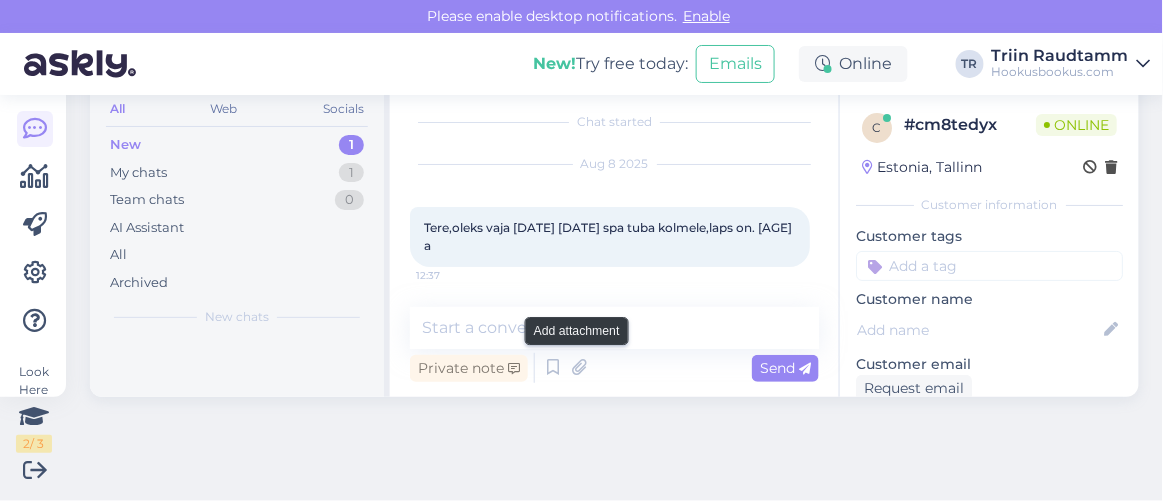 scroll, scrollTop: 0, scrollLeft: 0, axis: both 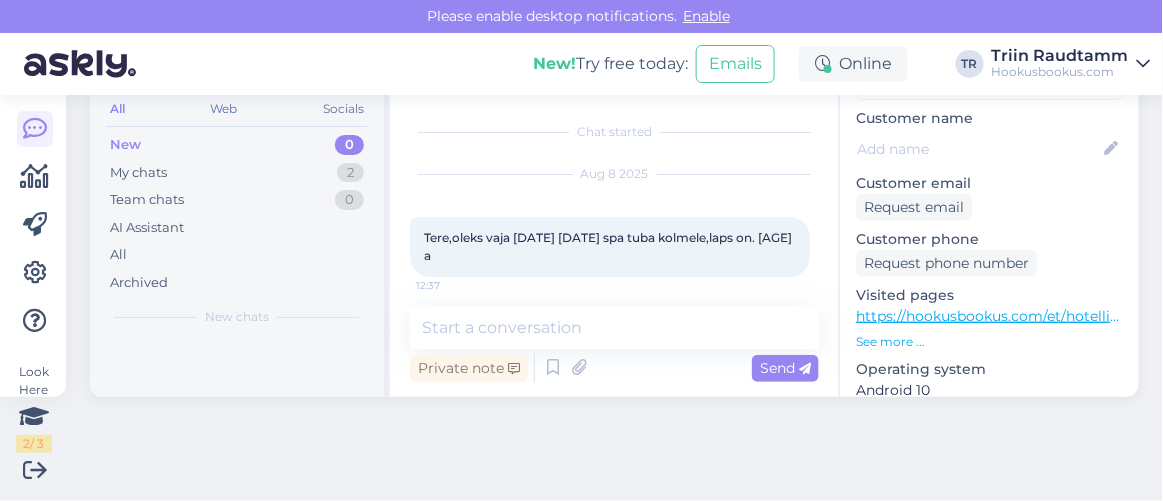 click on "https://hookusbookus.com/et/hotellid-spaad/meresuu-spa-hotel;dateArrival=2025-08-23;dateDeparture=2025-08-24;language=et_ee;participants=%5B%7B%22adultsCnt%22:2,%22childrenCnt%22:1,%22childAges%22:%5B1%5D,%22names%22:%5B%5D,%22babyBedNotRequiredCnt%22:0,%22petsCount%22:0%7D%5D;sortField=popularity;sortDirection=DESC;useDates=true;priceFrom=0;priceTo=2000;address=Meresuu%20SPA%20&%20Hotel,%20Eesti;placeType=HOTEL;placeSearchId=5591;placeId=ChIJLzG_kNo4lEYRl5neBcAJf18;lat=59.452161;lng=28.026889;country=ee;countrySearchName=estonia;searchName=meresuu-spa-hotel;distanceMinValue=0;distanceMaxValue=25;useDistance=true;selectedFilters=;packageId=551;roomTypeId=412;getCheapestUrl=false;packageHotelId=115;canCancel=false;lastPageIndex=1" at bounding box center [3683, 316] 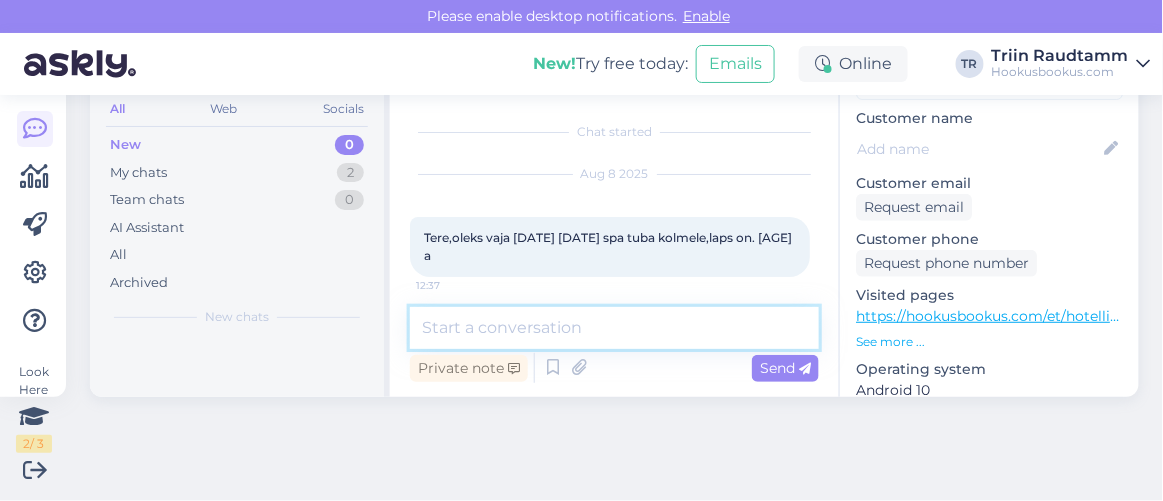 click at bounding box center [614, 328] 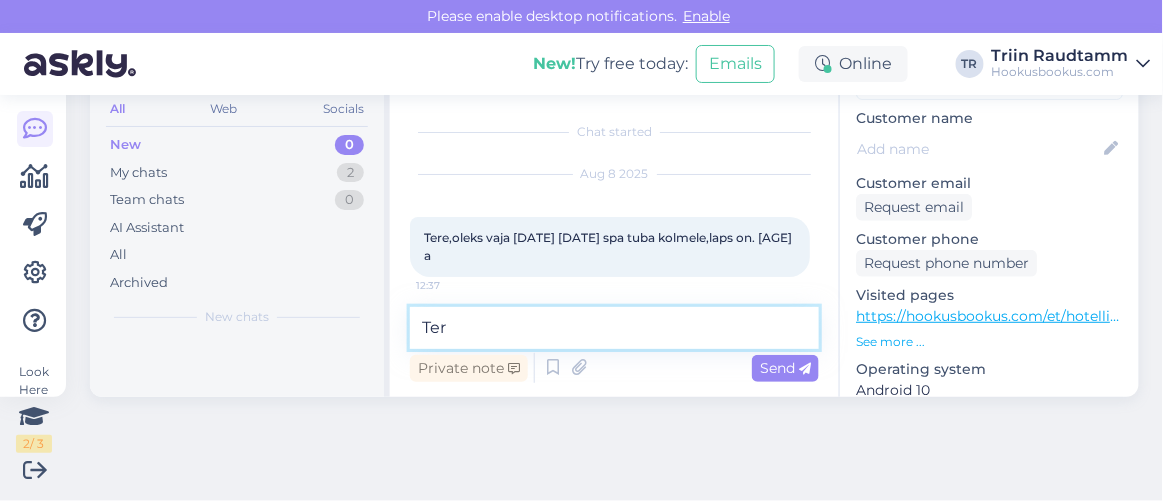 type on "Tere" 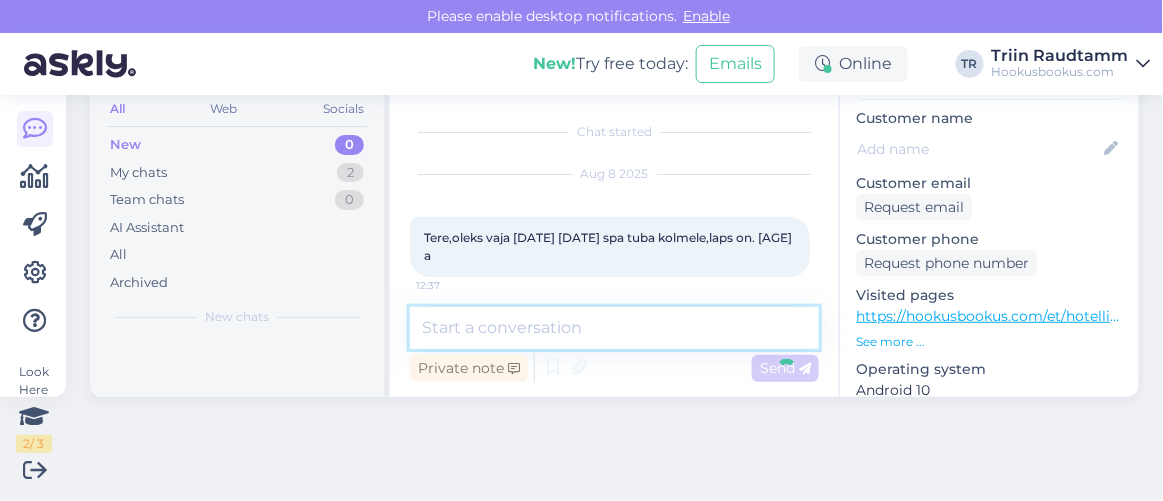 scroll, scrollTop: 77, scrollLeft: 0, axis: vertical 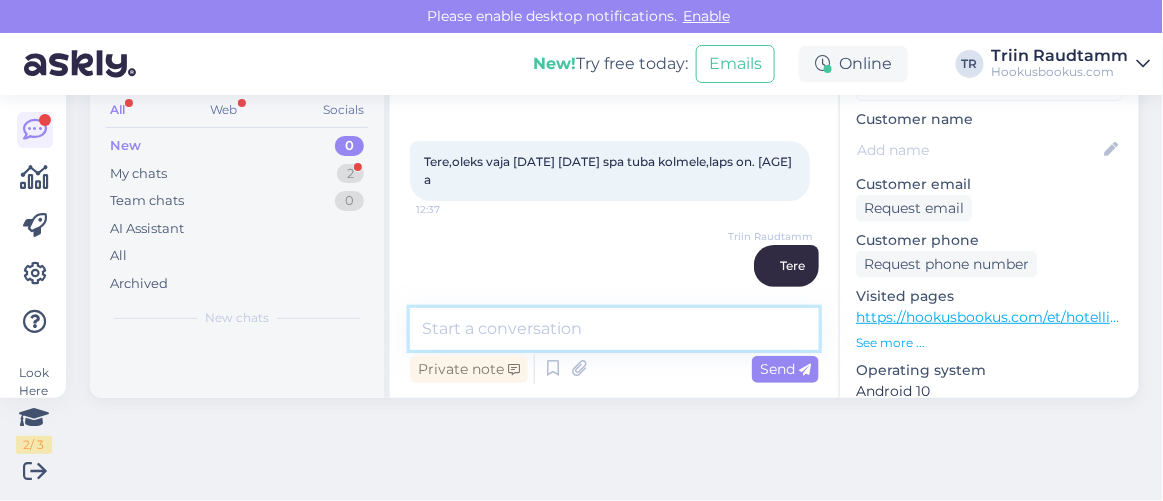 click at bounding box center (614, 329) 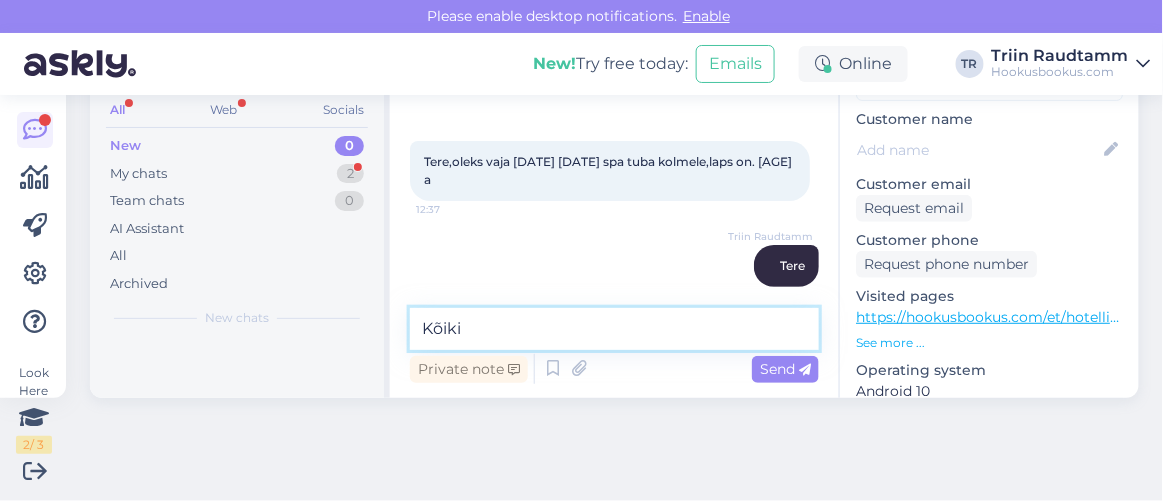 paste on "Meresuu SPA & Hotel" 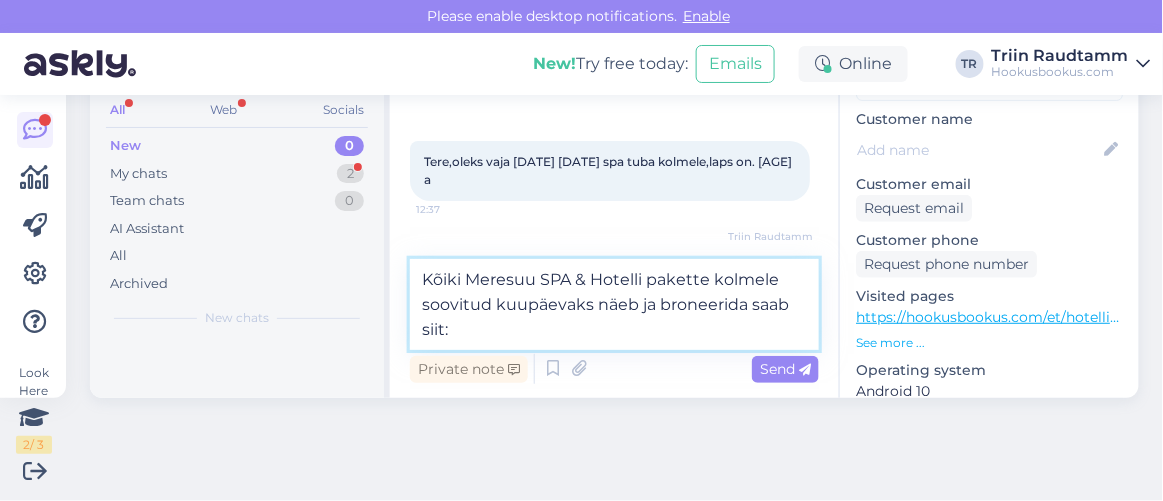 paste on "https://hookusbookus.com/et/hotellid-spaad/meresuu-spa-hotel;dateArrival=2025-08-23;dateDeparture=2025-08-24;language=et_ee;participants=%5B%7B%22adultsCnt%22:2,%22childrenCnt%22:1,%22childAges%22:%5B1%5D,%22names%22:%5B%5D,%22babyBedNotRequiredCnt%22:0,%22petsCount%22:0%7D%5D;sortField=popularity;sortDirection=DESC;useDates=true;priceFrom=0;priceTo=2000;address=Meresuu%20SPA%20&%20Hotel,%20Eesti;placeType=HOTEL;placeSearchId=5591;placeId=ChIJLzG_kNo4lEYRl5neBcAJf18;lat=59.452161;lng=28.026889;country=ee;countrySearchName=estonia;searchName=meresuu-spa-hotel;distanceMinValue=0;distanceMaxValue=25;useDistance=true;selectedFilters=;packageId=551;roomTypeId=412;getCheapestUrl=false;packageHotelId=115;canCancel=false;lastPageIndex=1" 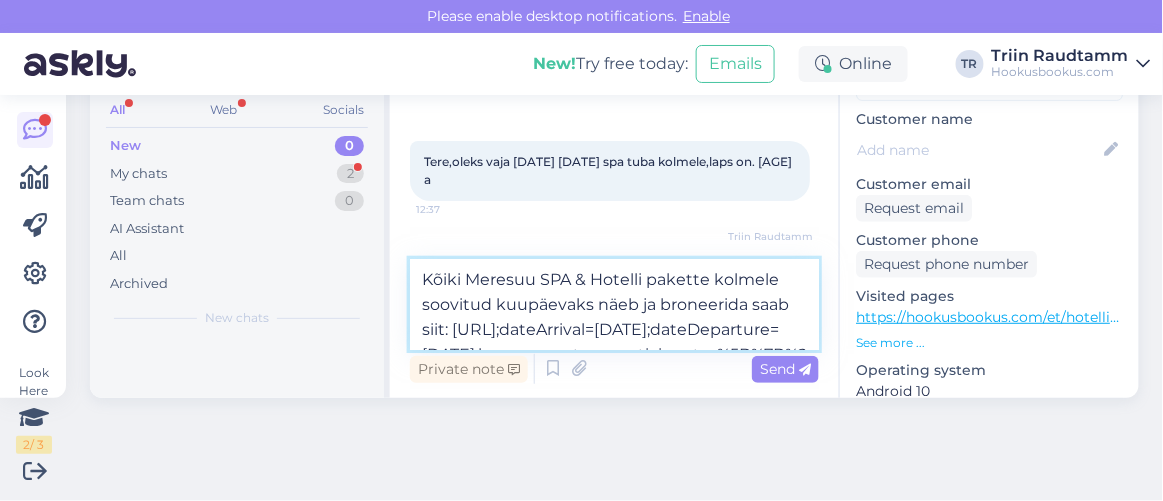 scroll, scrollTop: 400, scrollLeft: 0, axis: vertical 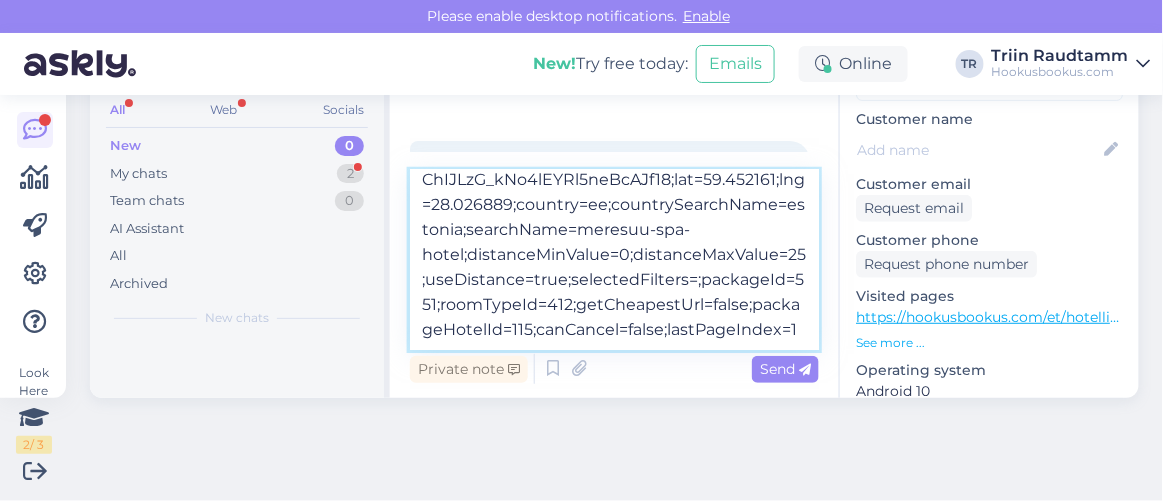 type on "Kõiki Meresuu SPA & Hotelli pakette kolmele soovitud kuupäevaks näeb ja broneerida saab siit: https://hookusbookus.com/et/hotellid-spaad/meresuu-spa-hotel;dateArrival=2025-08-23;dateDeparture=2025-08-24;language=et_ee;participants=%5B%7B%22adultsCnt%22:2,%22childrenCnt%22:1,%22childAges%22:%5B1%5D,%22names%22:%5B%5D,%22babyBedNotRequiredCnt%22:0,%22petsCount%22:0%7D%5D;sortField=popularity;sortDirection=DESC;useDates=true;priceFrom=0;priceTo=2000;address=Meresuu%20SPA%20&%20Hotel,%20Eesti;placeType=HOTEL;placeSearchId=5591;placeId=ChIJLzG_kNo4lEYRl5neBcAJf18;lat=59.452161;lng=28.026889;country=ee;countrySearchName=estonia;searchName=meresuu-spa-hotel;distanceMinValue=0;distanceMaxValue=25;useDistance=true;selectedFilters=;packageId=551;roomTypeId=412;getCheapestUrl=false;packageHotelId=115;canCancel=false;lastPageIndex=1'" 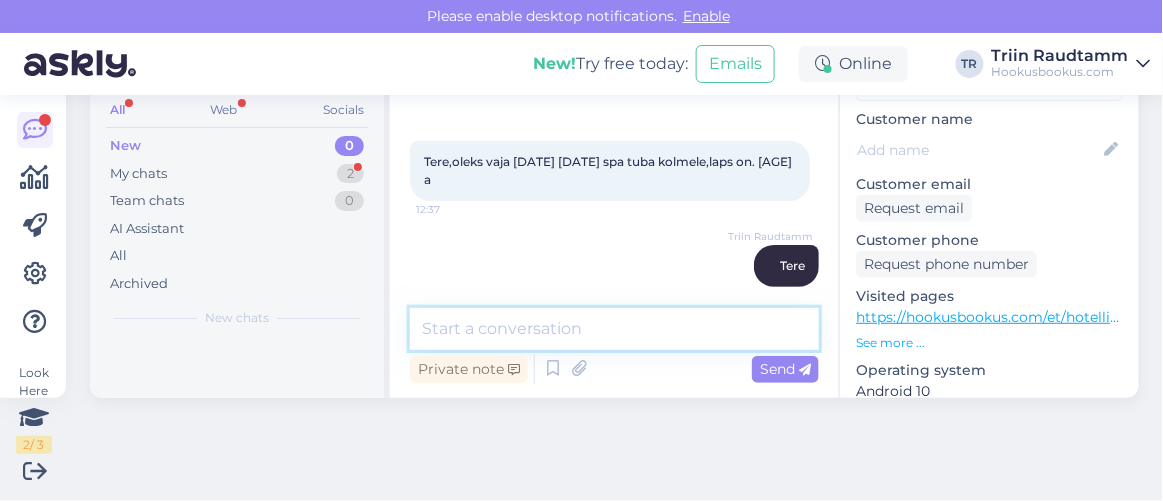 scroll, scrollTop: 0, scrollLeft: 0, axis: both 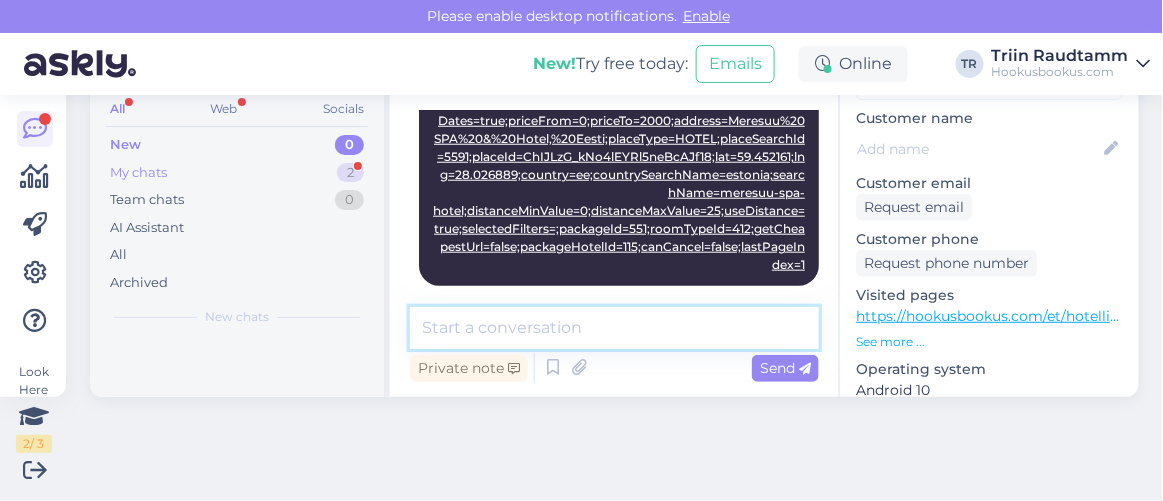 type 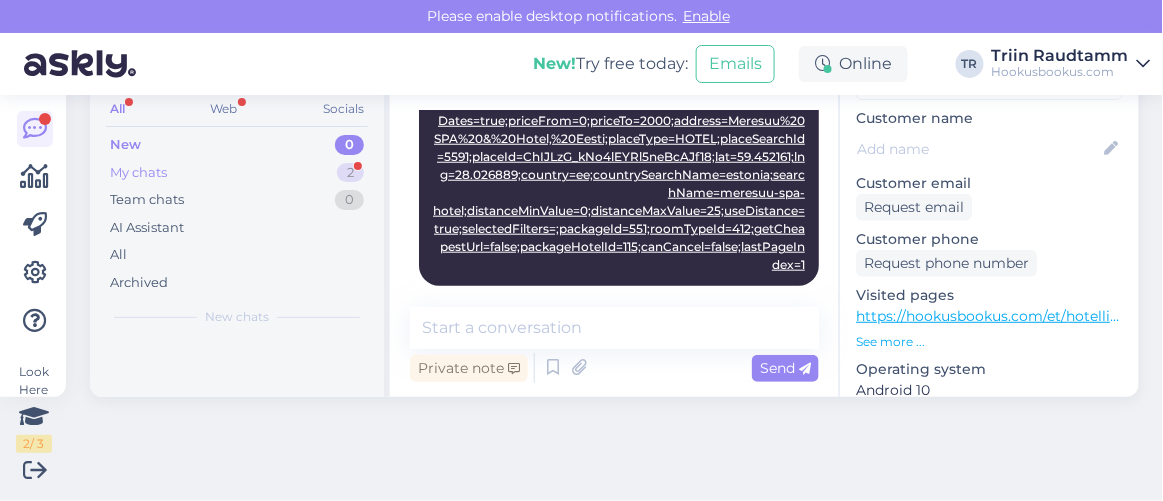 click on "My chats 2" at bounding box center (237, 173) 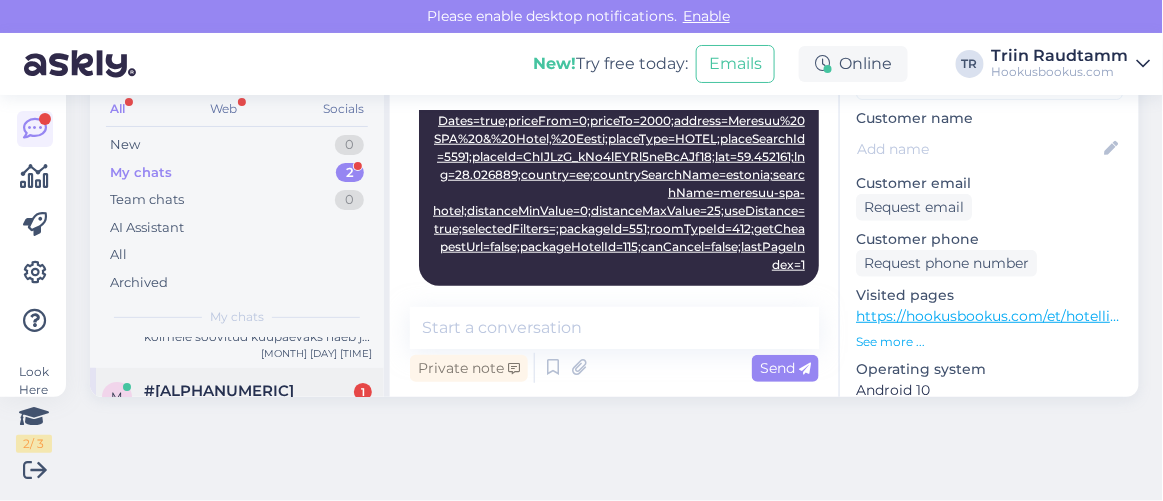 scroll, scrollTop: 119, scrollLeft: 0, axis: vertical 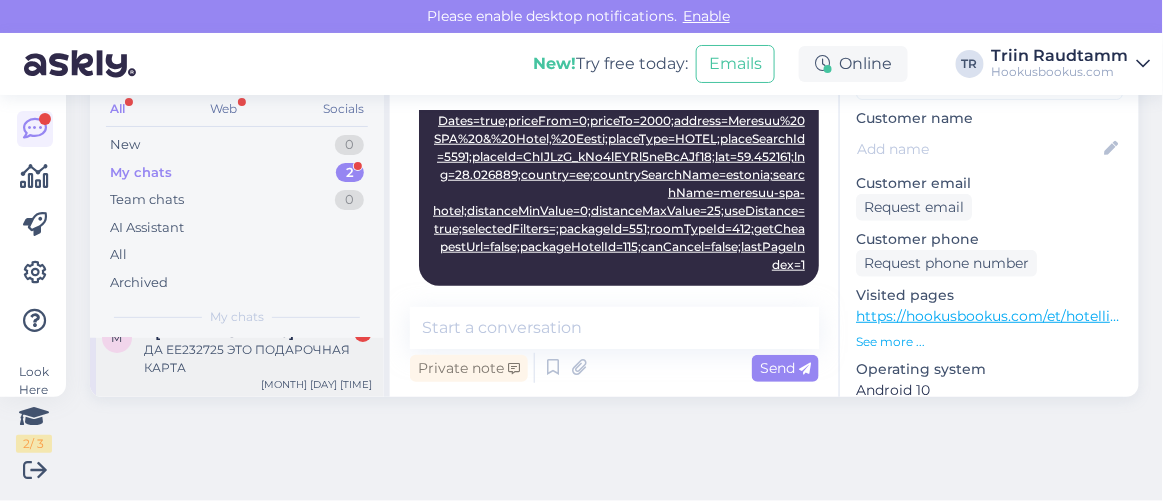 click on "ДА ЕЕ232725 ЭТО ПОДАРОЧНАЯ КАРТА" at bounding box center (258, 359) 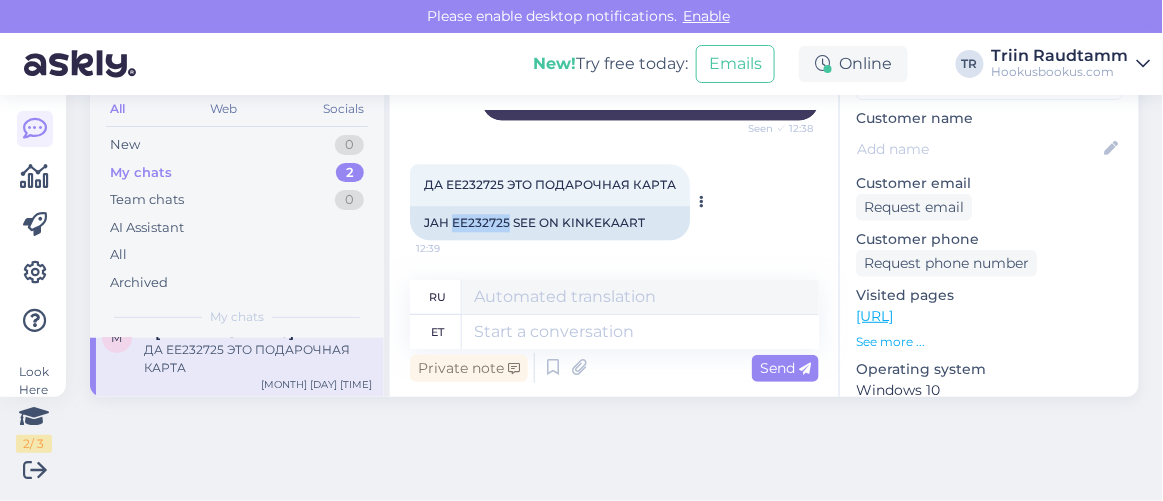drag, startPoint x: 450, startPoint y: 222, endPoint x: 507, endPoint y: 225, distance: 57.07889 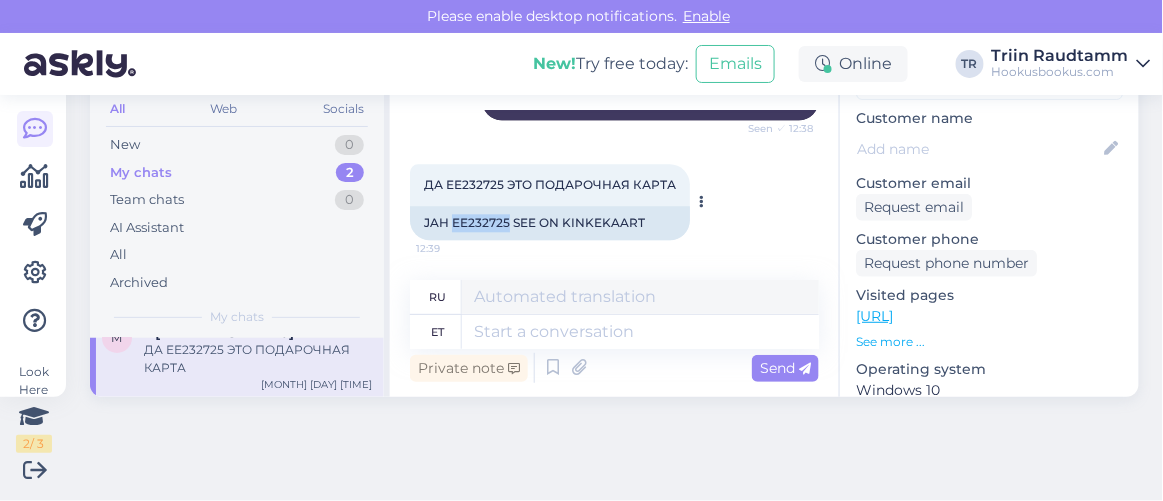 click on "JAH EE232725 SEE ON KINKEKAART" at bounding box center (550, 223) 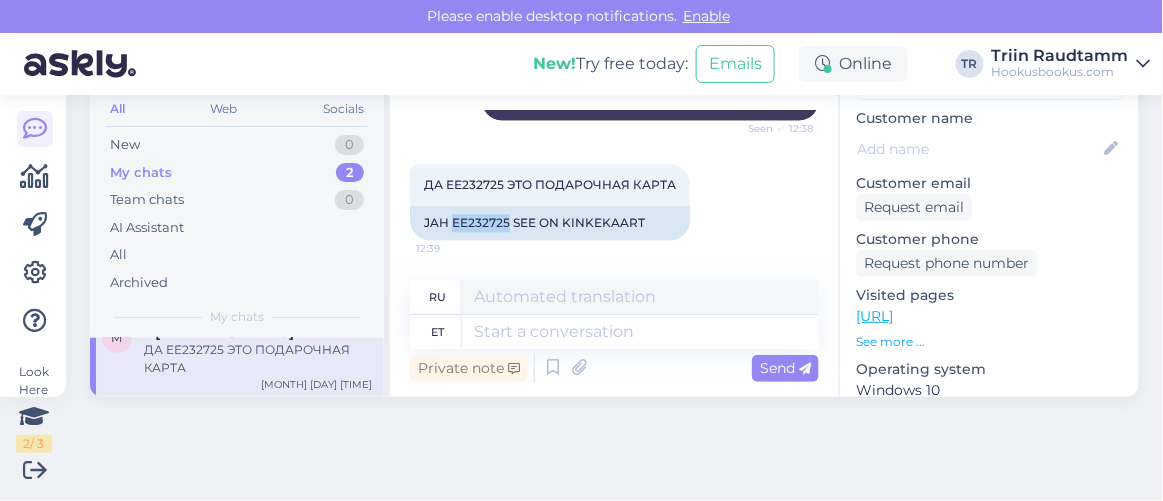 copy on "EE232725" 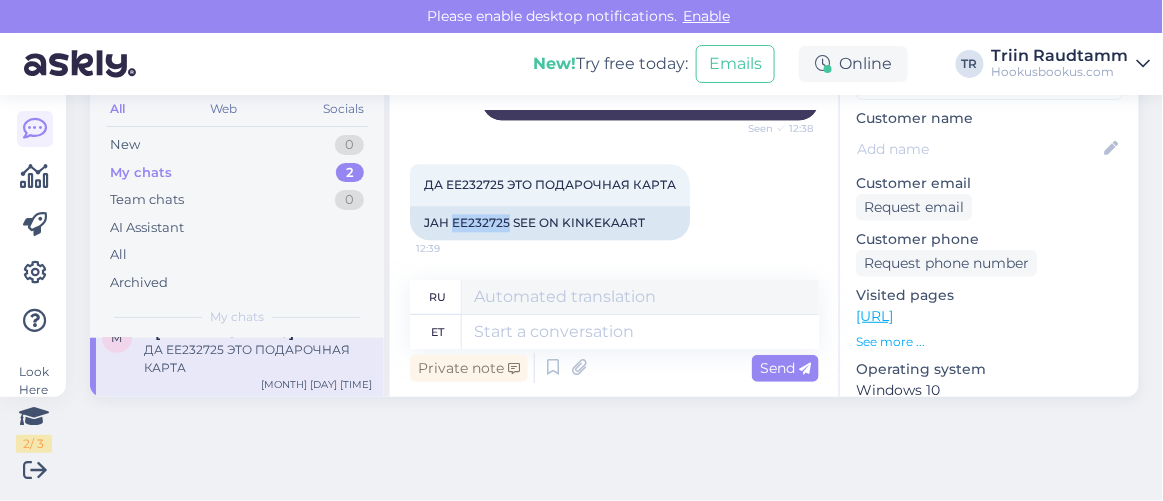 scroll, scrollTop: 79, scrollLeft: 0, axis: vertical 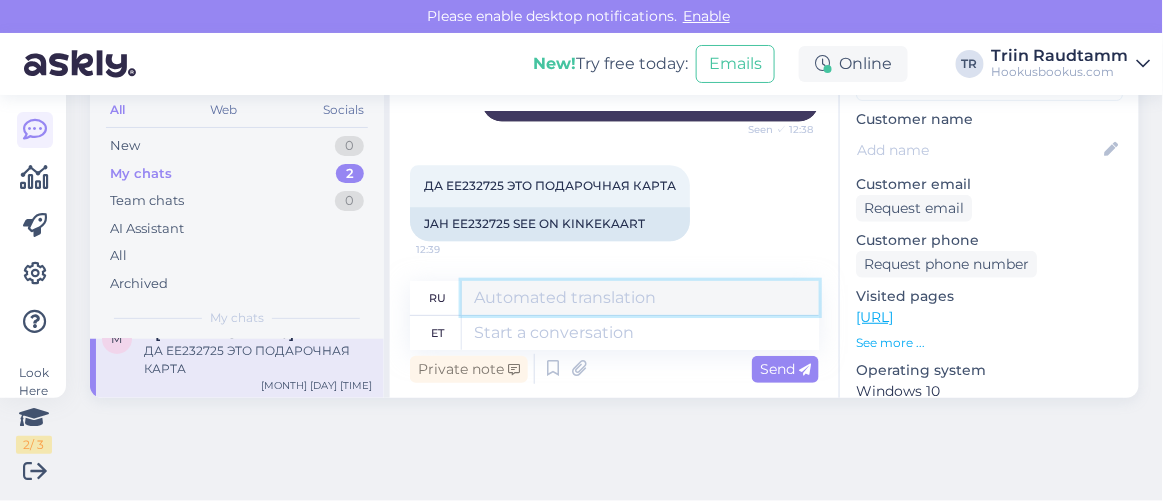 click at bounding box center (640, 298) 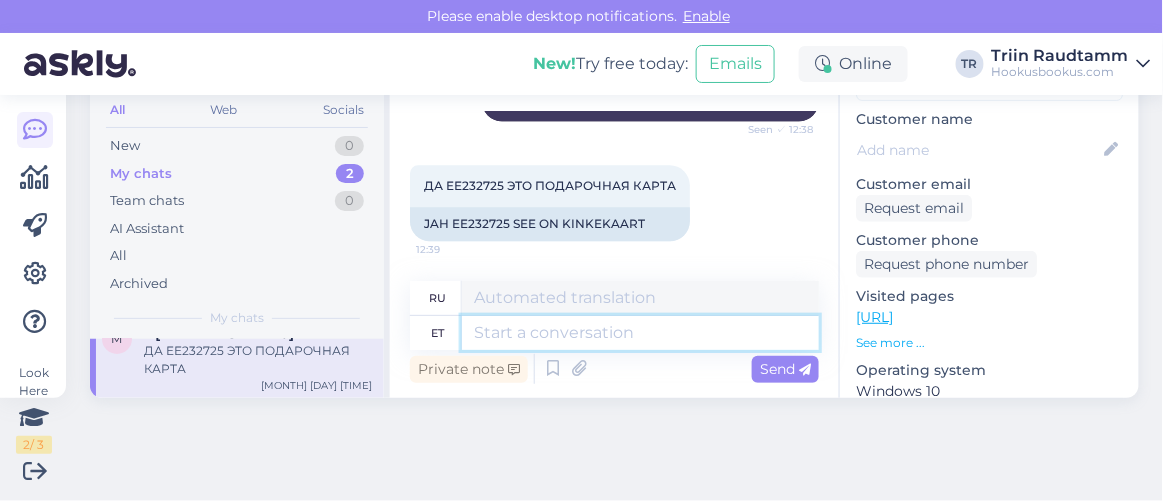 click at bounding box center (640, 333) 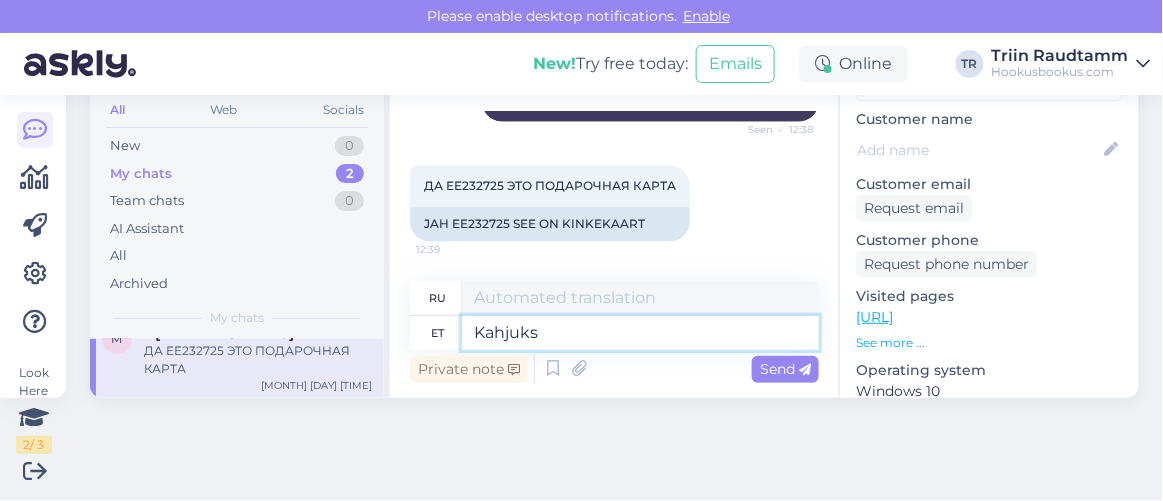 type on "Kahjuks e" 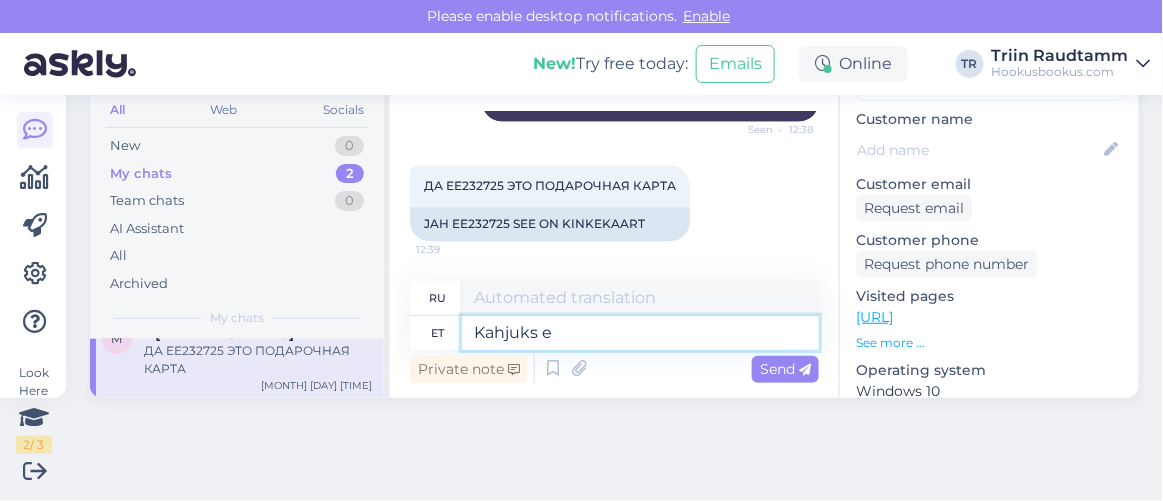 type on "К сожалению" 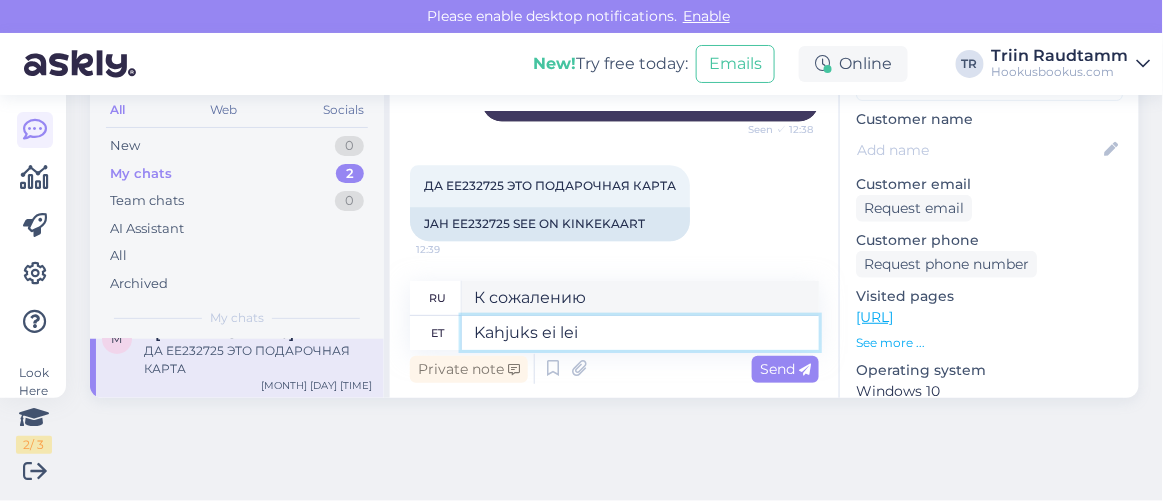 type on "Kahjuks ei leia" 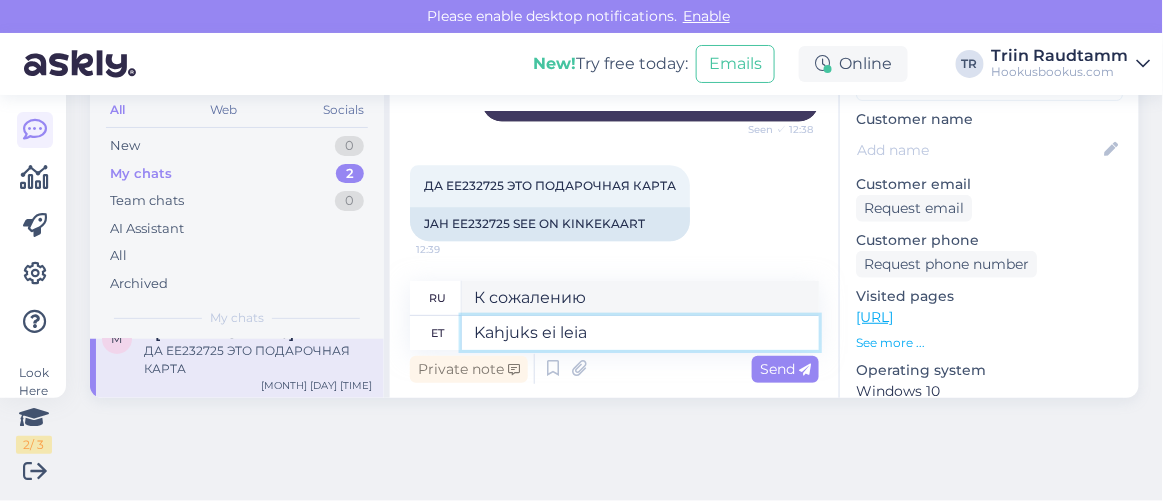 type on "К сожалению, нет." 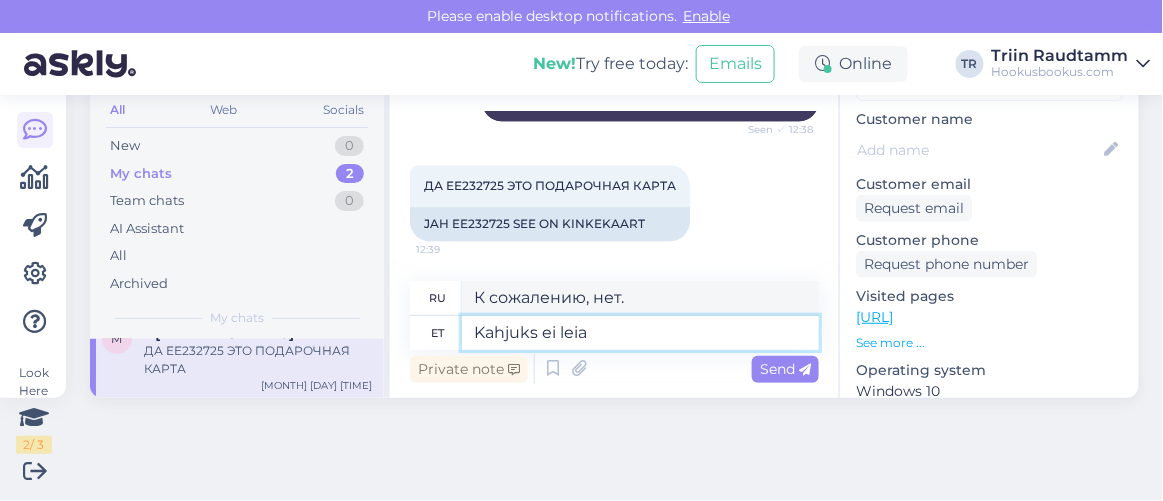 type on "Kahjuks ei leia m" 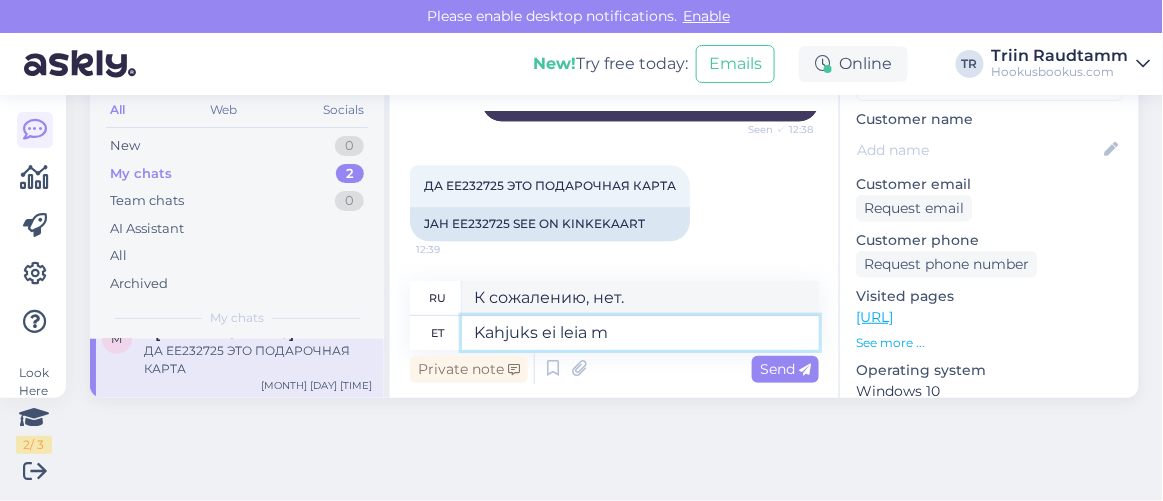 type on "К сожалению, я не могу его найти." 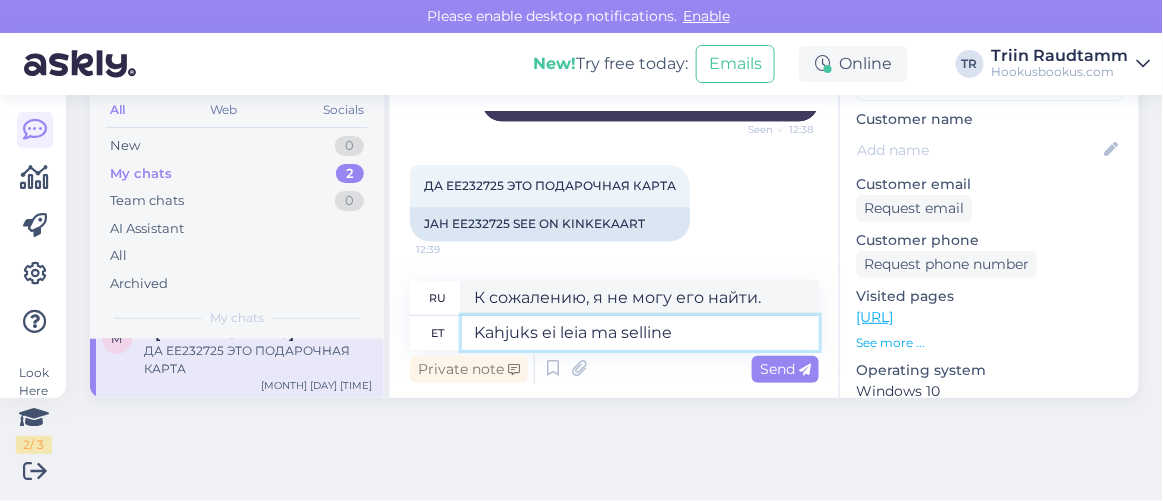 type on "Kahjuks ei leia ma selline k" 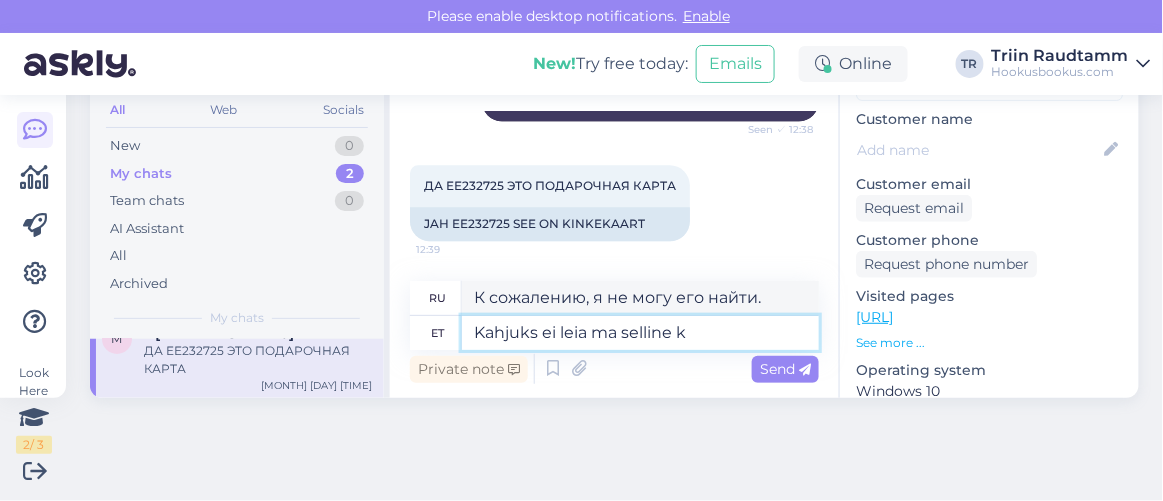 type on "К сожалению, я не могу найти такой" 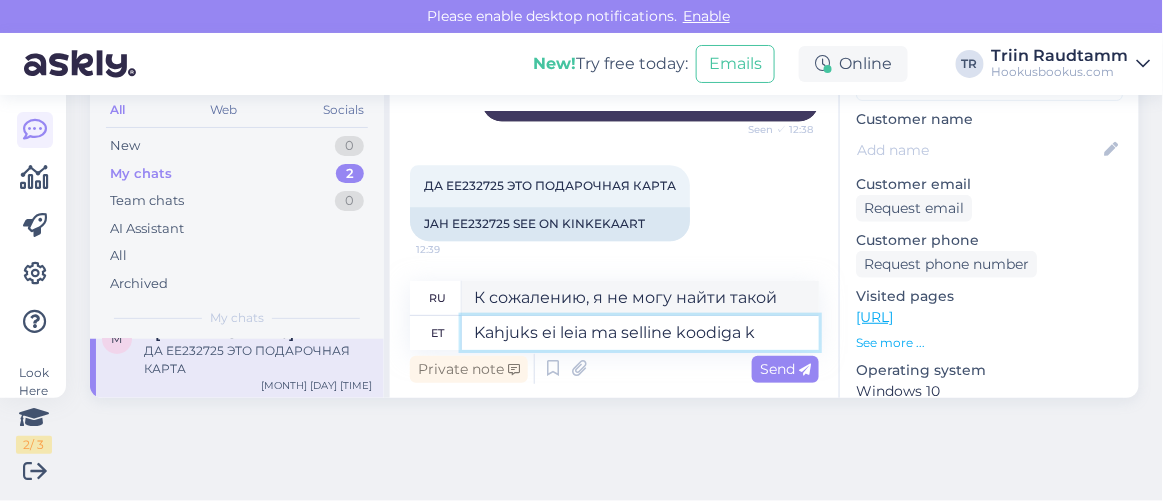 type on "Kahjuks ei leia ma selline koodiga ki" 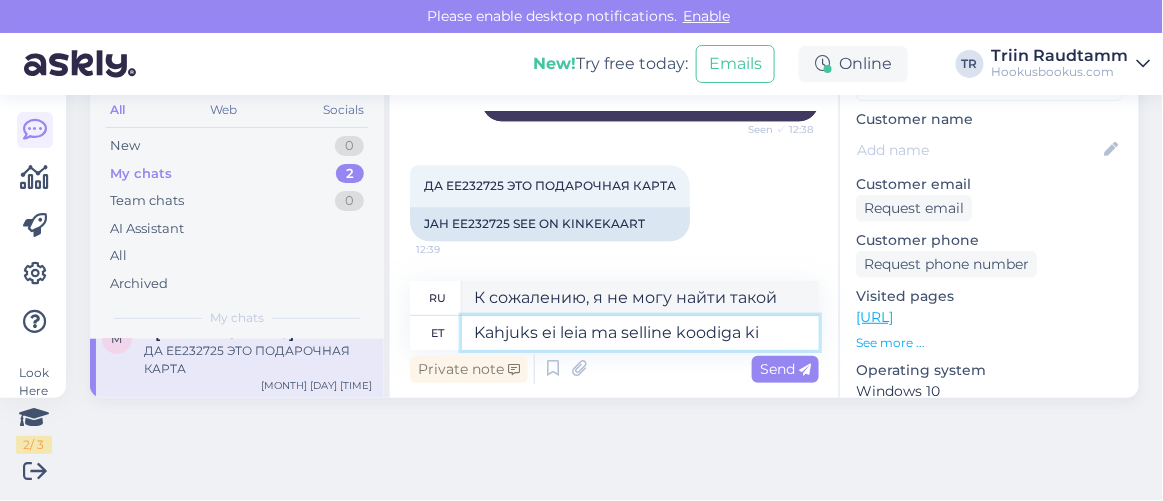 type on "К сожалению, я не могу найти такой код." 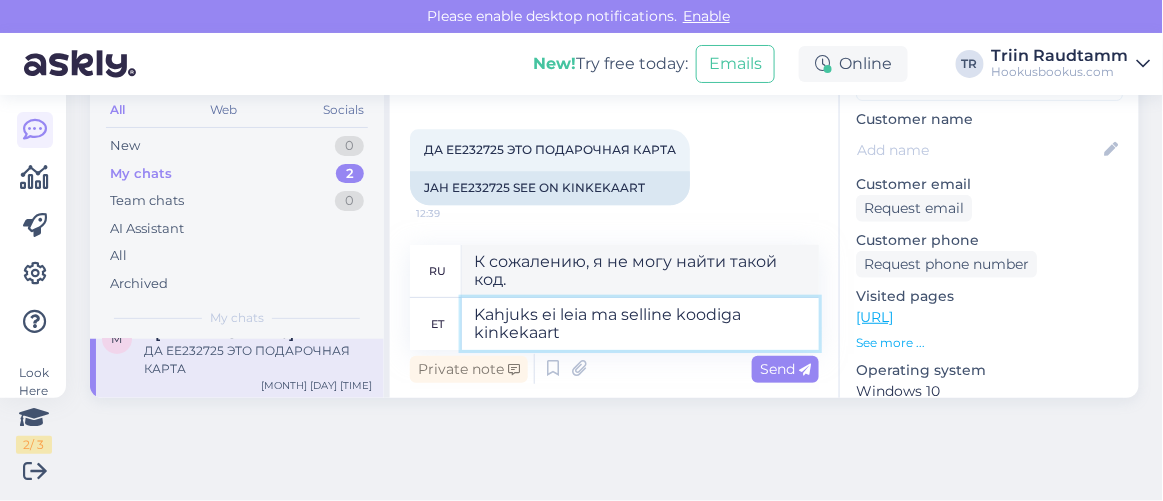 type on "Kahjuks ei leia ma selline koodiga kinkekaarti" 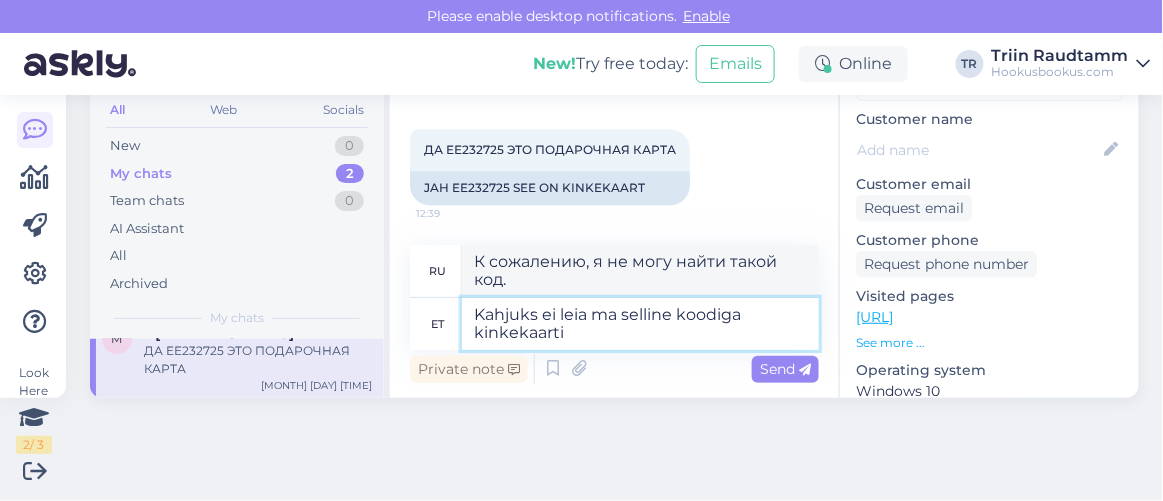 type on "К сожалению, я не могу найти подарочную карту с таким кодом." 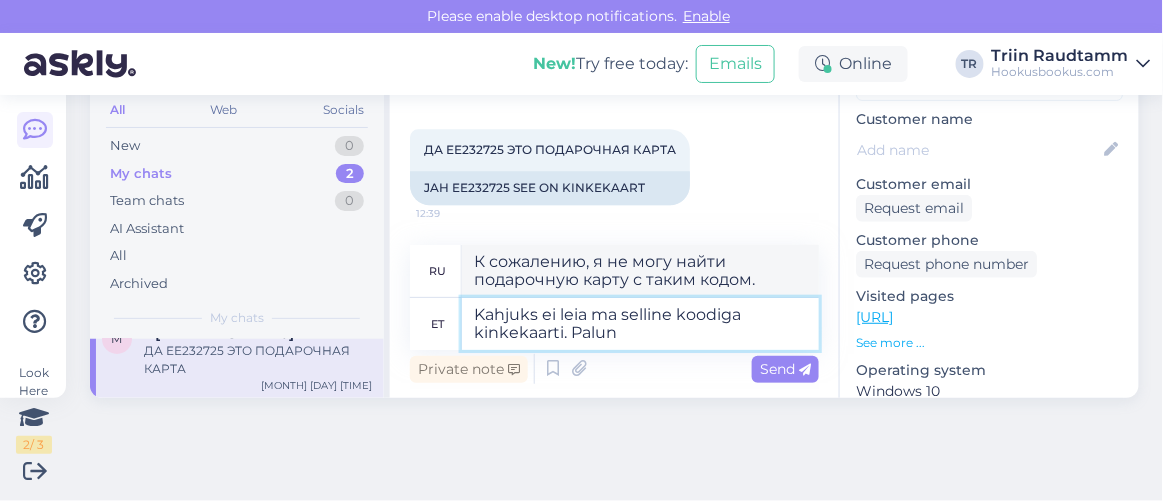 type on "Kahjuks ei leia ma selline koodiga kinkekaarti. Palun p" 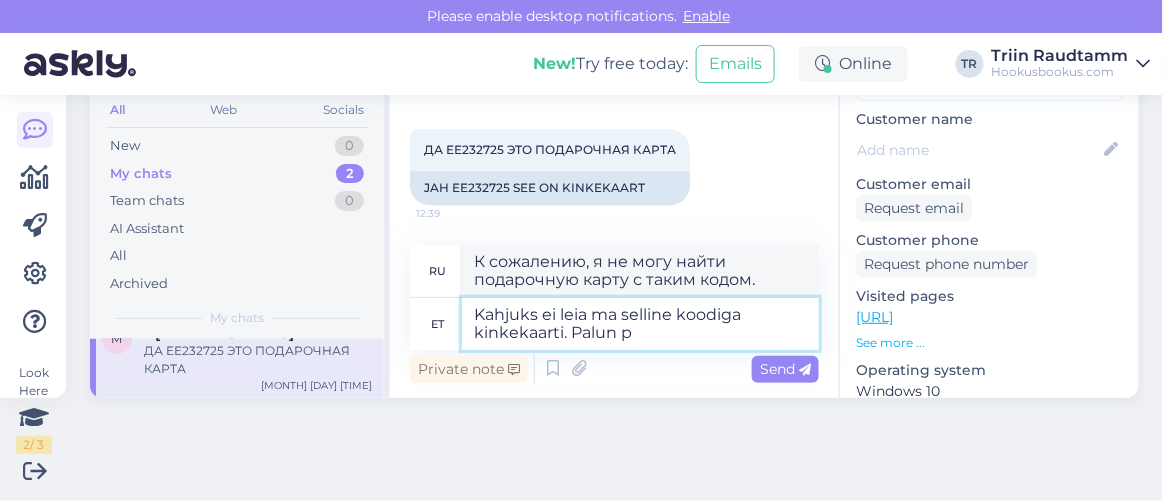 type on "К сожалению, я не могу найти подарочную карту с таким кодом. Пожалуйста." 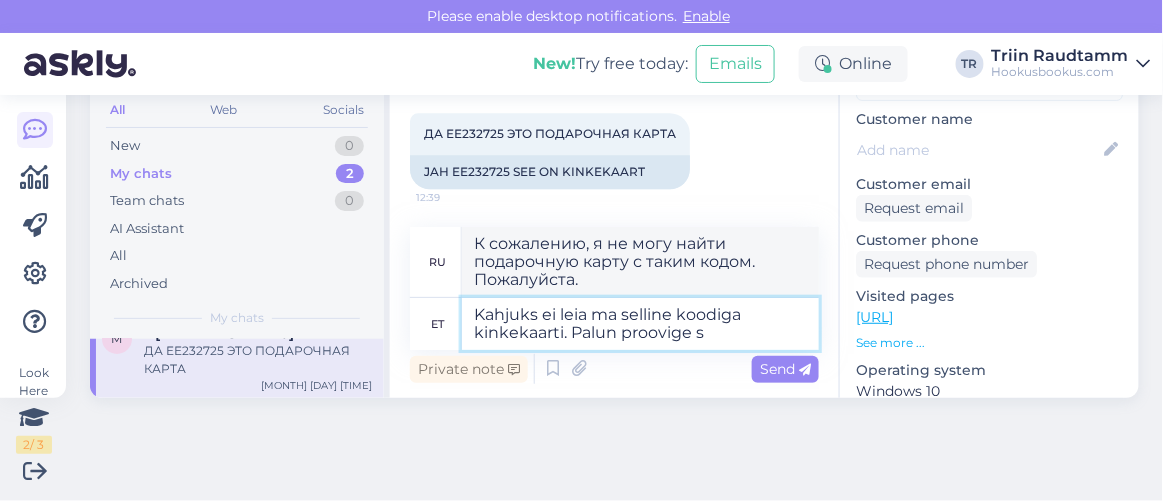 type on "Kahjuks ei leia ma selline koodiga kinkekaarti. Palun proovige se" 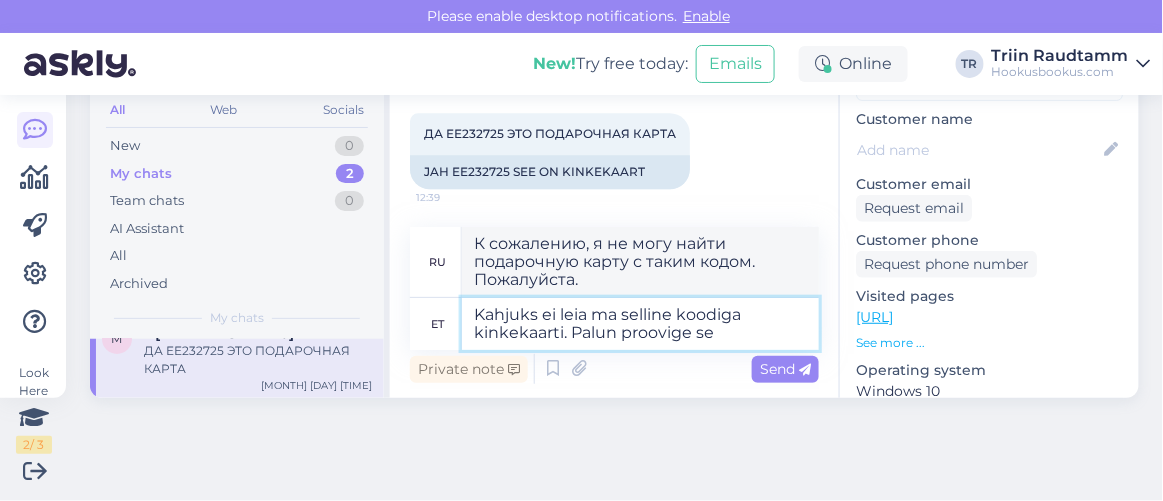 type on "К сожалению, я не могу найти подарочную карту с таким кодом. Попробуйте ещё раз." 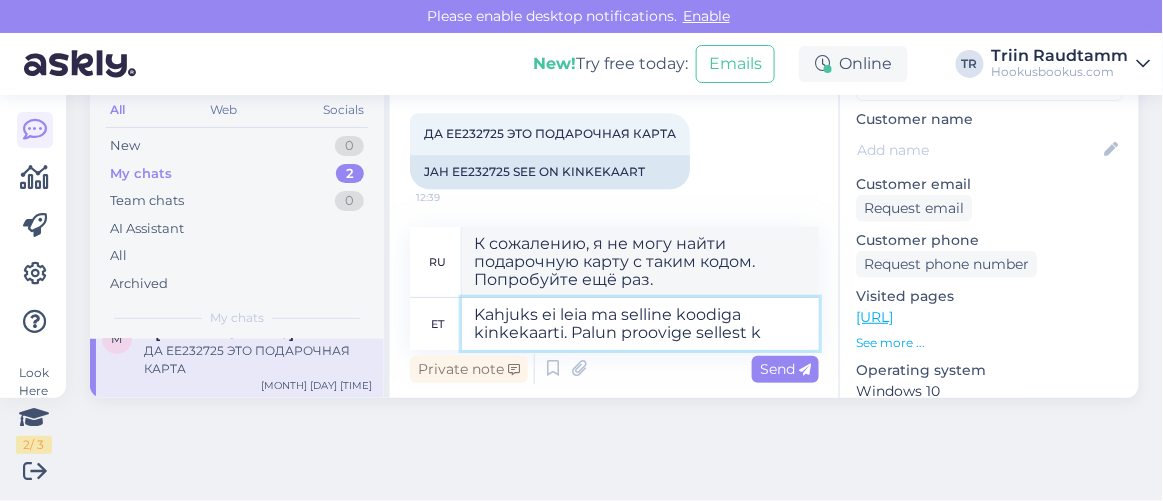 type on "Kahjuks ei leia ma selline koodiga kinkekaarti. Palun proovige sellest ka" 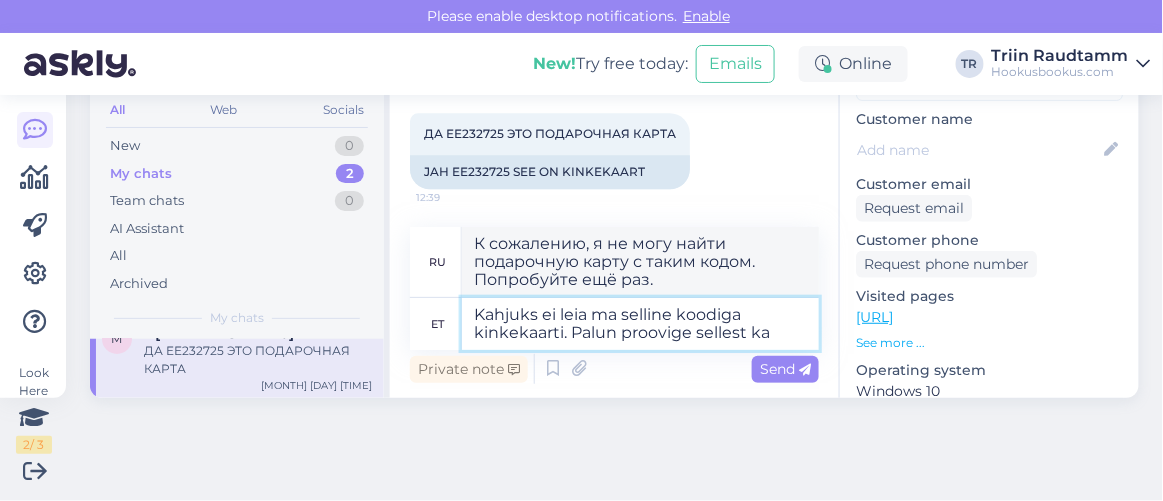 type on "К сожалению, я не могу найти подарочную карту с таким кодом. Попробуйте этот." 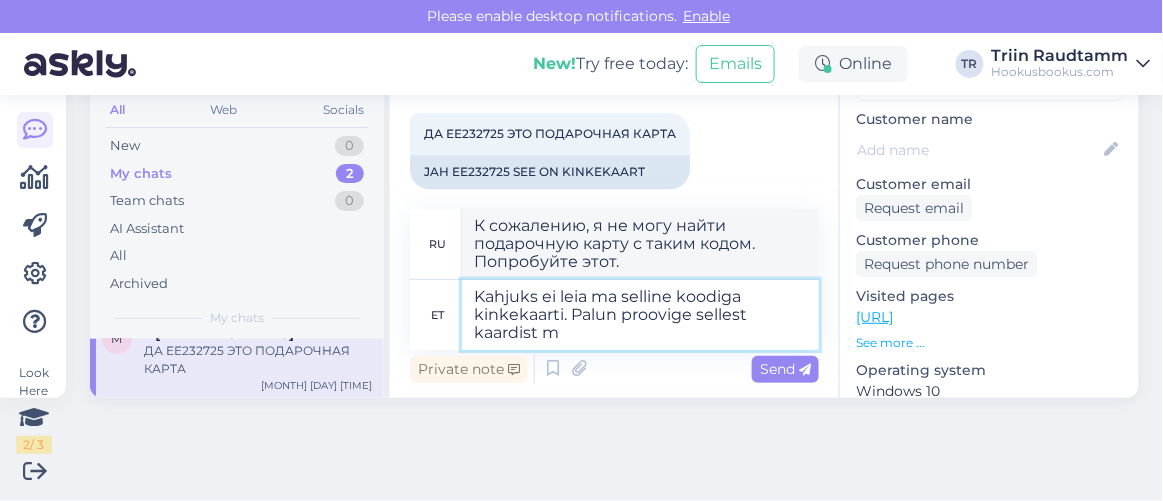 type on "Kahjuks ei leia ma selline koodiga kinkekaarti. Palun proovige sellest kaardist mu" 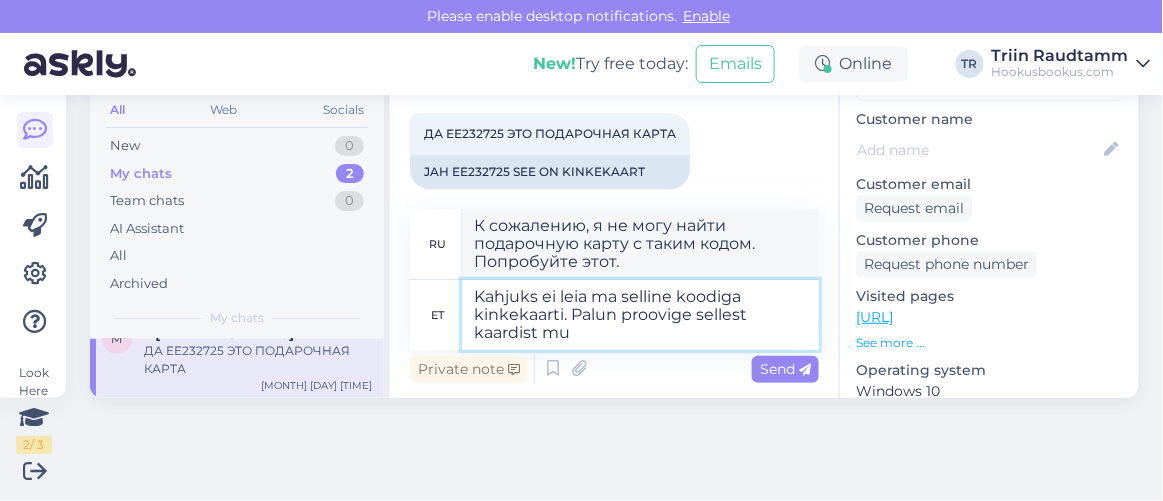 type on "К сожалению, я не могу найти подарочную карту с этим кодом. Попробуйте, пожалуйста, эту карту." 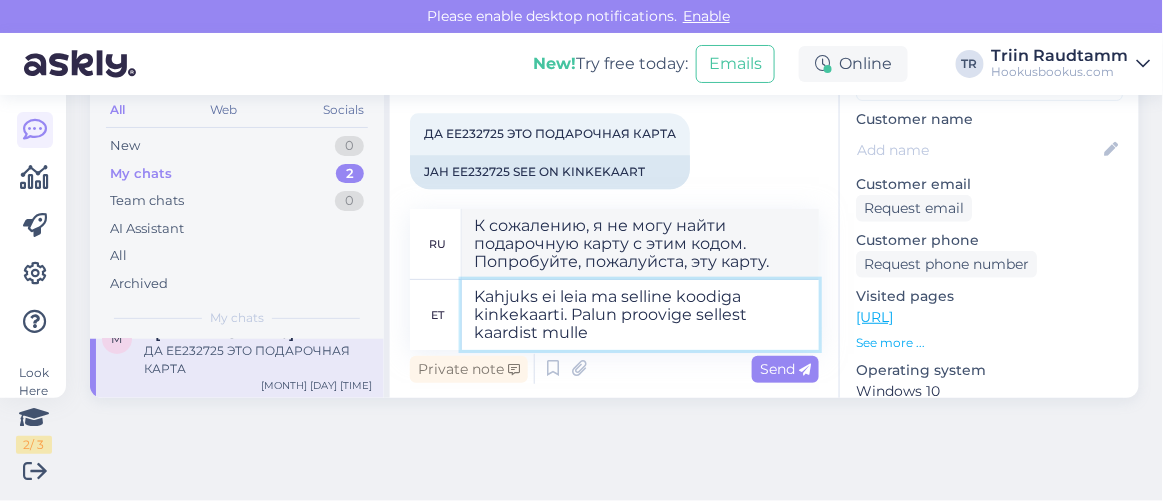 type on "Kahjuks ei leia ma selline koodiga kinkekaarti. Palun proovige sellest kaardist mulle p" 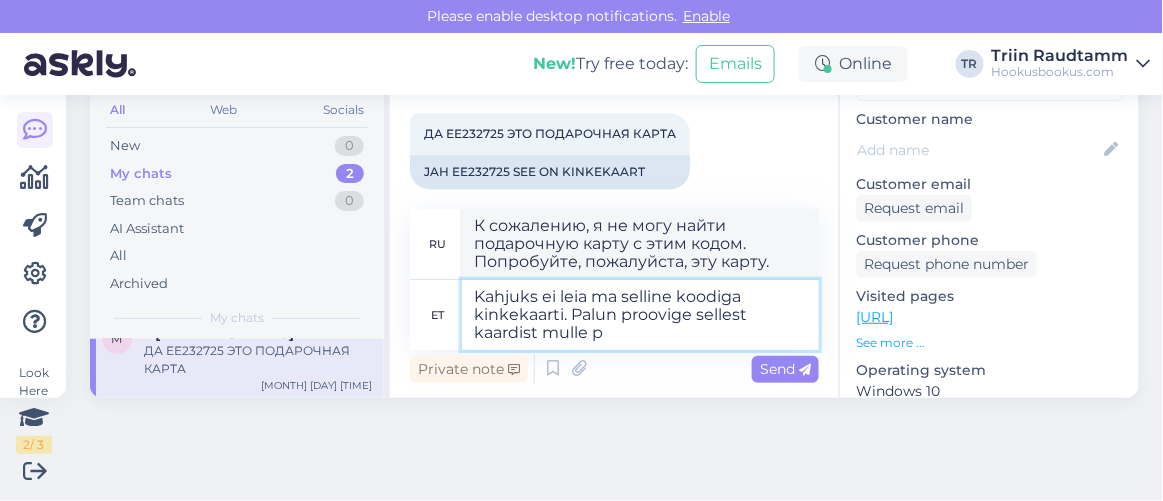 type on "К сожалению, я не могу найти подарочную карту с таким кодом. Пожалуйста, попробуйте использовать эту карту." 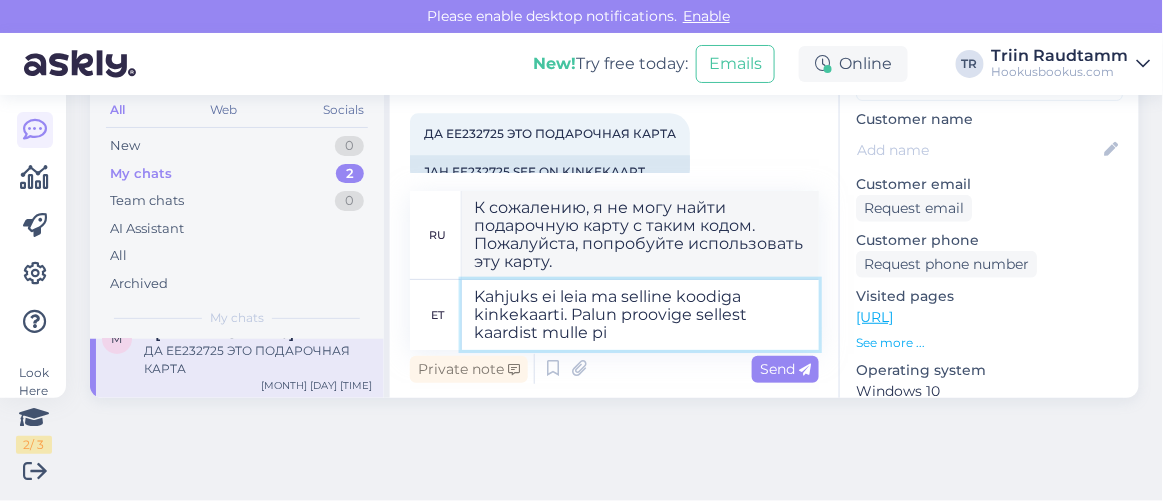 type on "Kahjuks ei leia ma selline koodiga kinkekaarti. Palun proovige sellest kaardist mulle pil" 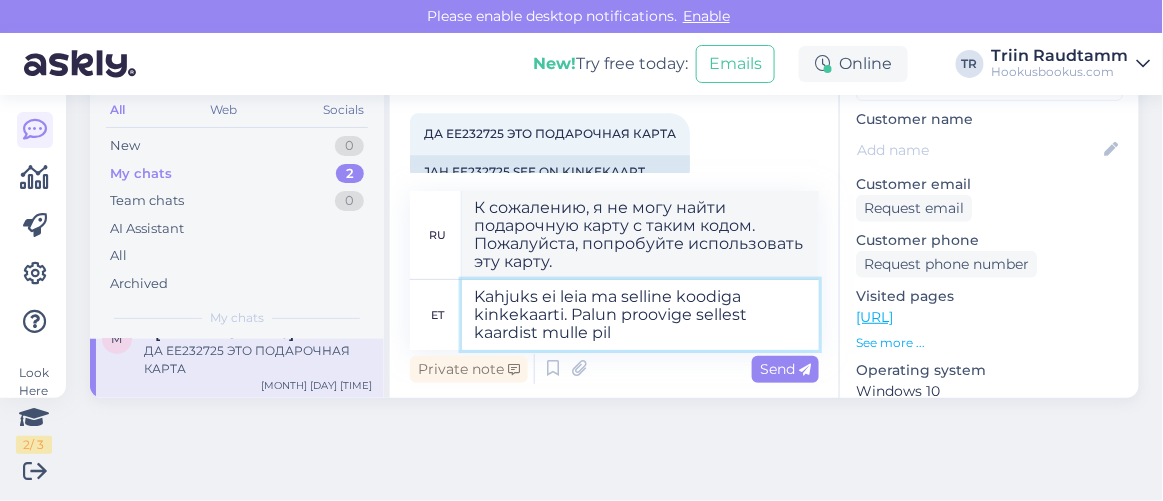 type on "К сожалению, я не могу найти подарочную карту с таким кодом. Попробуйте отправить мне сообщение с этой карты." 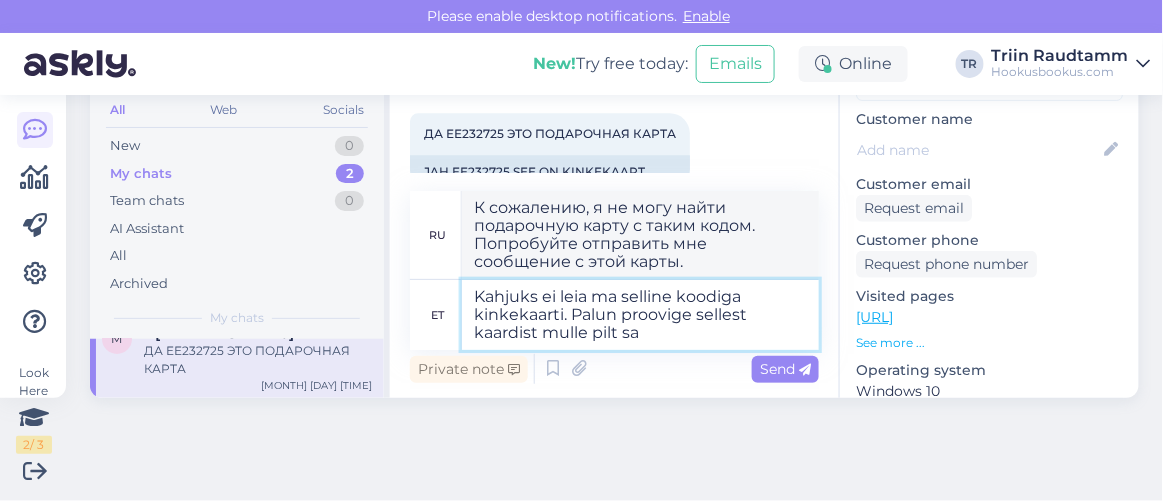 type on "Kahjuks ei leia ma selline koodiga kinkekaarti. Palun proovige sellest kaardist mulle pilt saa" 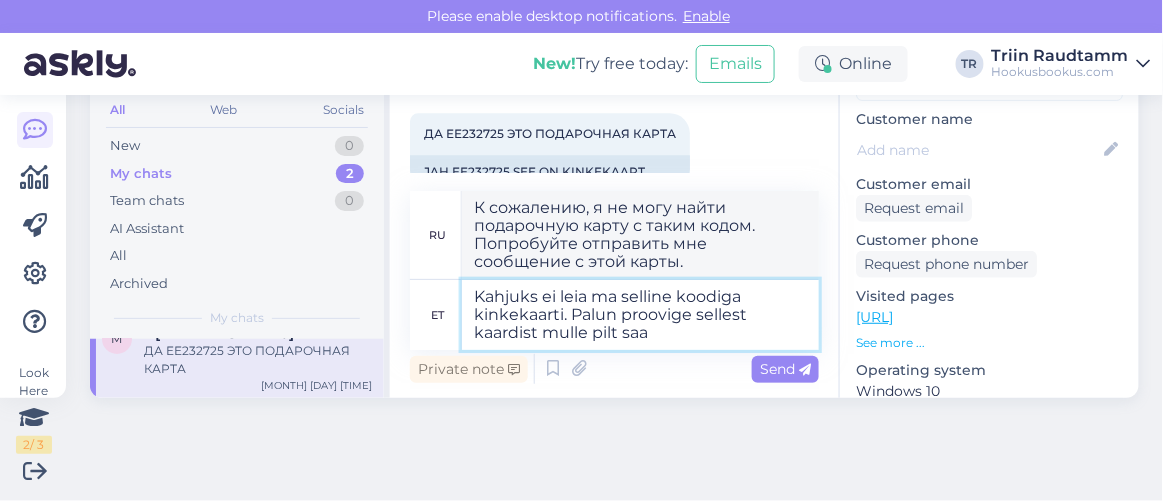 type on "К сожалению, я не могу найти подарочную карту с таким кодом. Пожалуйста, пришлите мне фотографию этой карты." 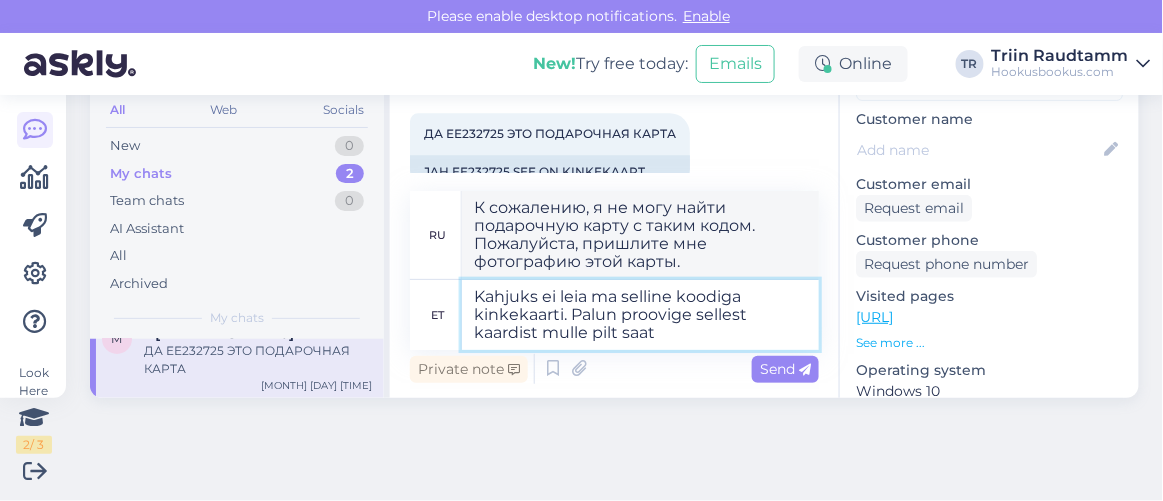 type on "Kahjuks ei leia ma selline koodiga kinkekaarti. Palun proovige sellest kaardist mulle pilt saata" 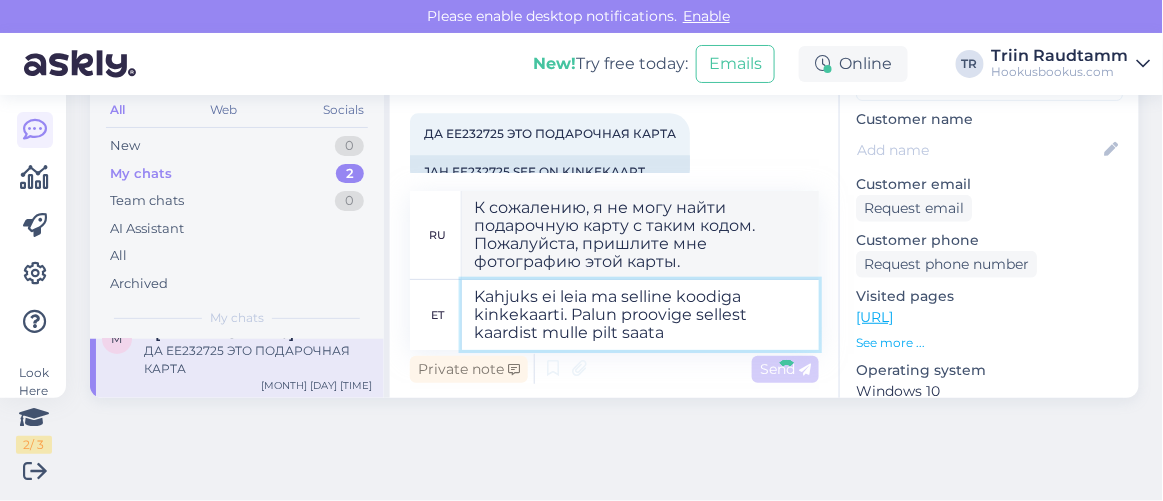 type 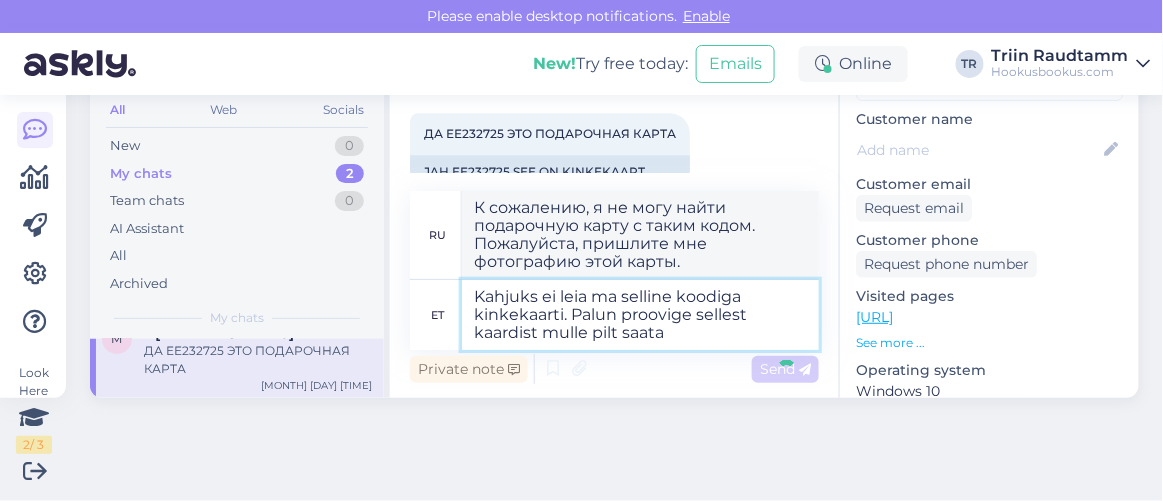 type 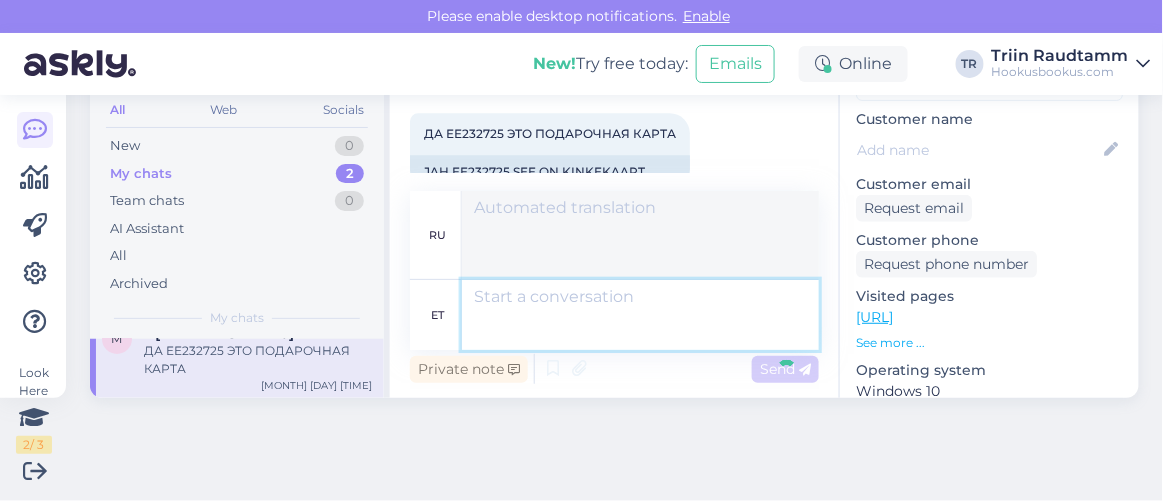 scroll, scrollTop: 3201, scrollLeft: 0, axis: vertical 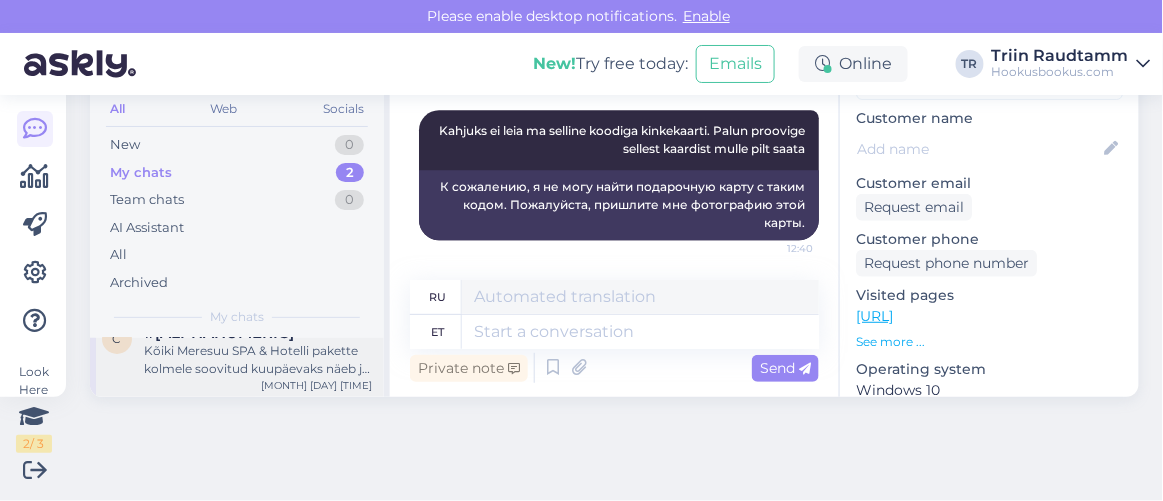 click on "Kõiki Meresuu SPA & Hotelli pakette kolmele soovitud kuupäevaks näeb ja broneerida saab siit: https://hookusbookus.com/et/hotellid-spaad/meresuu-spa-hotel;dateArrival=2025-08-23;dateDeparture=2025-08-24;language=et_ee;participants=%5B%7B%22adultsCnt%22:2,%22childrenCnt%22:1,%22childAges%22:%5B1%5D,%22names%22:%5B%5D,%22babyBedNotRequiredCnt%22:0,%22petsCount%22:0%7D%5D;sortField=popularity;sortDirection=DESC;useDates=true;priceFrom=0;priceTo=2000;address=Meresuu%20SPA%20&%20Hotel,%20Eesti;placeType=HOTEL;placeSearchId=5591;placeId=ChIJLzG_kNo4lEYRl5neBcAJf18;lat=59.452161;lng=28.026889;country=ee;countrySearchName=estonia;searchName=meresuu-spa-hotel;distanceMinValue=0;distanceMaxValue=25;useDistance=true;selectedFilters=;packageId=551;roomTypeId=412;getCheapestUrl=false;packageHotelId=115;canCancel=false;lastPageIndex=1" at bounding box center (258, 360) 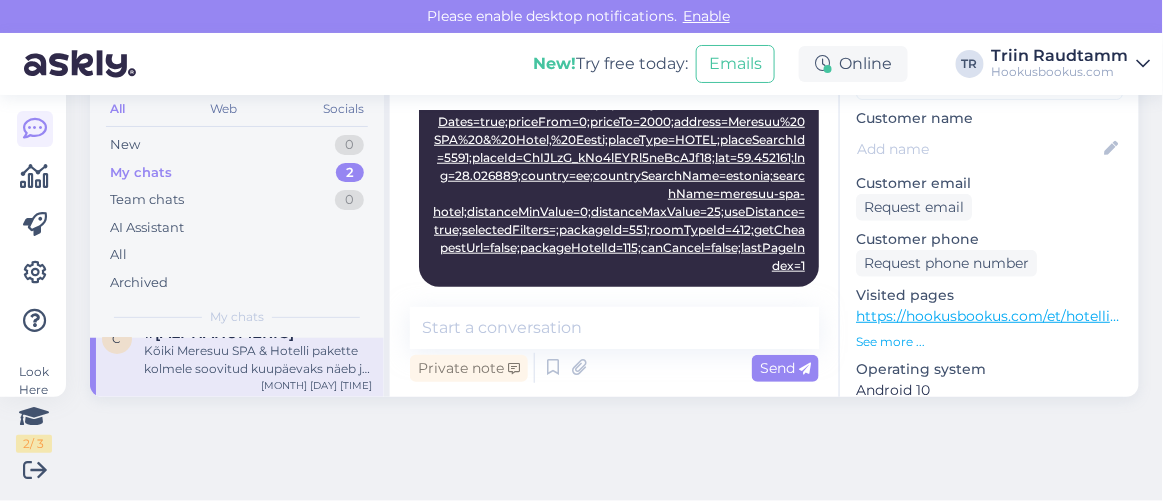 scroll, scrollTop: 451, scrollLeft: 0, axis: vertical 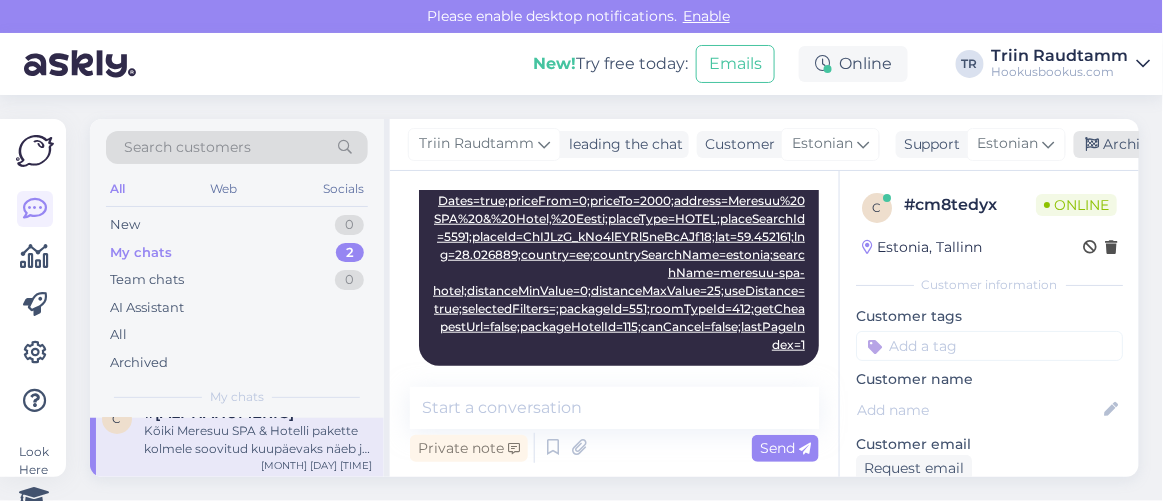 click at bounding box center (1093, 145) 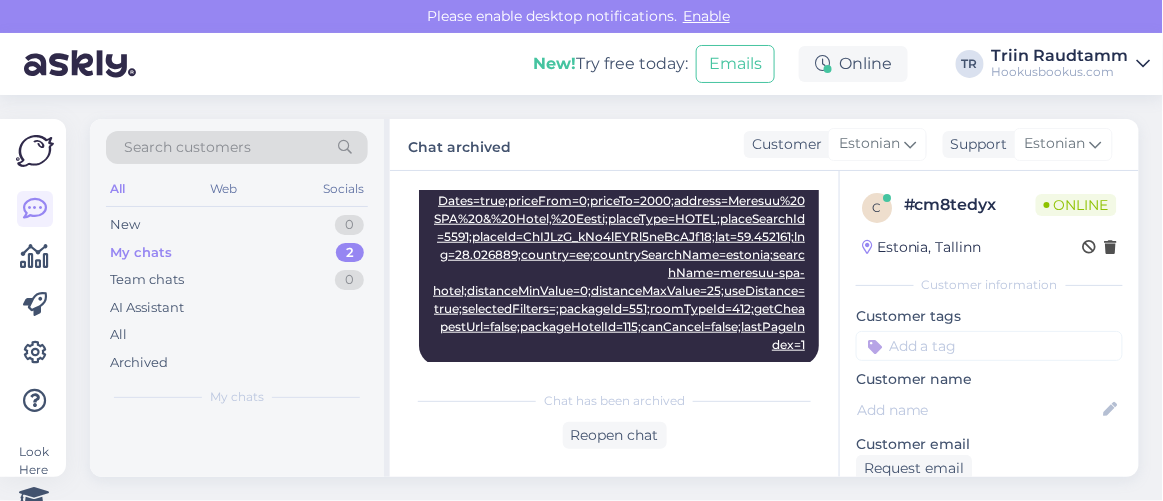scroll, scrollTop: 0, scrollLeft: 0, axis: both 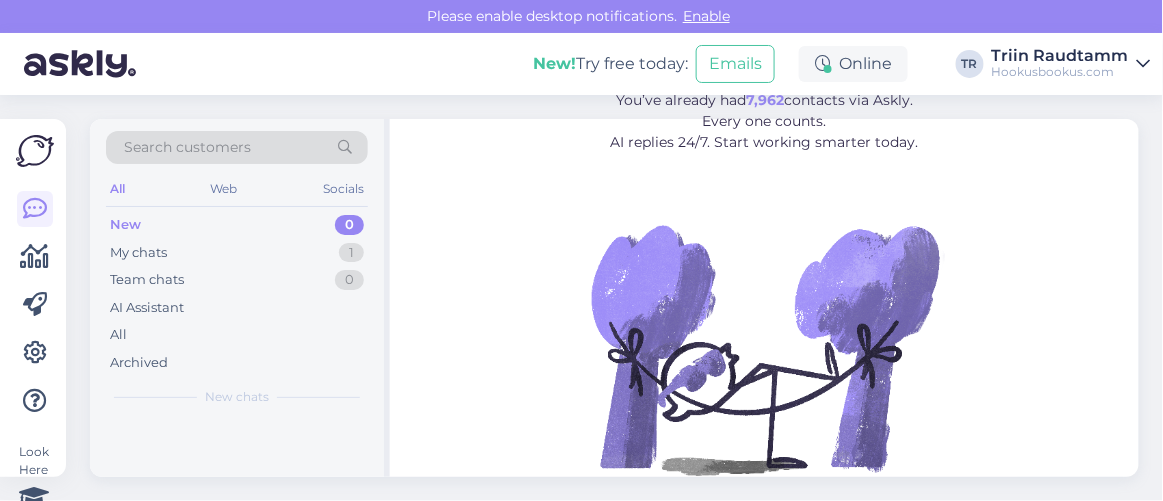 click on "New 0" at bounding box center (237, 225) 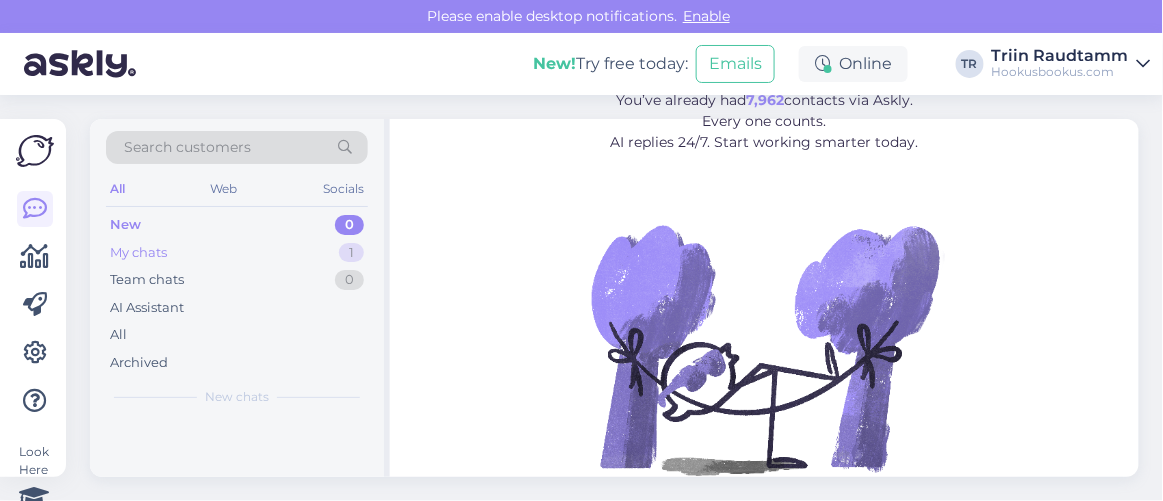 click on "My chats 1" at bounding box center (237, 253) 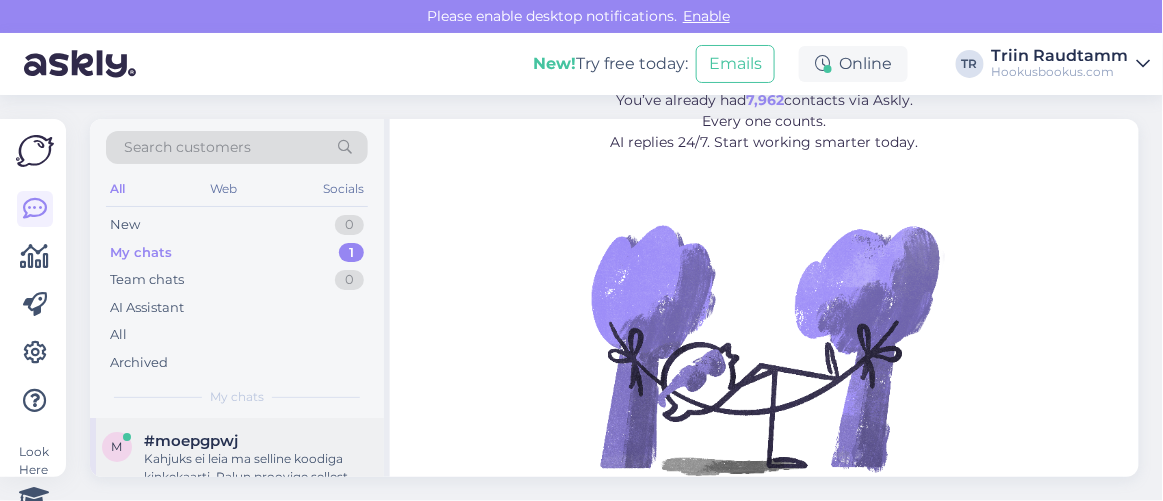 click on "#moepgpwj" at bounding box center (258, 441) 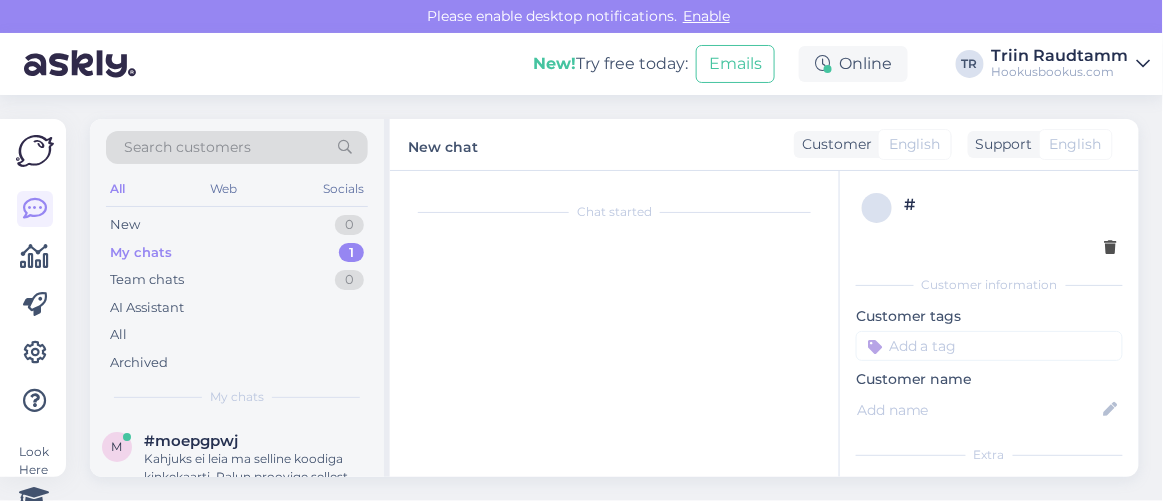 scroll, scrollTop: 80, scrollLeft: 0, axis: vertical 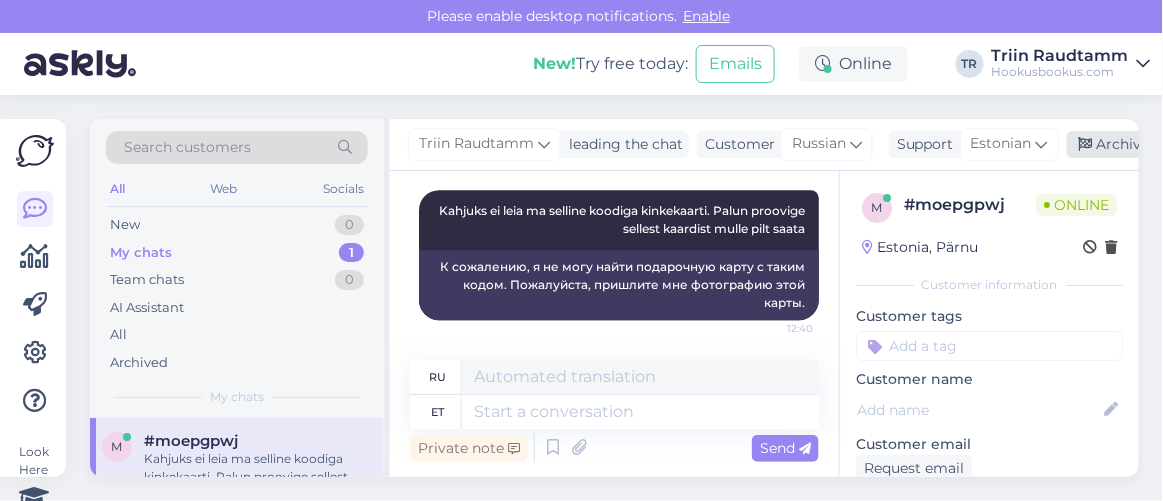 click at bounding box center [1086, 145] 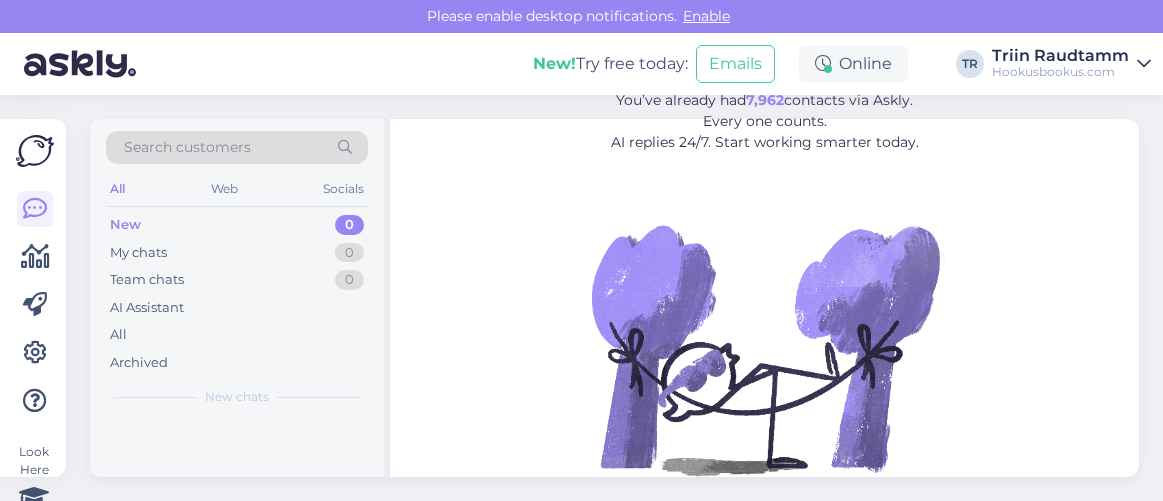 scroll, scrollTop: 0, scrollLeft: 0, axis: both 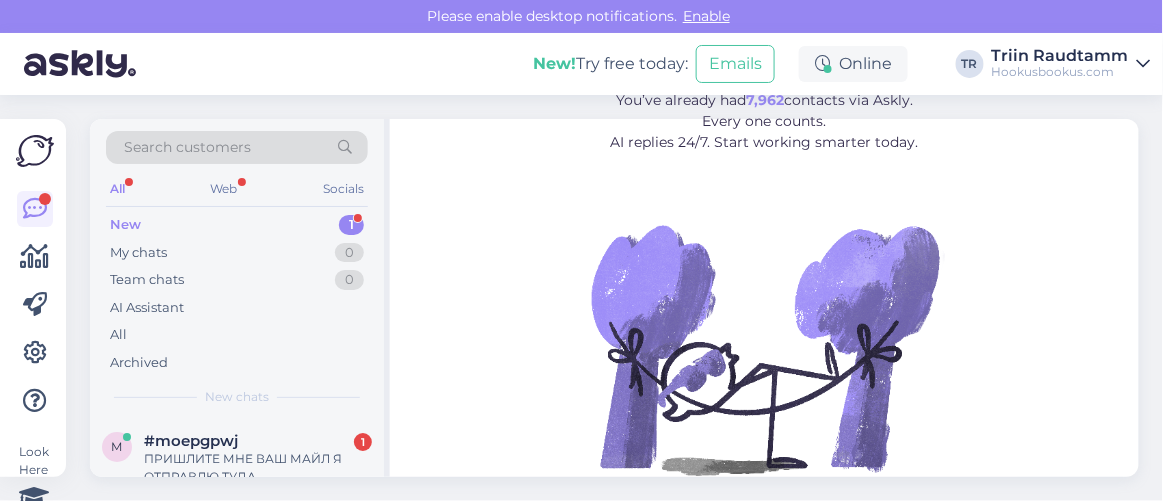 drag, startPoint x: 266, startPoint y: 440, endPoint x: 306, endPoint y: 437, distance: 40.112343 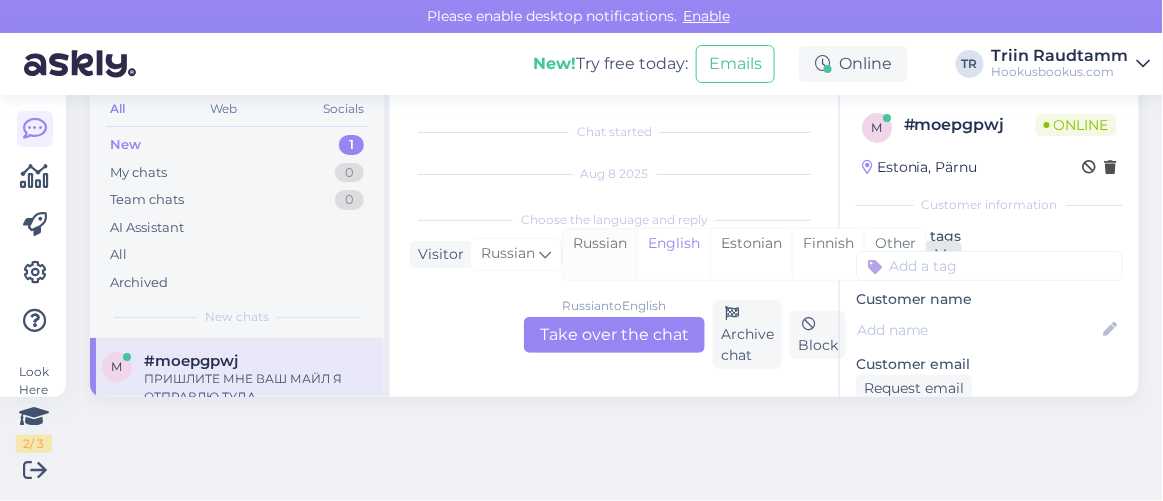 scroll, scrollTop: 3352, scrollLeft: 0, axis: vertical 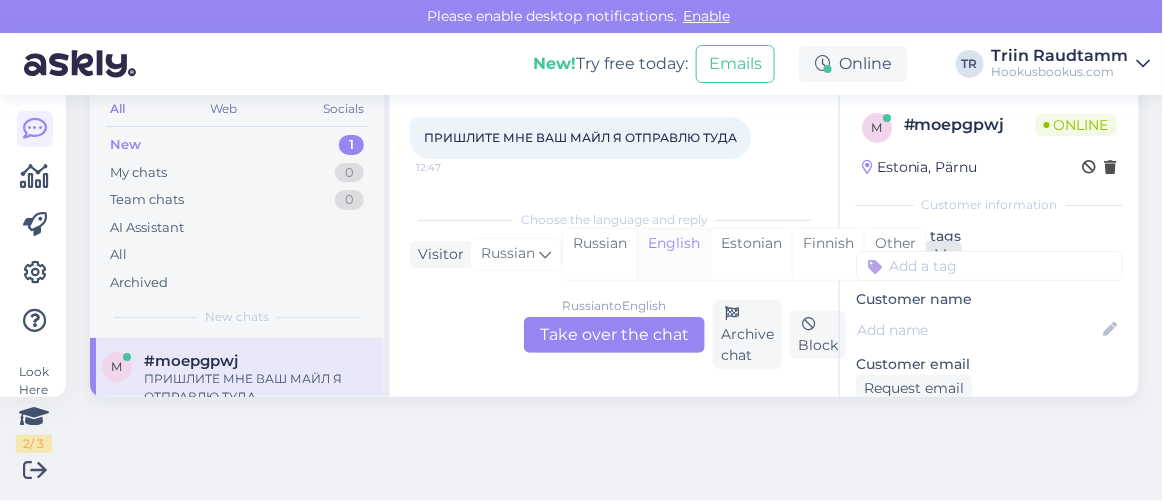drag, startPoint x: 752, startPoint y: 241, endPoint x: 689, endPoint y: 263, distance: 66.730804 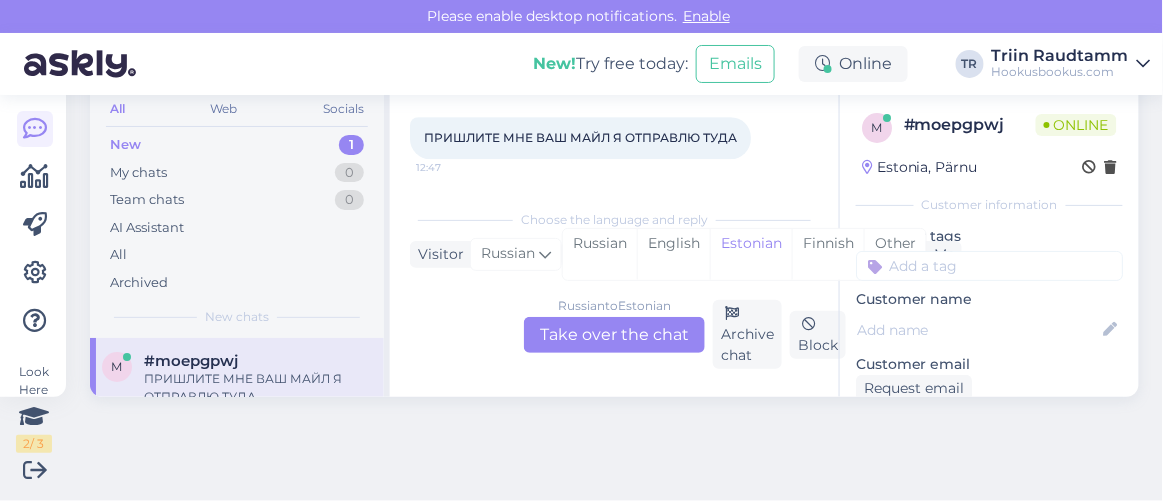 click on "Russian  to  Estonian Take over the chat" at bounding box center (614, 335) 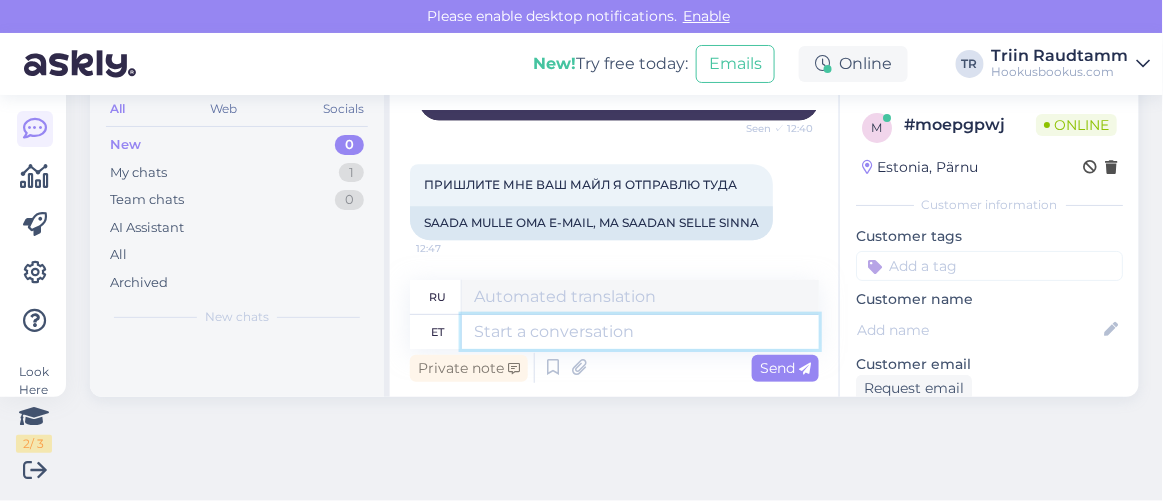 click at bounding box center [640, 332] 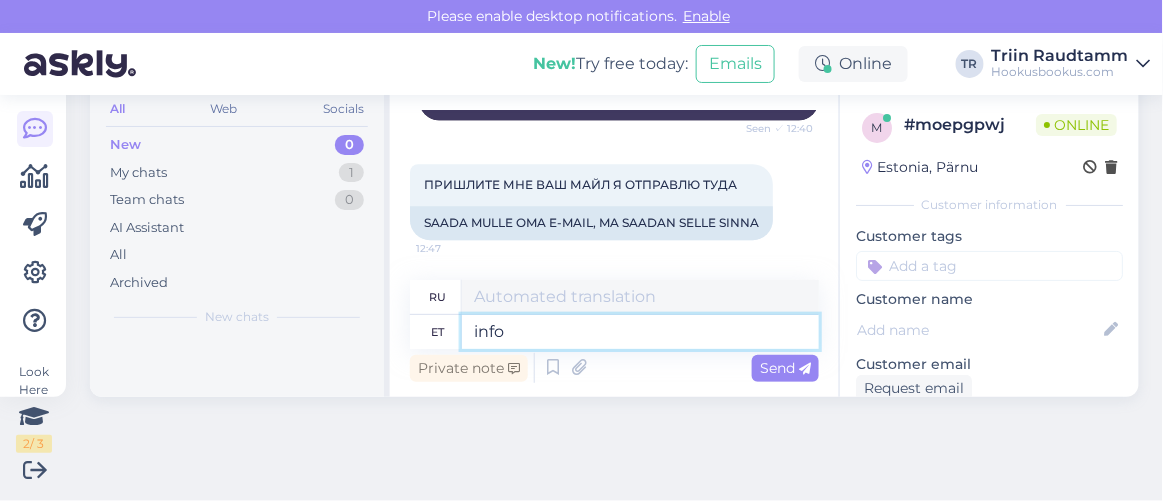 type on "info@" 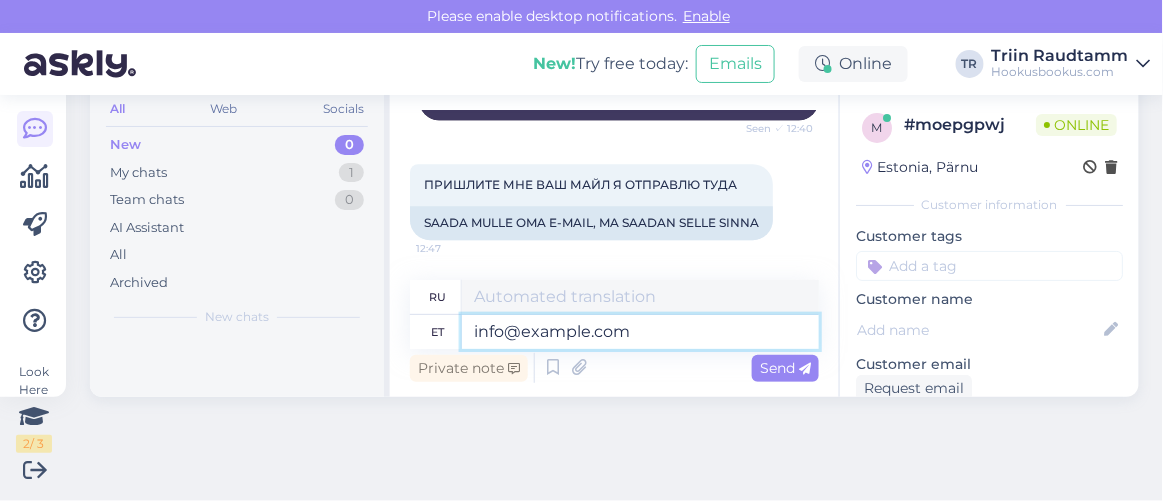 type on "информация" 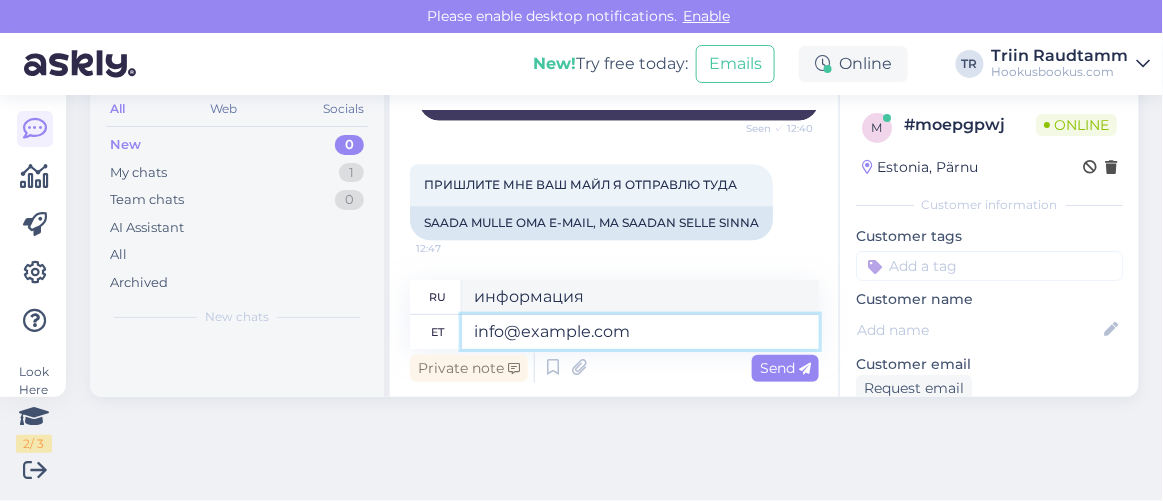 type on "info@hookusb" 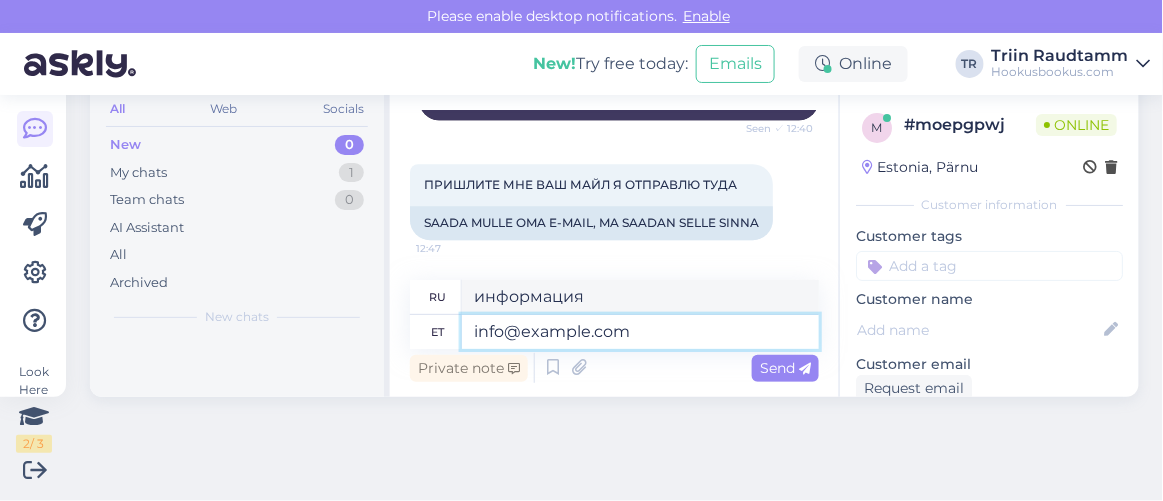 type on "info@hookusb" 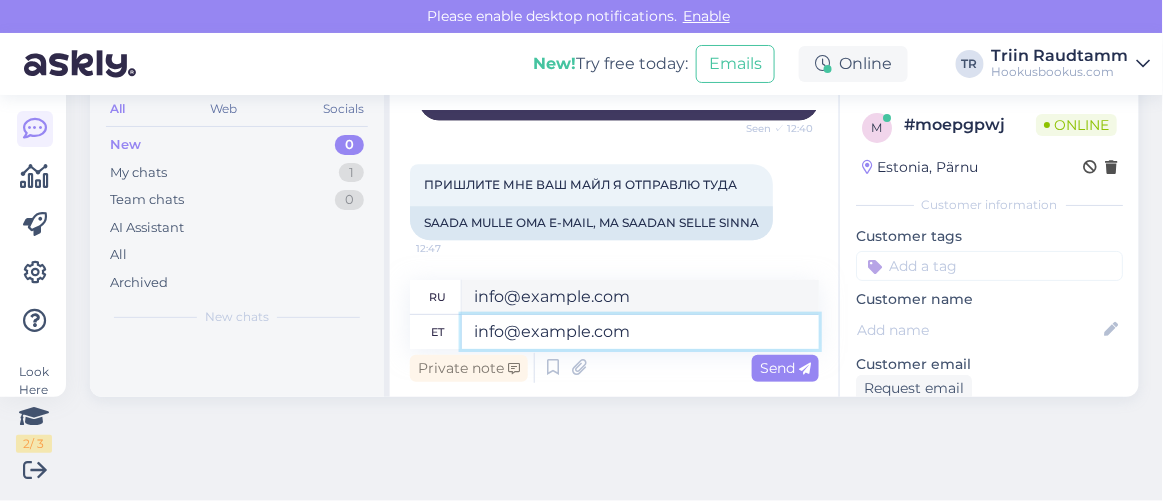 type on "info@hookusbookus.com" 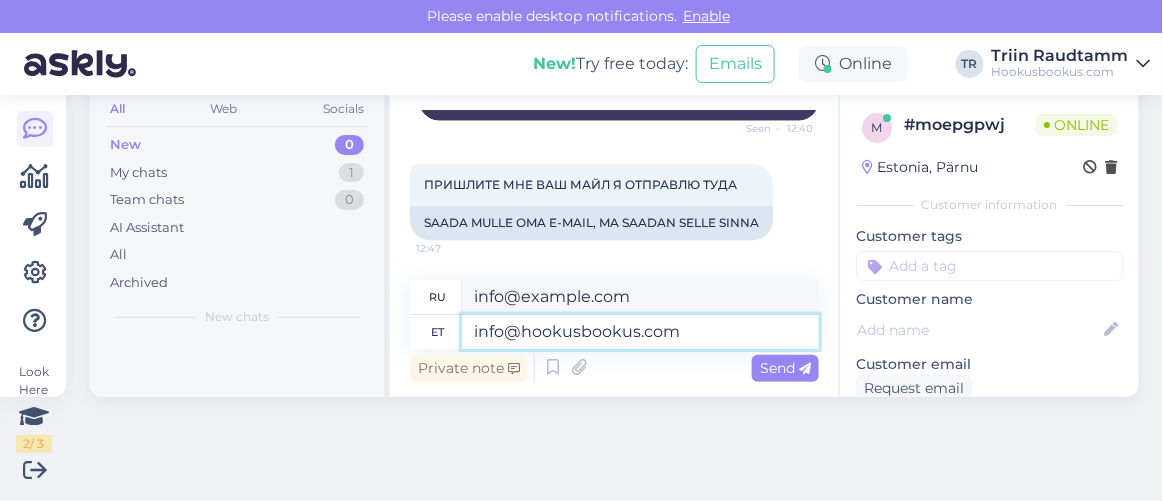 type on "info@hookusbookus.com" 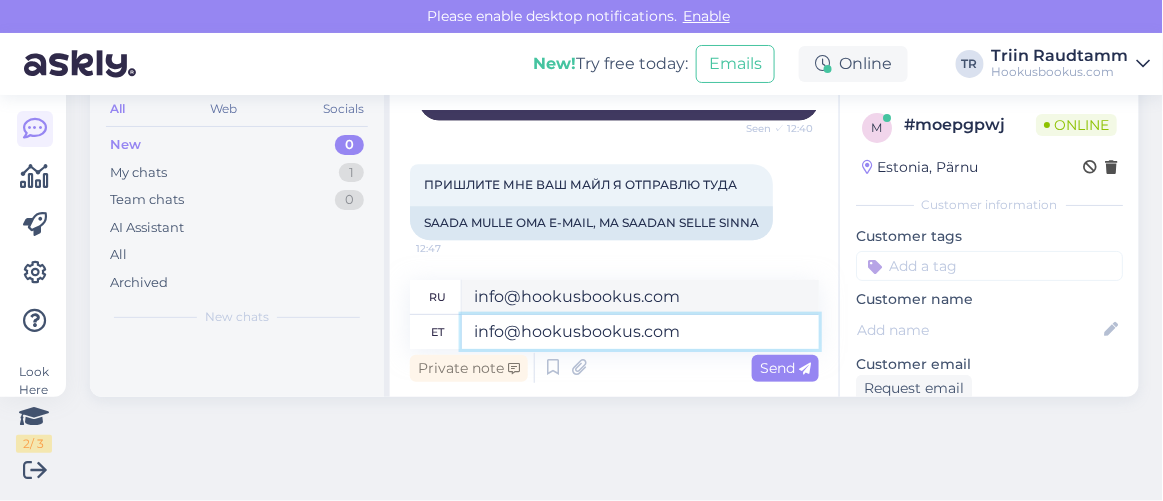 type 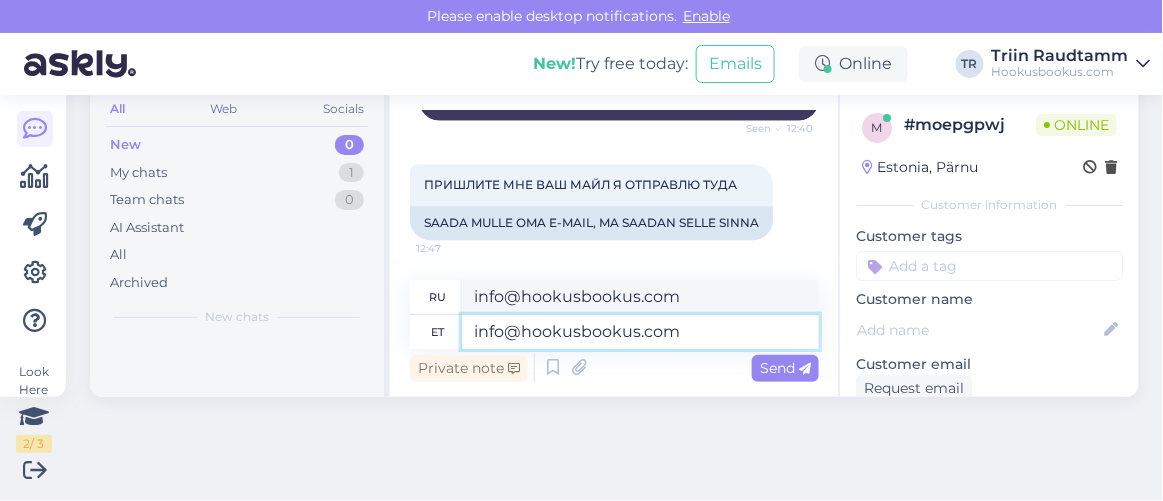type 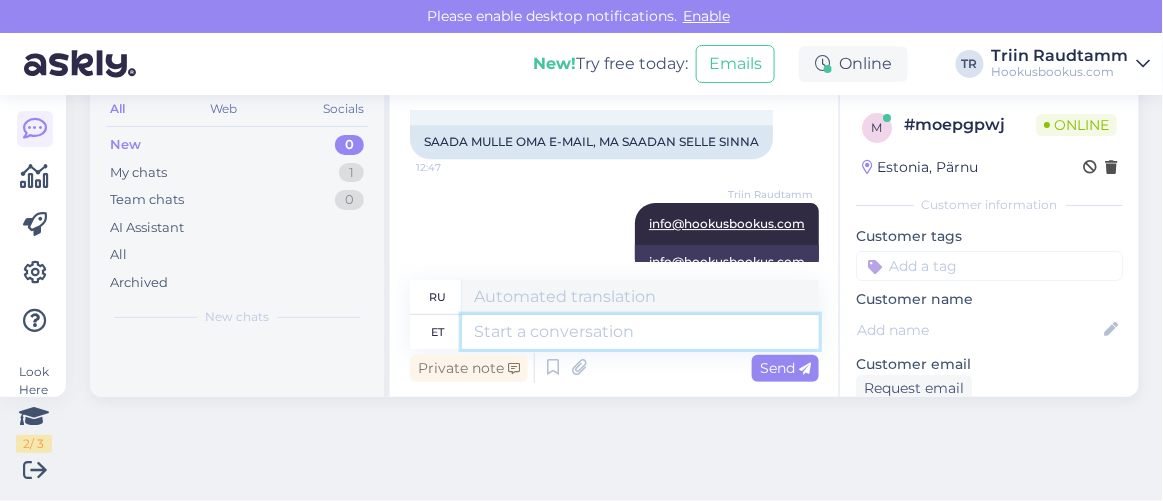 scroll, scrollTop: 3441, scrollLeft: 0, axis: vertical 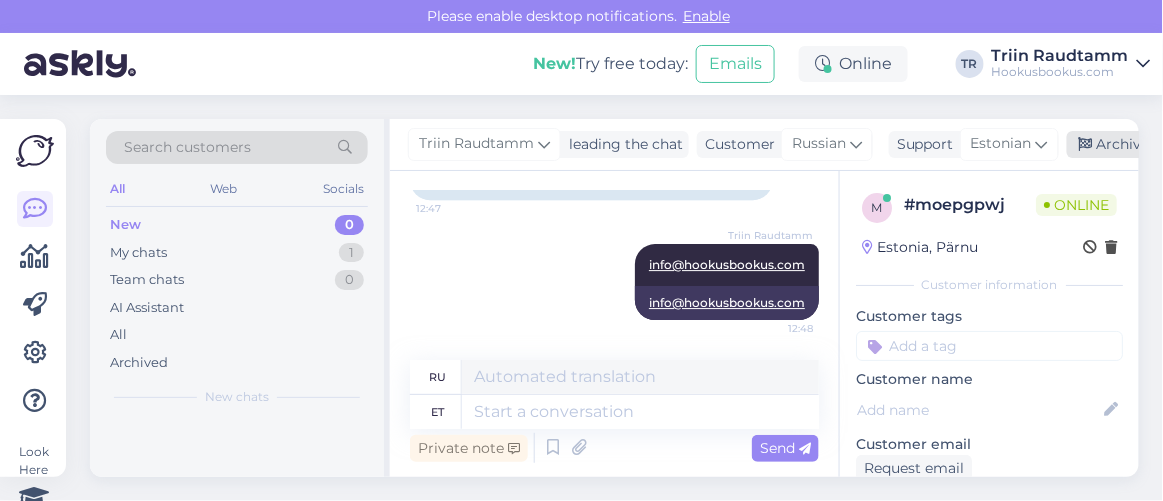 click at bounding box center [1086, 145] 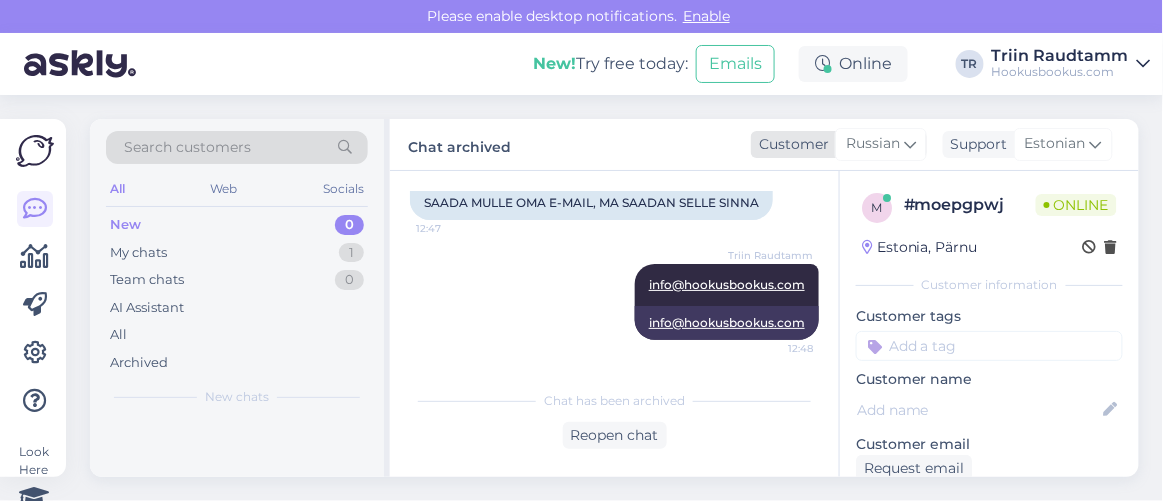 scroll, scrollTop: 3421, scrollLeft: 0, axis: vertical 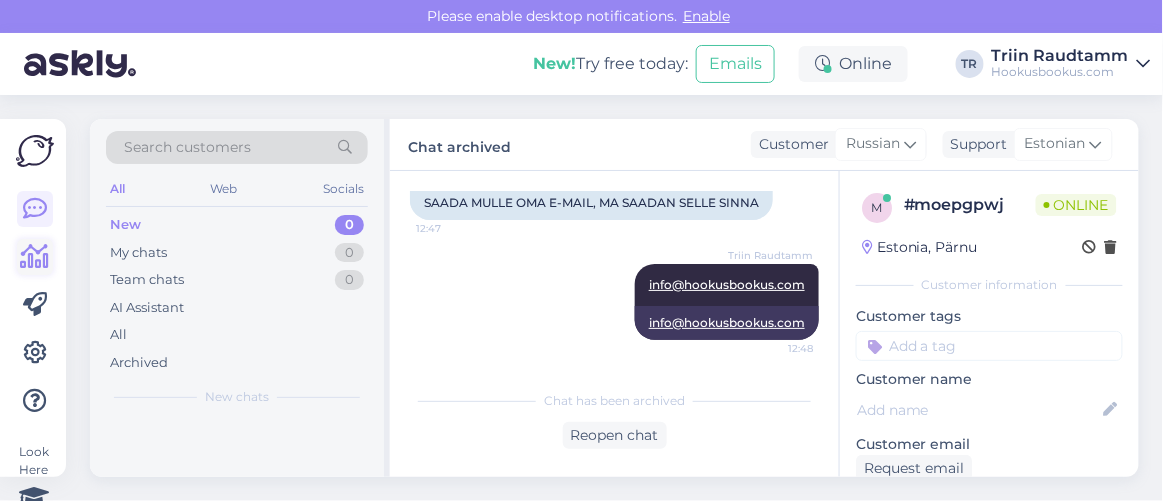 click at bounding box center (35, 257) 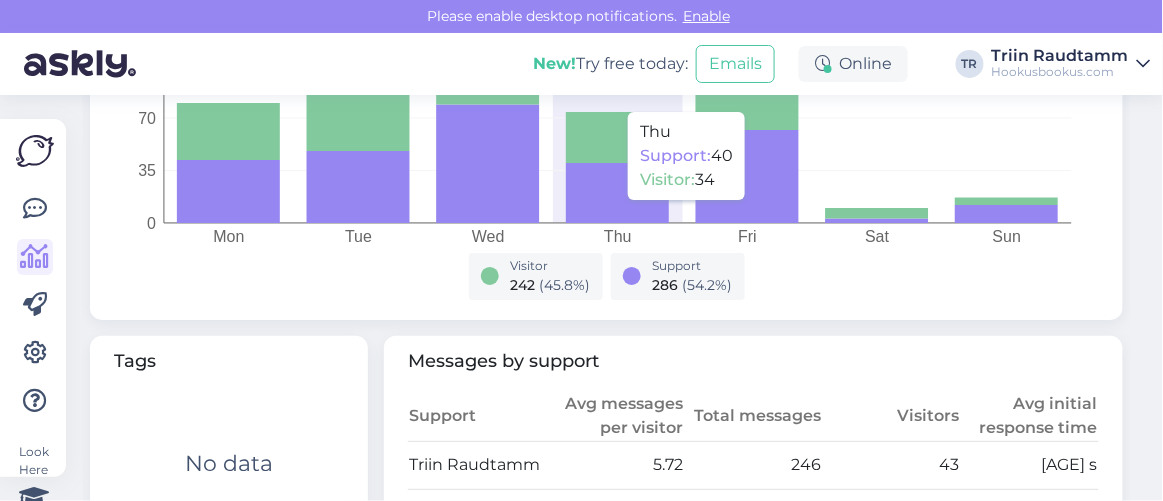 scroll, scrollTop: 909, scrollLeft: 0, axis: vertical 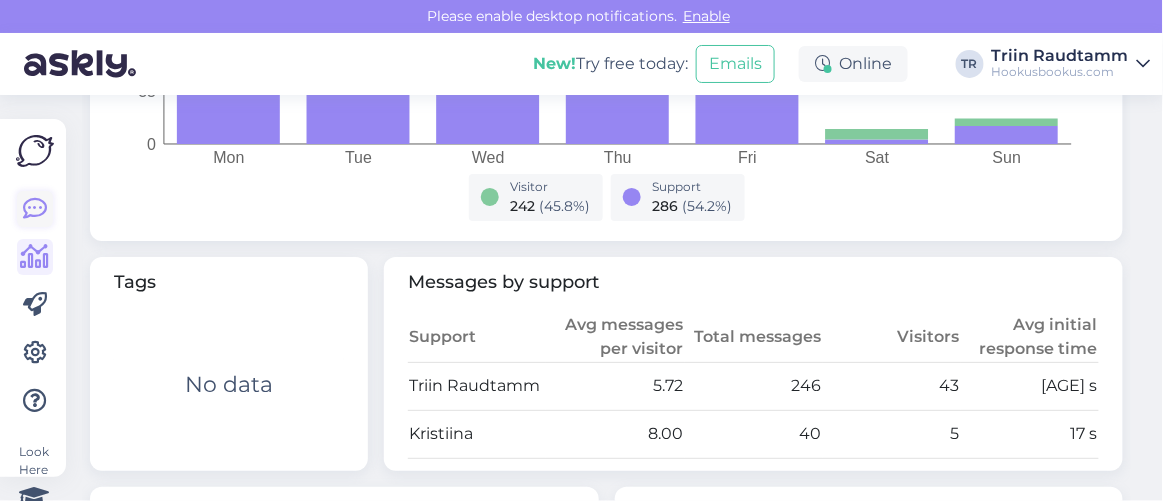 click at bounding box center [35, 209] 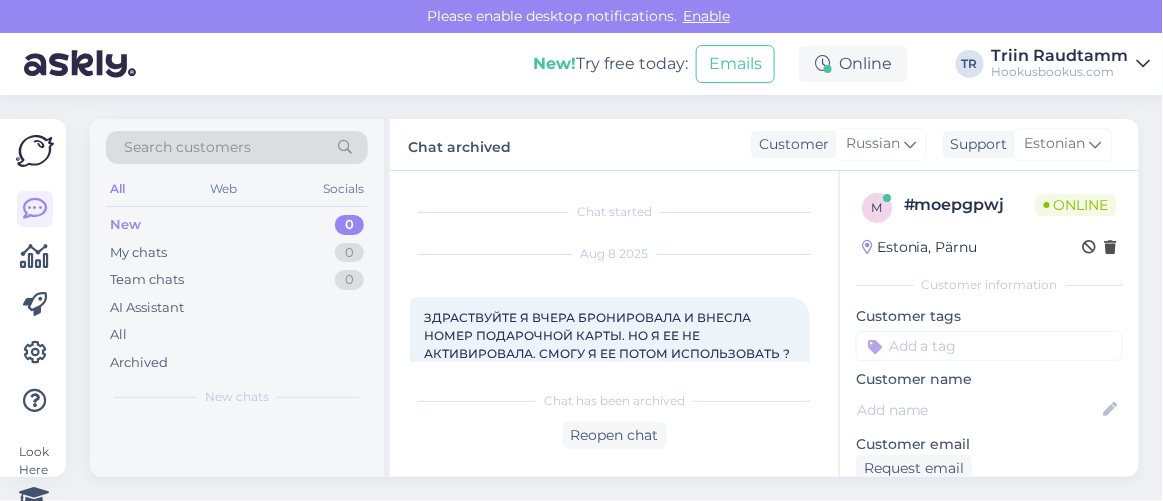 scroll, scrollTop: 80, scrollLeft: 0, axis: vertical 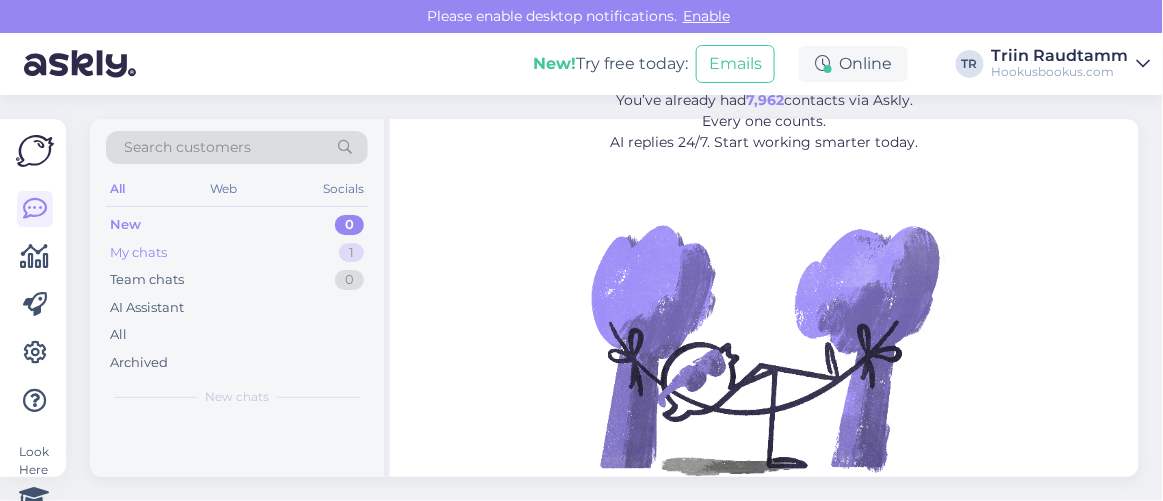 click on "My chats 1" at bounding box center (237, 253) 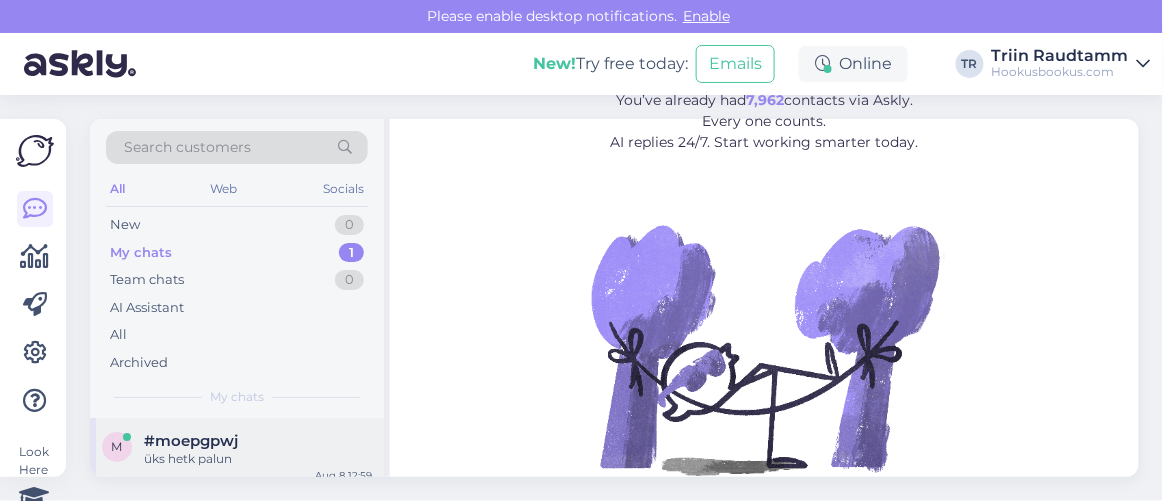 click on "üks hetk palun" at bounding box center [258, 459] 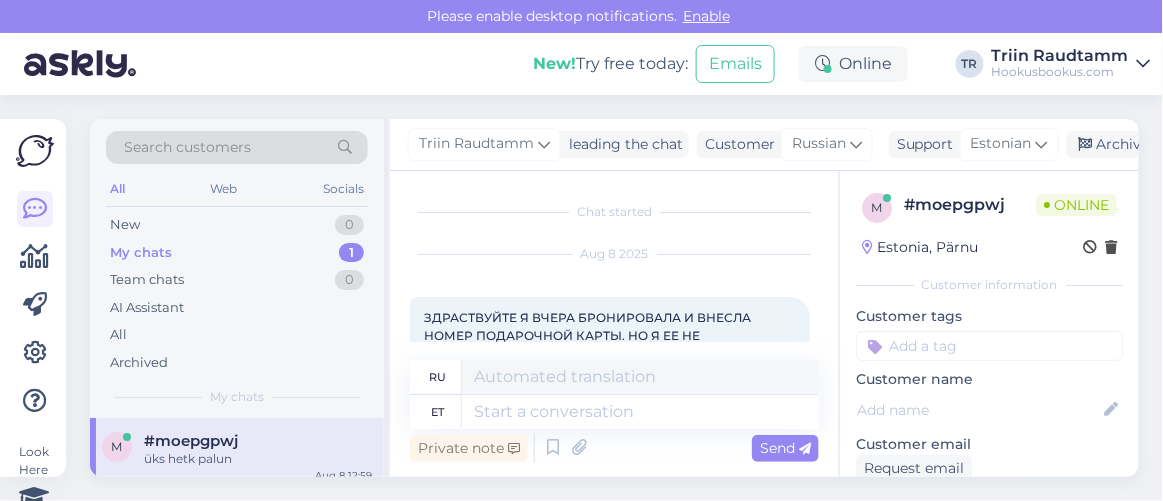 scroll, scrollTop: 80, scrollLeft: 0, axis: vertical 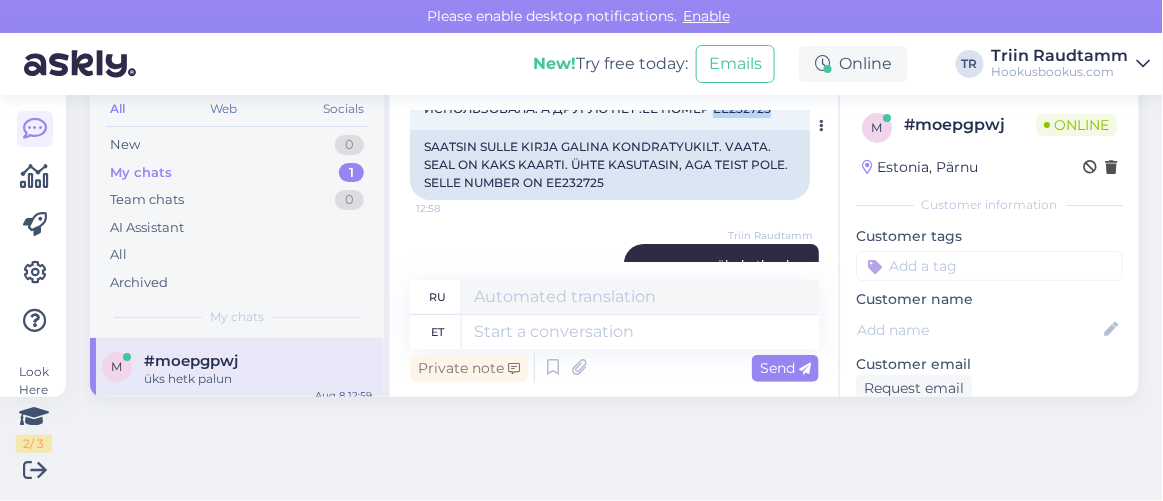 drag, startPoint x: 712, startPoint y: 164, endPoint x: 767, endPoint y: 162, distance: 55.03635 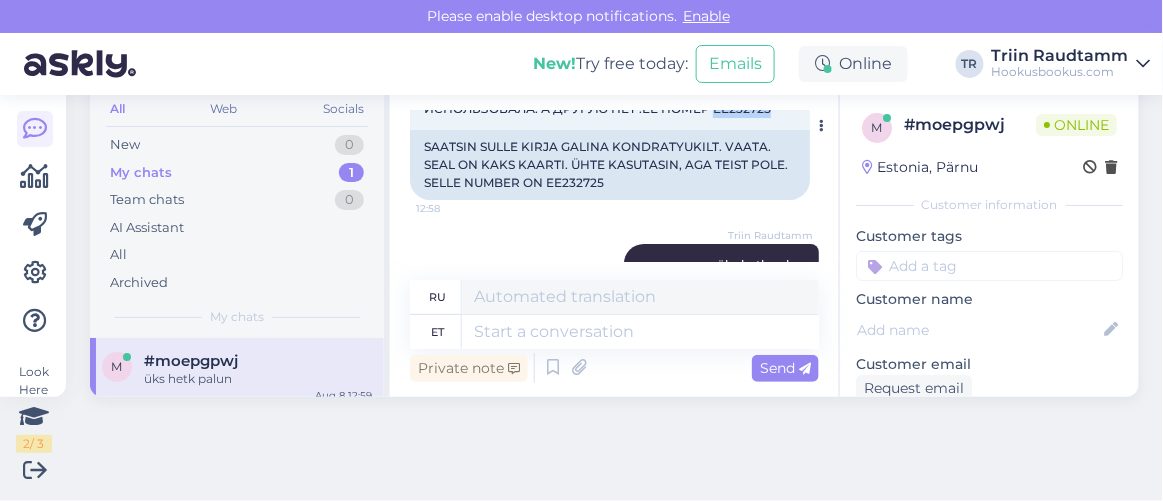 click on "Я ОТПРАВИЛА НА ВАШ МЕЙЛ ОТ ГАЛИНЫ КОНДРАТЮК. ПОСМОТРИТЕ. ТАМ ДВЕТКАРТЫ Я ОДНУ ИСПОЛЬЗОВАЛА. А ДРУГУЮ НЕТ .ЕЕ НОМЕР ЕЕ232725" at bounding box center (605, 90) 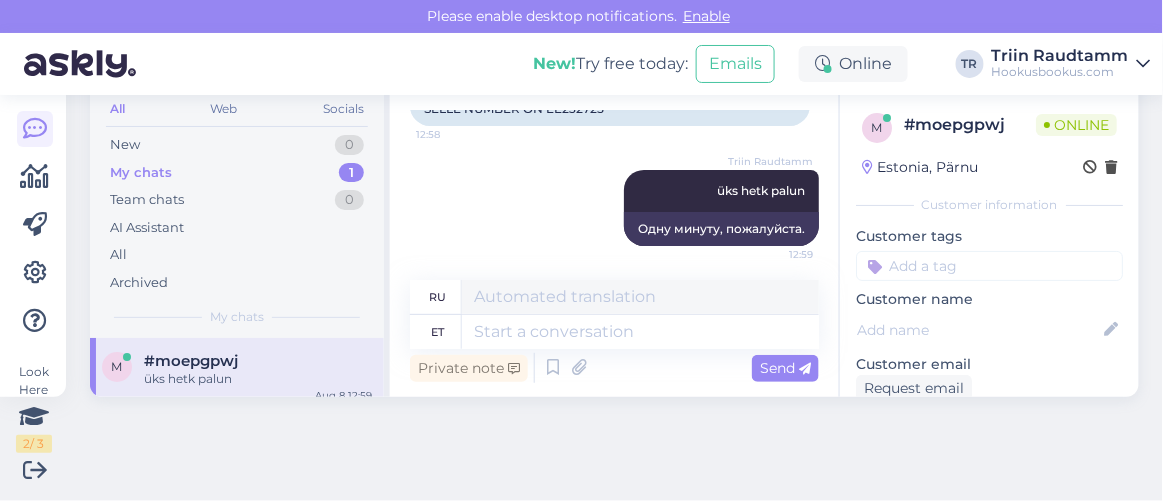 scroll, scrollTop: 3753, scrollLeft: 0, axis: vertical 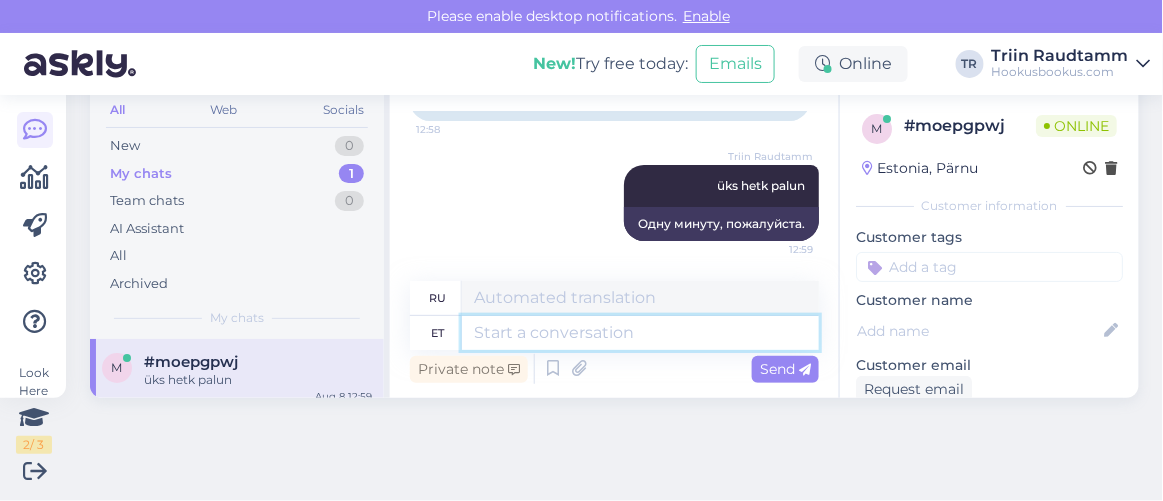 click at bounding box center [640, 333] 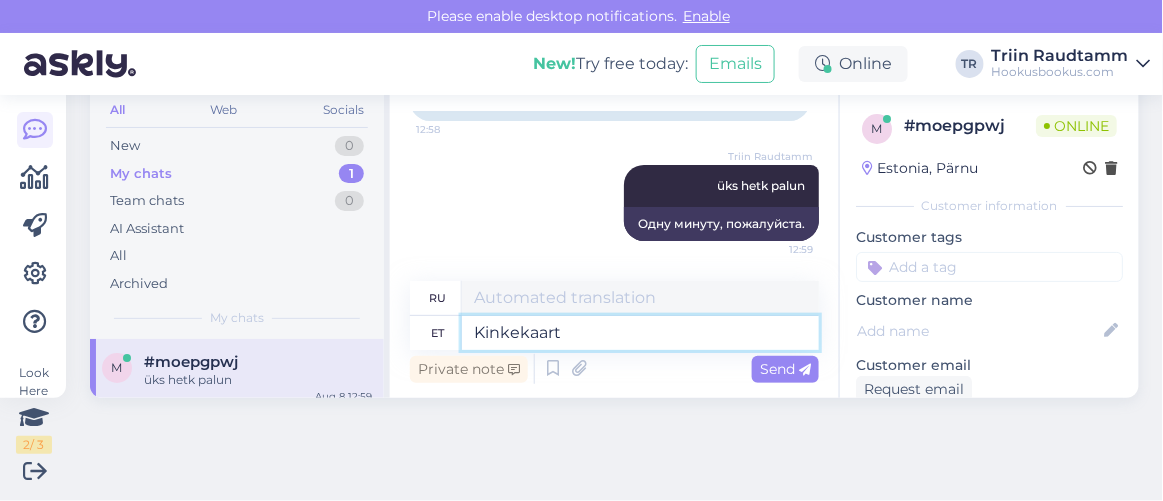 type on "Kinkekaart" 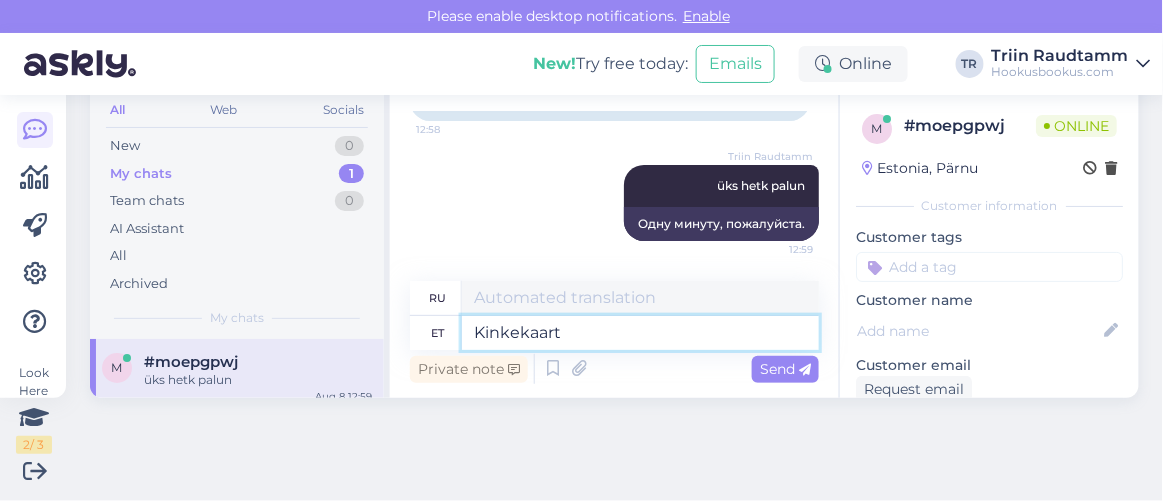 type on "Подарочная карта" 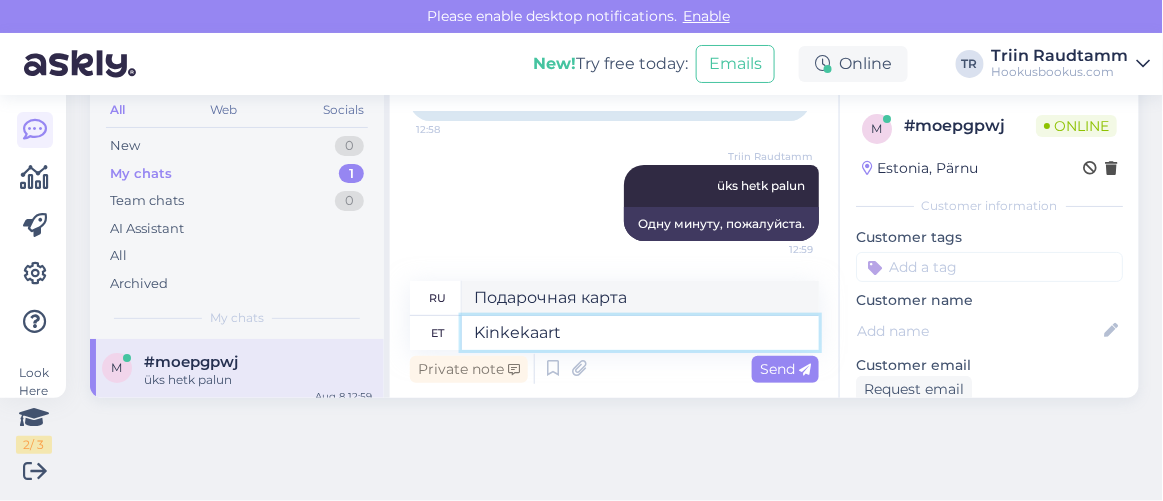 paste on "EC232725" 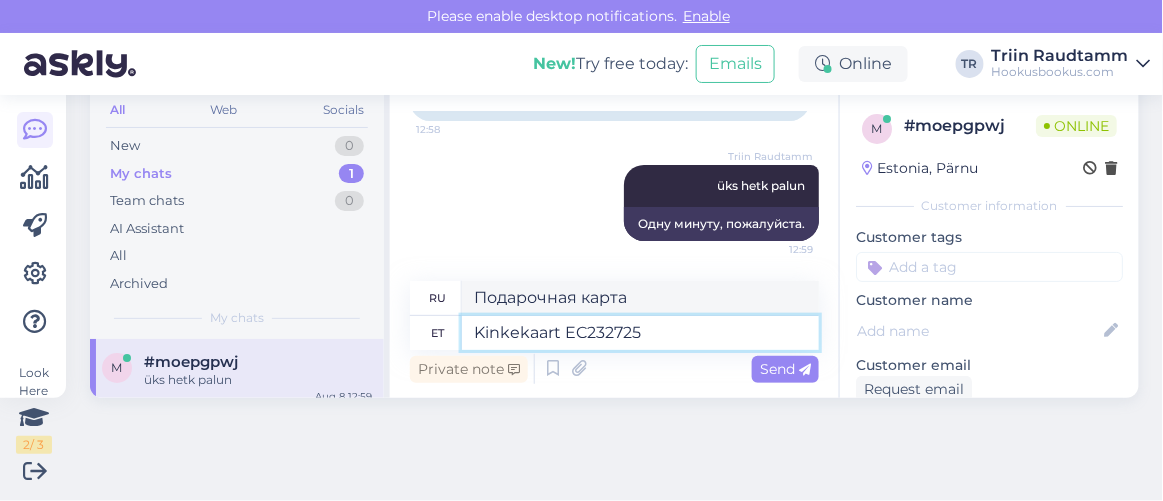type on "Kinkekaart EC232725 o" 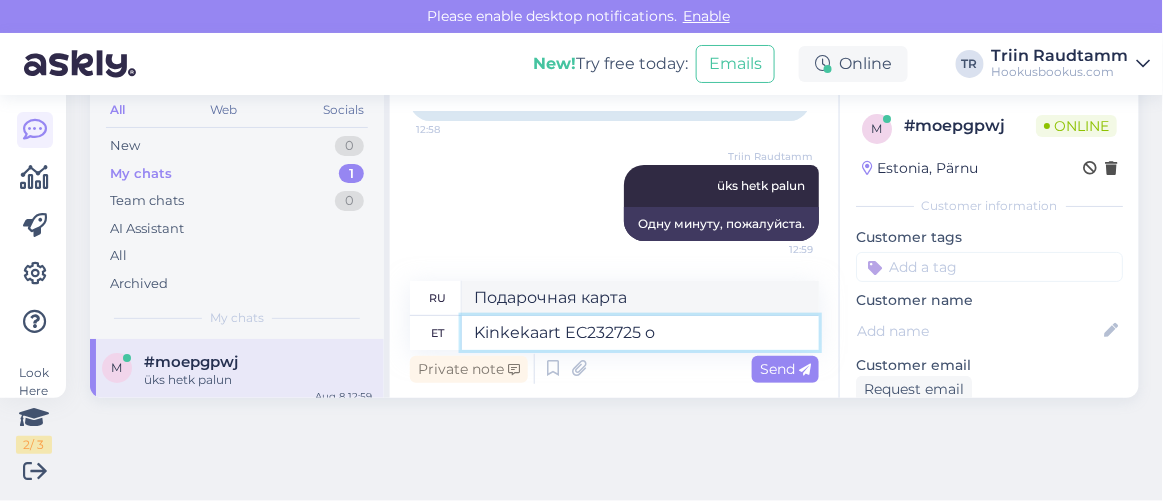type on "Подарочная карта EC232725" 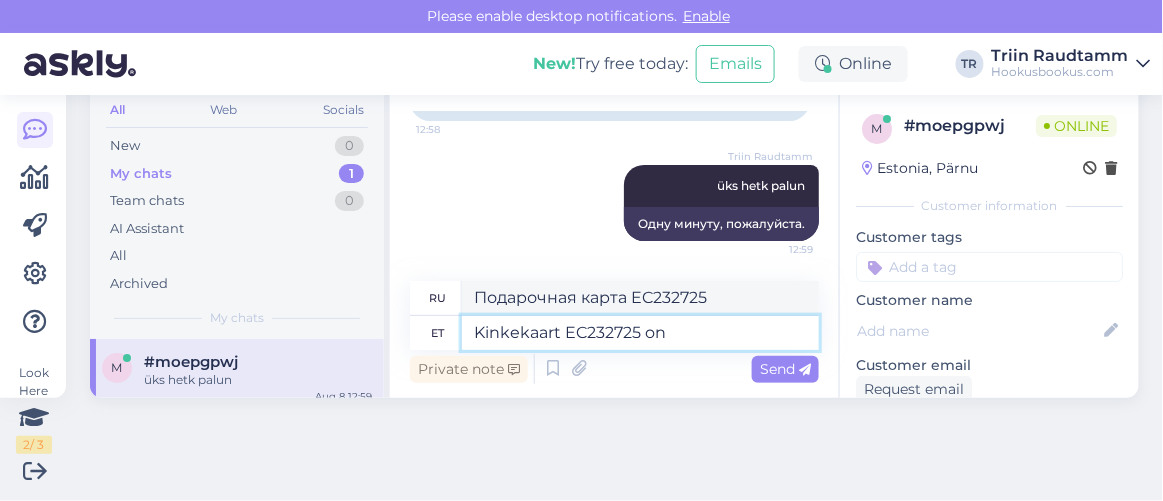 type on "Kinkekaart EC232725 on a" 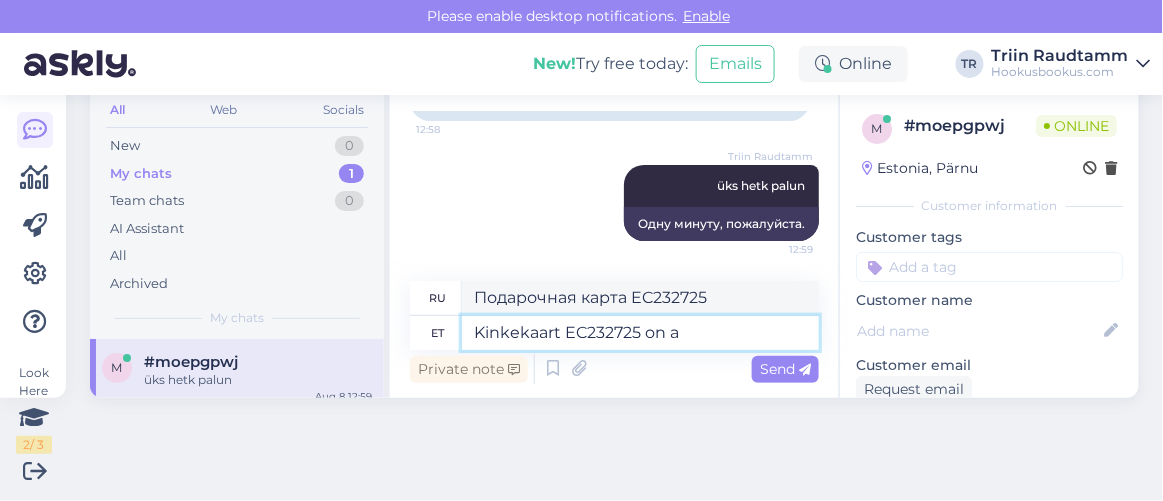 type on "Подарочная карта EC232725 — это" 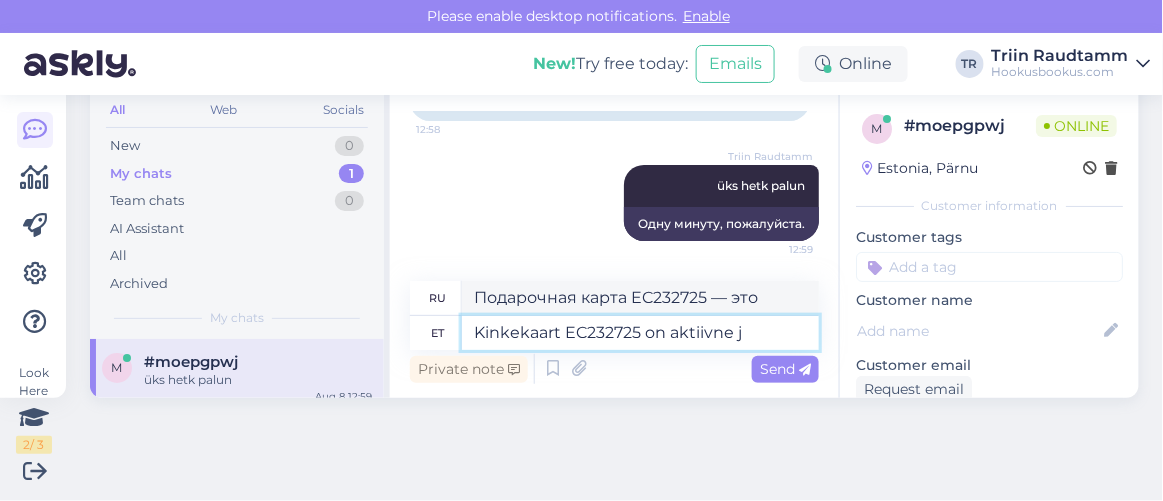 type on "Kinkekaart EC232725 on aktiivne ja" 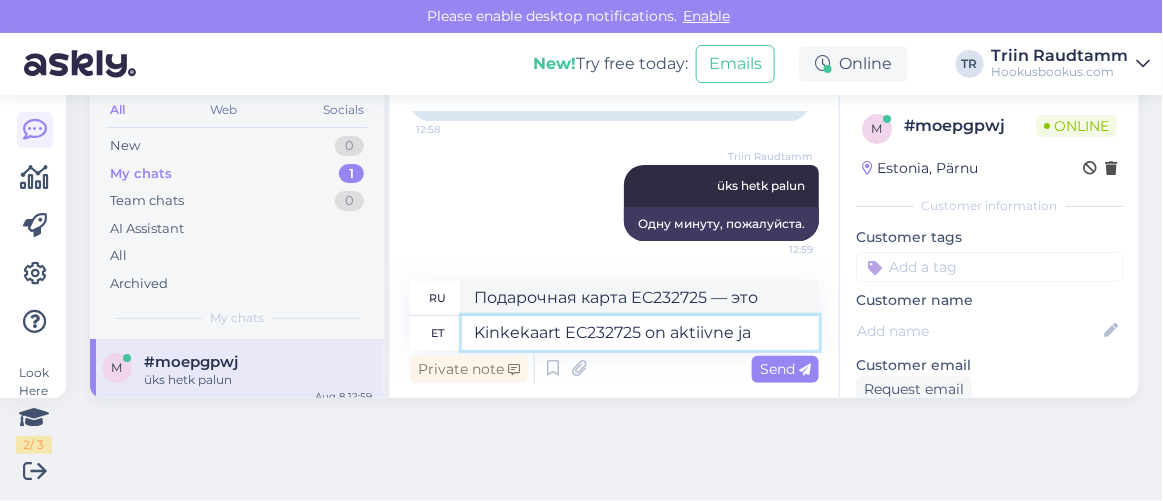 type on "Подарочная карта EC232725 активна" 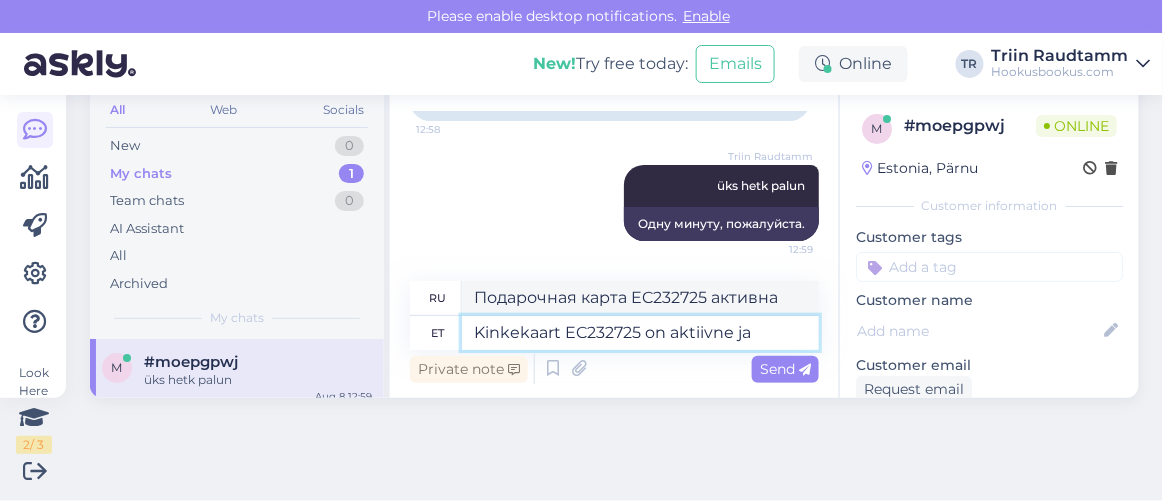type on "Kinkekaart EC232725 on aktiivne ja s" 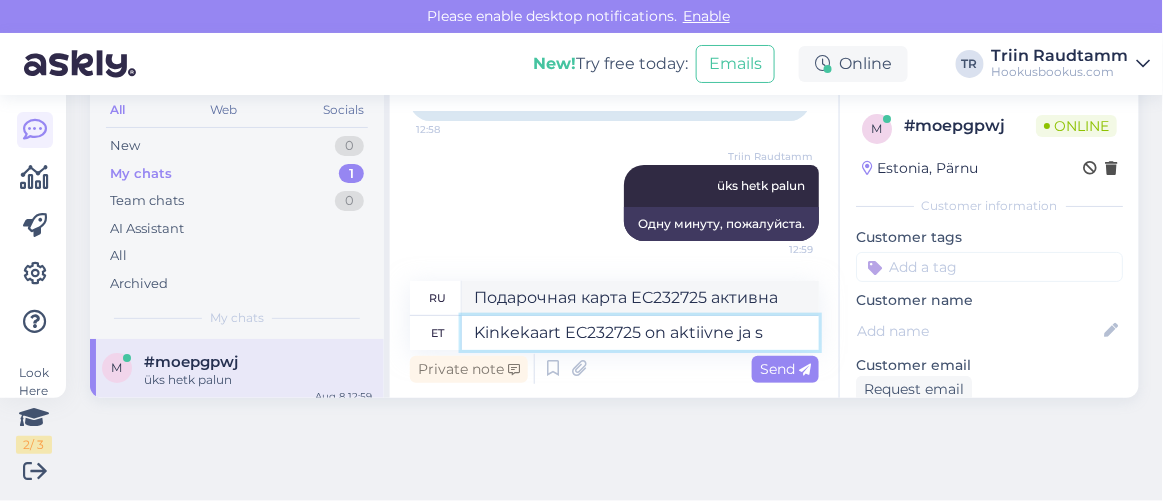 type on "Подарочная карта EC232725 активна и" 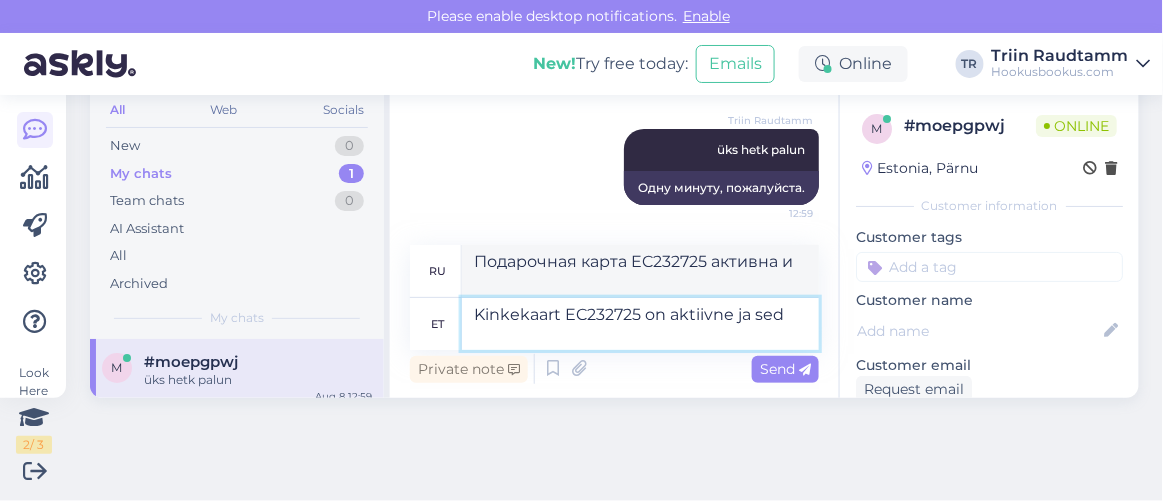 type on "Kinkekaart EC232725 on aktiivne ja seda sa" 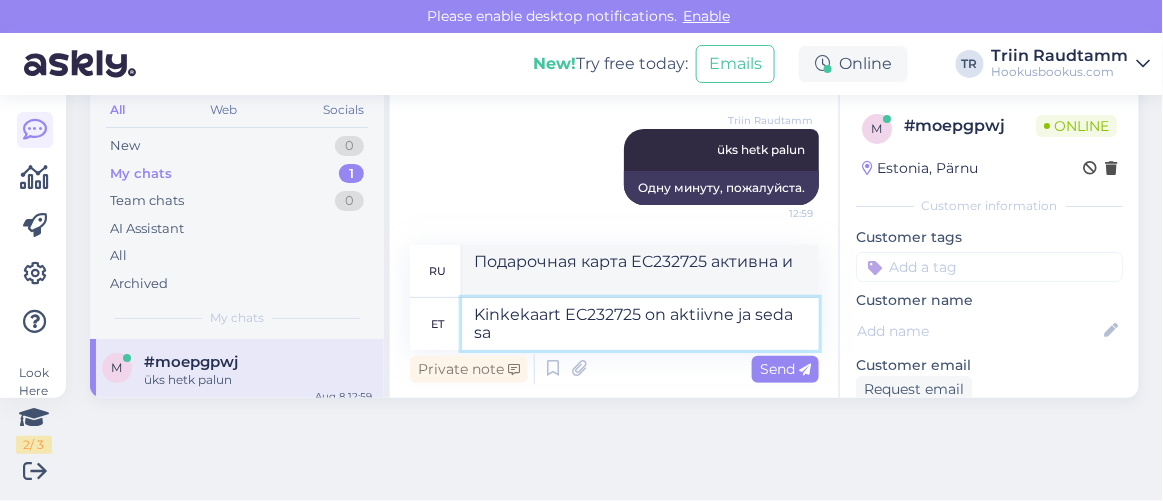type on "Подарочная карта EC232725 активна и может быть использована." 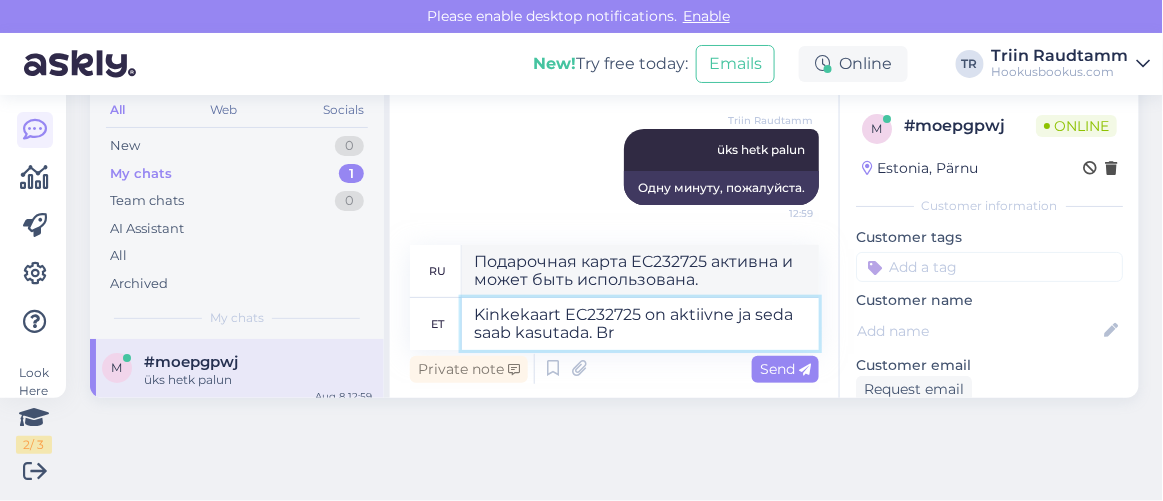 type on "Kinkekaart EC232725 on aktiivne ja seda saab kasutada. B" 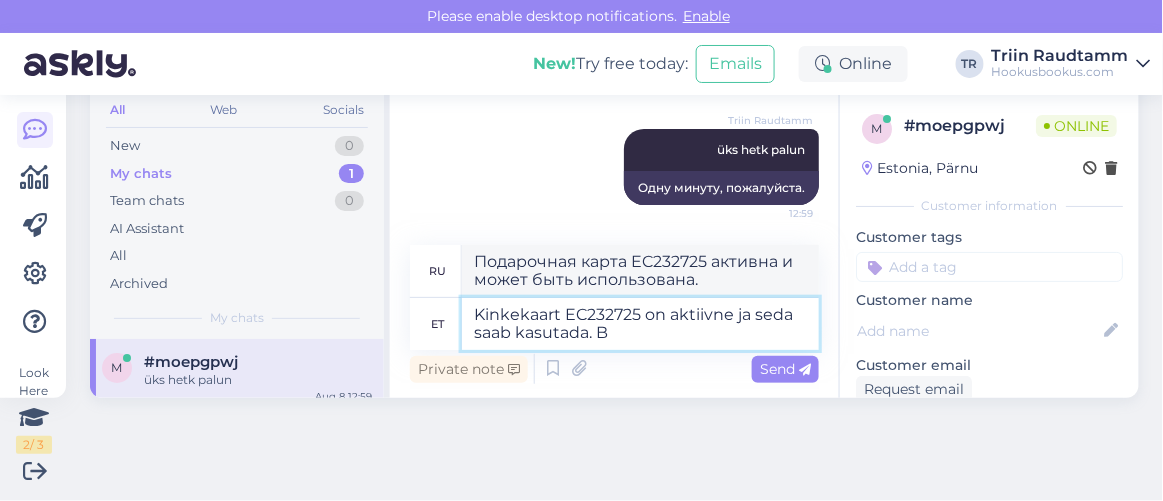type on "Подарочная карта EC232725 активна и может быть использована. Бро" 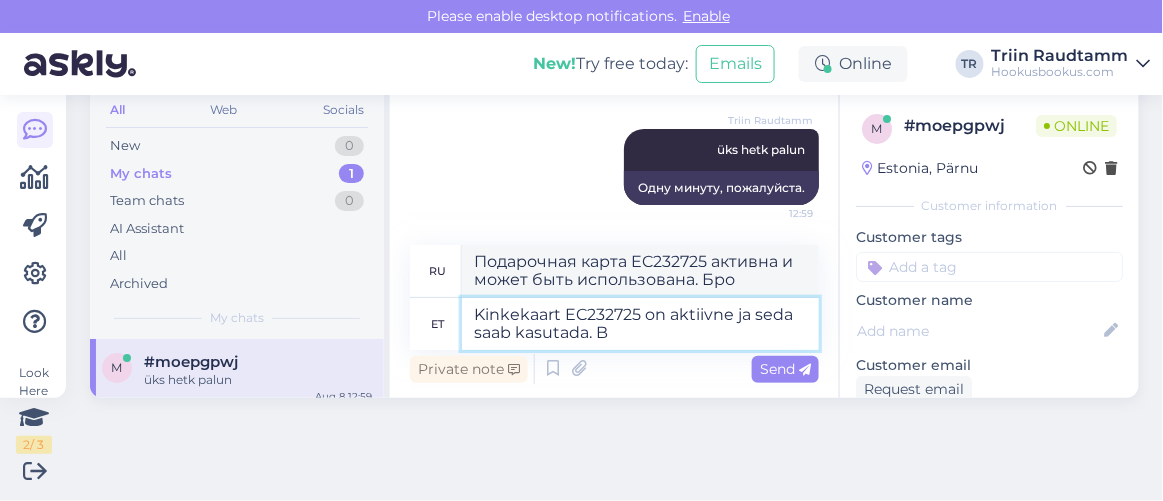 type on "Kinkekaart EC232725 on aktiivne ja seda saab kasutada." 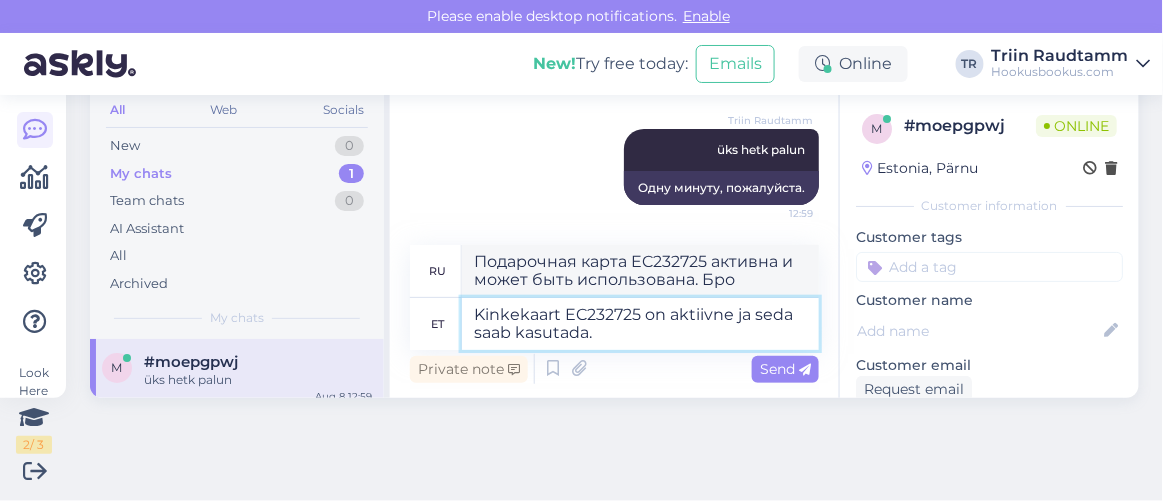 type on "Подарочная карта EC232725 активна и может быть использована." 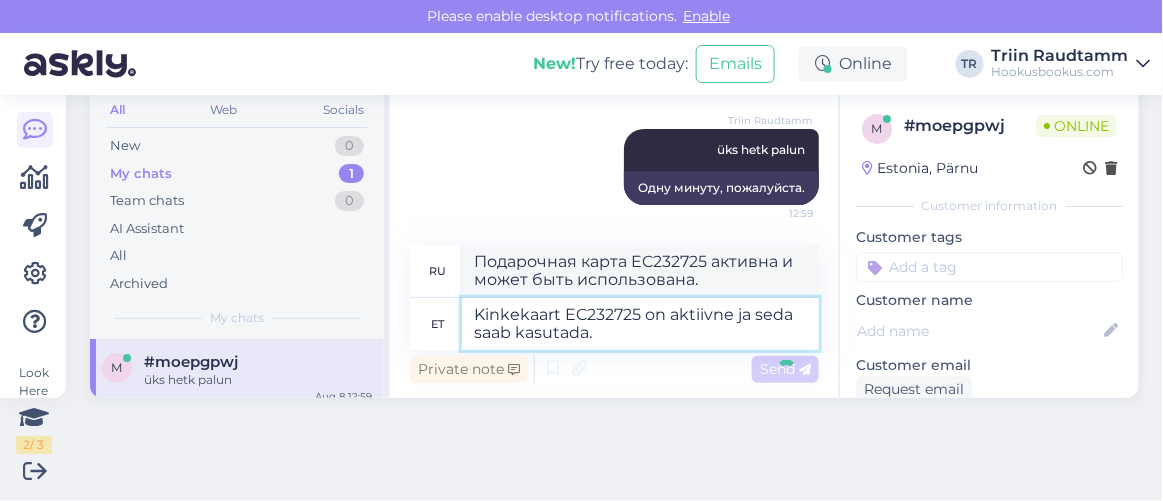 type 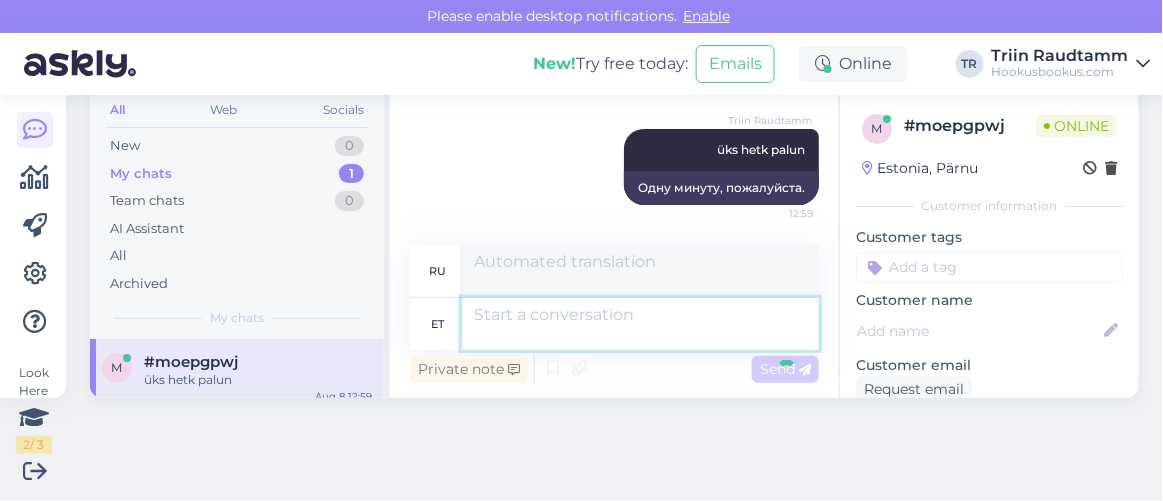 scroll, scrollTop: 3890, scrollLeft: 0, axis: vertical 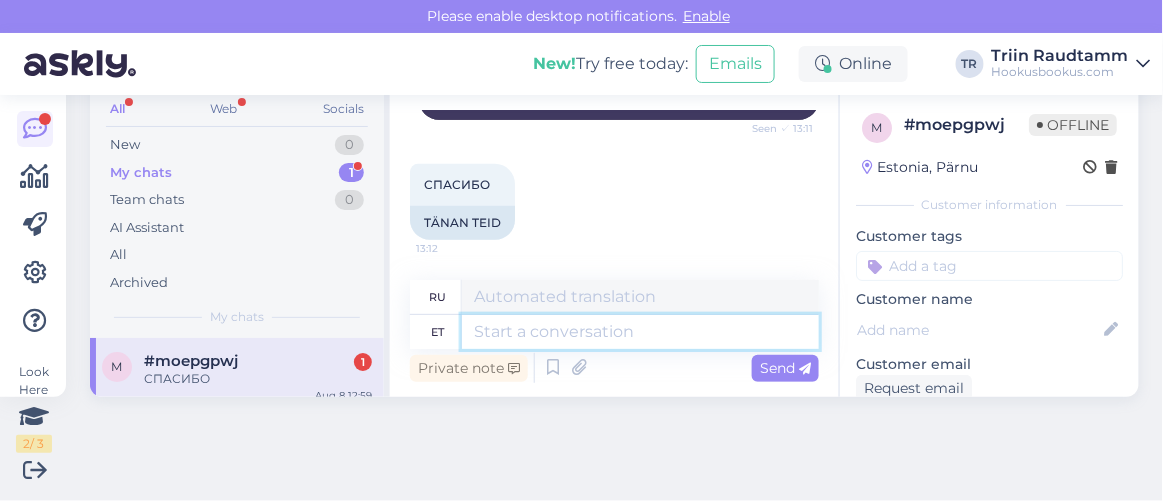 click at bounding box center (640, 332) 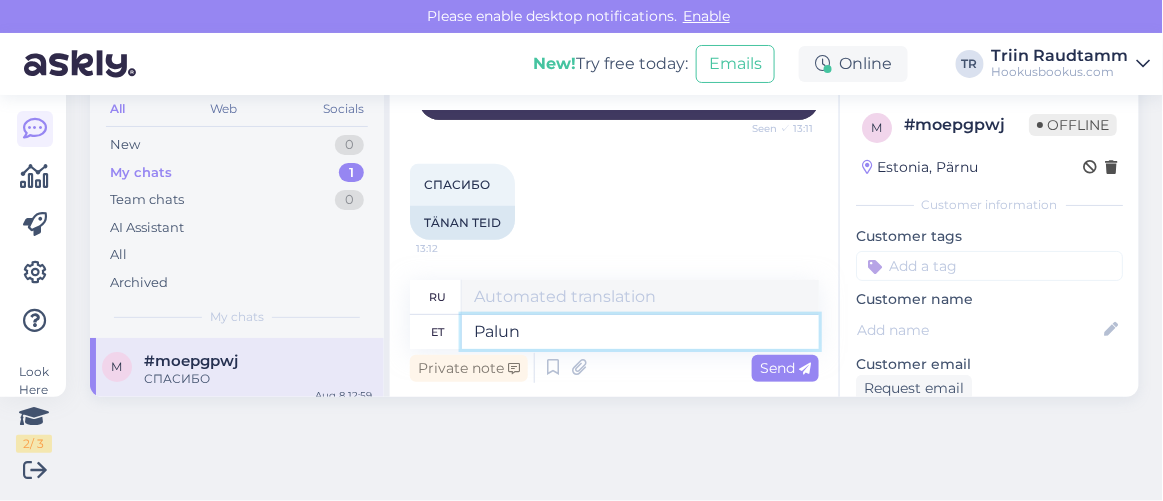 type on "Palun." 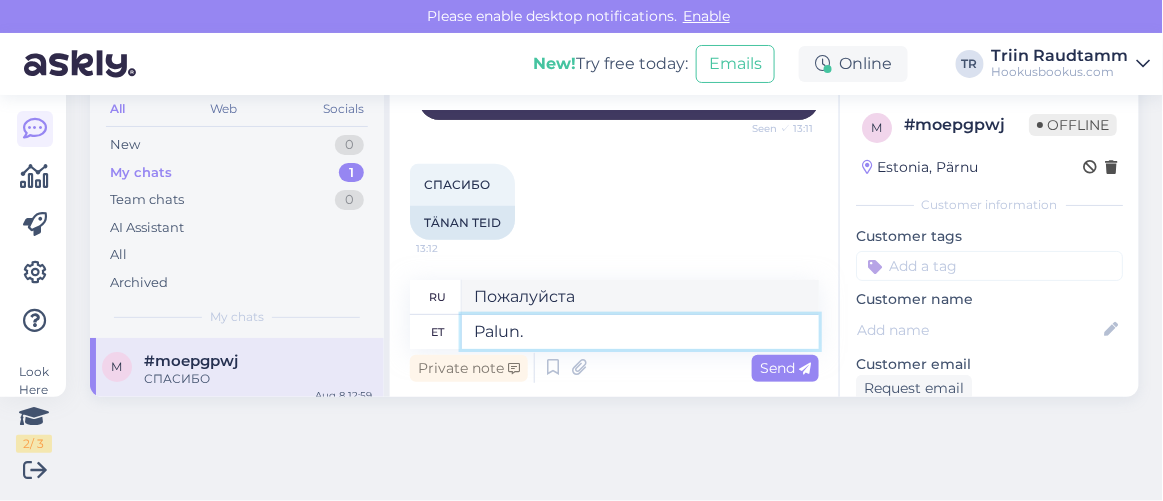 type on "Пожалуйста." 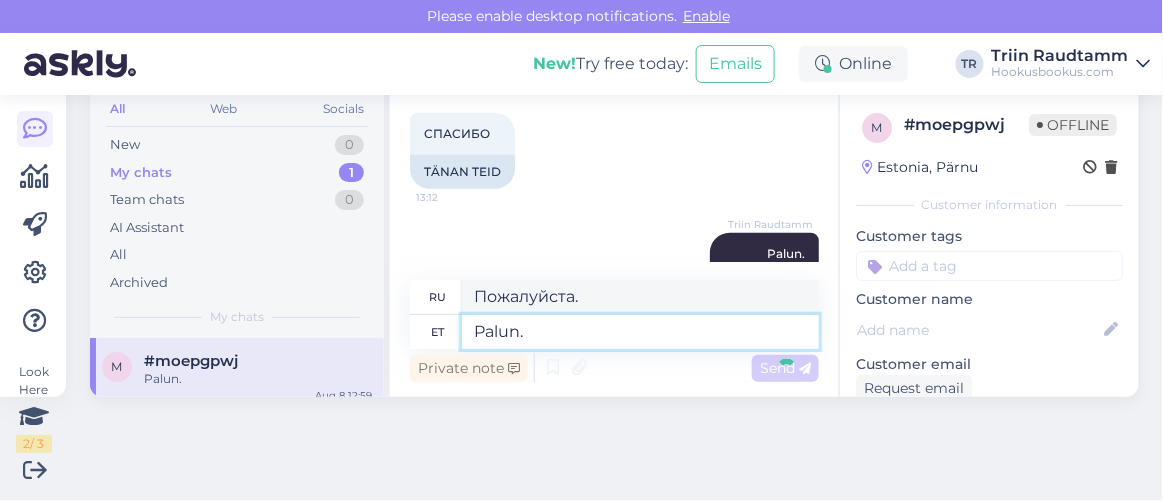 type 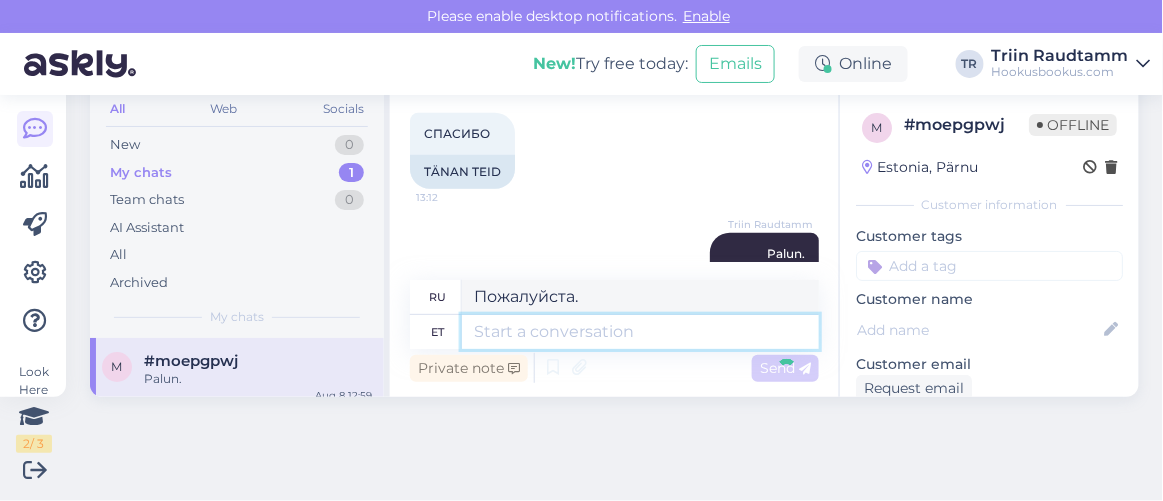 type 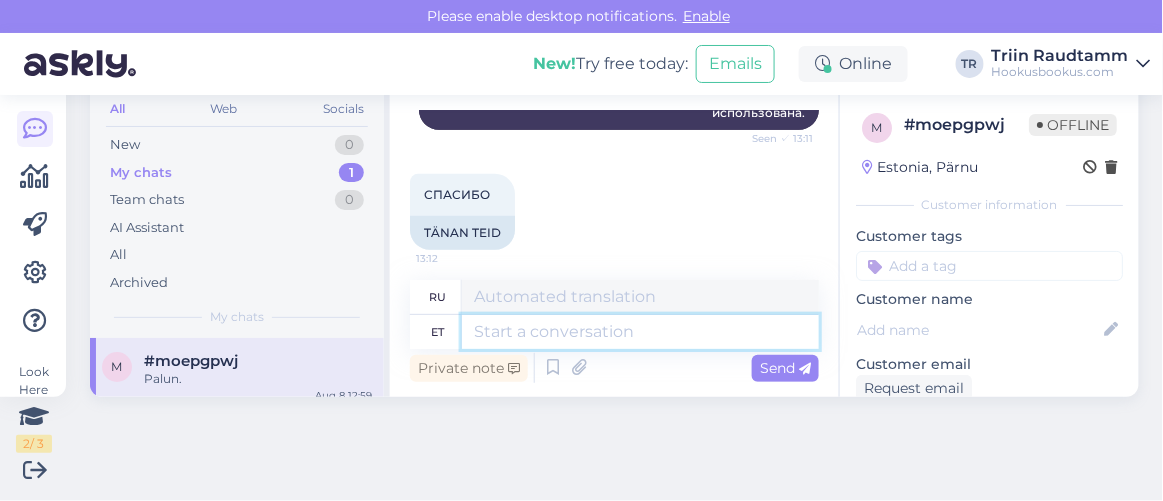 scroll, scrollTop: 4130, scrollLeft: 0, axis: vertical 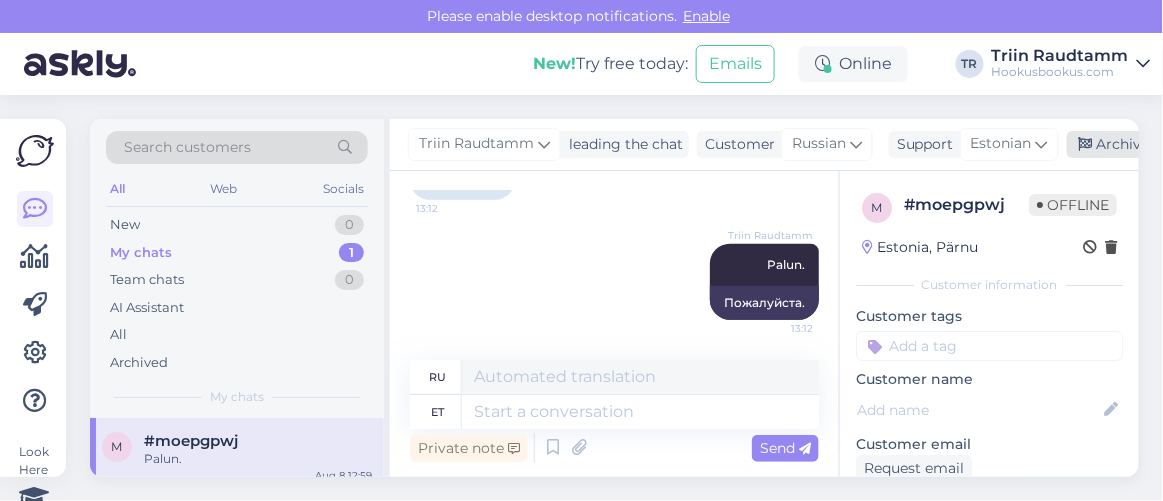 click on "Archive chat" at bounding box center (1130, 144) 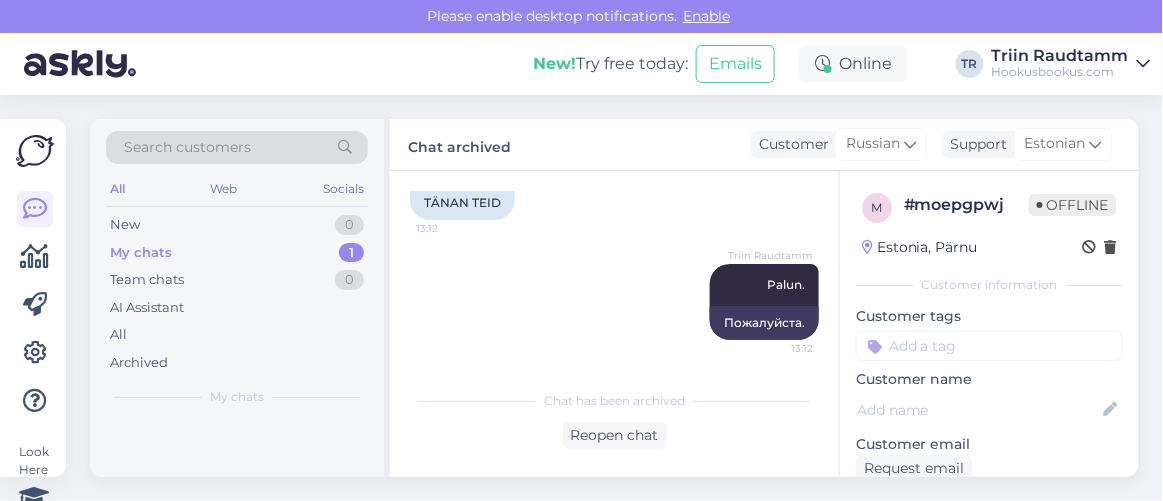 scroll, scrollTop: 4110, scrollLeft: 0, axis: vertical 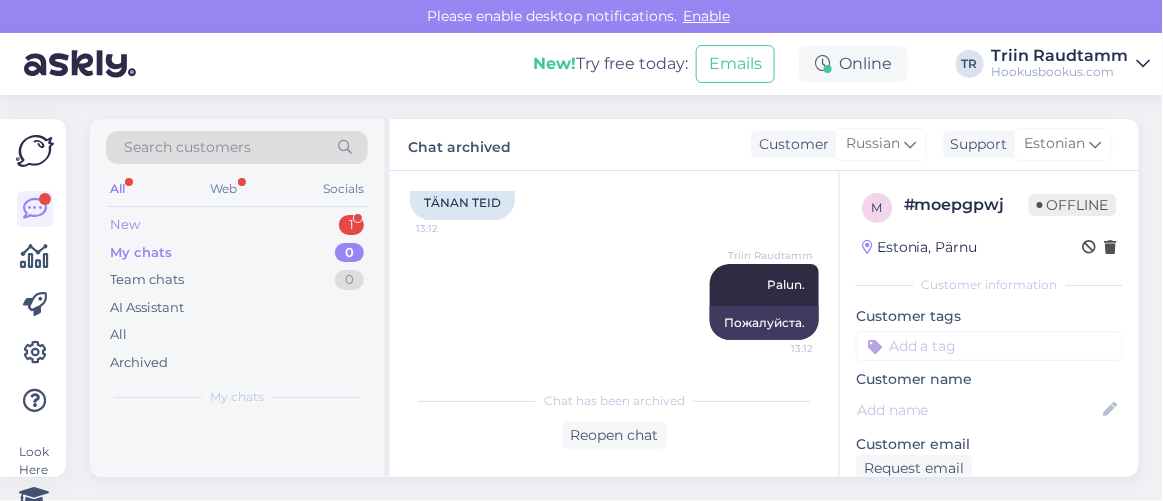 click on "New 1" at bounding box center [237, 225] 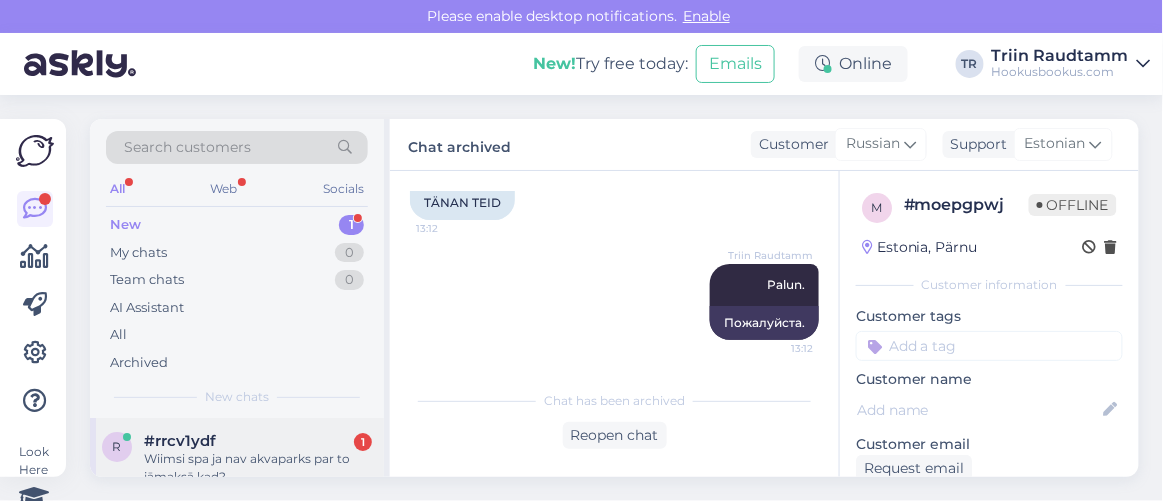click on "Wiimsi spa ja nav akvaparks par to jāmaksā kad?" at bounding box center [258, 468] 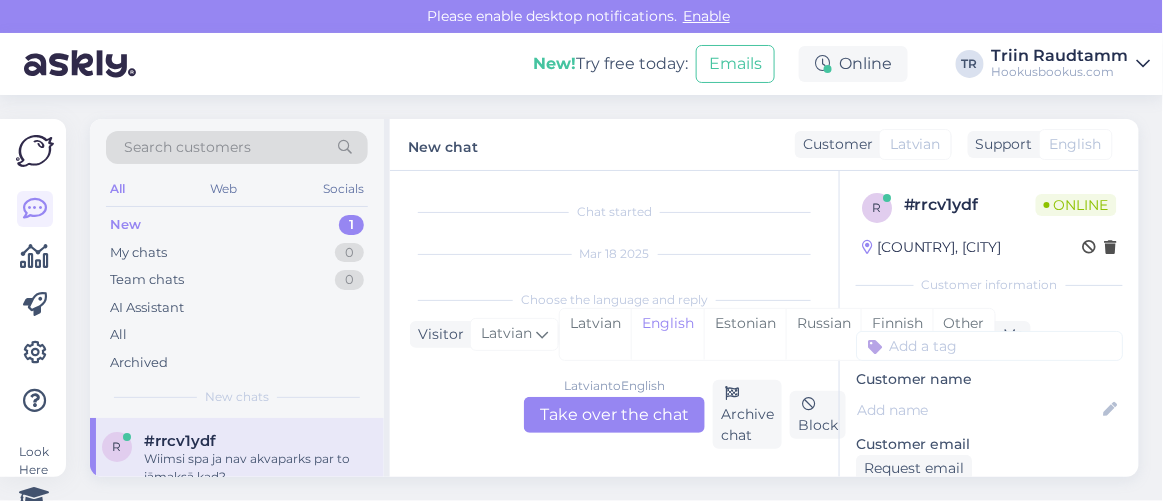 scroll, scrollTop: 15353, scrollLeft: 0, axis: vertical 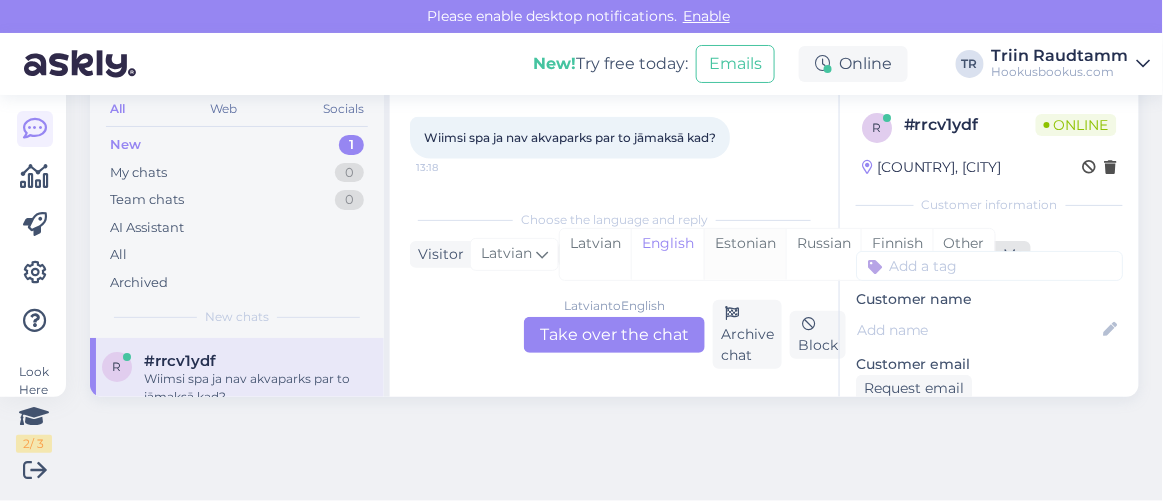 drag, startPoint x: 743, startPoint y: 250, endPoint x: 728, endPoint y: 263, distance: 19.849434 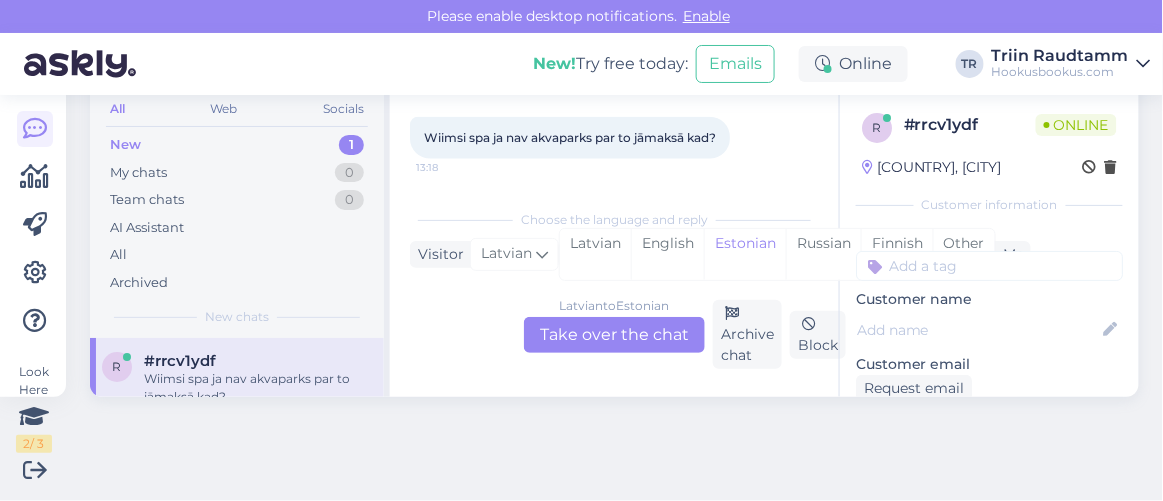 click on "Latvian  to  Estonian Take over the chat" at bounding box center [614, 335] 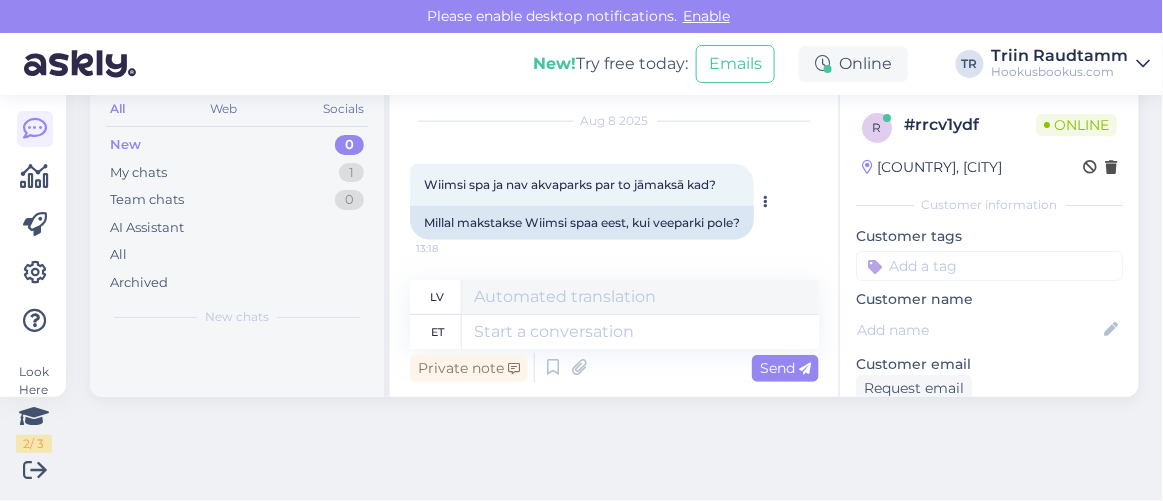 scroll, scrollTop: 15364, scrollLeft: 0, axis: vertical 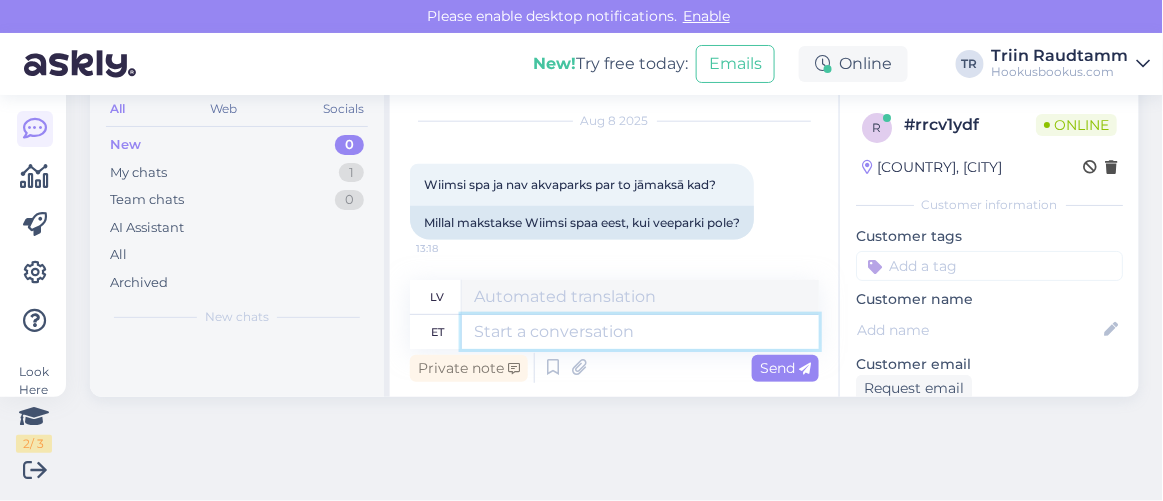 click at bounding box center (640, 332) 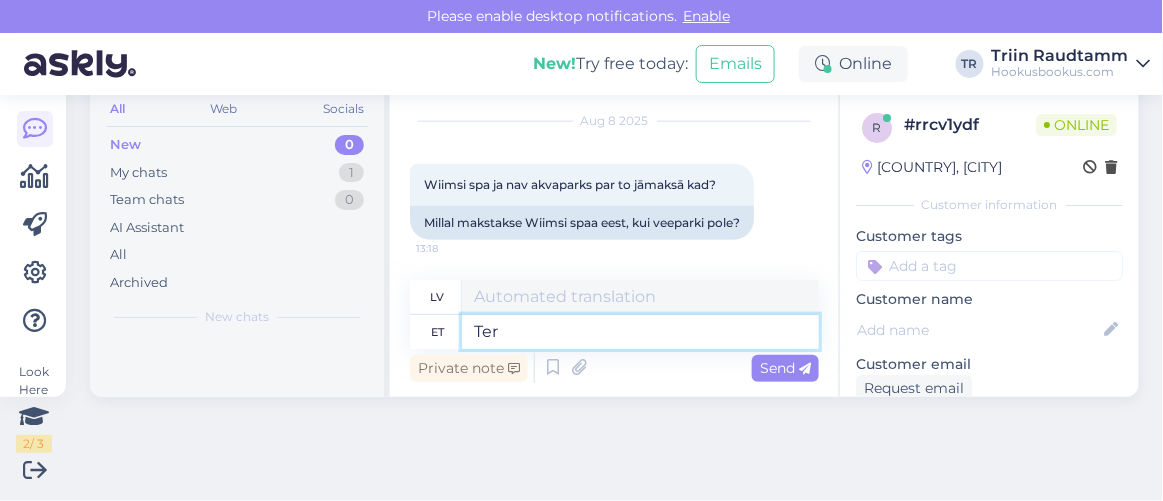 type on "Tere" 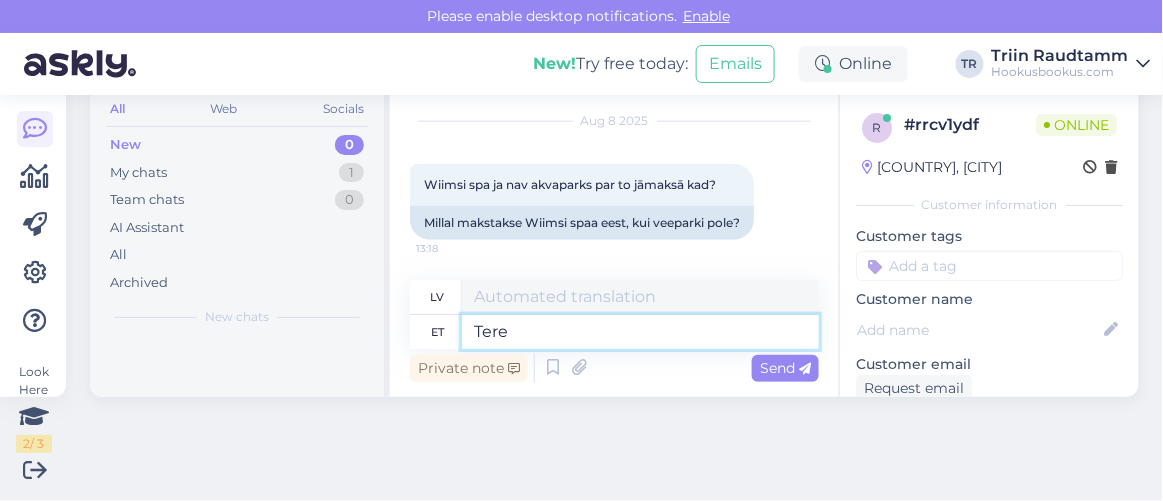 type on "Sveiki" 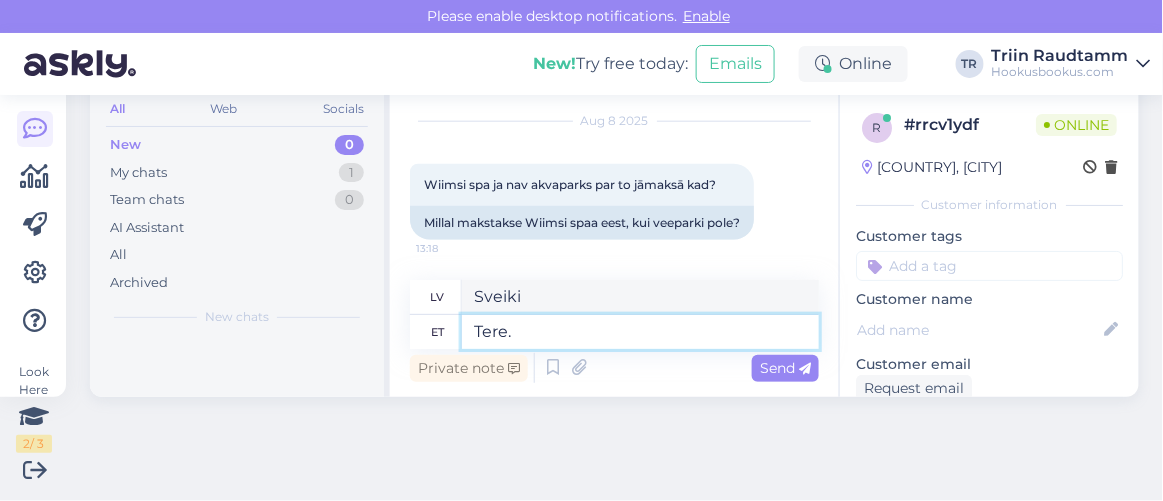 type on "Tere." 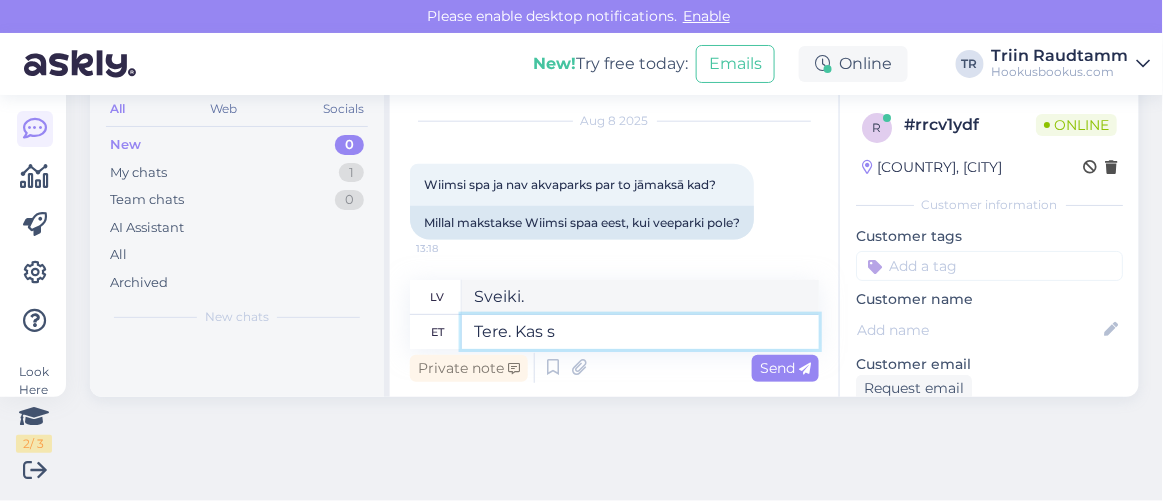 type on "Tere. Kas sa" 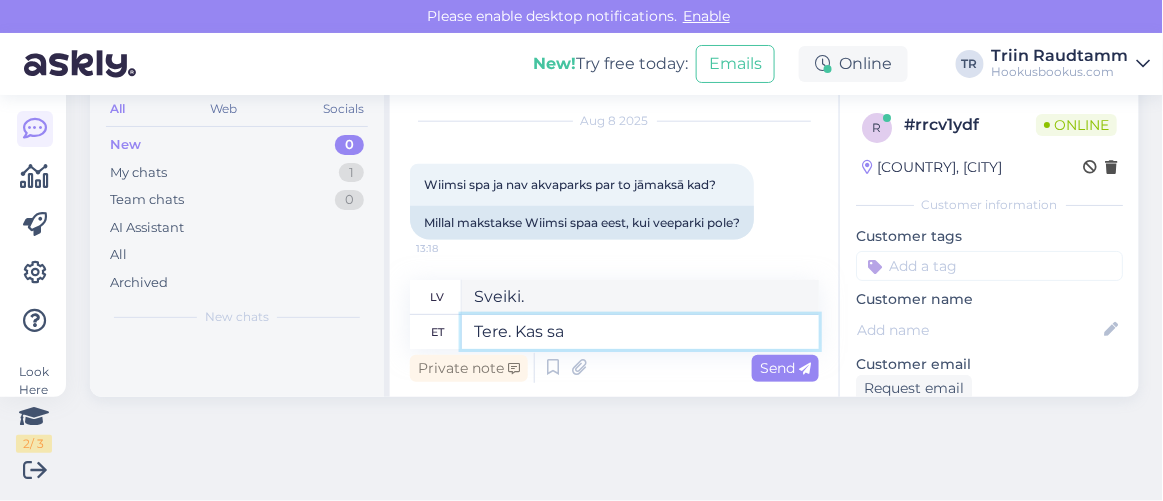 type on "Sveiki. Ir" 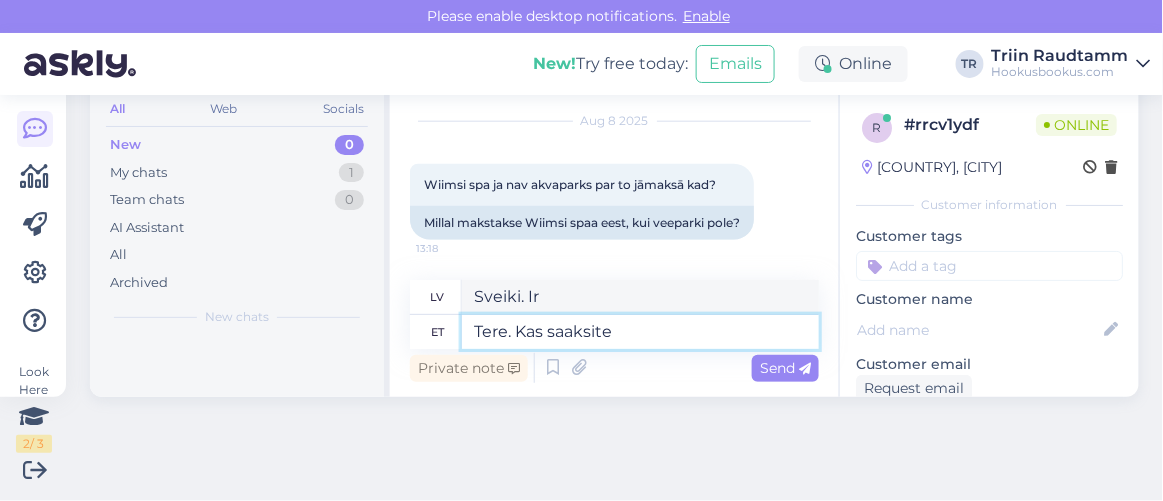 type on "Tere. Kas saaksite" 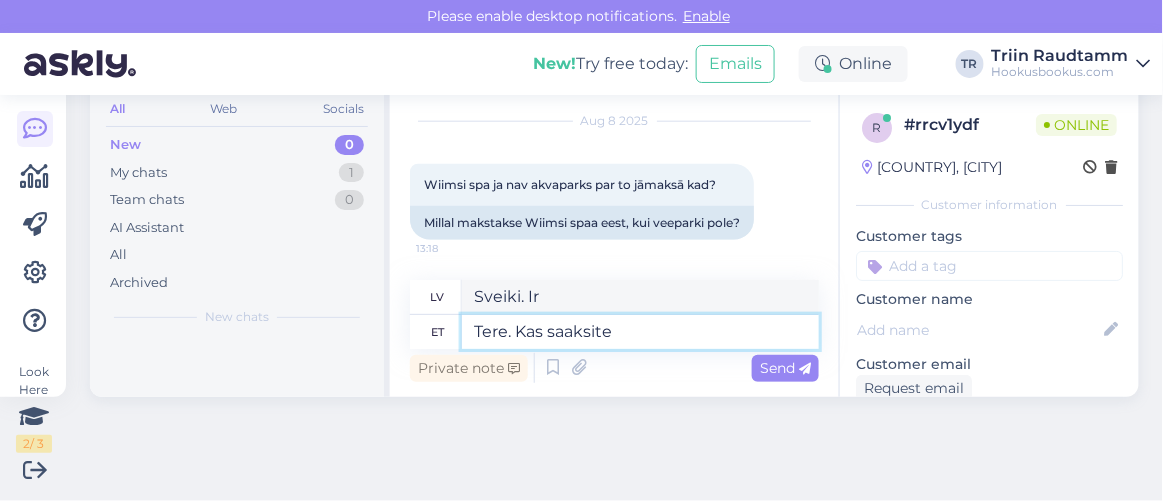 type on "Sveiki. Vai jūs varētu" 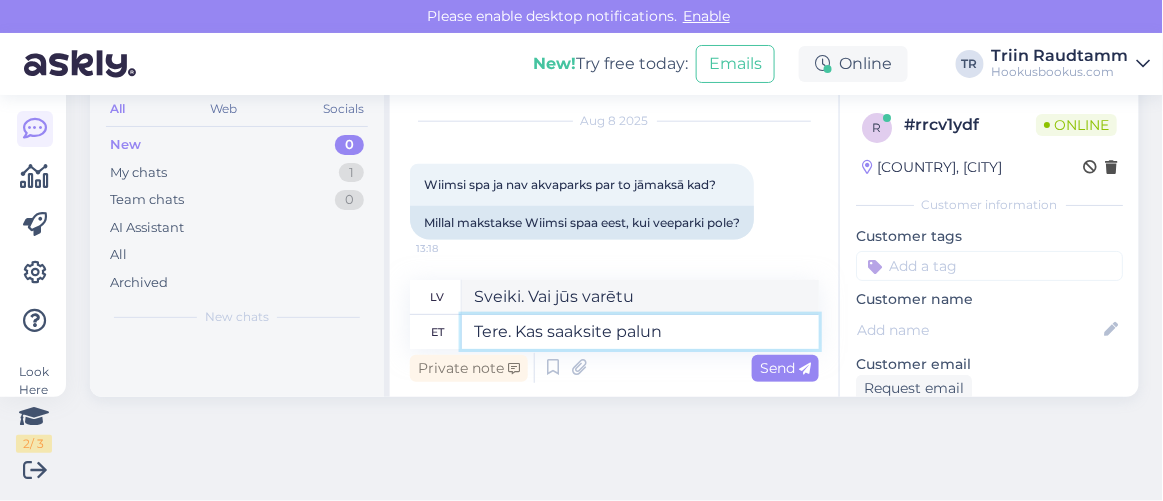 type on "Tere. Kas saaksite palun t" 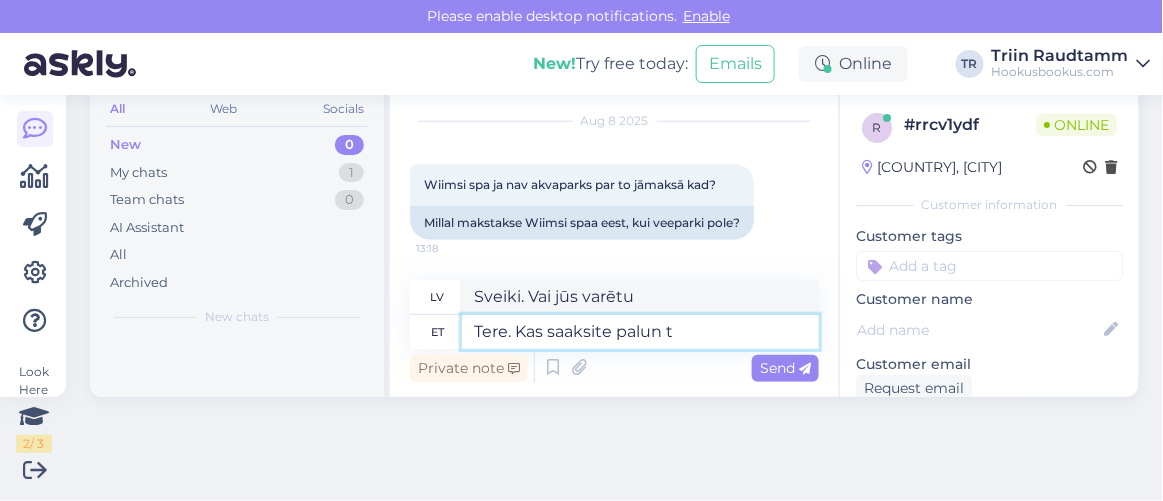type on "Sveiki. Vai jūs, lūdzu, varētu" 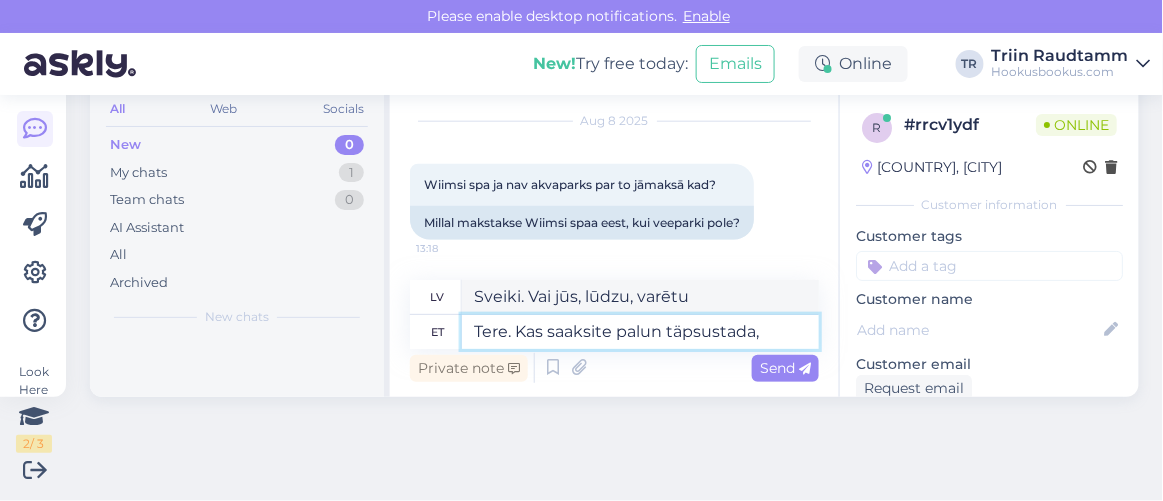 type on "Tere. Kas saaksite palun täpsustada, m" 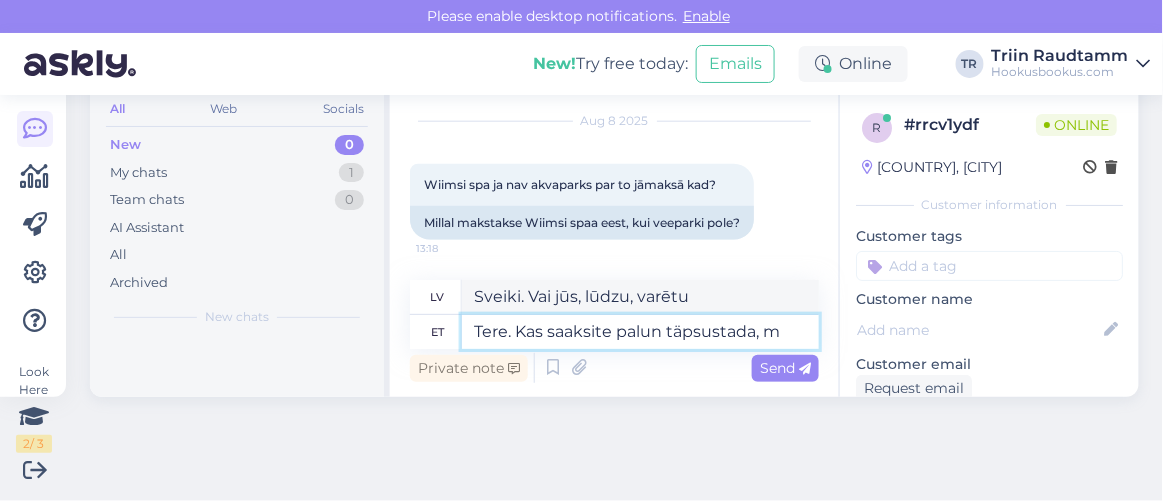 type on "Sveiki. Vai varētu, lūdzu, paskaidrot," 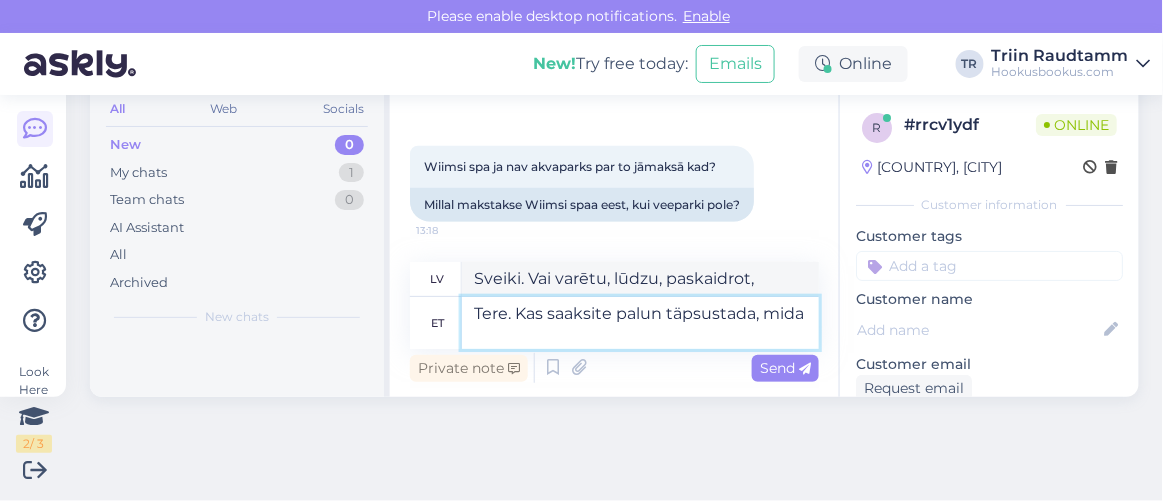 type on "Tere. Kas saaksite palun täpsustada, mida t" 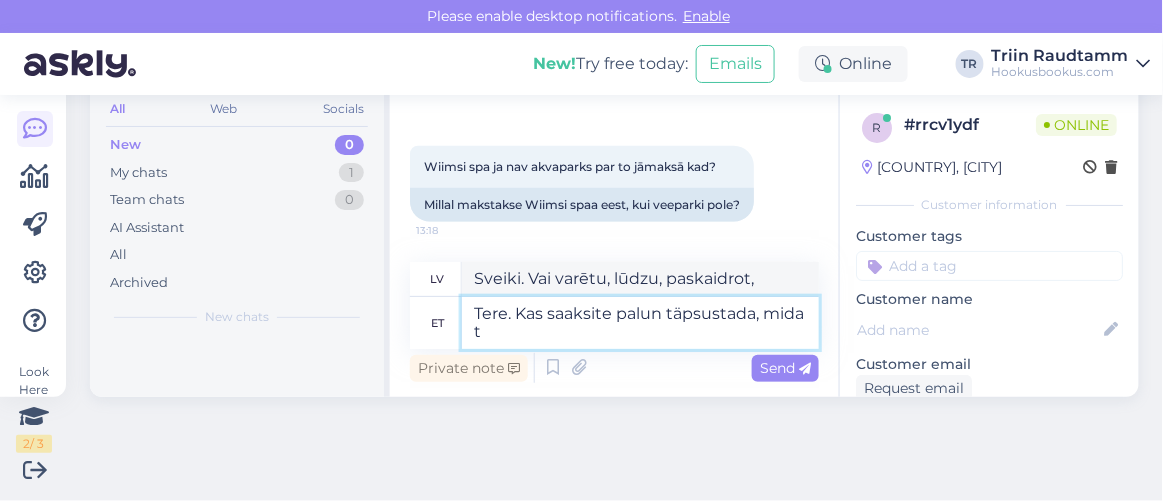 type on "Sveiki. Vai varētu, lūdzu, paskaidrot, kas" 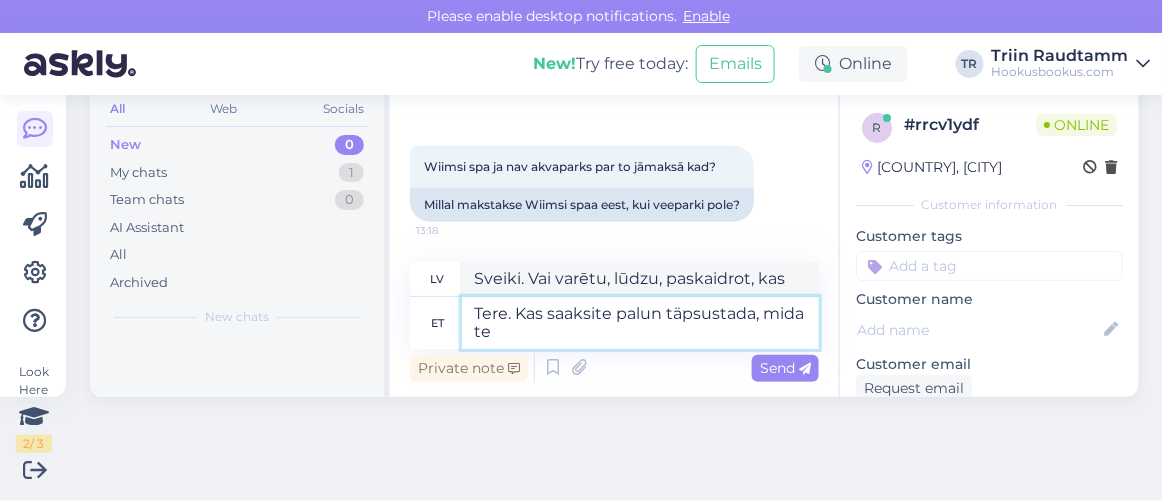 type on "Tere. Kas saaksite palun täpsustada, mida te t" 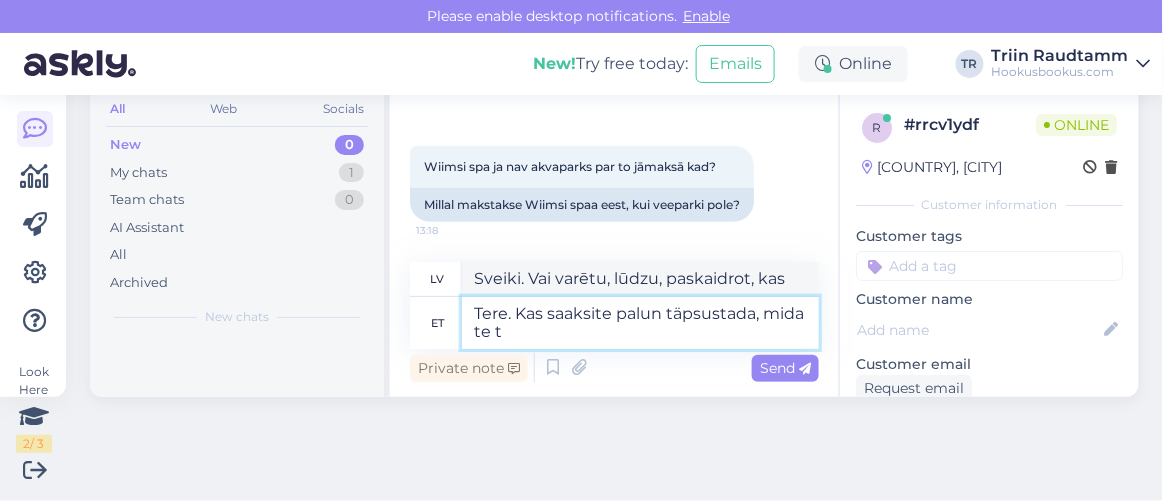 type on "Sveiki. Vai varētu, lūdzu, paskaidrot, ko jūs ar to domājat?" 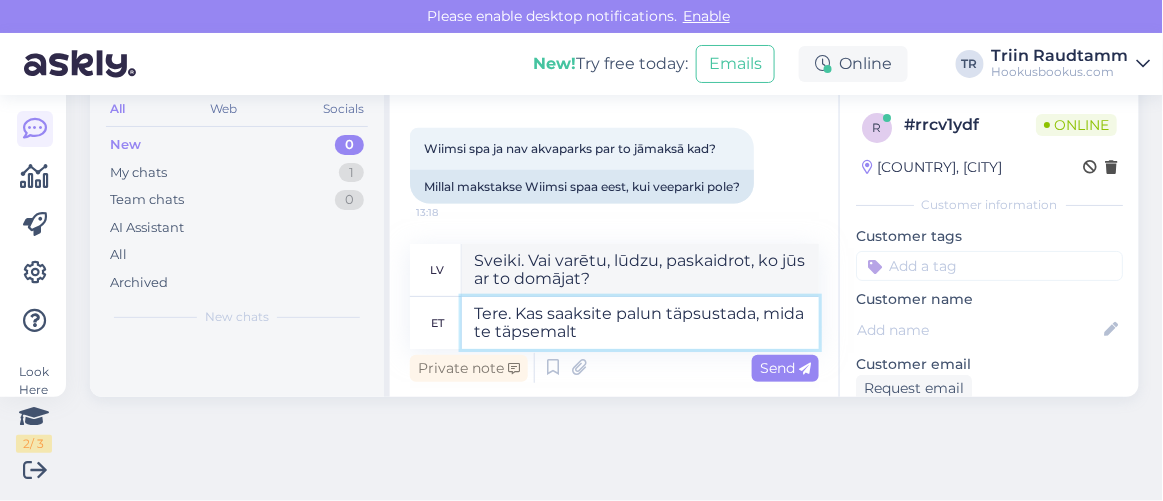 type on "Tere. Kas saaksite palun täpsustada, mida te täpsemalt ," 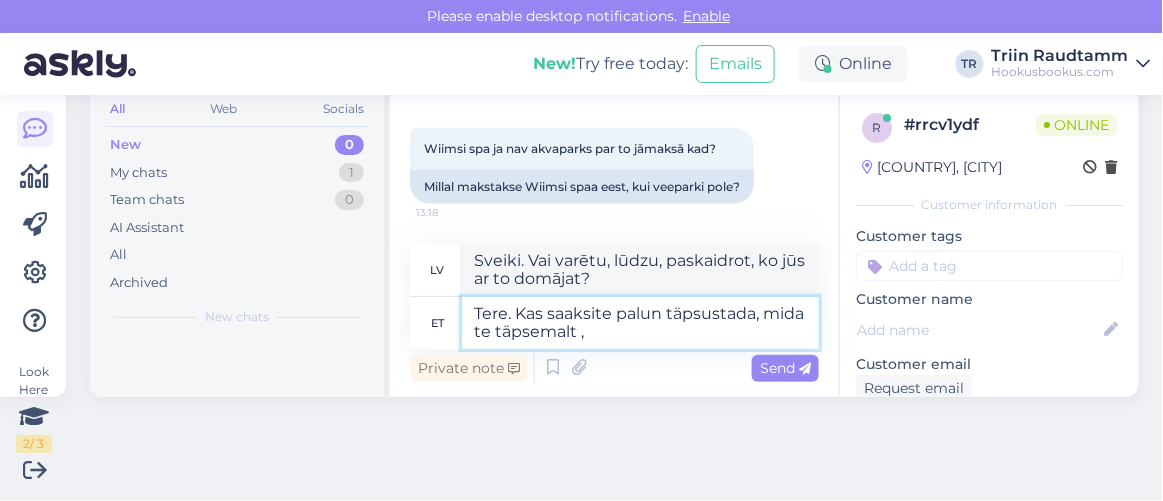 type on "Sveiki. Vai varētu, lūdzu, paskaidrot, ko tieši meklējat?" 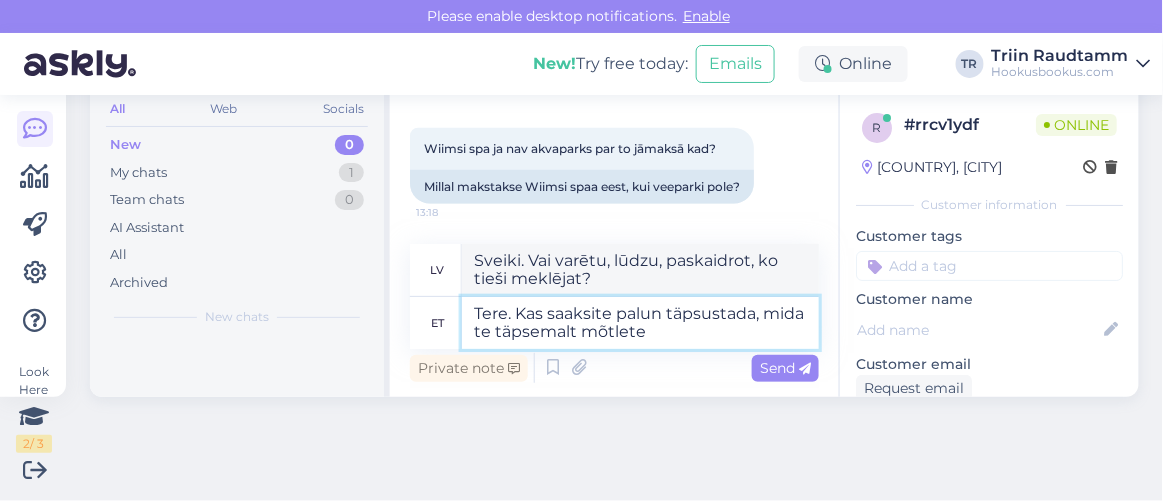 type on "Tere. Kas saaksite palun täpsustada, mida te täpsemalt mõtlete?" 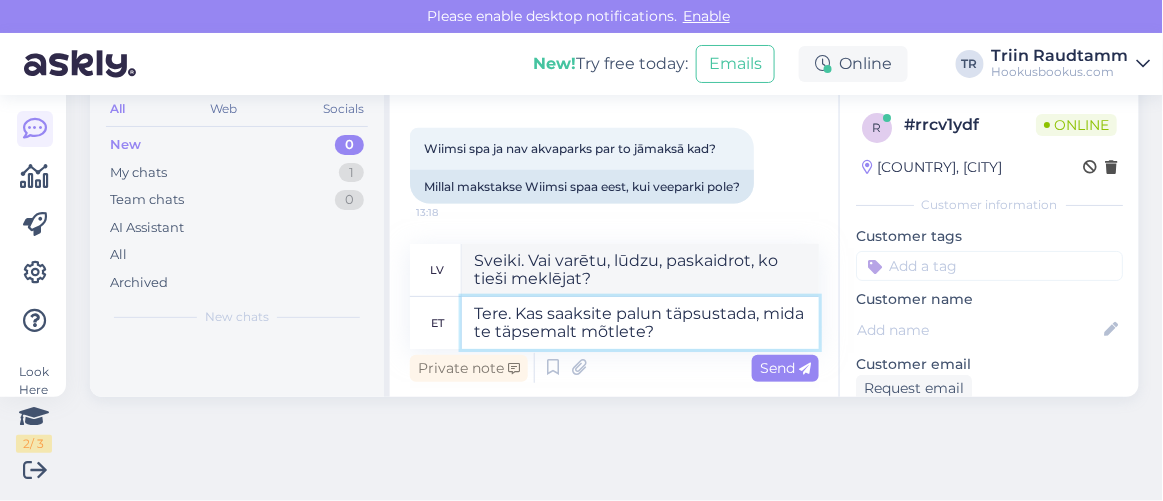 type on "Sveiki. Vai varētu, lūdzu, paskaidrot, ko jūs ar to domājat?" 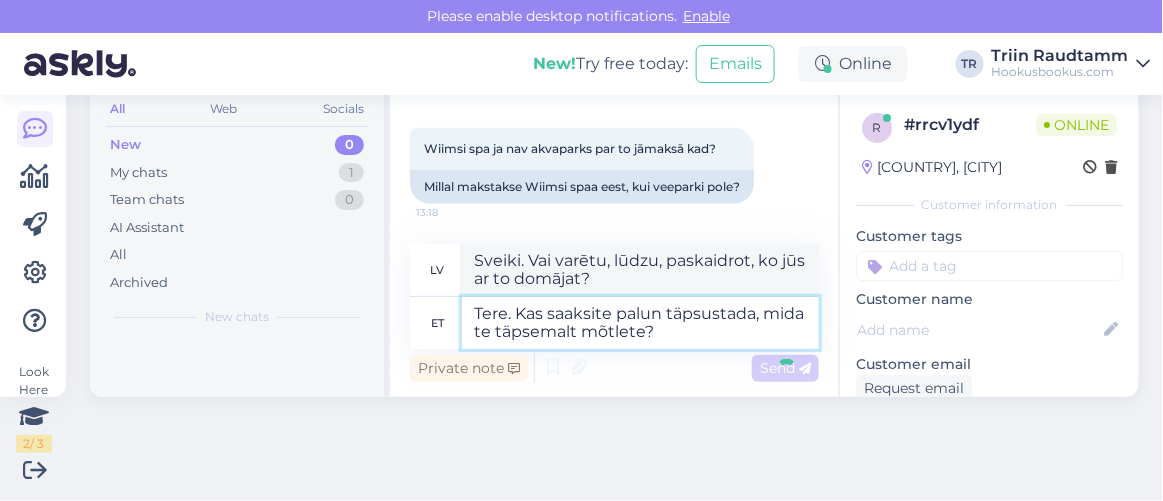 type 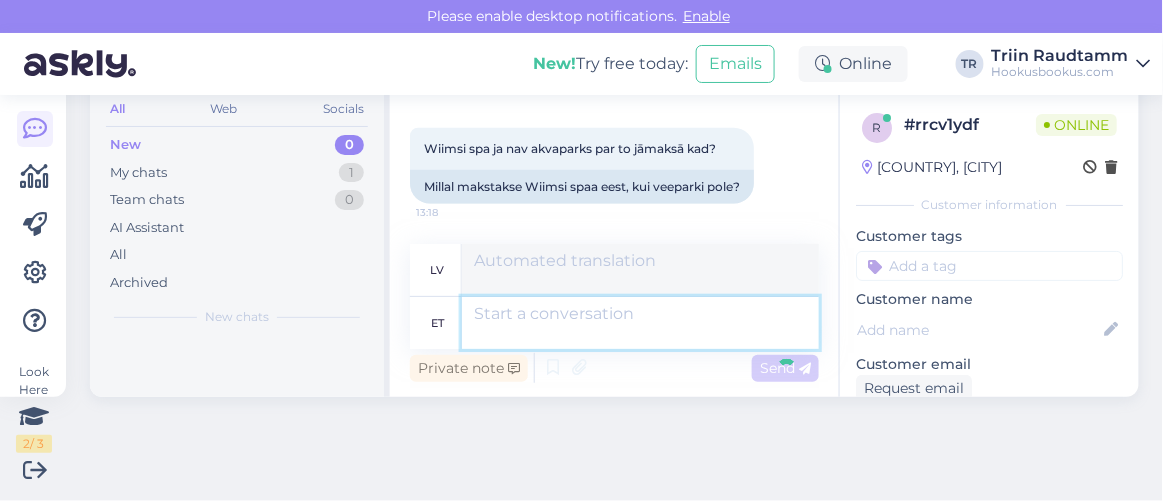 scroll, scrollTop: 15502, scrollLeft: 0, axis: vertical 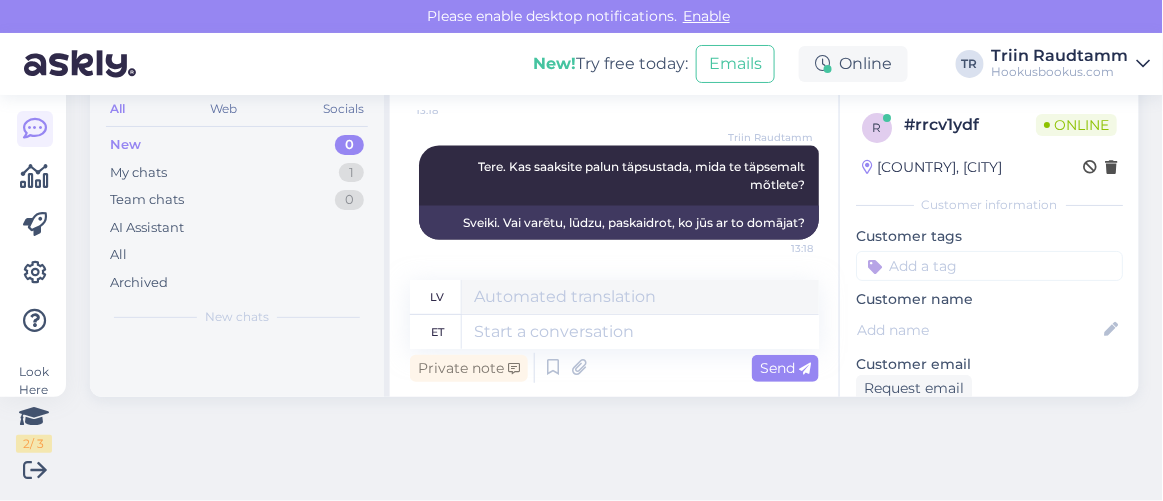 click on "Look Here 2  / 3 Get more Your checklist to get more value from Askly. Close     Connect FB and IG messages     Add your languages     Add your working hours To reply from your smartphone download Askly Chat app for iOS and Android devices. Search customers All Web Socials New 0 My chats 1 Team chats 0 AI Assistant All Archived New chats New chats will be here. Triin Raudtamm leading the chat Customer Latvian Support Estonian Archive chat Chat started Mar 18 2025 Kaisa Karmen Selke Tere, kas saaksite palun küsimust täpsustada? Seen ✓ 9:41  Labdien, vai varētu, lūdzu, precizēt jautājumu? meklējot tai  rezervācijas dienas cena sanāk lētāk jūsu  mājas lapās , nekā viesnīcas mājas lapā. 9:44  Broneerimise päeva otsimisel on teie veebisaidil hind soodsam kui hotelli veebisaidil. par to pašu laiku un numuriņu. 9:45  sama aja ja numbri eest. Kaisa Karmen Selke Mis hotelli ning mis kuupäevaks on soov puhkama minna? Palun täpsustage külaliste arvu, laste puhul ka vanust.  Seen ✓ 9:49  9:52" at bounding box center (581, 298) 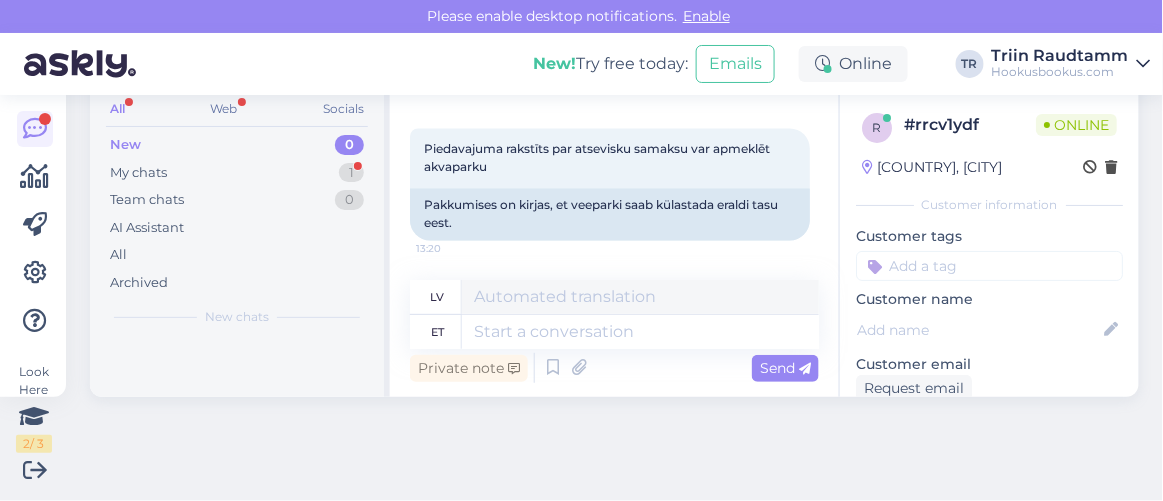 scroll, scrollTop: 15658, scrollLeft: 0, axis: vertical 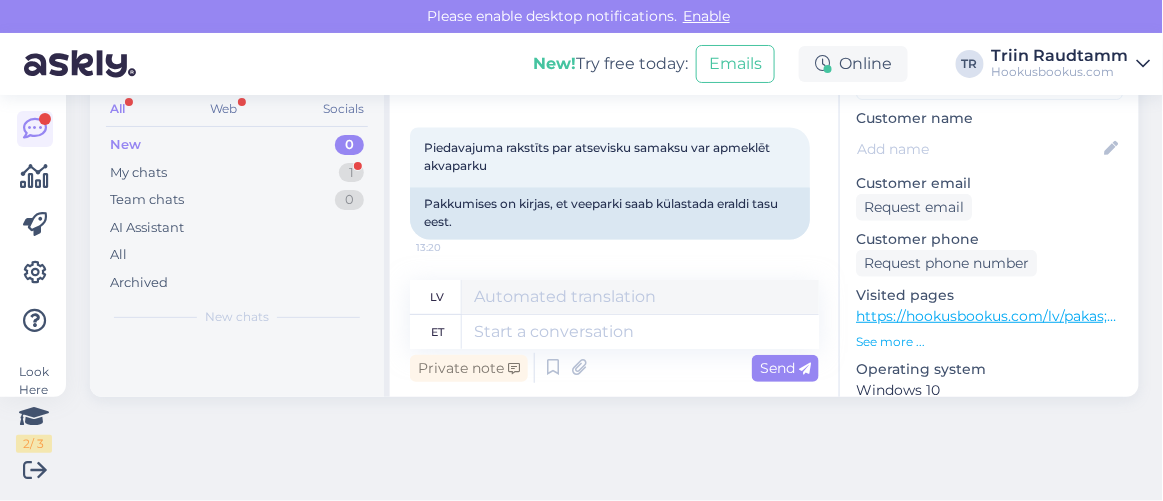 click on "https://hookusbookus.com/lv/pakas;dateArrival=2025-08-20;dateDeparture=2025-08-22;language=lv_lv;participants=%5B%7B%22adultsCnt%22:2,%22childrenCnt%22:1,%22childAges%22:%5B%2210%22%5D,%22names%22:%5B%5D,%22babyBedNotRequiredCnt%22:0,%22babyBedNotRequiredAges%22:%5B%5D,%22petsCount%22:0%7D%5D;sortField=popularity;sortDirection=DESC;useDates=true;priceFrom=0;priceTo=2000;distanceMinValue=0;distanceMaxValue=25;useDistance=true;selectedFilters=;lastPageIndex=1" at bounding box center (2647, 316) 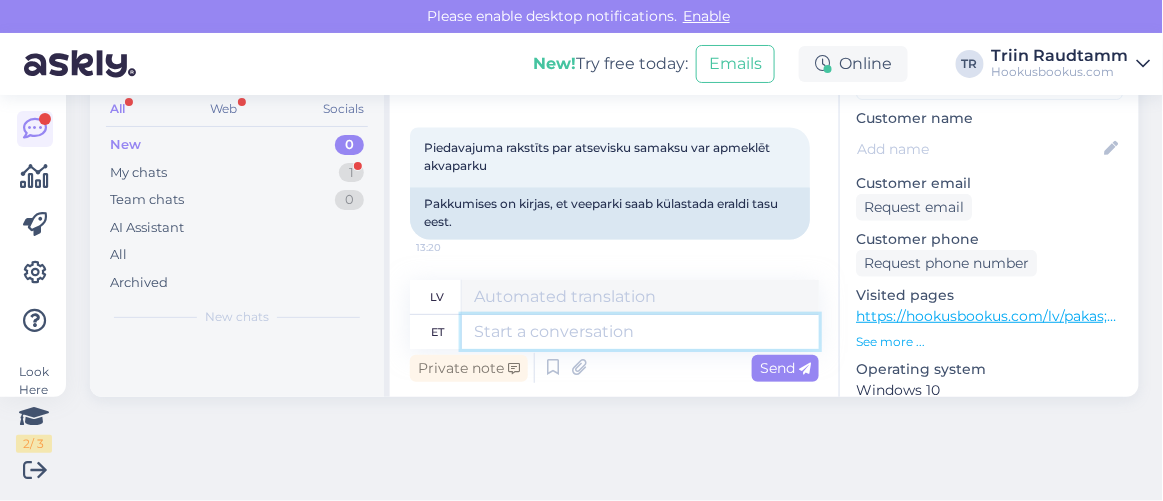 click at bounding box center [640, 332] 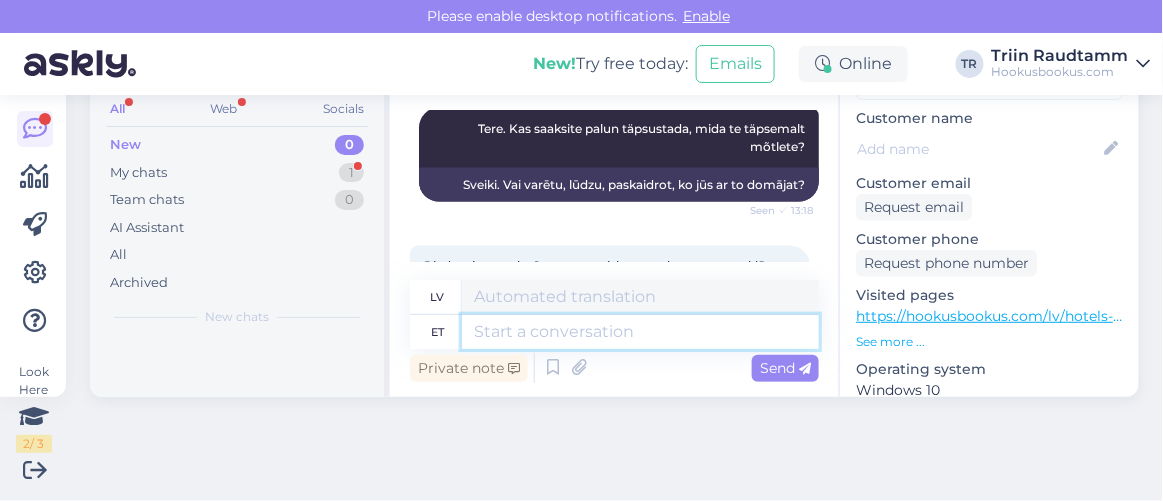 scroll, scrollTop: 15658, scrollLeft: 0, axis: vertical 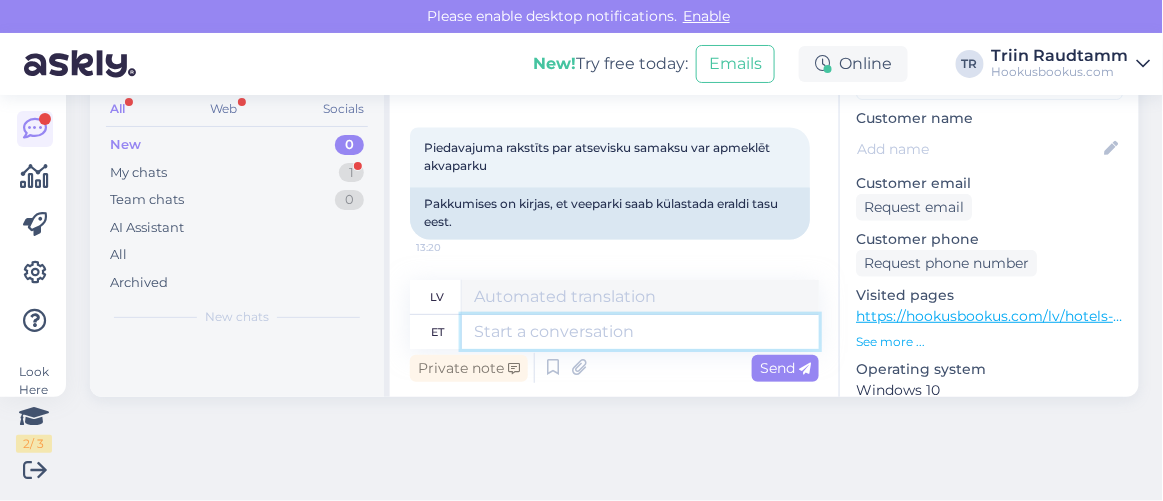 click at bounding box center (640, 332) 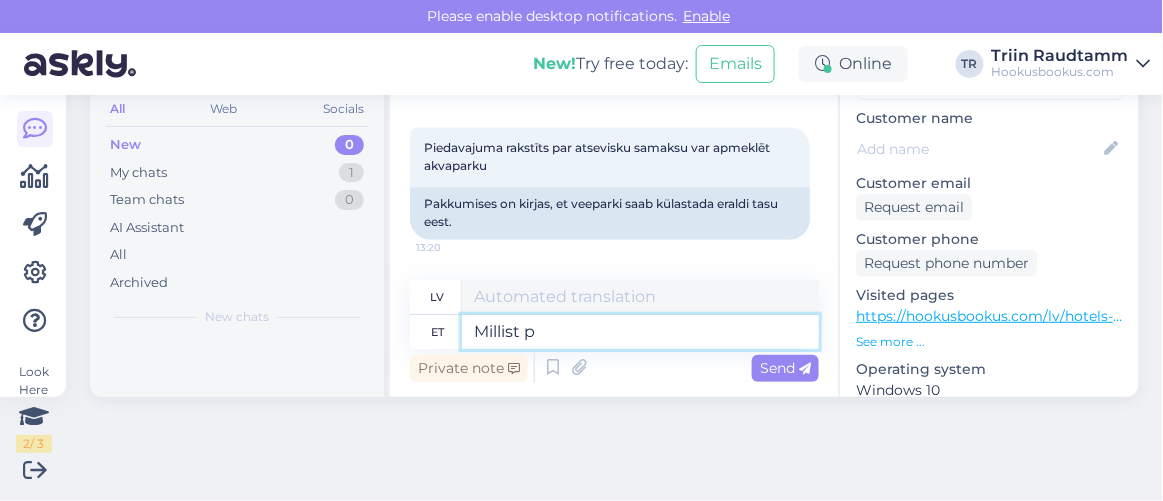 type on "Millist pa" 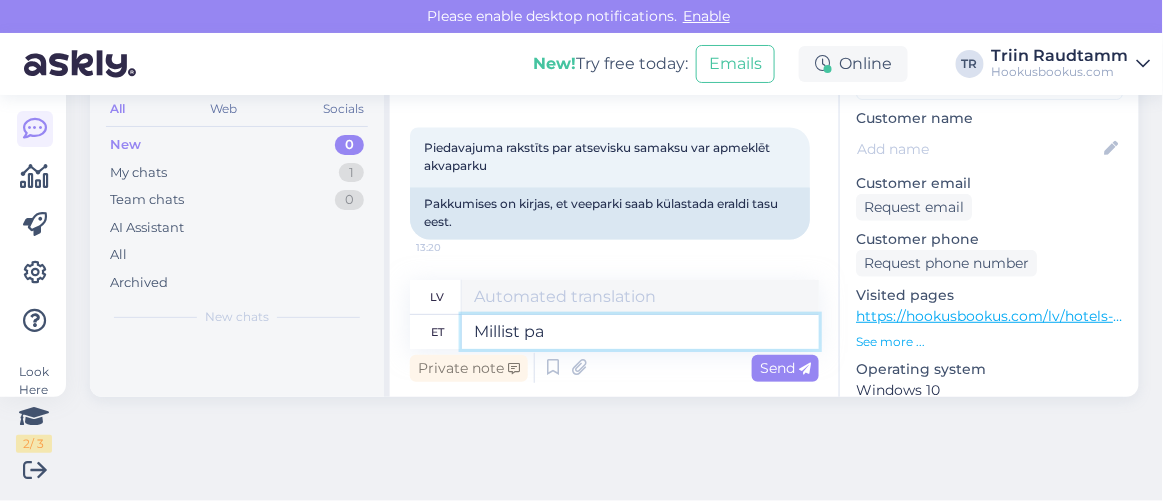 type on "Kāda veida" 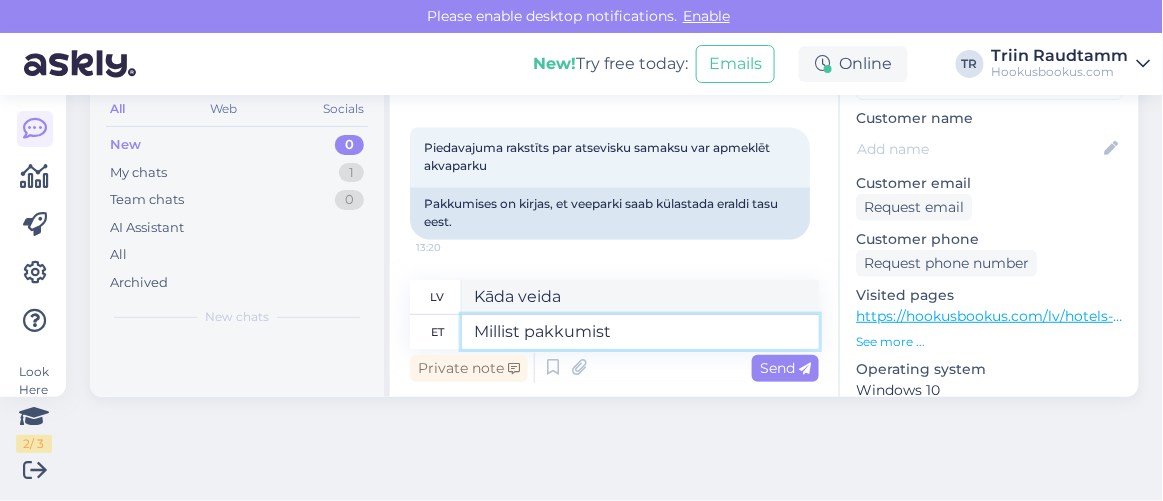 type on "Millist pakkumist T" 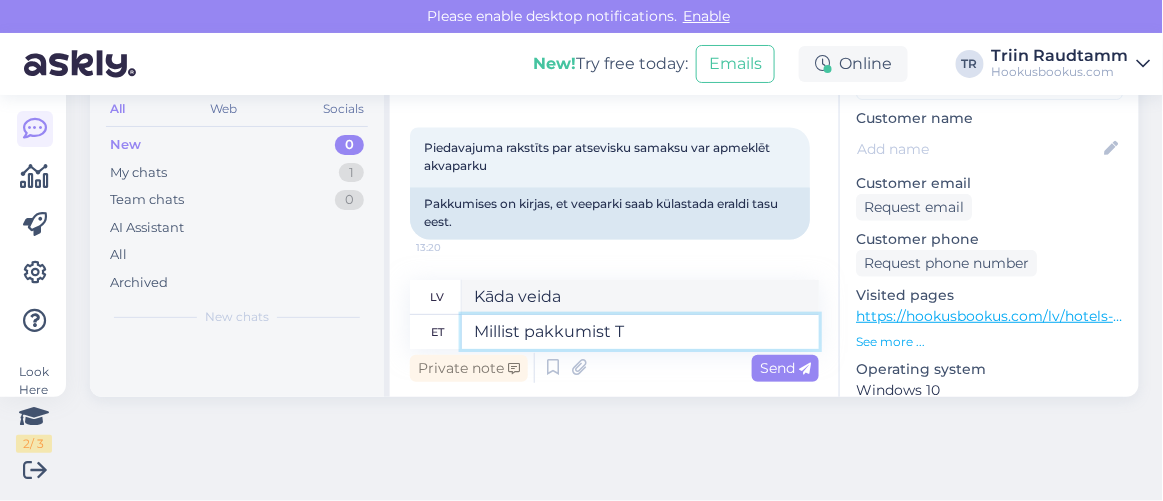 type on "Kāda veida piedāvājums?" 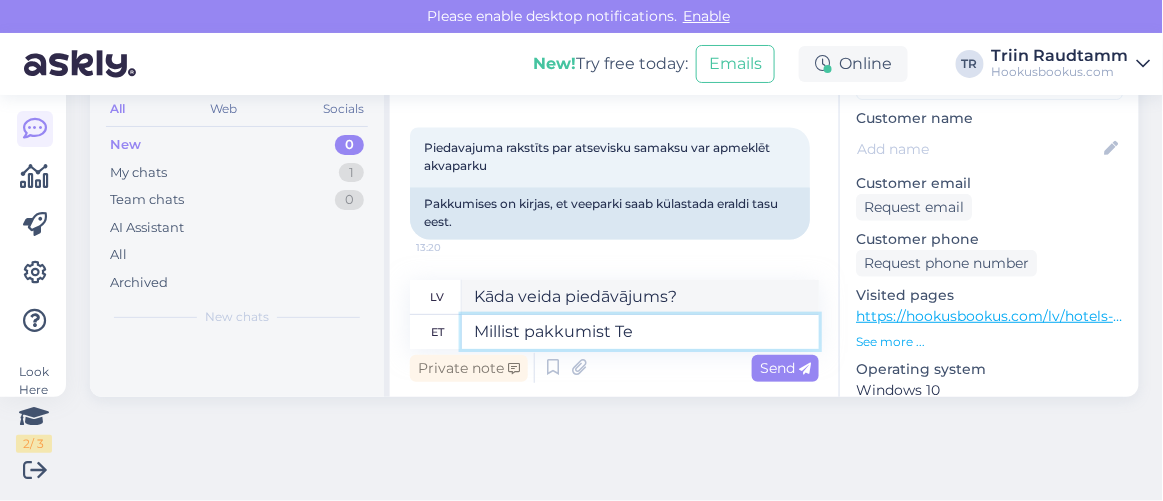 type on "Millist pakkumist Te v" 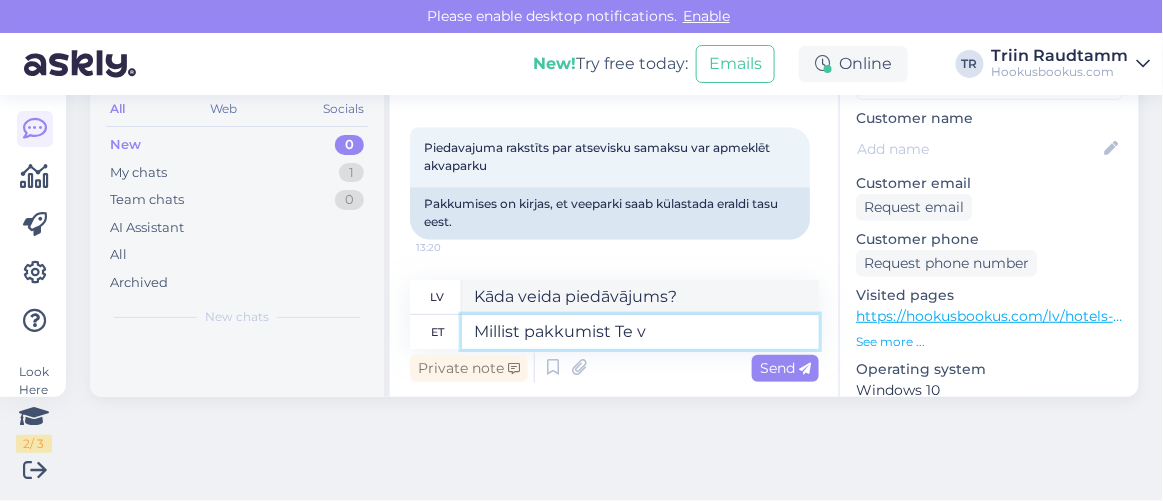 type on "Kāds jums ir piedāvājums?" 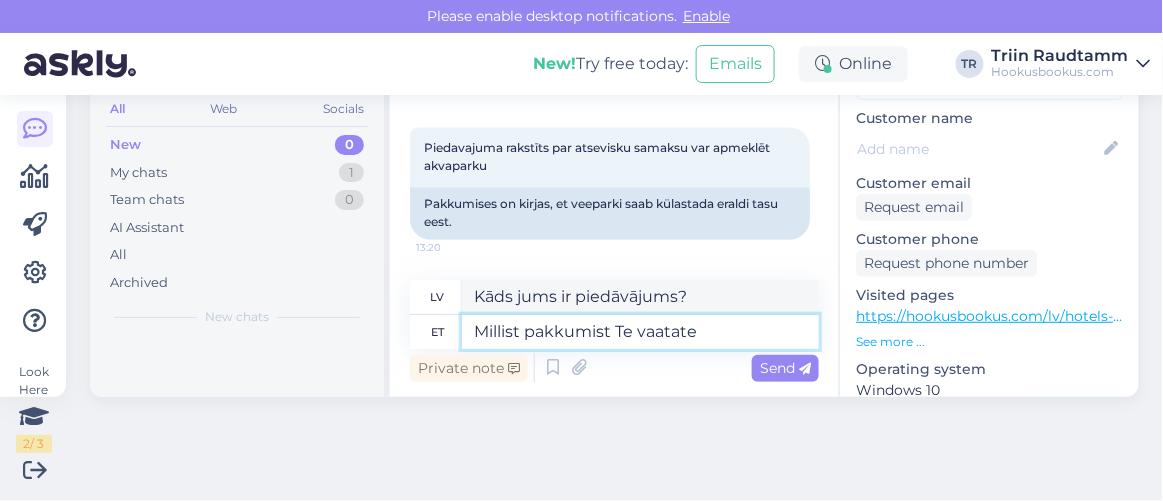 type on "Millist pakkumist Te vaatate?" 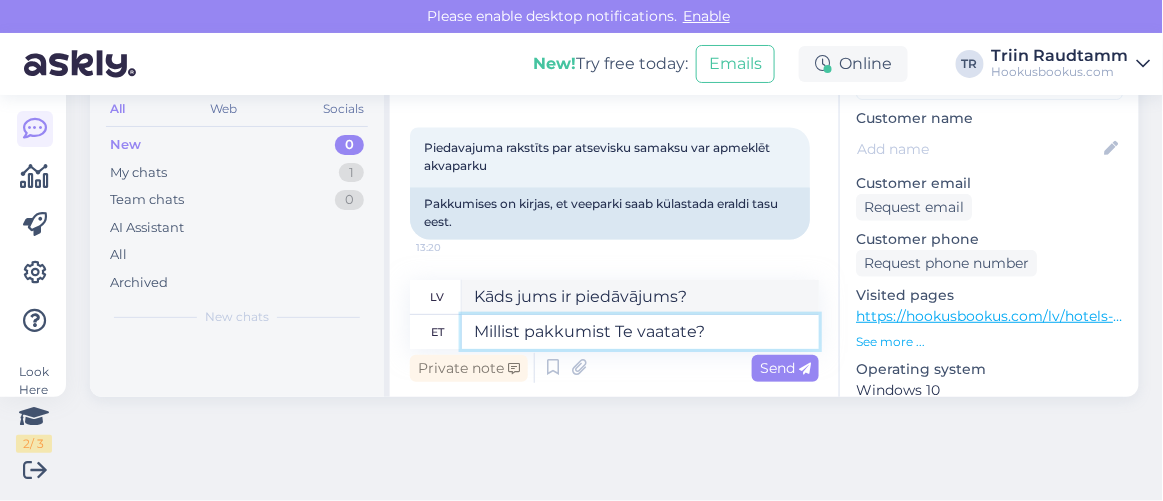 type on "Kādu piedāvājumu jūs skatāties?" 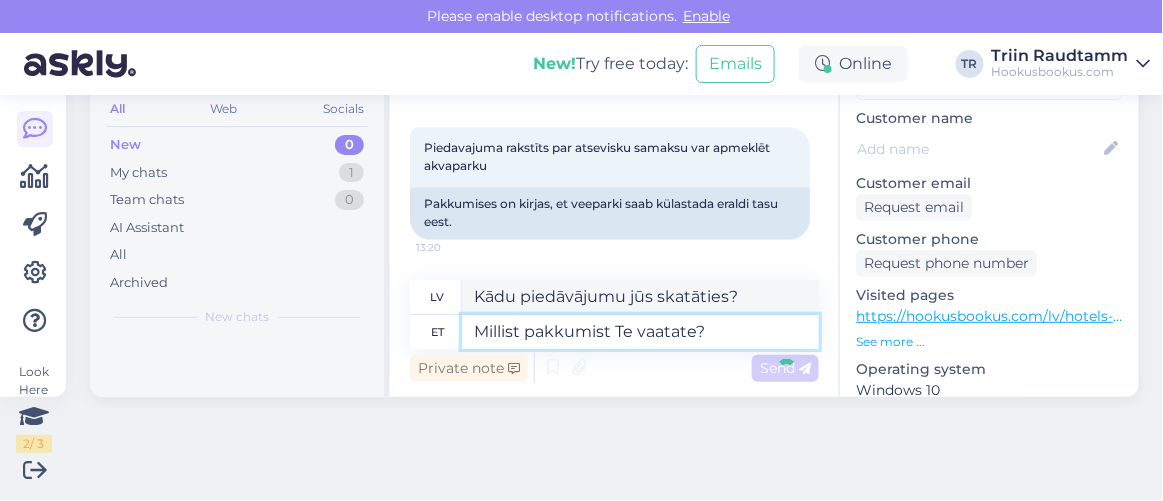 type 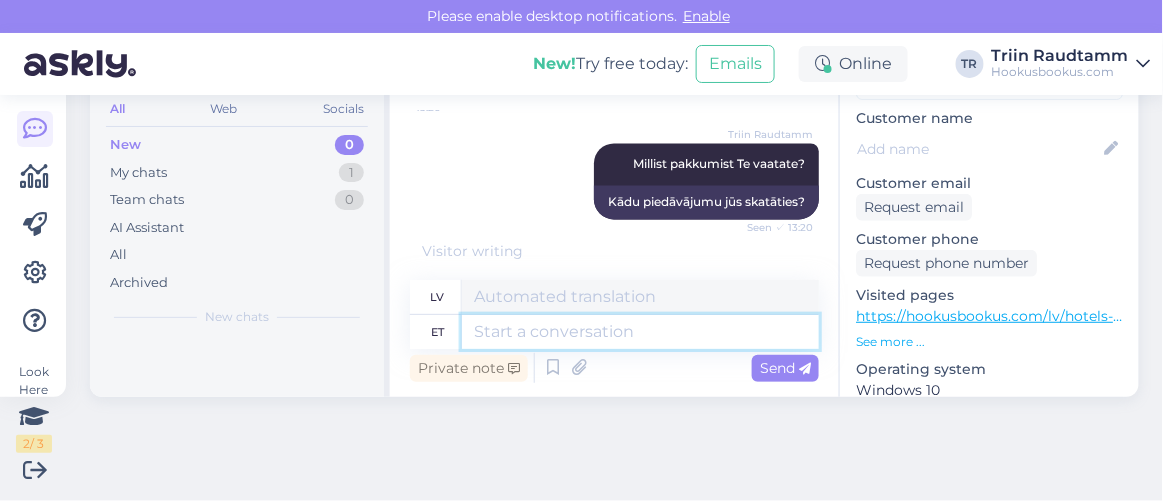 scroll, scrollTop: 15898, scrollLeft: 0, axis: vertical 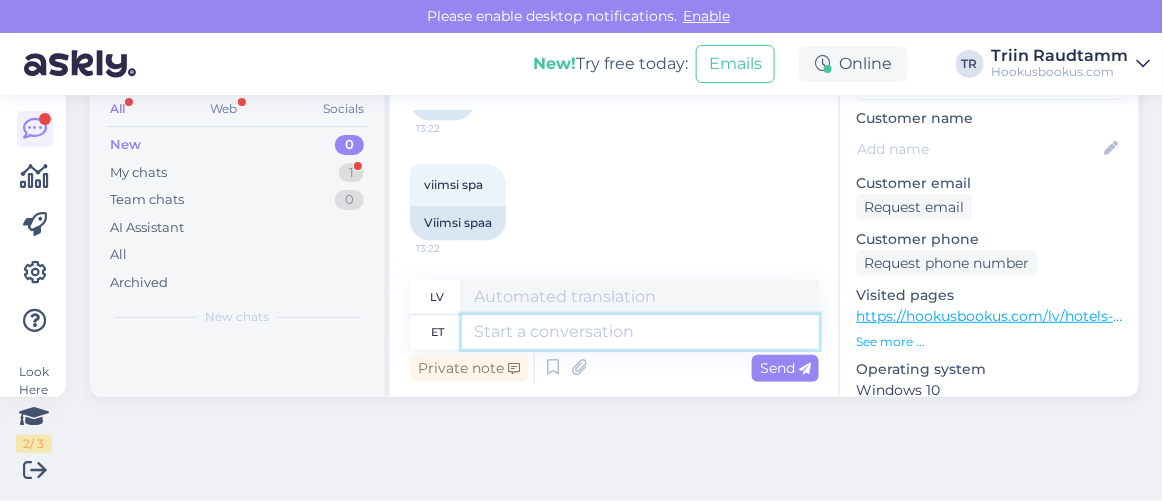 click at bounding box center [640, 332] 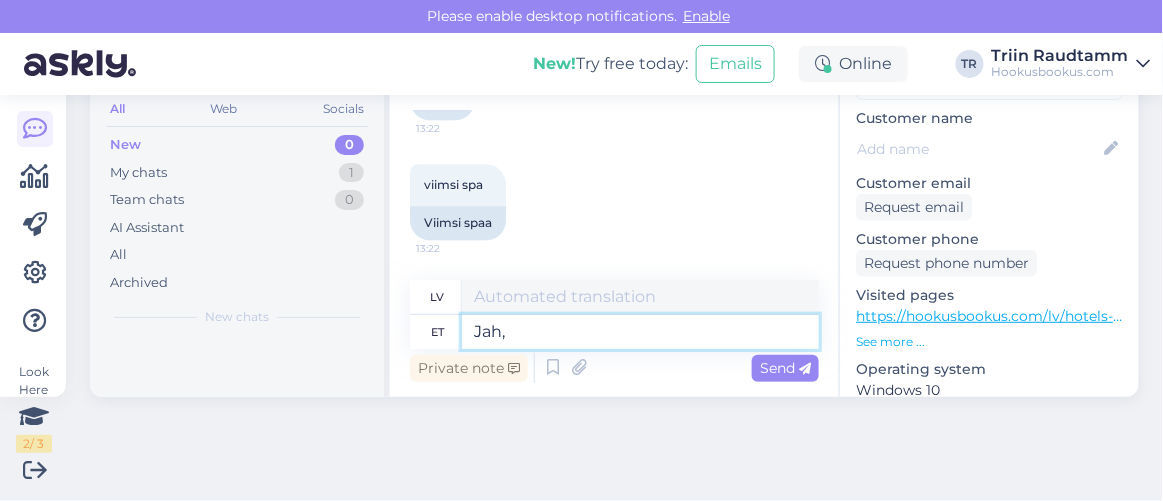 type on "Jah, s" 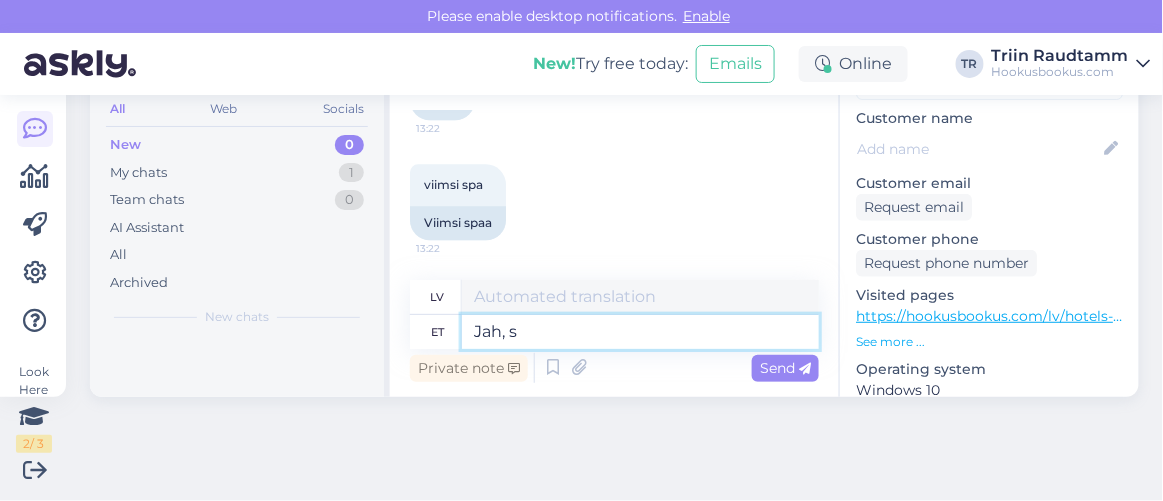 type on "Jā," 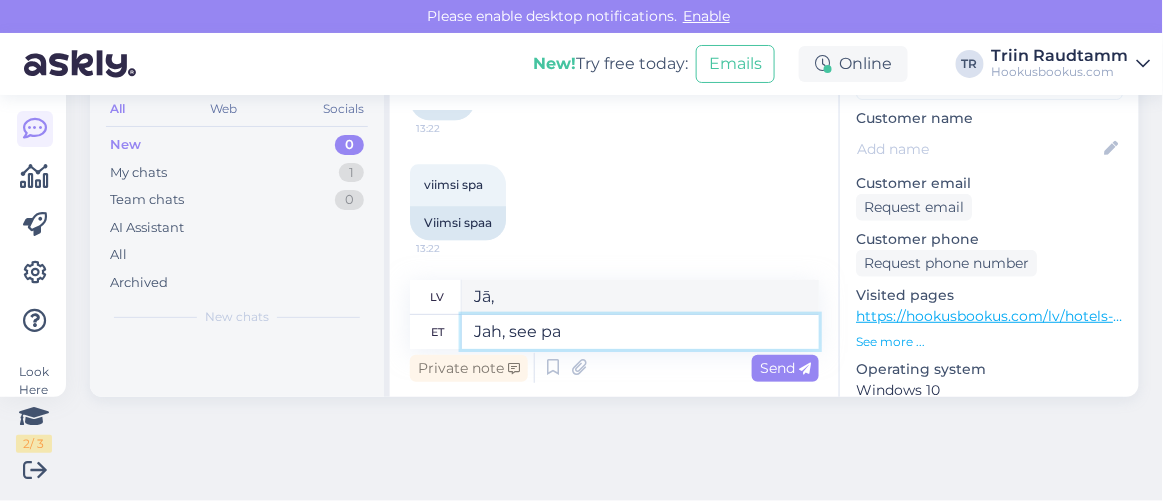 type on "Jah, see pak" 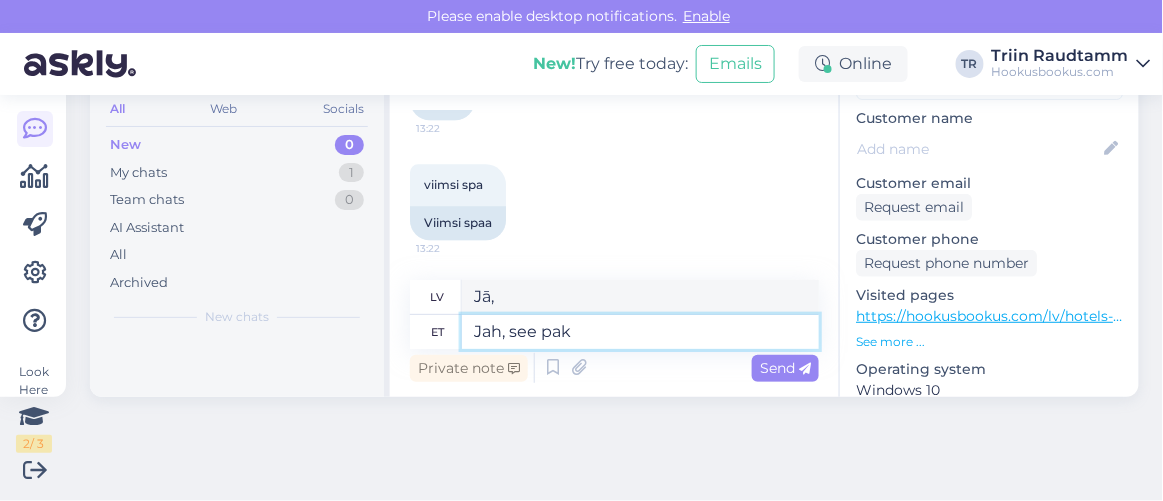 type on "Jā, tas" 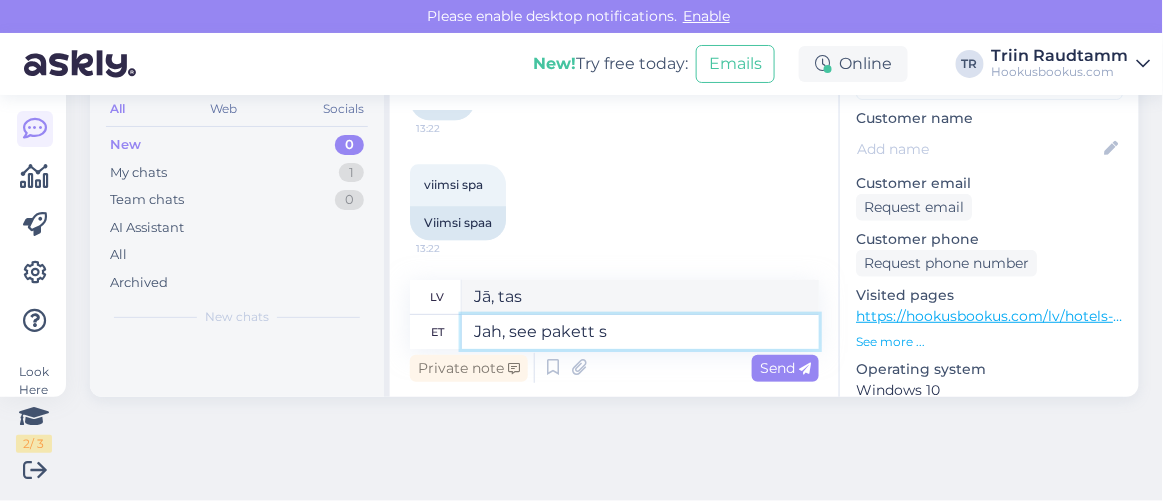 type on "Jah, see pakett si" 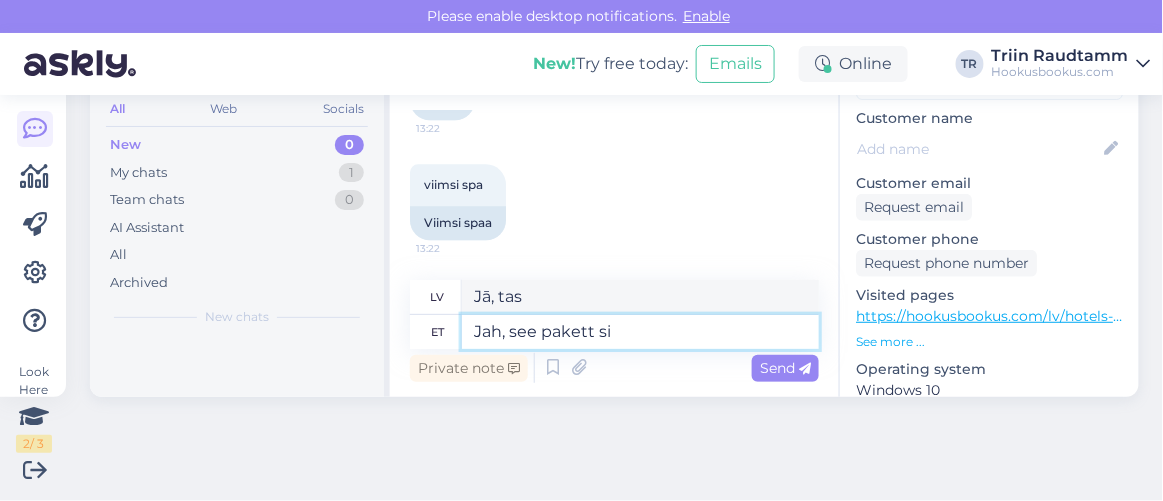type on "Jā, šī pakete" 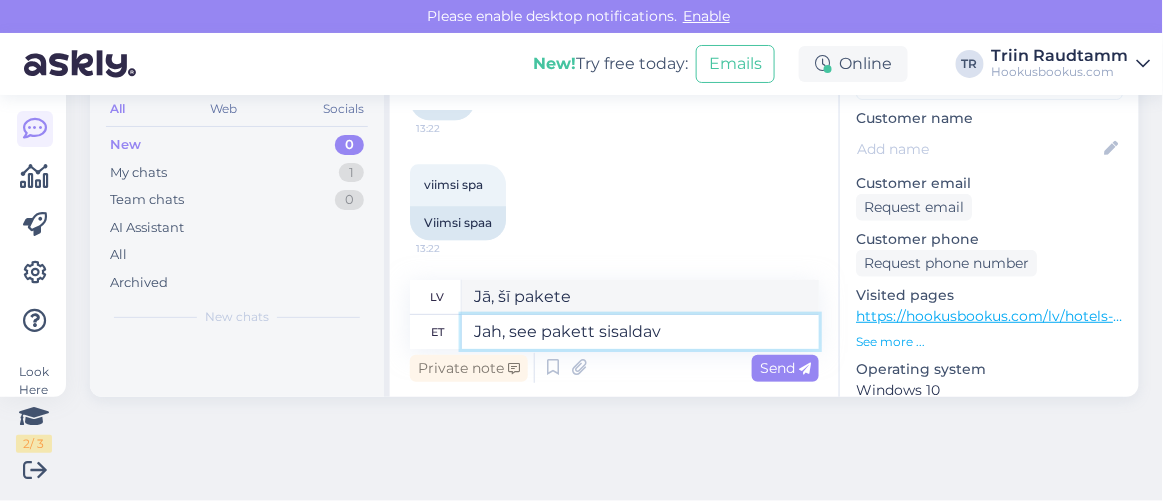 type on "Jah, see pakett sisalda" 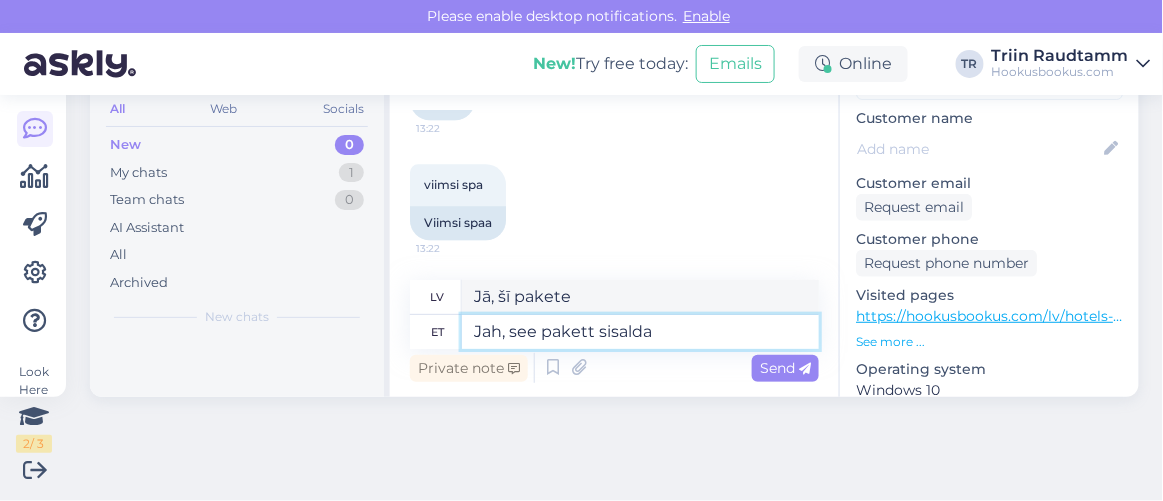 type on "Jā, šajā paketē ir iekļauts" 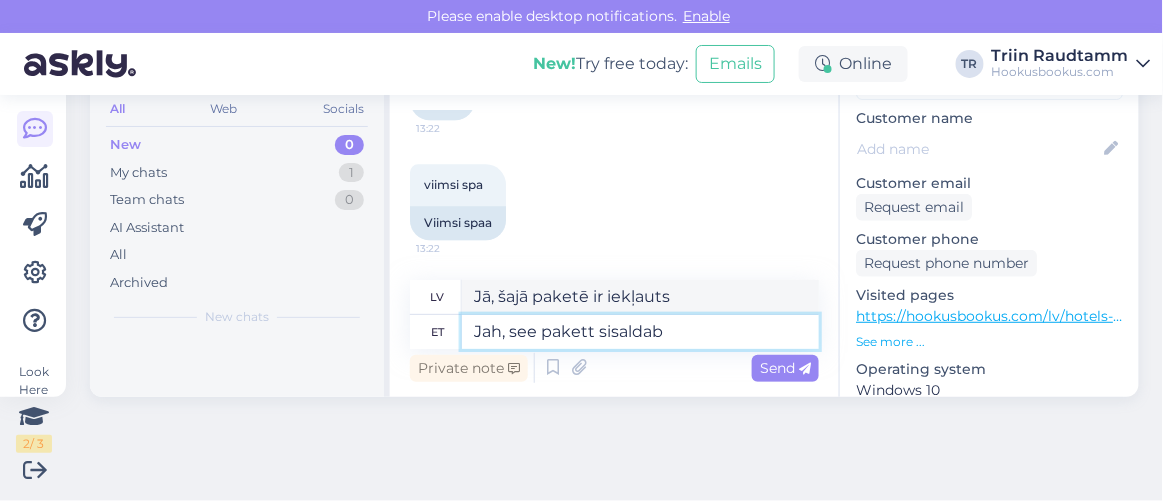 paste on "Spaa- ja saunakeskus" 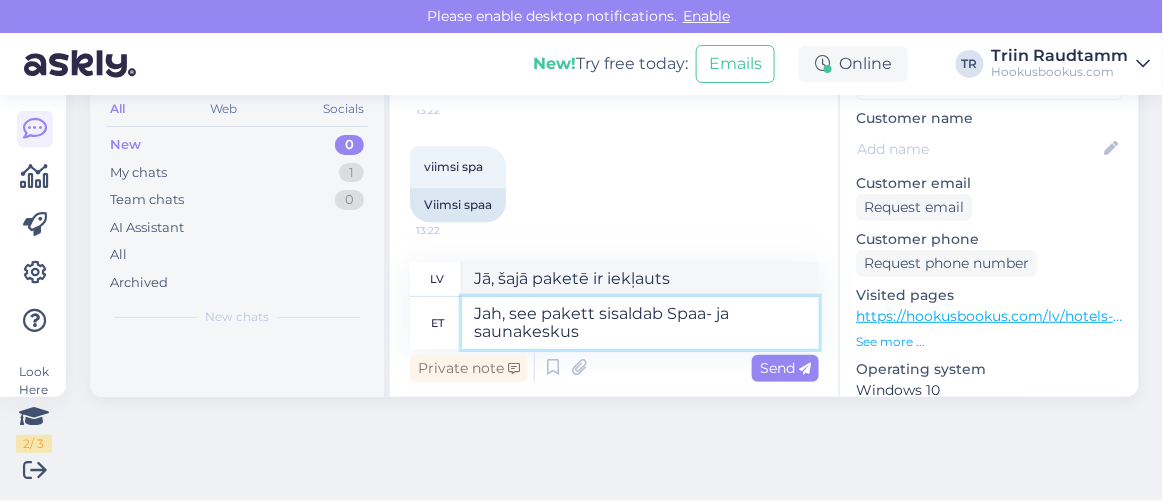 type on "Jā, šajā paketē ietilpst spa un saunu centrs." 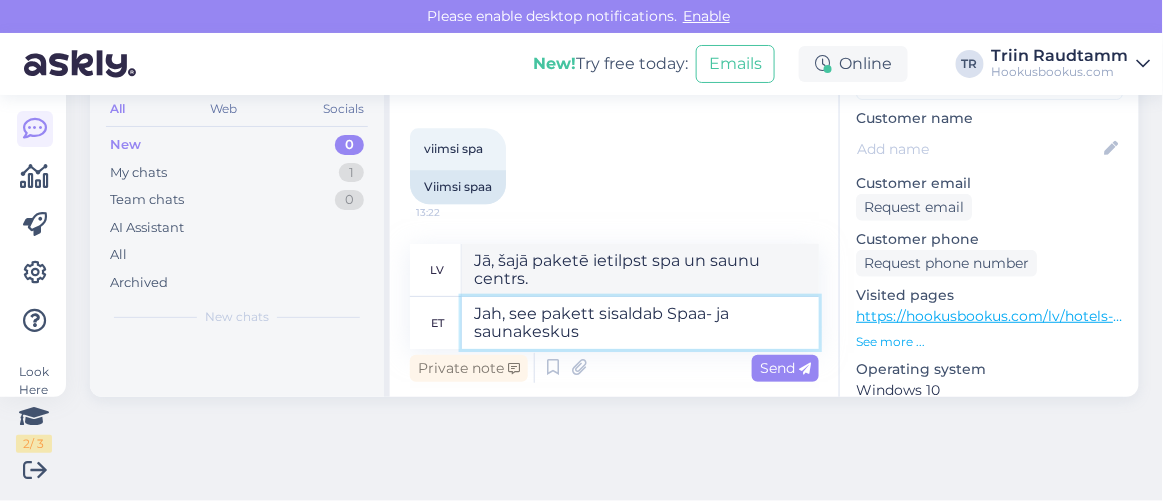 scroll, scrollTop: 16038, scrollLeft: 0, axis: vertical 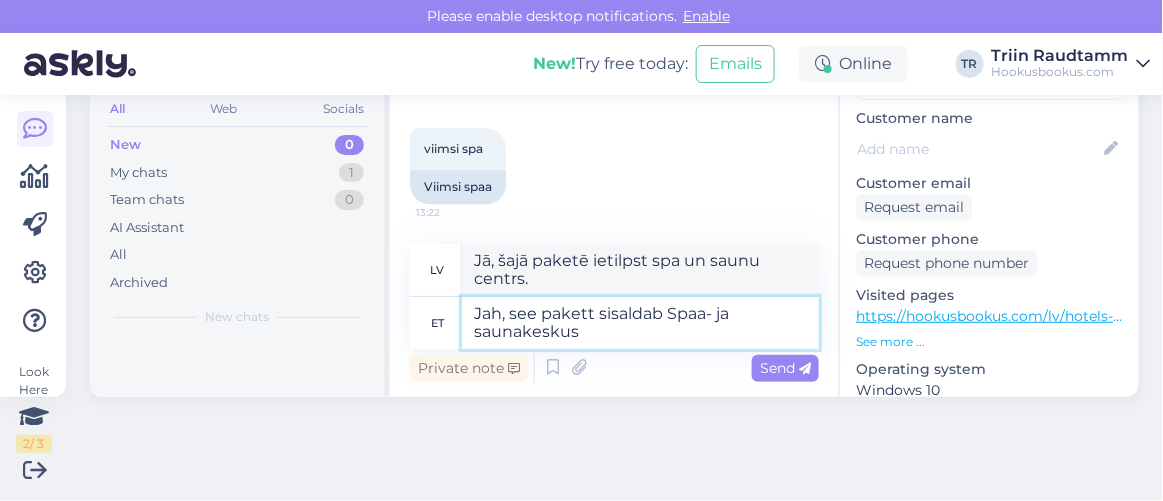 click on "Jah, see pakett sisaldab Spaa- ja saunakeskus" at bounding box center [640, 323] 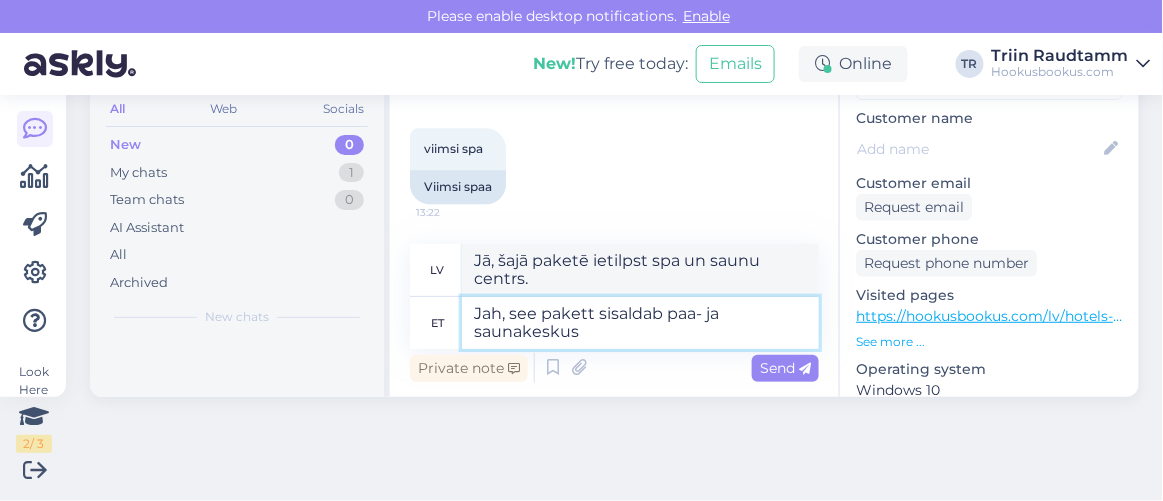 type on "Jah, see pakett sisaldab spaa- ja saunakeskus" 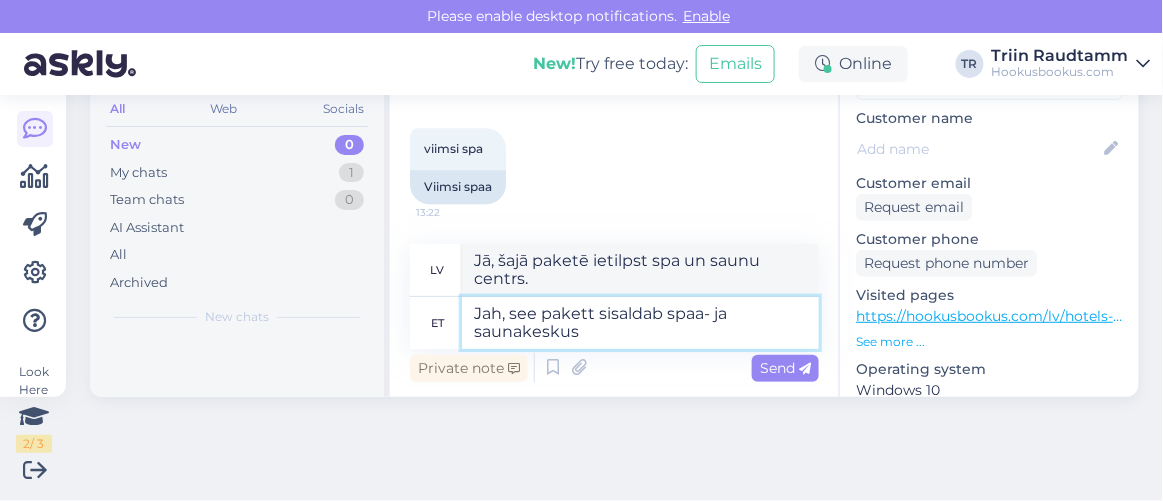 type on "Jā, šajā paketē ietilpst spa un saunas centrs." 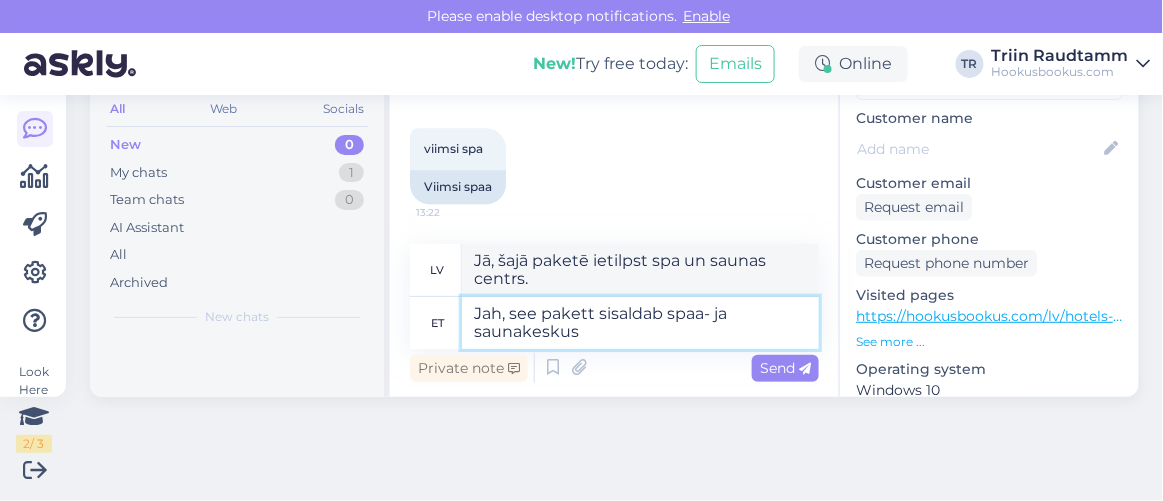 click on "Jah, see pakett sisaldab spaa- ja saunakeskus" at bounding box center (640, 323) 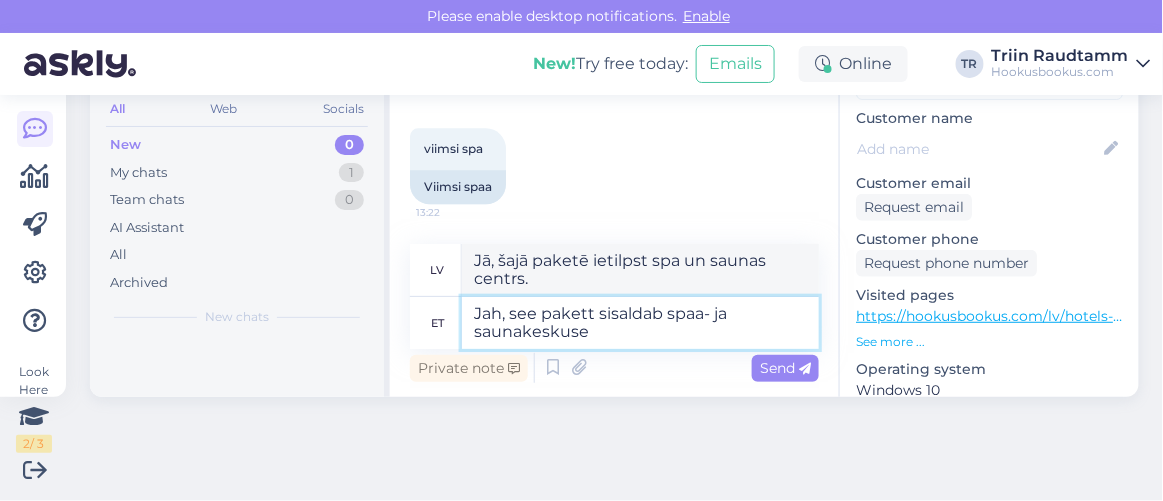 type on "Jah, see pakett sisaldab spaa- ja saunakeskuse k" 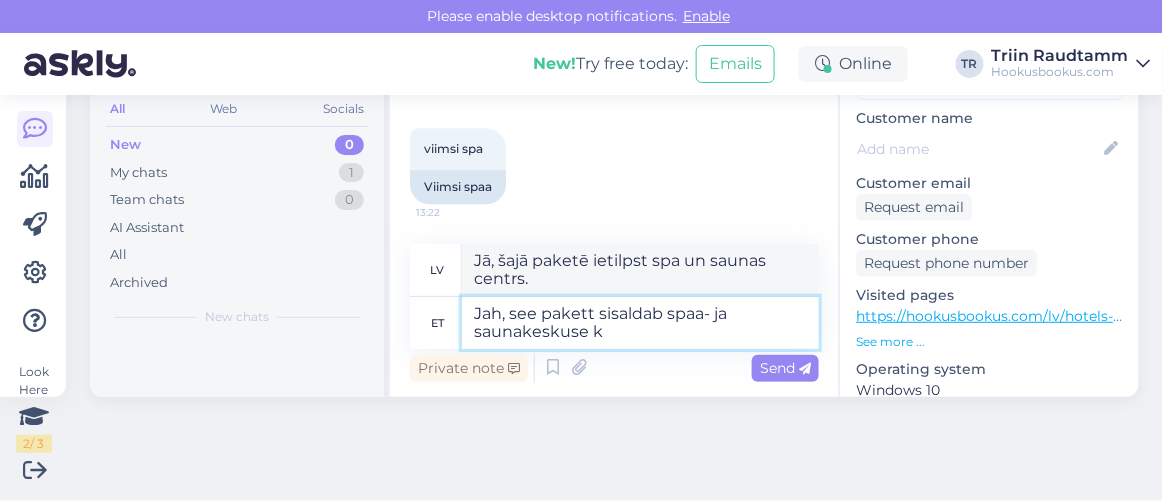 type on "Jā, šajā paketē ietilpst spa un saunu centra apmeklējums." 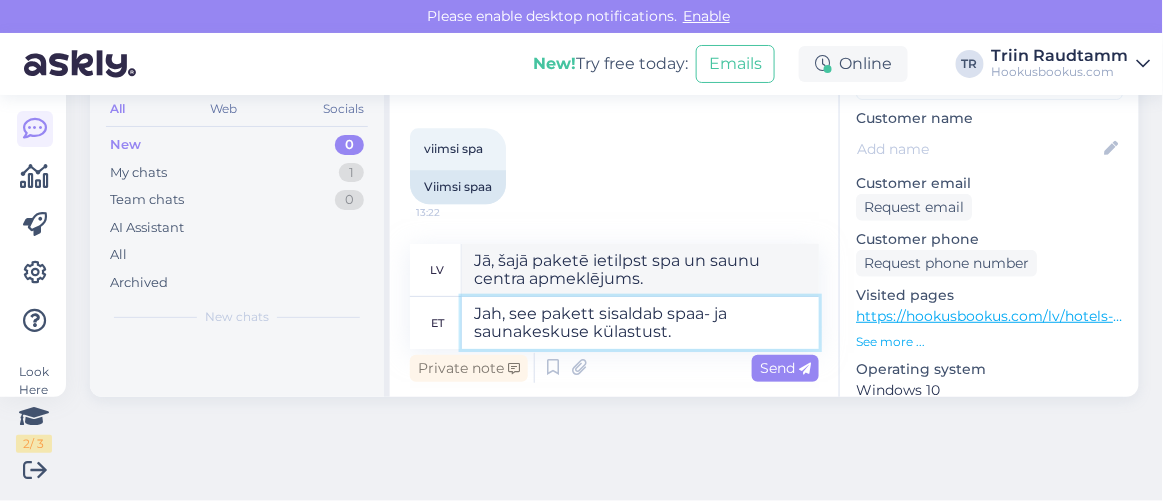 type on "Jah, see pakett sisaldab spaa- ja saunakeskuse külastust." 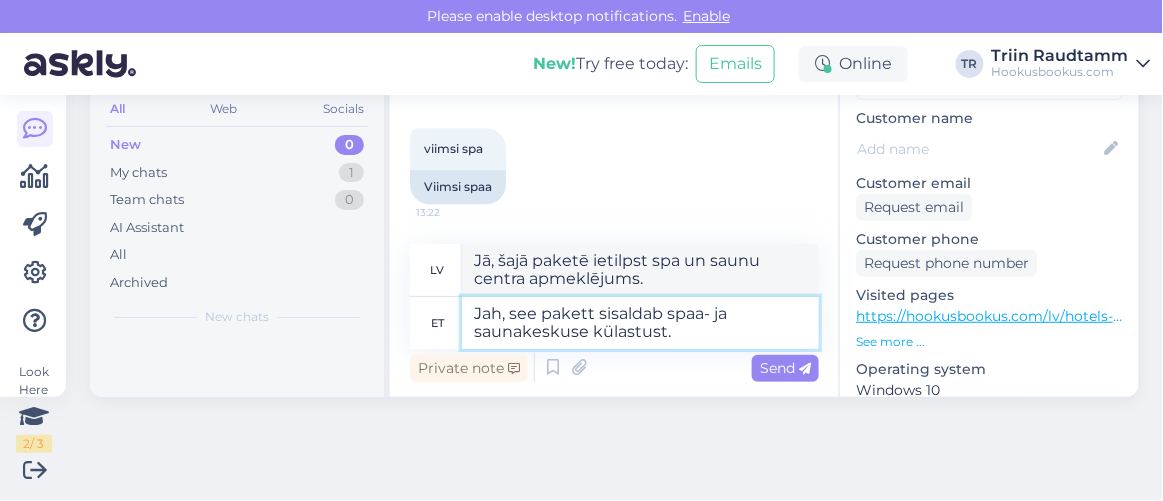 type on "Jā, šajā paketē ietilpst spa un pirts centra apmeklējums." 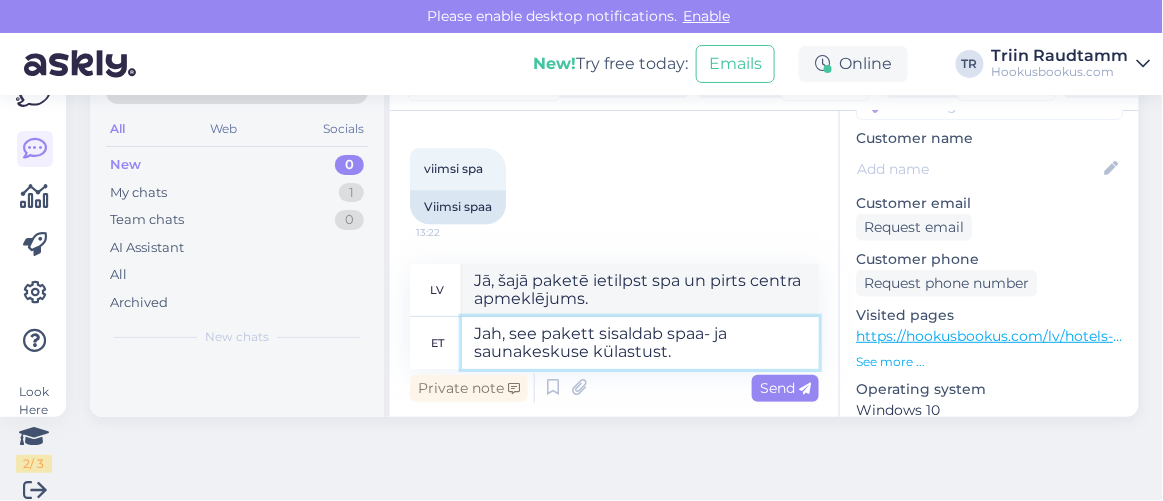 scroll, scrollTop: 0, scrollLeft: 0, axis: both 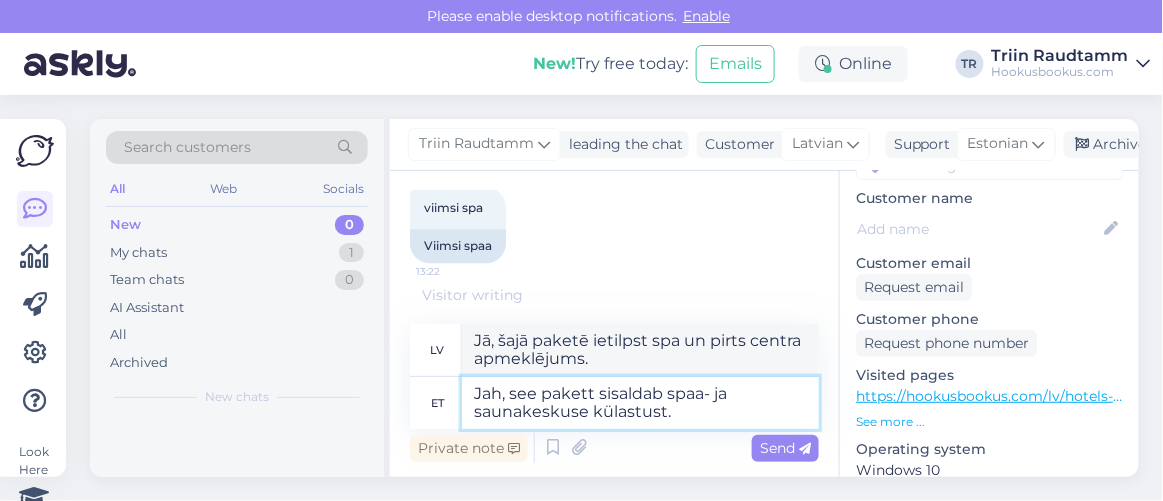paste on "Atlantis H20 Aquapark" 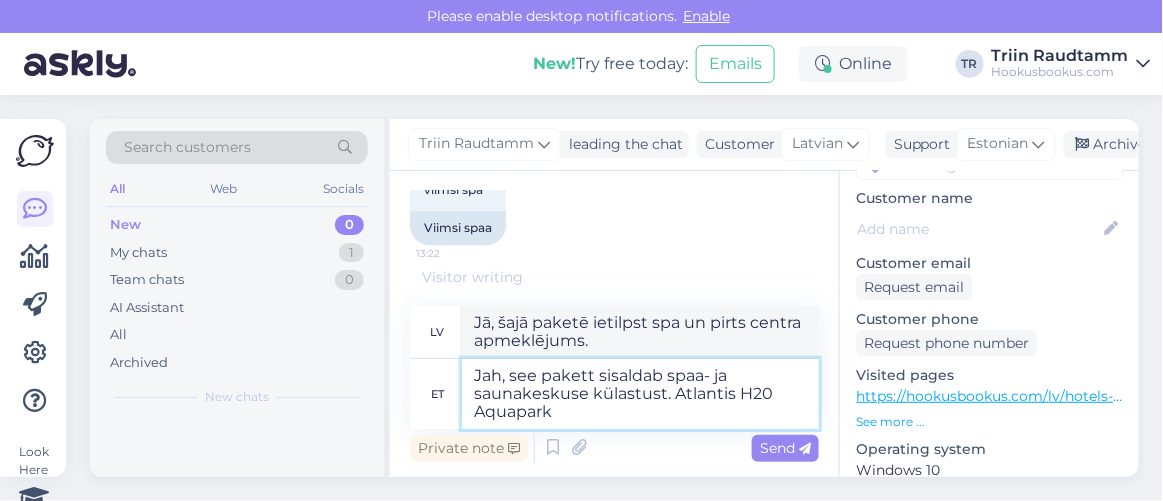 type on "Jah, see pakett sisaldab spaa- ja saunakeskuse külastust. Atlantis H20 Aquapark" 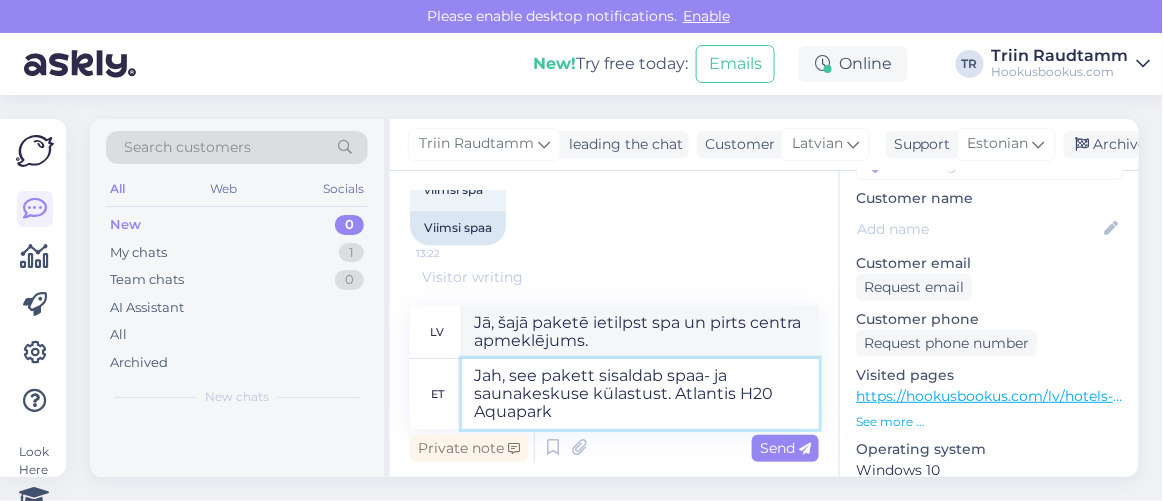 type on "Jā, šajā paketē ietilpst spa un pirts centra apmeklējums. Atlantis H20 Aquapark" 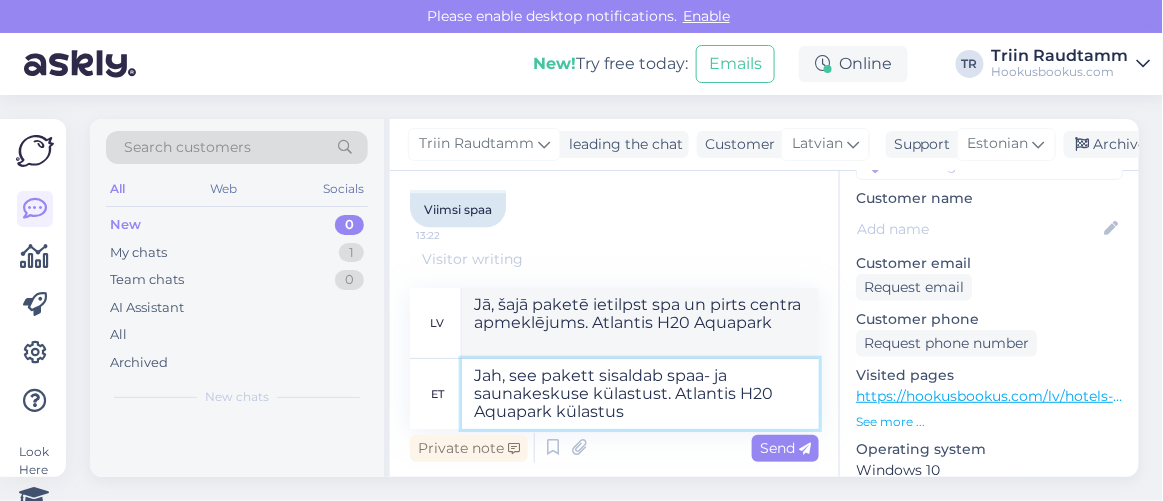 type on "Jah, see pakett sisaldab spaa- ja saunakeskuse külastust. Atlantis H20 Aquapark külastus h" 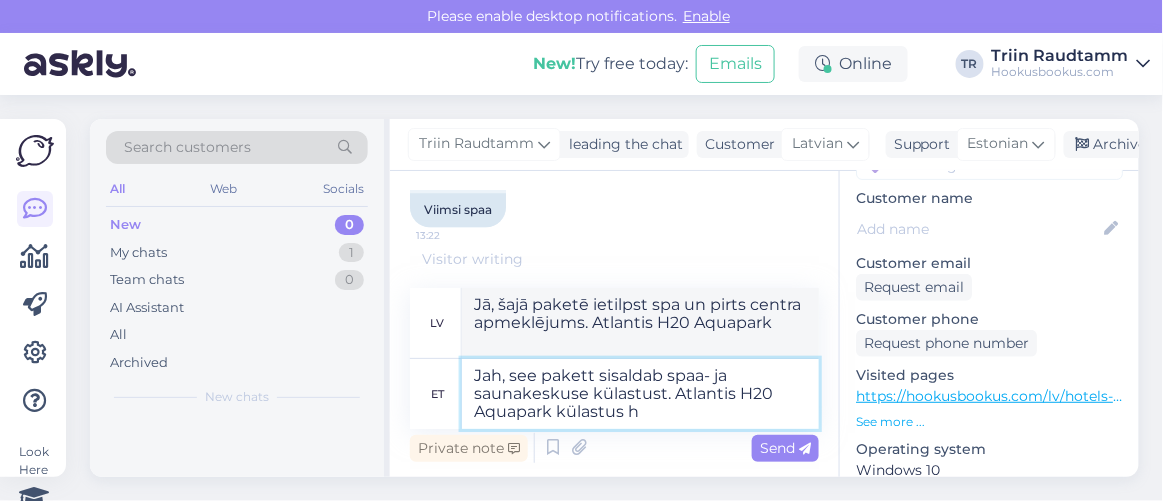 type on "Jā, šajā paketē ietilpst spa un pirts centra apmeklējums. Atlantis H20 akvaparka apmeklējums" 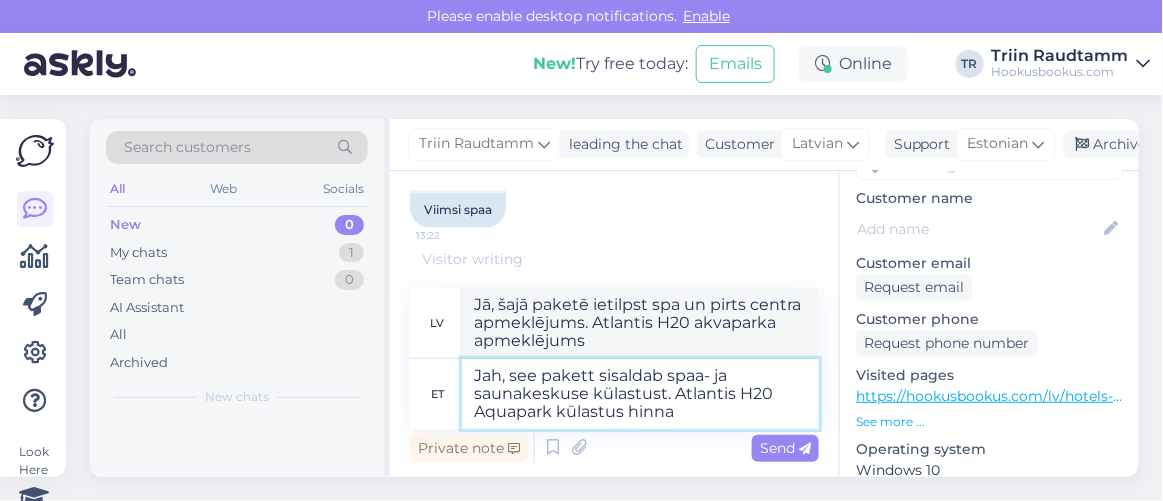 type on "Jah, see pakett sisaldab spaa- ja saunakeskuse külastust. Atlantis H20 Aquapark külastus hinna s" 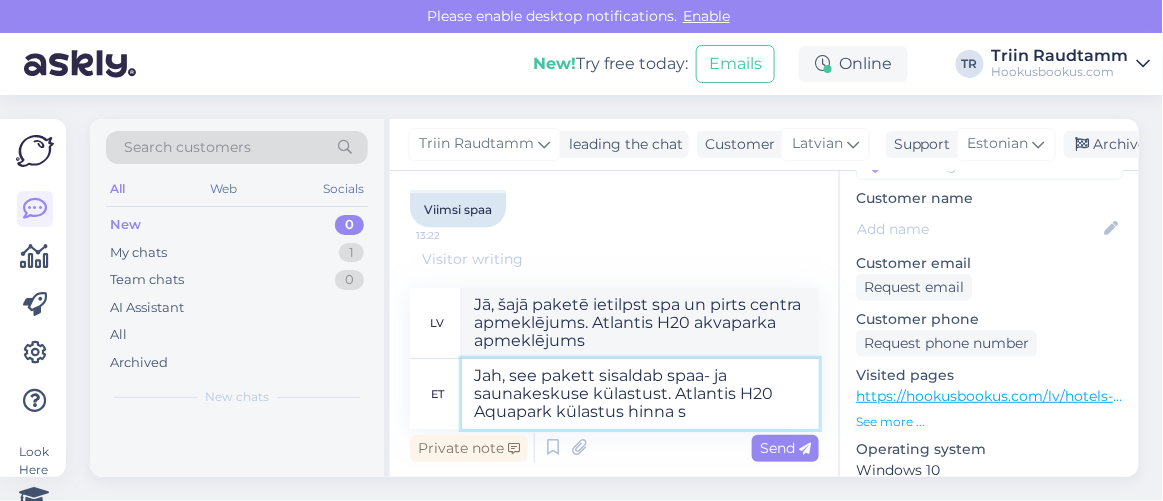 type on "Jā, šajā paketē ietilpst spa un pirts centra apmeklējums. Atlantis H20 akvaparka apmeklējuma cena" 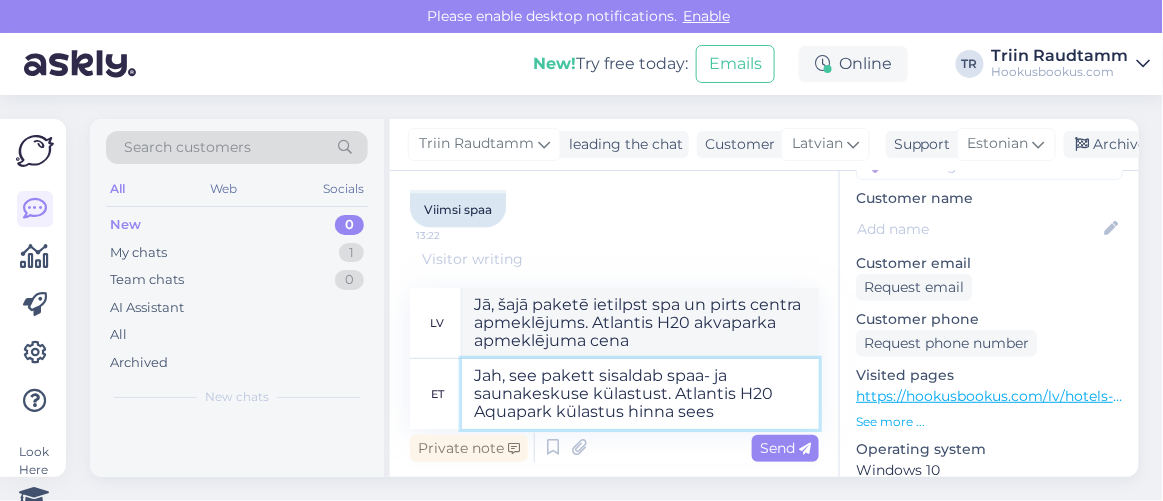 type on "Jah, see pakett sisaldab spaa- ja saunakeskuse külastust. Atlantis H20 Aquapark külastus hinna sees" 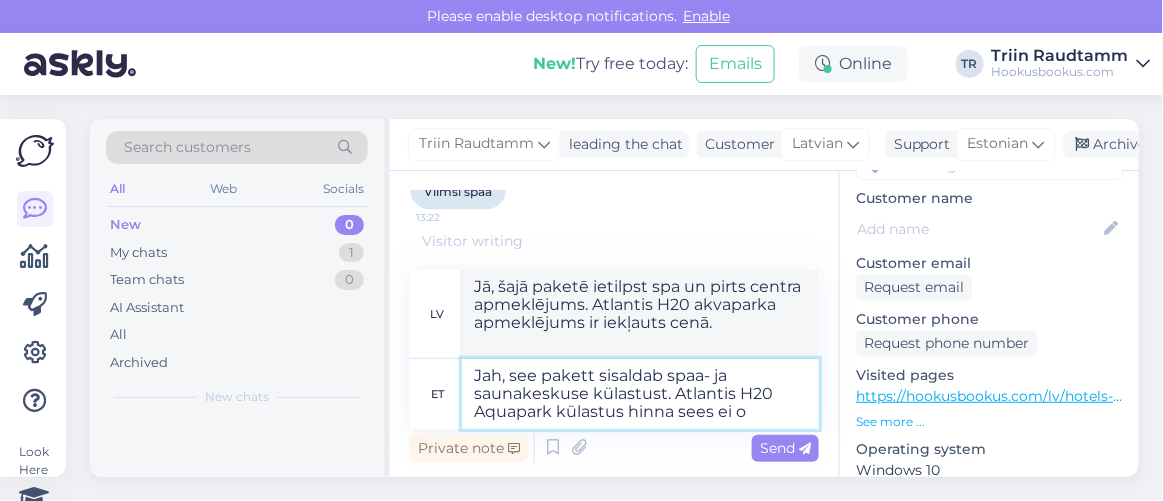 type on "Jah, see pakett sisaldab spaa- ja saunakeskuse külastust. Atlantis H20 Aquapark külastus hinna sees ei ol" 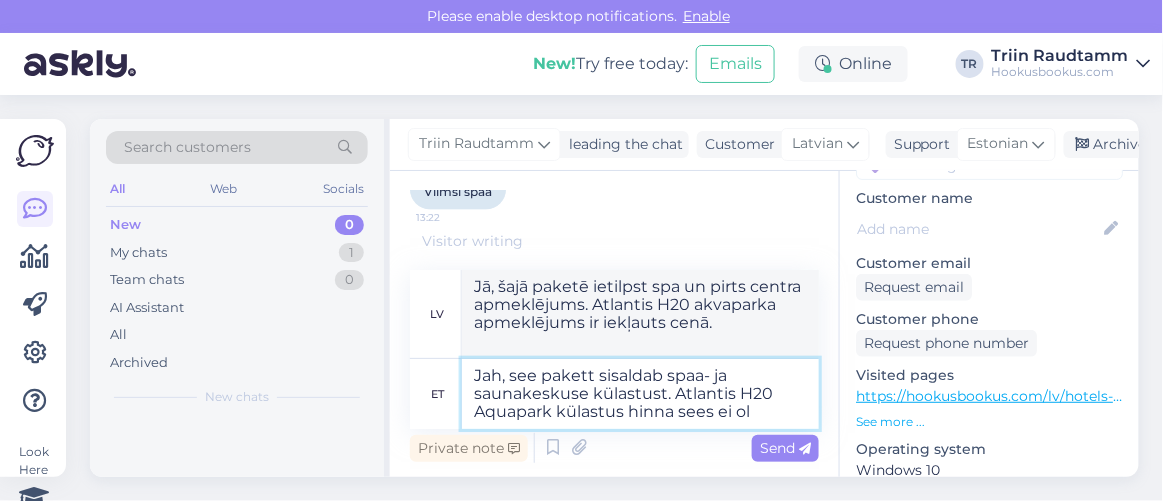 type on "Jā, šajā paketē ir iekļauts spa un pirts centra apmeklējums. Atlantis H20 akvaparka apmeklējums cenā nav iekļauts." 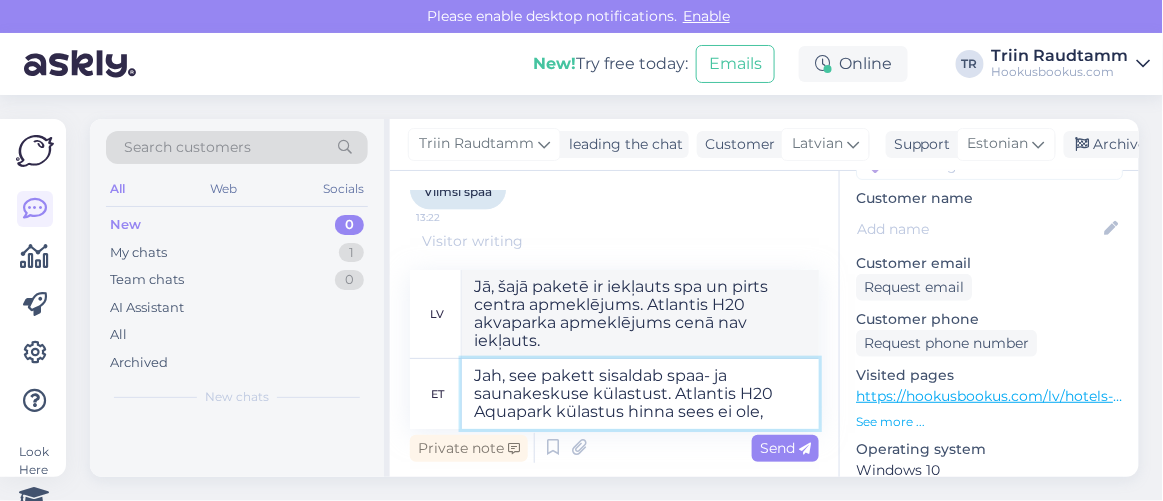 type on "Jah, see pakett sisaldab spaa- ja saunakeskuse külastust. Atlantis H20 Aquapark külastus hinna sees ei ole, s" 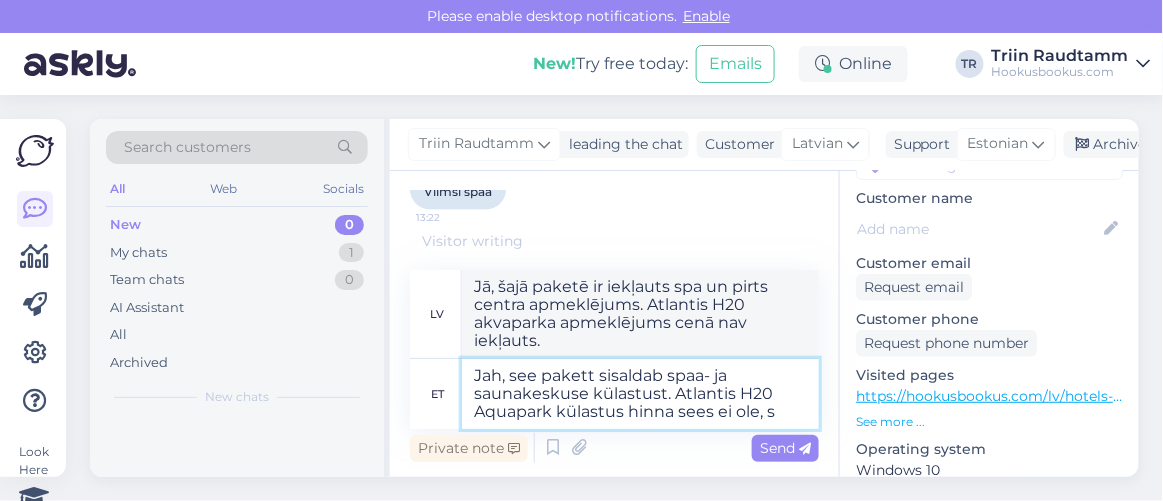type on "Jā, šajā paketē ietilpst spa un pirts centra apmeklējums. Atlantis H20 akvaparka apmeklējums cenā nav iekļauts." 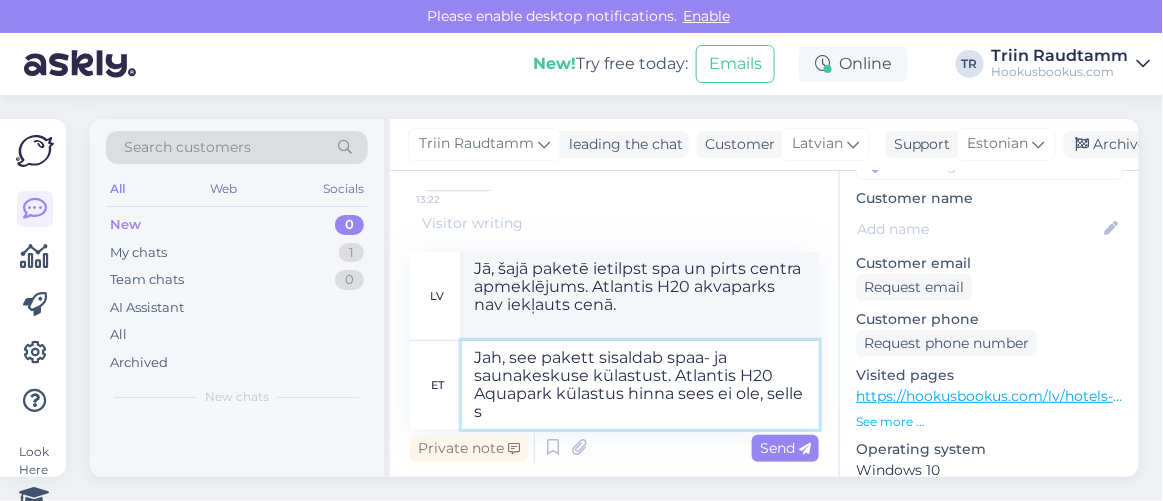 type on "Jah, see pakett sisaldab spaa- ja saunakeskuse külastust. Atlantis H20 Aquapark külastus hinna sees ei ole, selle sa" 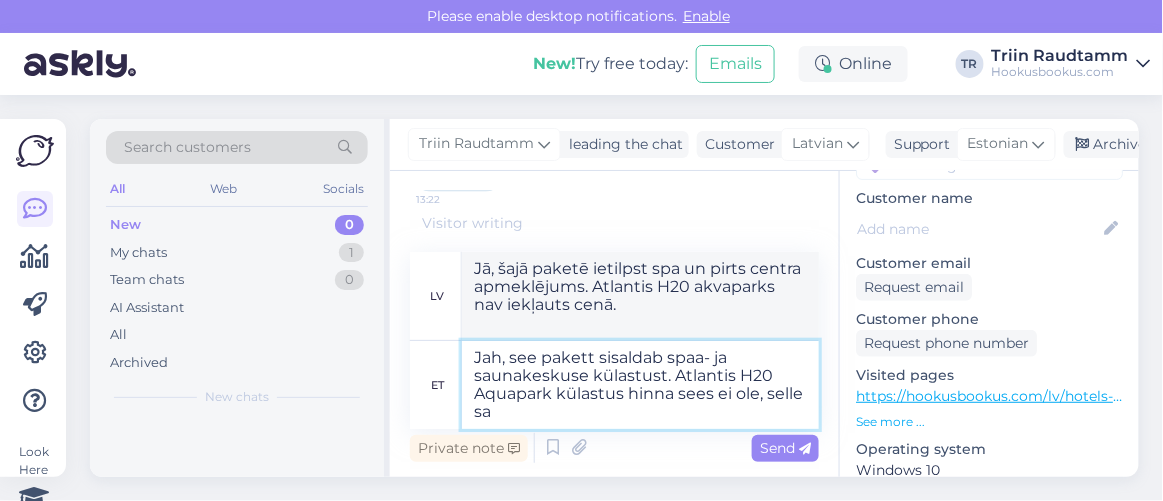 type on "Jā, šajā paketē ir iekļauts spa un pirts centra apmeklējums. Atlantis H20 akvaparka apmeklējums cenā nav iekļauts." 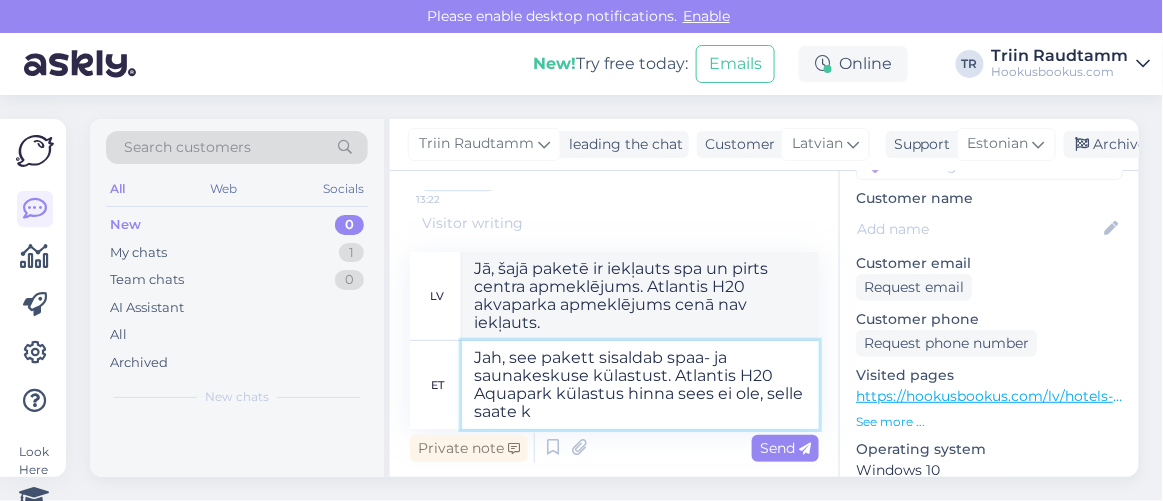 type on "Jah, see pakett sisaldab spaa- ja saunakeskuse külastust. Atlantis H20 Aquapark külastus hinna sees ei ole, selle saate ko" 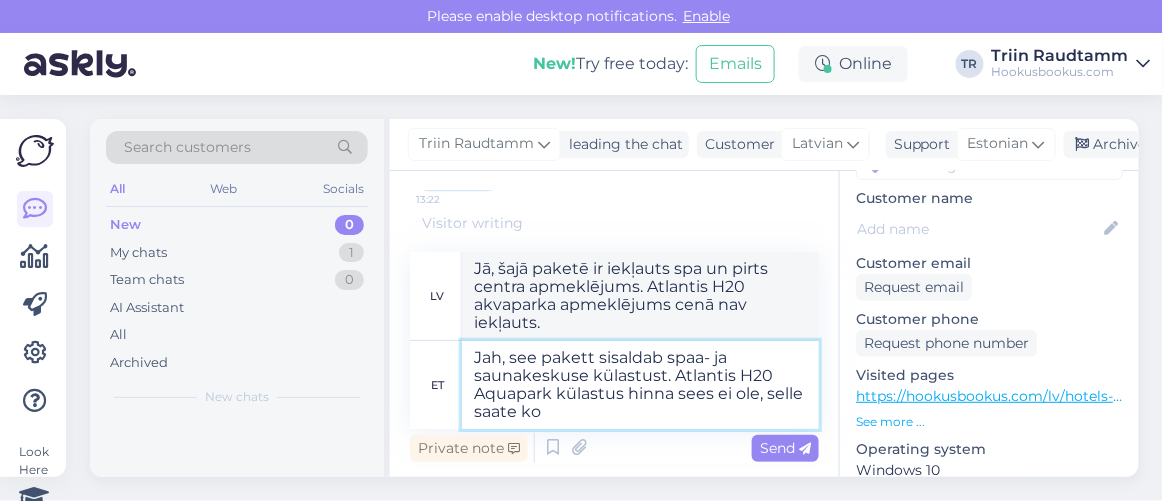 type on "Jā, šajā paketē ietilpst spa un pirts centra apmeklējums. Atlantis H20 akvaparks nav iekļauts cenā, to var iegādāties." 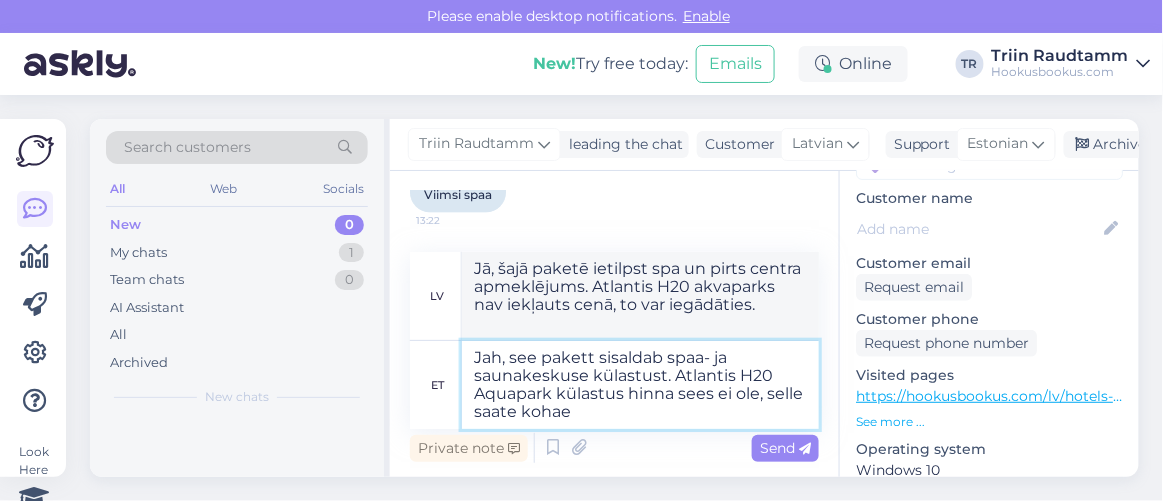 type on "Jah, see pakett sisaldab spaa- ja saunakeskuse külastust. Atlantis H20 Aquapark külastus hinna sees ei ole, selle saate koha" 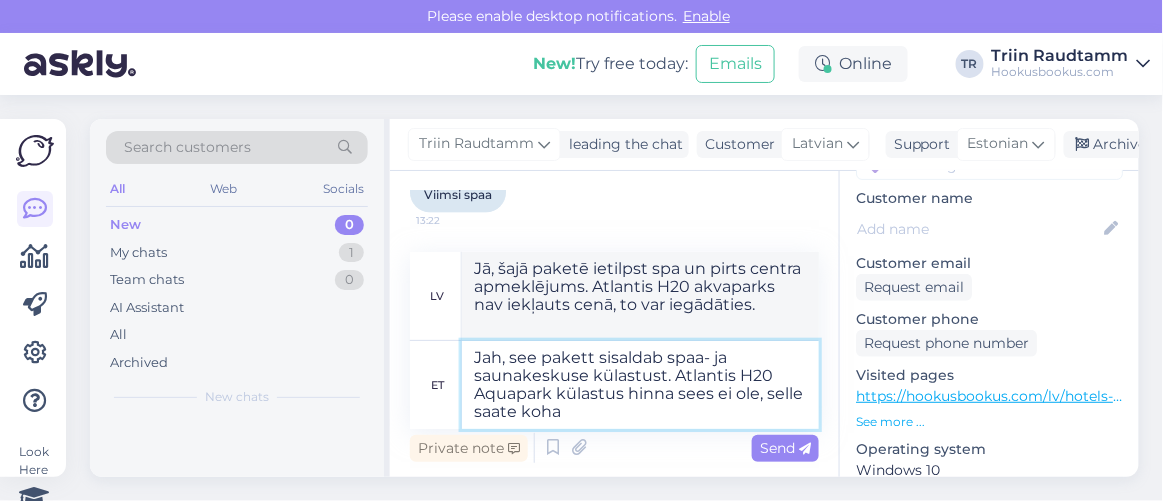 type on "Jā, šajā paketē ietilpst spa un pirts centra apmeklējums. Atlantis H20 akvaparks nav iekļauts cenā, par to būs jāmaksā atsevišķi." 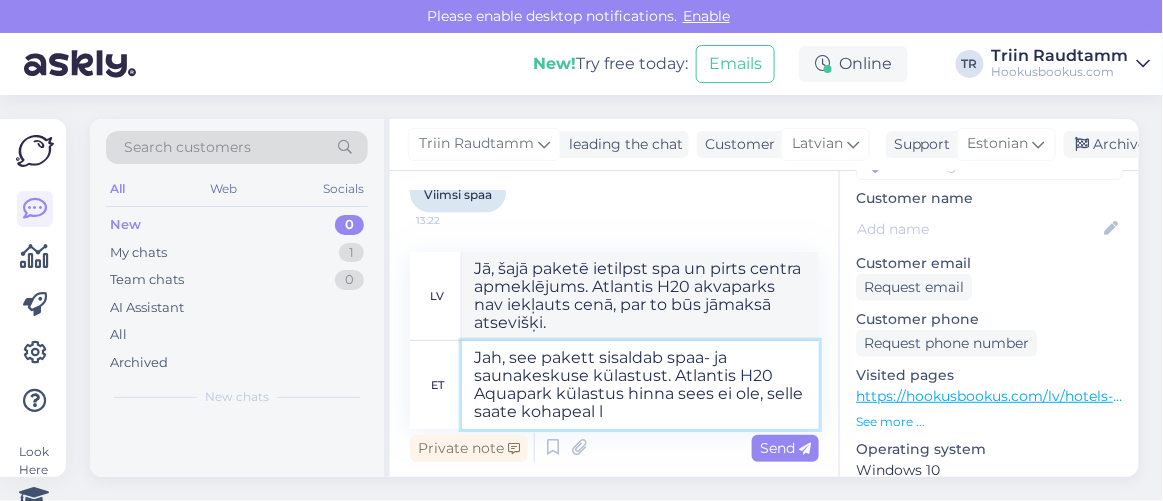 type on "Jah, see pakett sisaldab spaa- ja saunakeskuse külastust. Atlantis H20 Aquapark külastus hinna sees ei ole, selle saate kohapeal li" 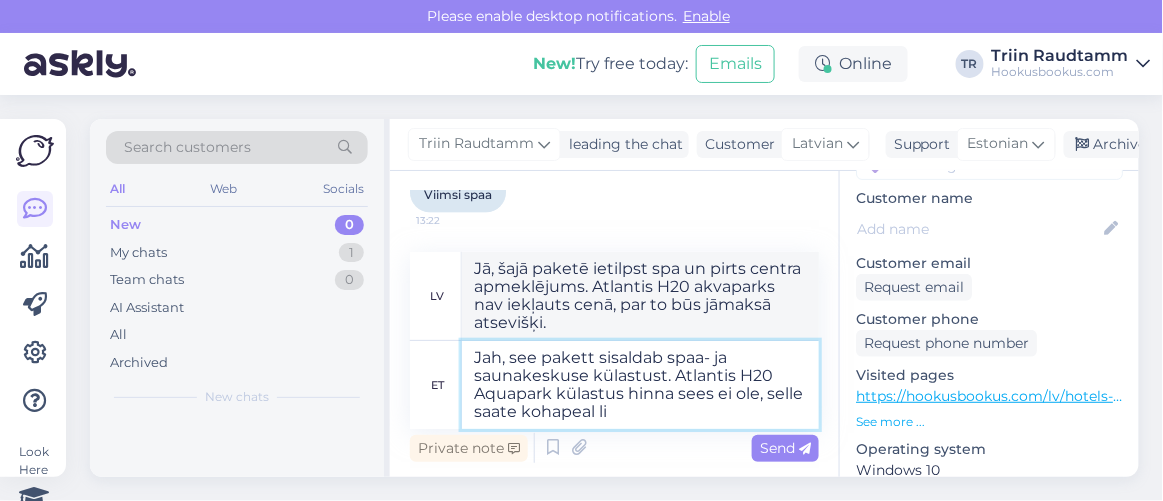 type on "Jā, šajā paketē ietilpst spa un pirts centra apmeklējums. Atlantis H20 akvaparks nav iekļauts cenā, to var saņemt uz vietas." 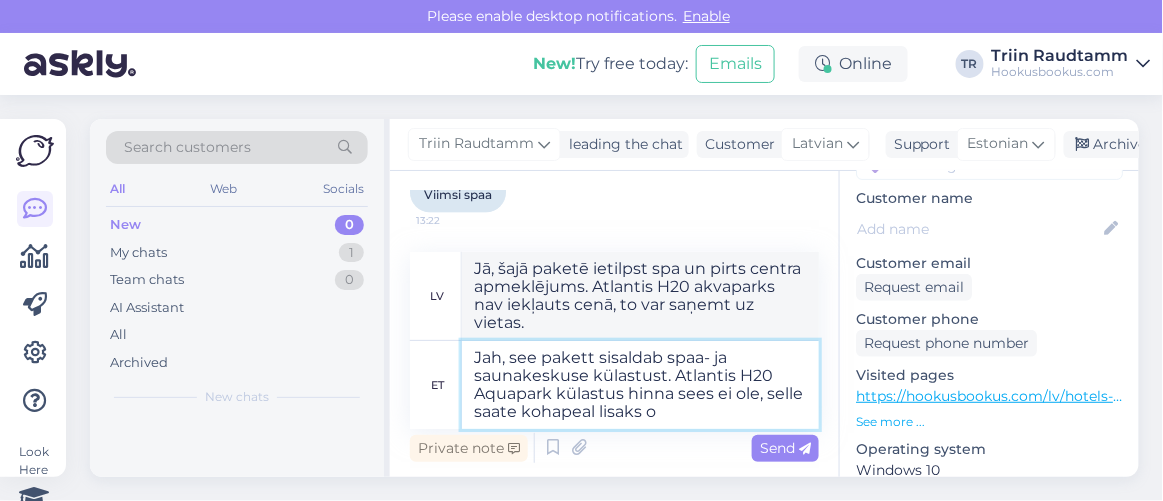 type on "Jah, see pakett sisaldab spaa- ja saunakeskuse külastust. Atlantis H20 Aquapark külastus hinna sees ei ole, selle saate kohapeal lisaks os" 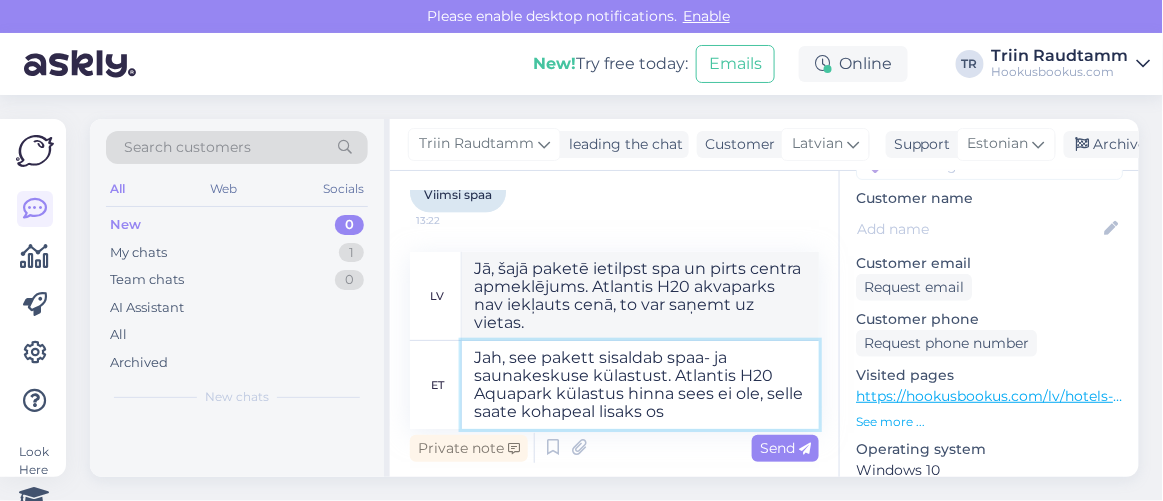 type on "Jā, šajā paketē ietilpst spa un pirts centra apmeklējums. Atlantis H20 akvaparks nav iekļauts cenā, to var iegūt uz vietas par papildu samaksu." 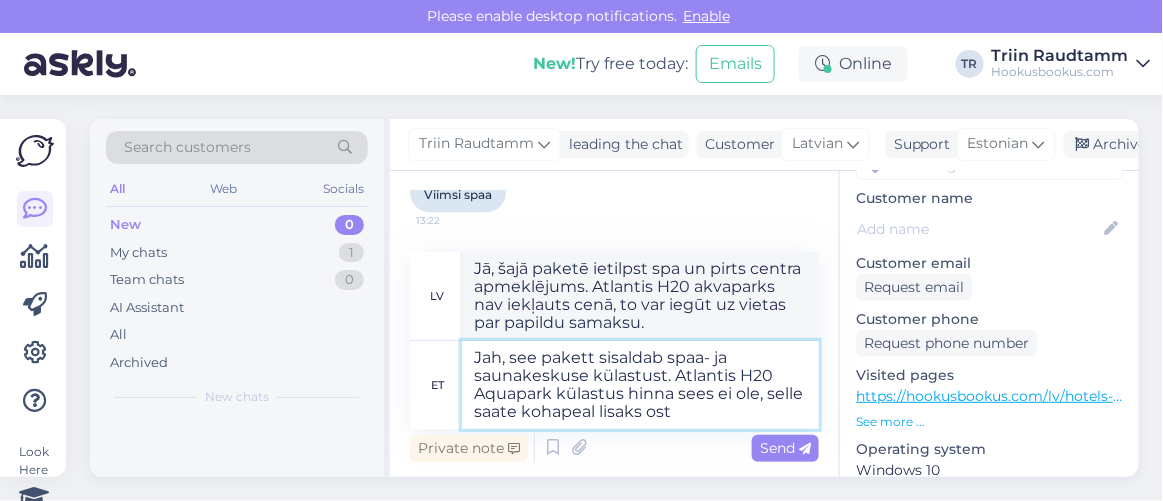 type on "Jah, see pakett sisaldab spaa- ja saunakeskuse külastust. Atlantis H20 Aquapark külastus hinna sees ei ole, selle saate kohapeal lisaks osta" 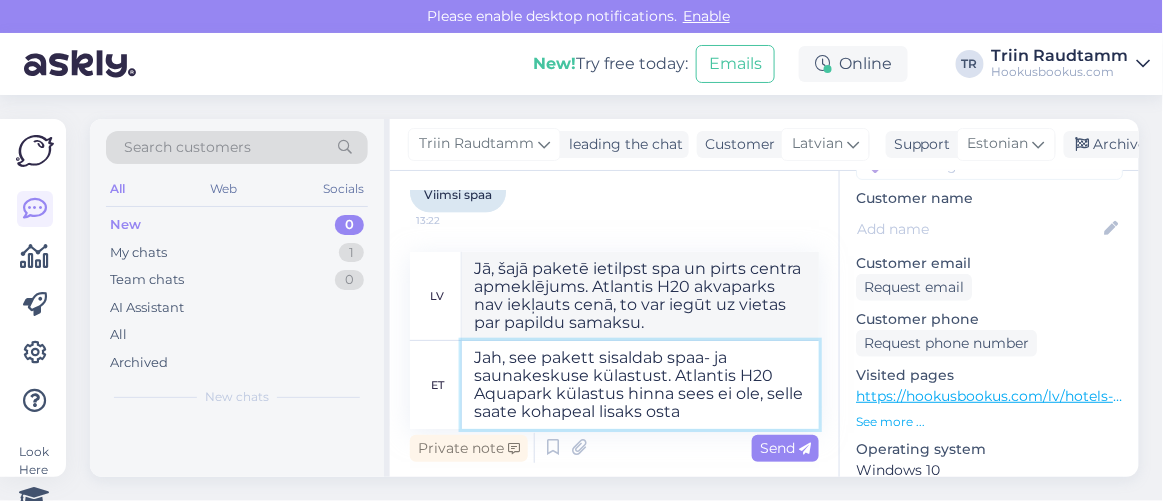 type on "Jā, šajā paketē ietilpst spa un pirts centra apmeklējums. Atlantis H20 akvaparka apmeklējums nav iekļauts cenā, to var iegādāties uz vietas." 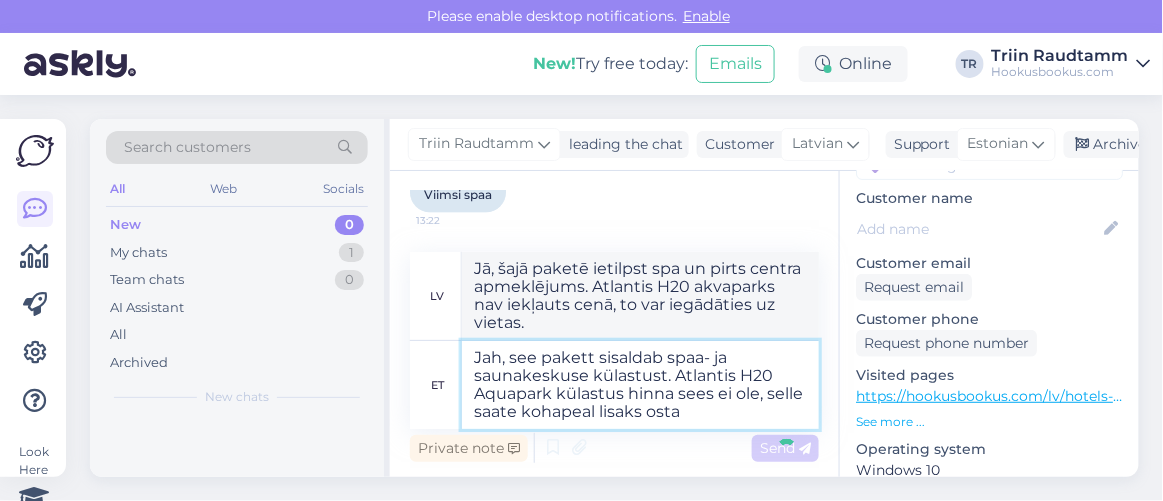type 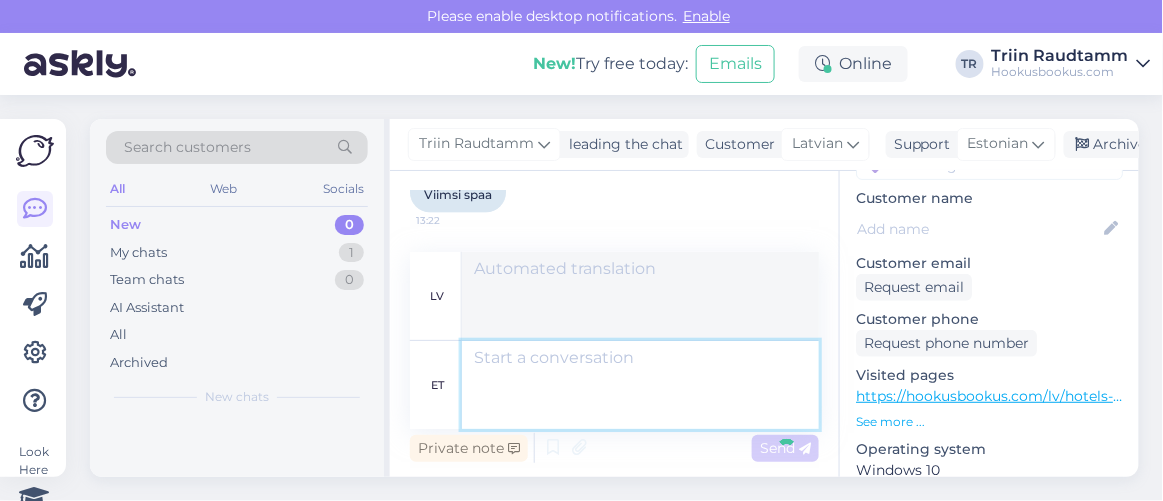 scroll, scrollTop: 16210, scrollLeft: 0, axis: vertical 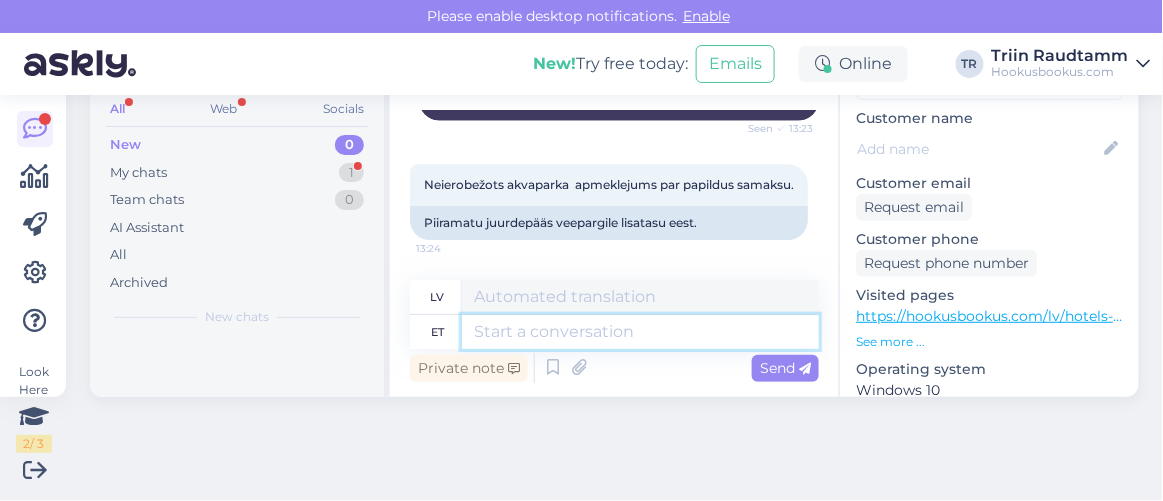 click at bounding box center [640, 332] 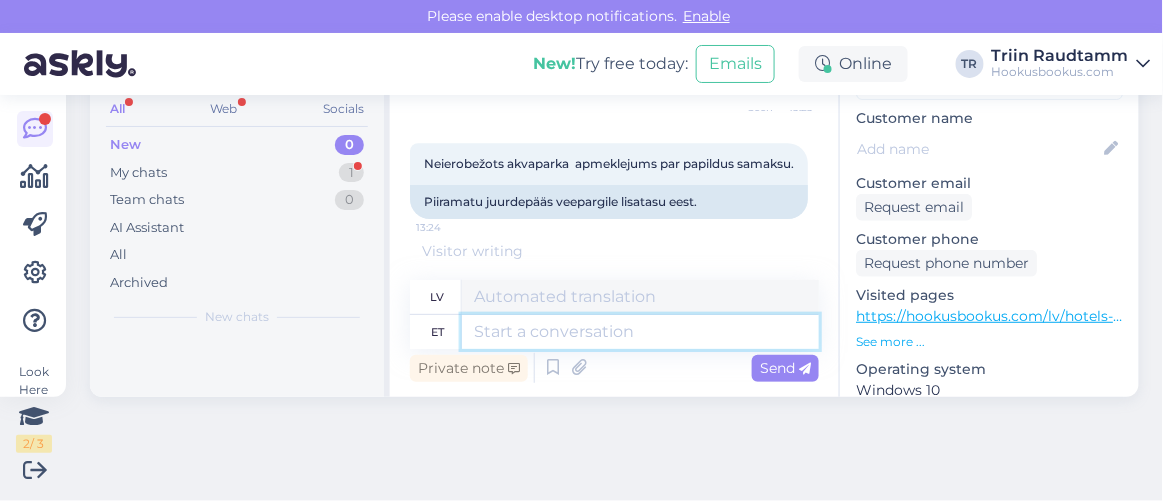 click at bounding box center (640, 332) 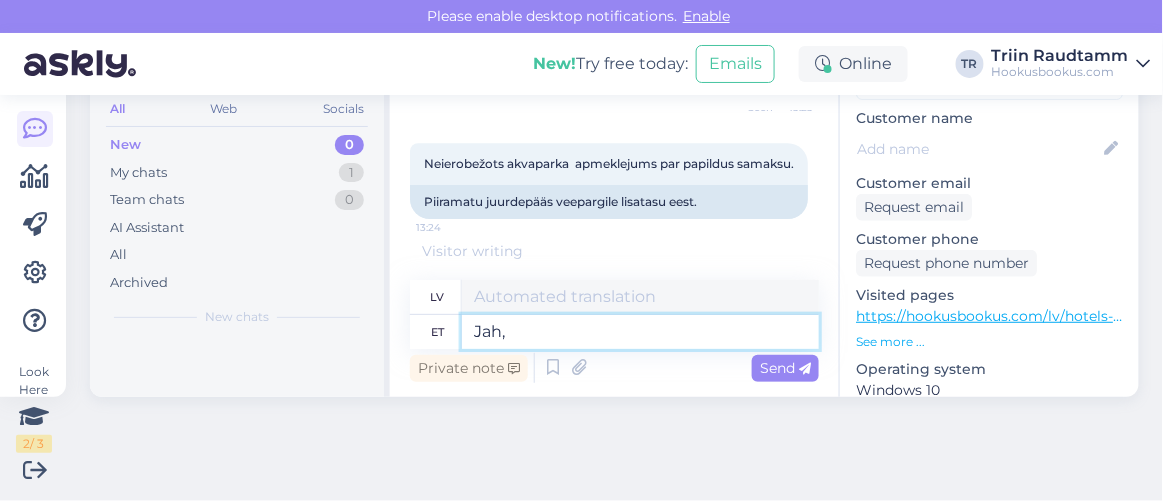 type on "Jah," 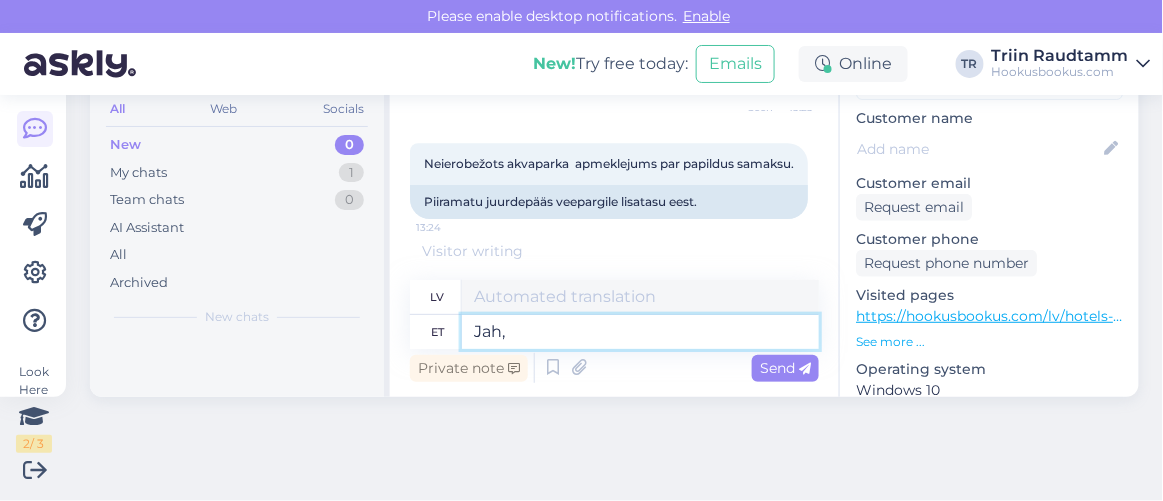 type on "Jā," 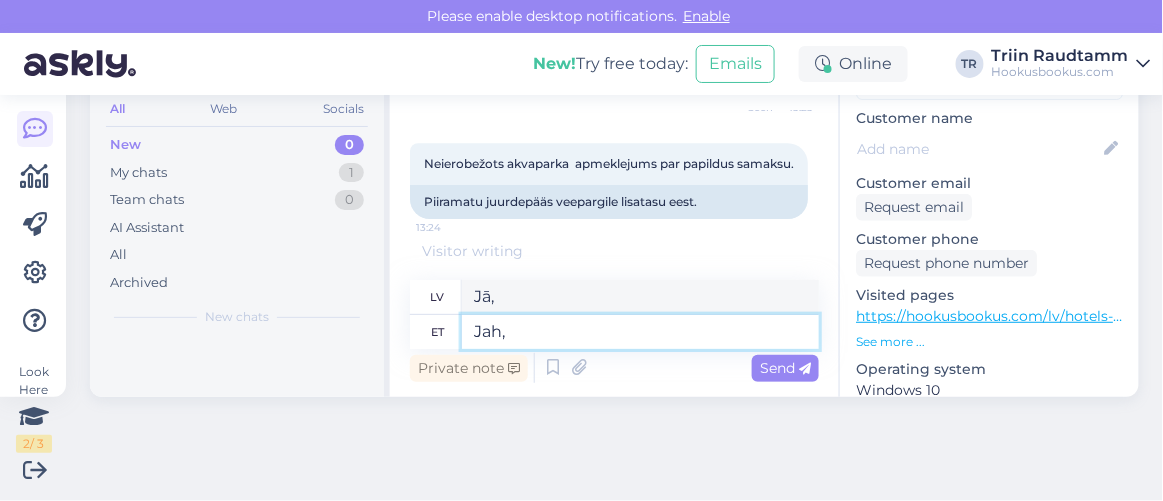 paste on "Atlantis H20 Aquapark" 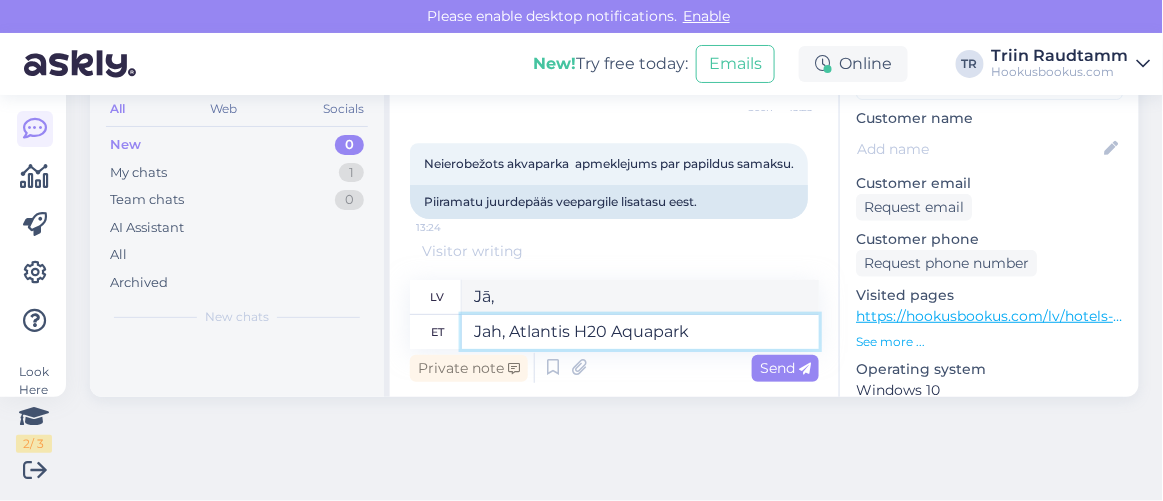 type on "Jā, Atlantis H20 akvaparks" 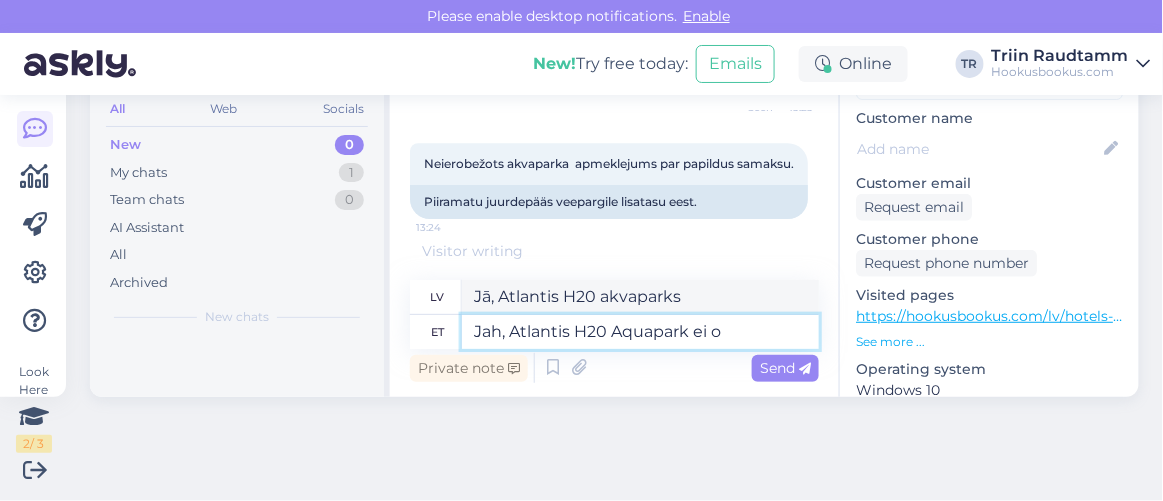 type on "Jah, Atlantis H20 Aquapark ei ol" 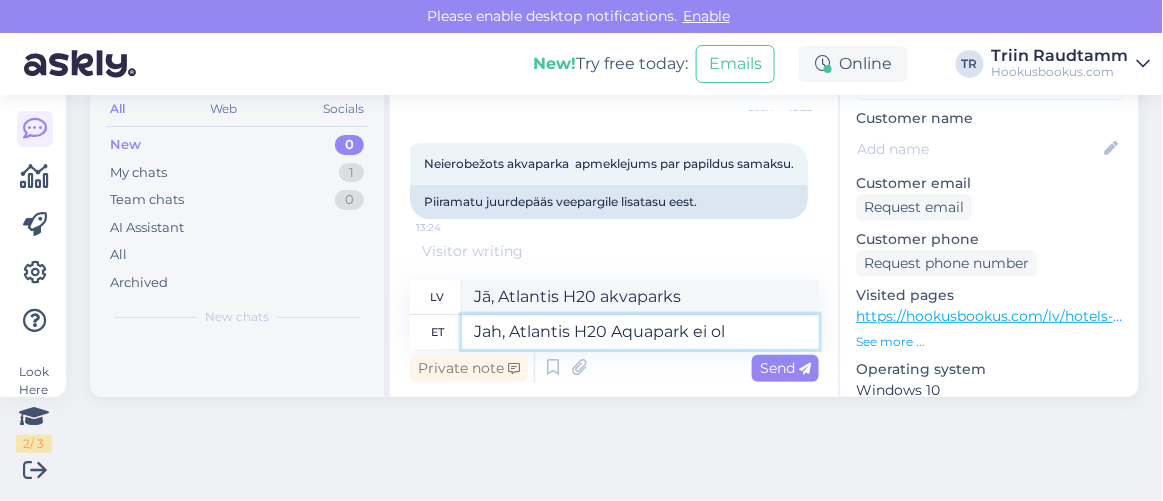 type on "Jā, Atlantis H20 akvaparkā nē" 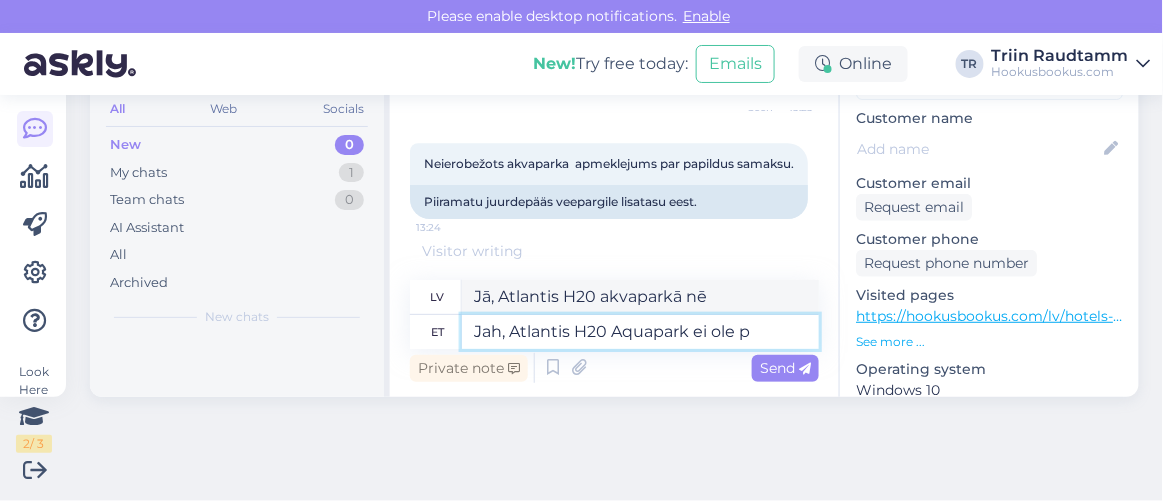 type on "Jah, Atlantis H20 Aquapark ei ole pa" 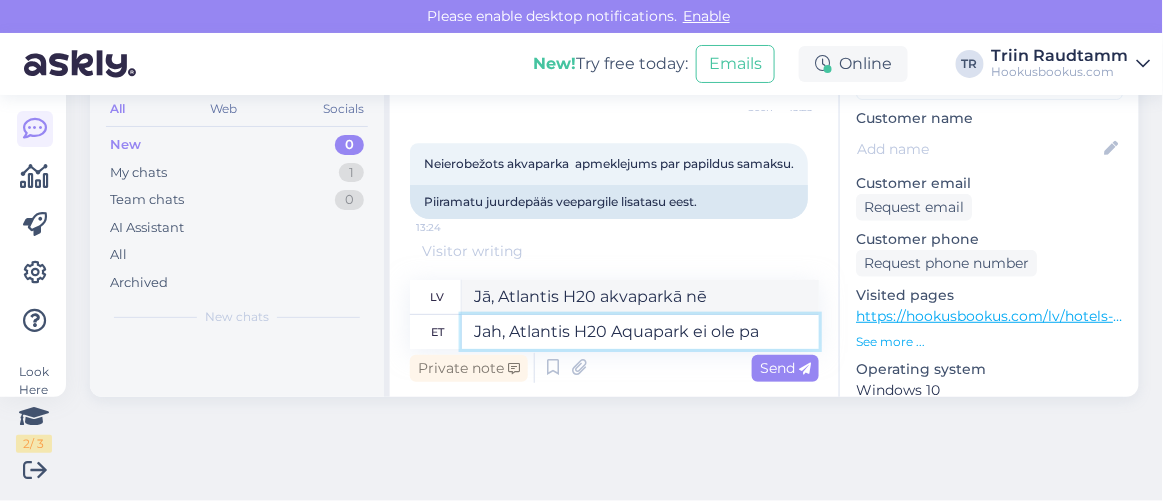 type on "Jā, Atlantis H20 akvaparks nav" 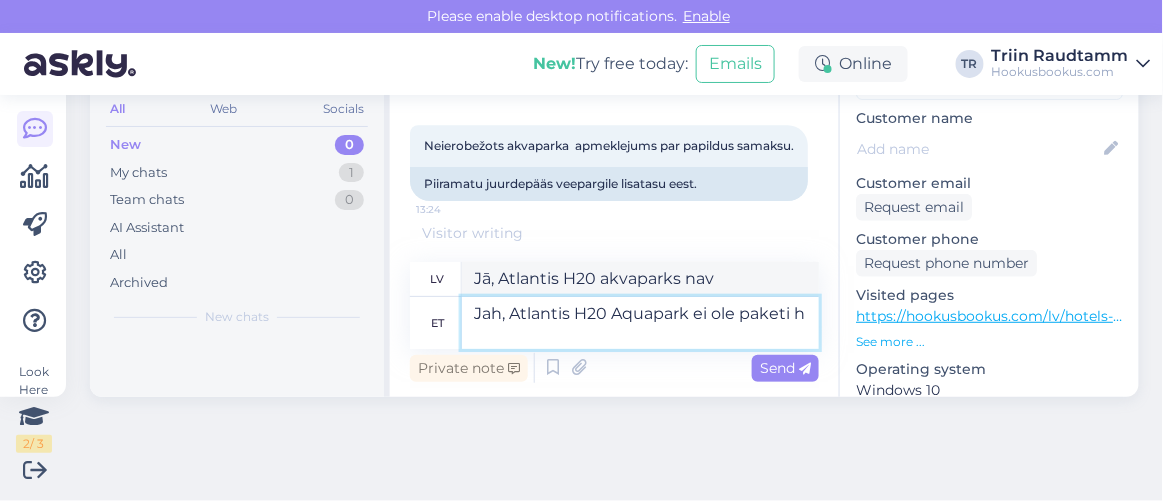 type on "Jah, Atlantis H20 Aquapark ei ole paketi hi" 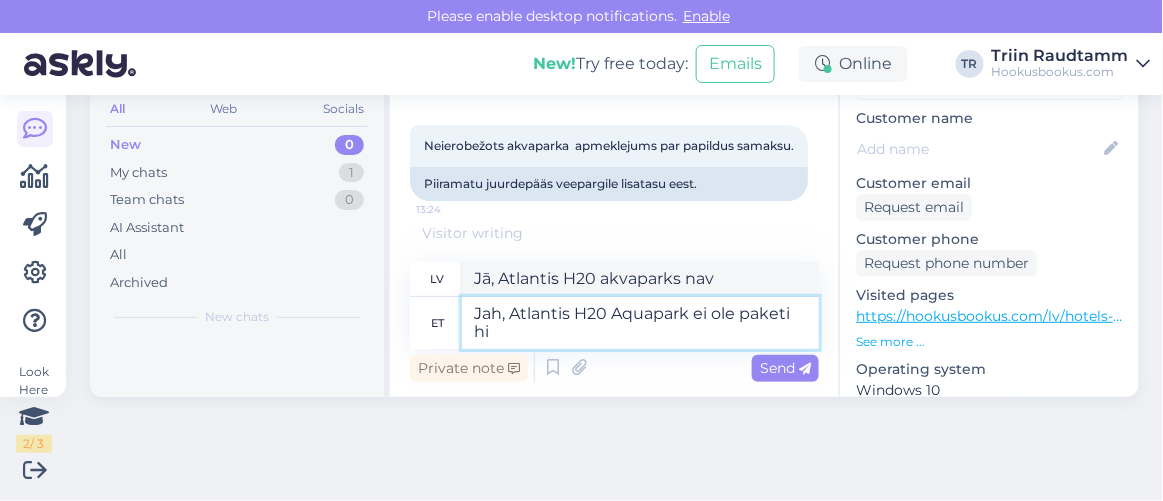 type on "Jā, Atlantis H20 akvaparks nav iekļauts paketē" 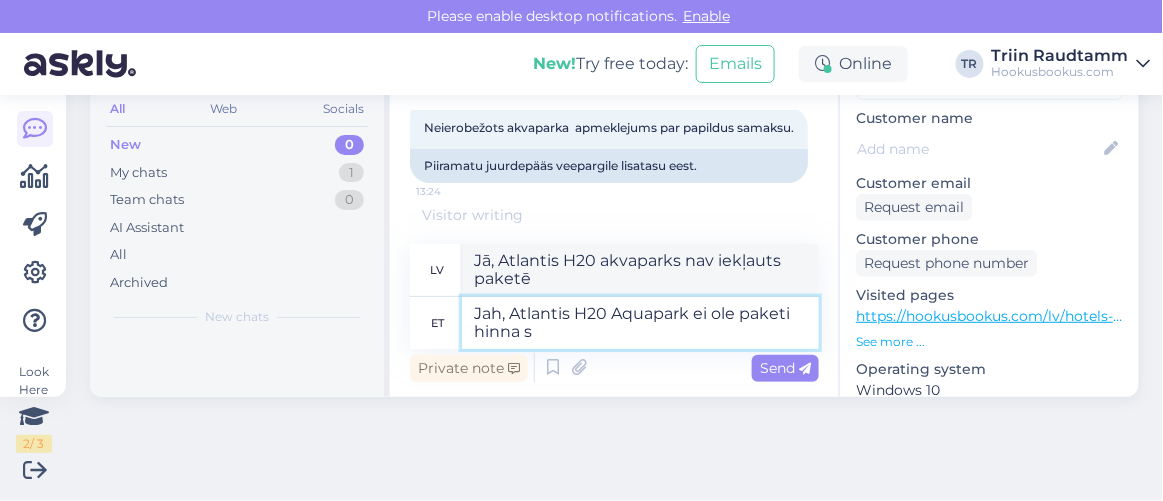 type on "Jah, Atlantis H20 Aquapark ei ole paketi hinna se" 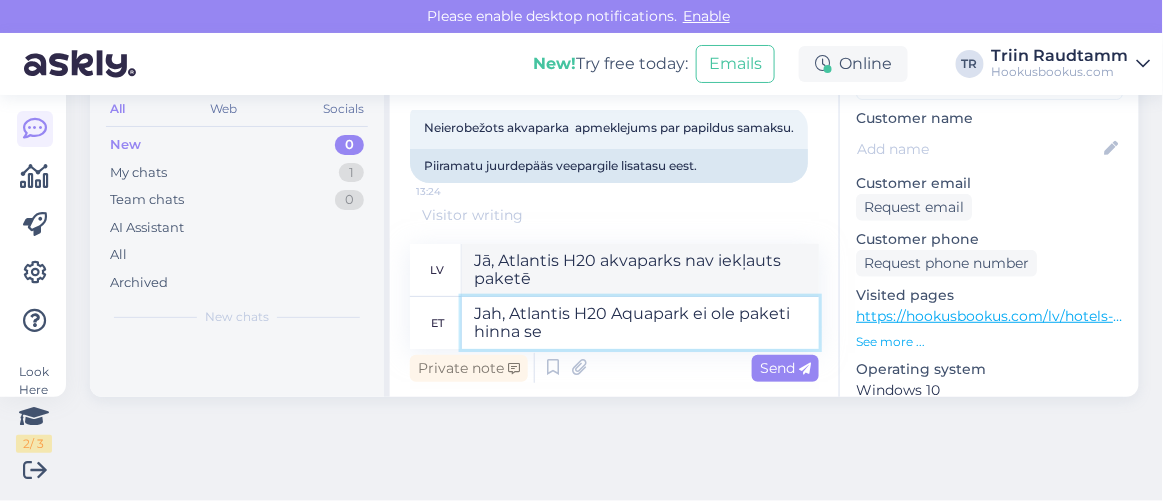 type on "Jā, Atlantis H20 akvaparks nav iekļauts paketes cenā." 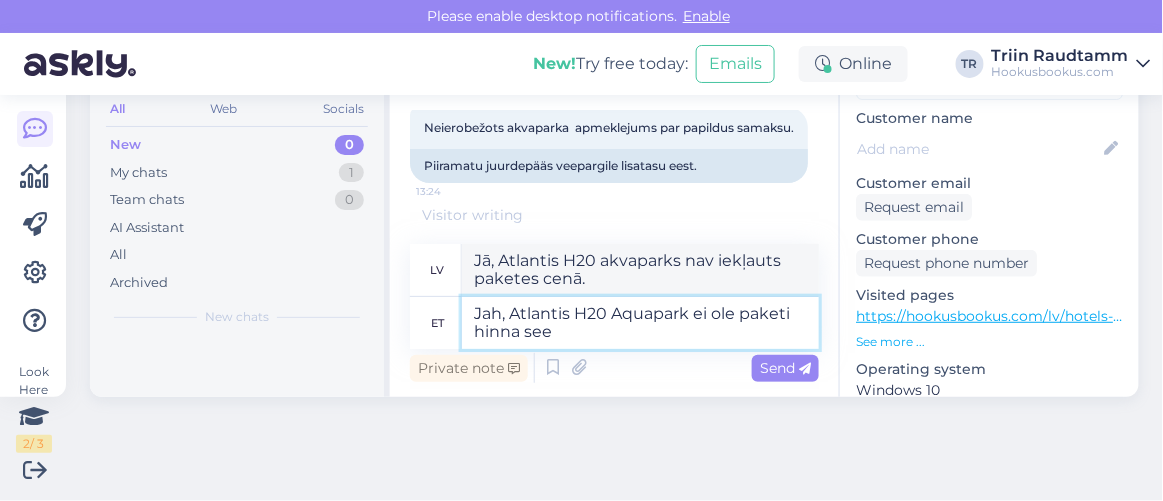type on "Jah, Atlantis H20 Aquapark ei ole paketi hinna sees" 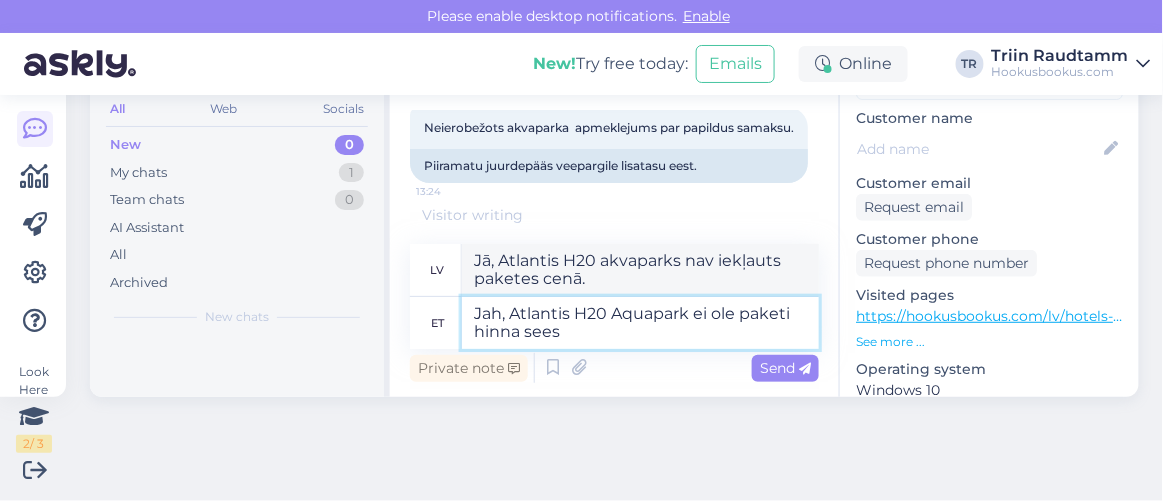 type 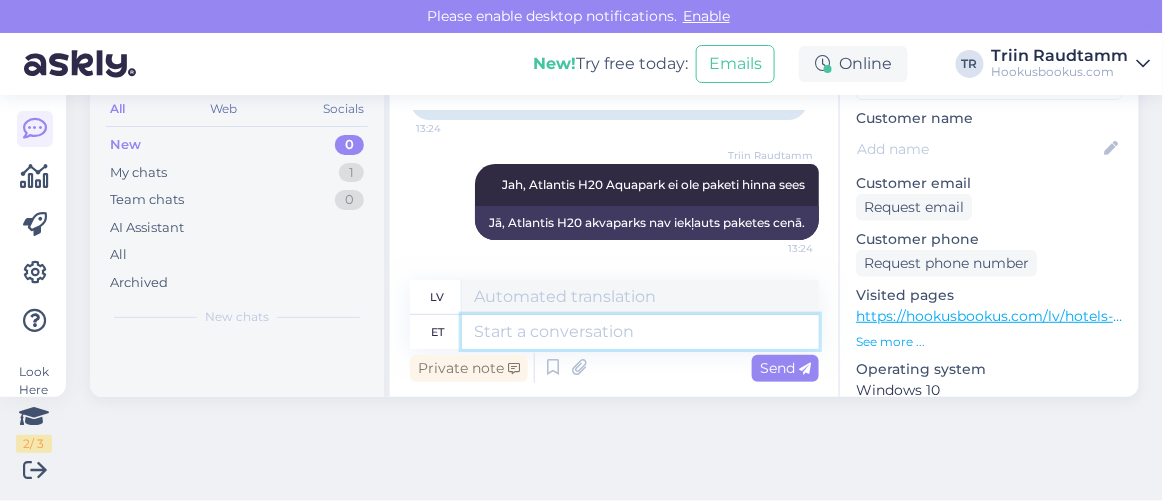 scroll, scrollTop: 16467, scrollLeft: 0, axis: vertical 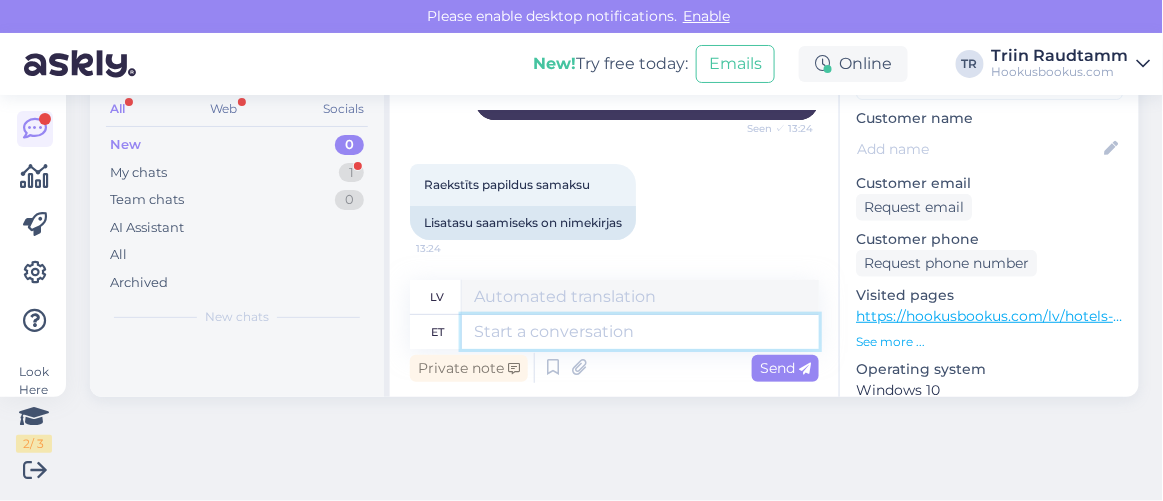 click at bounding box center (640, 332) 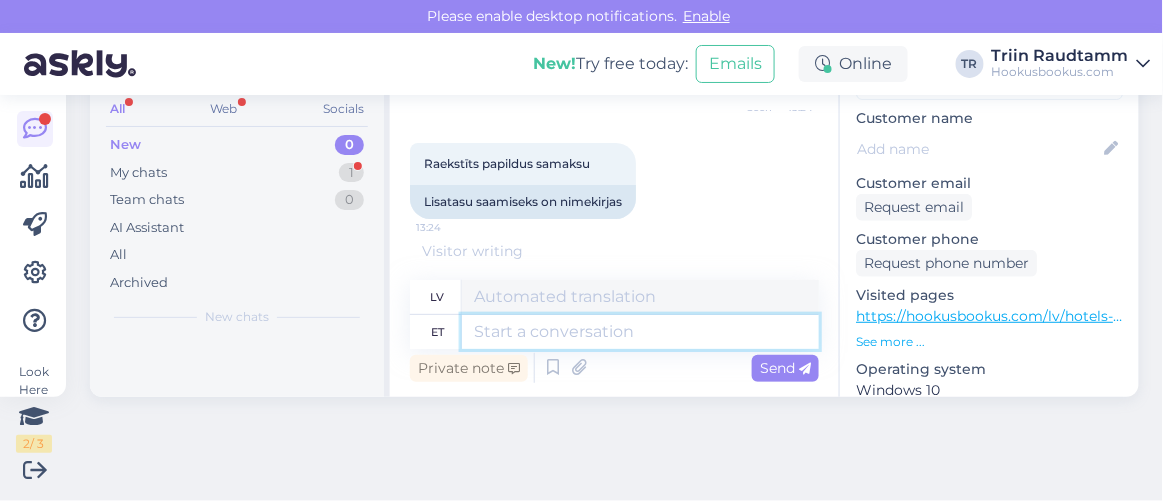 click at bounding box center (640, 332) 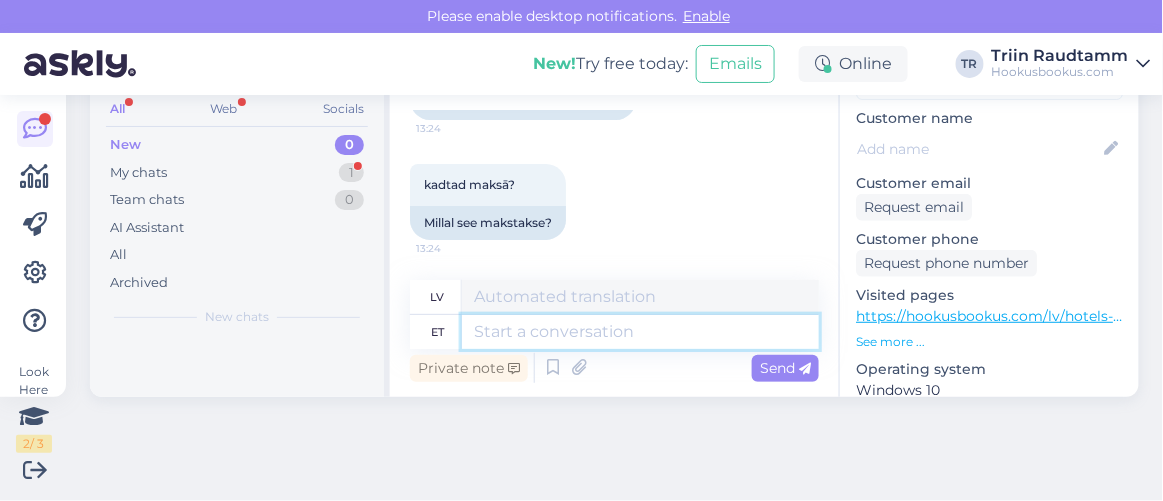 scroll, scrollTop: 16707, scrollLeft: 0, axis: vertical 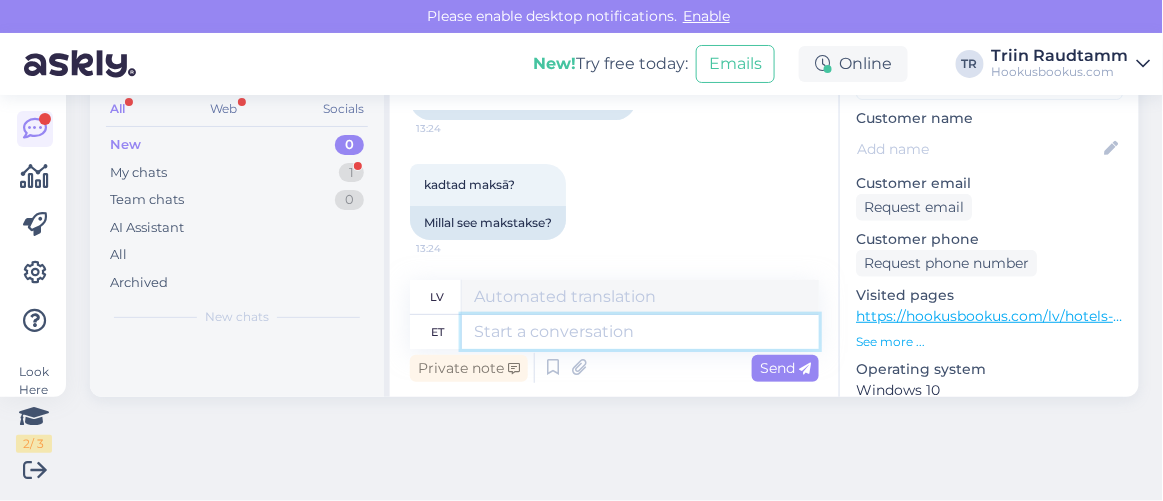 type on "S" 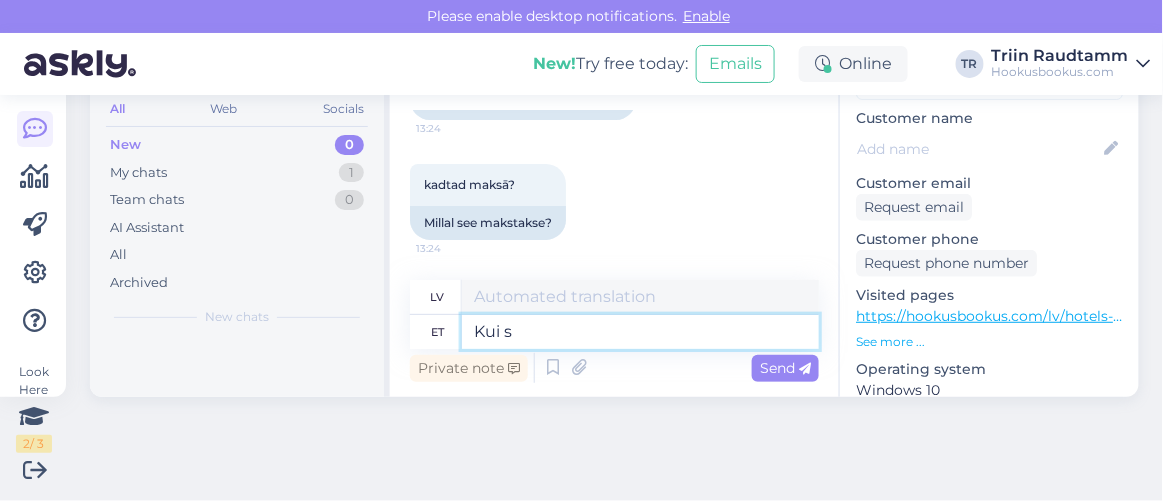 type on "Kui so" 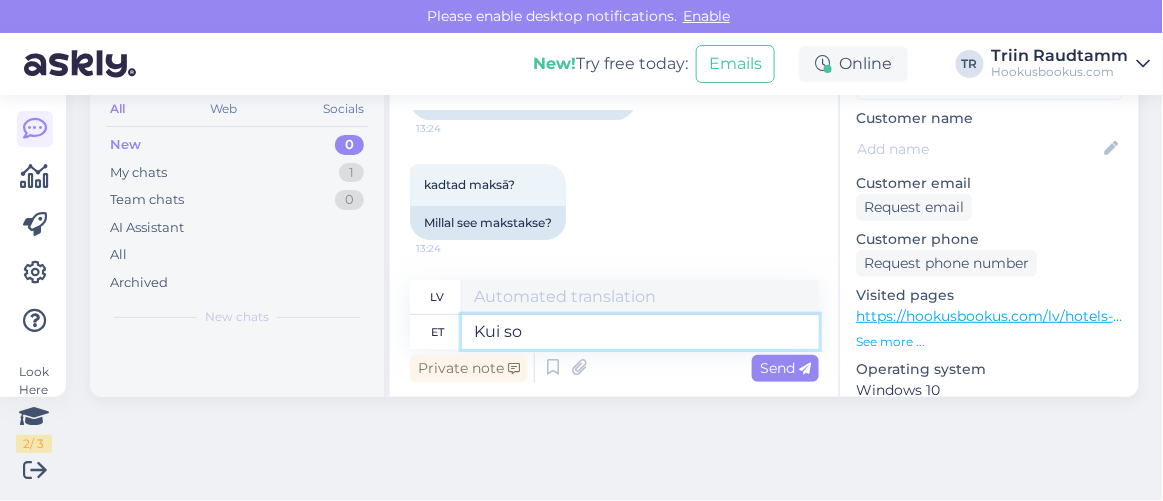 type on "Ja" 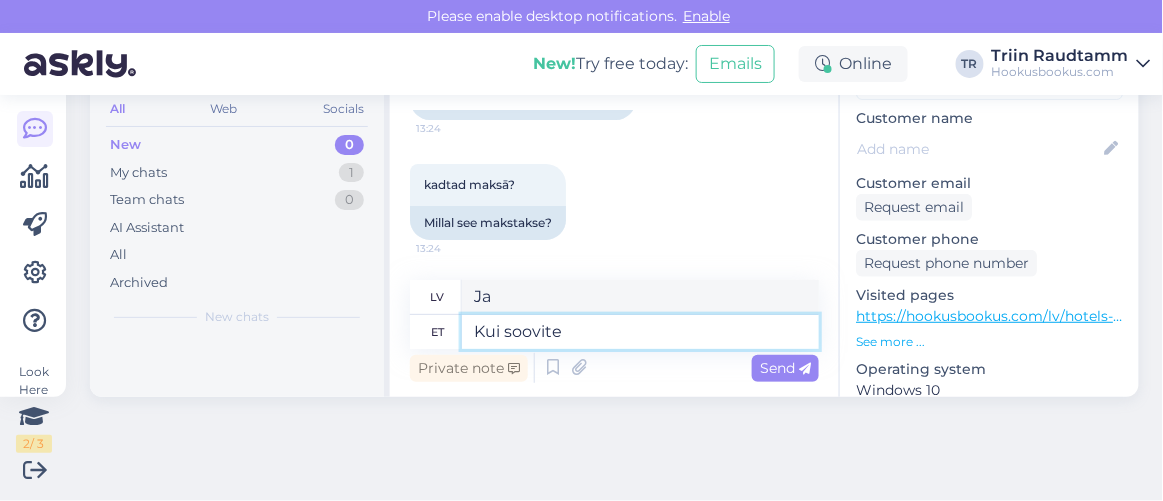 type on "Kui soovite" 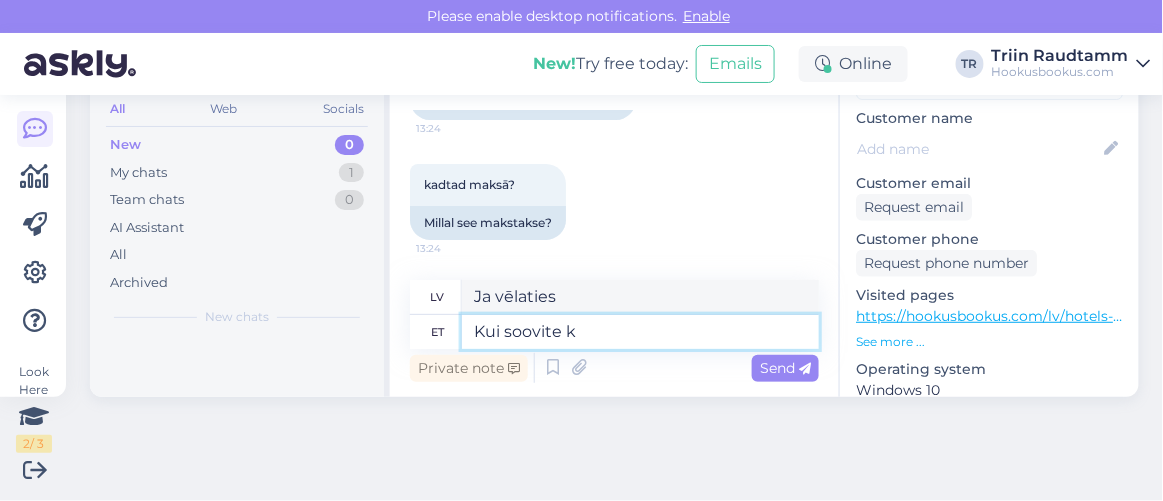 type on "Kui soovite kü" 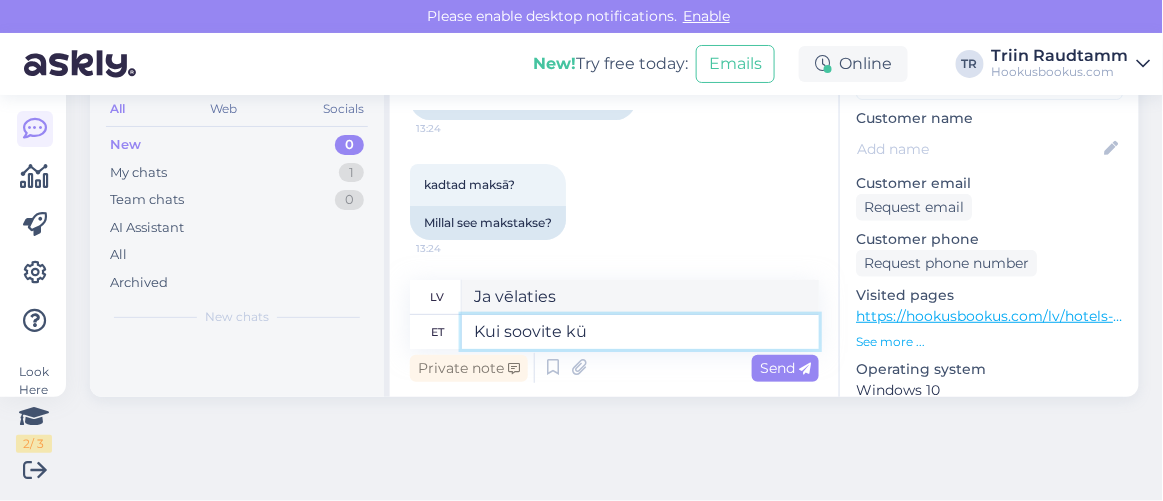 type on "Ja vēlaties zināt" 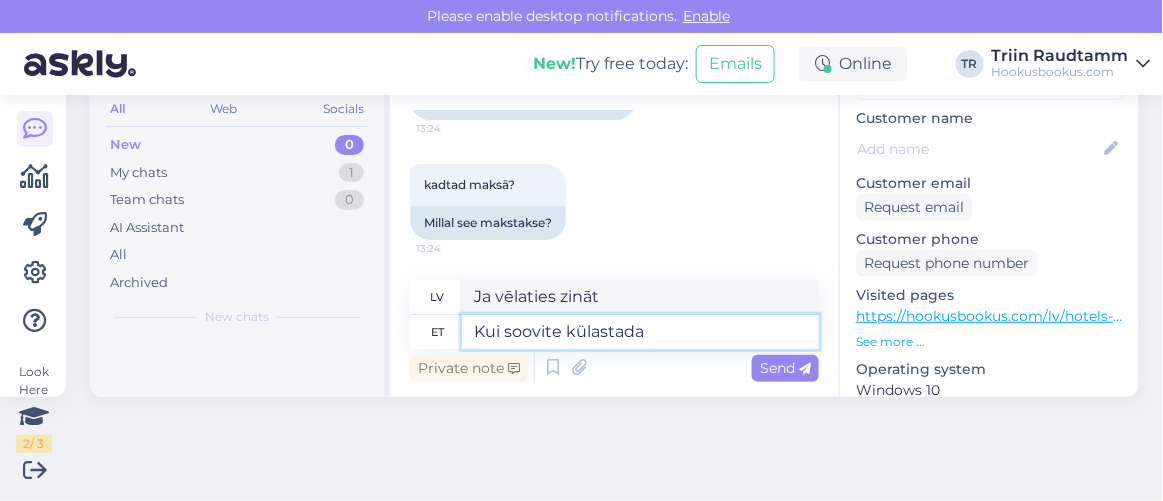 paste on "Atlantis H20 Aquapark" 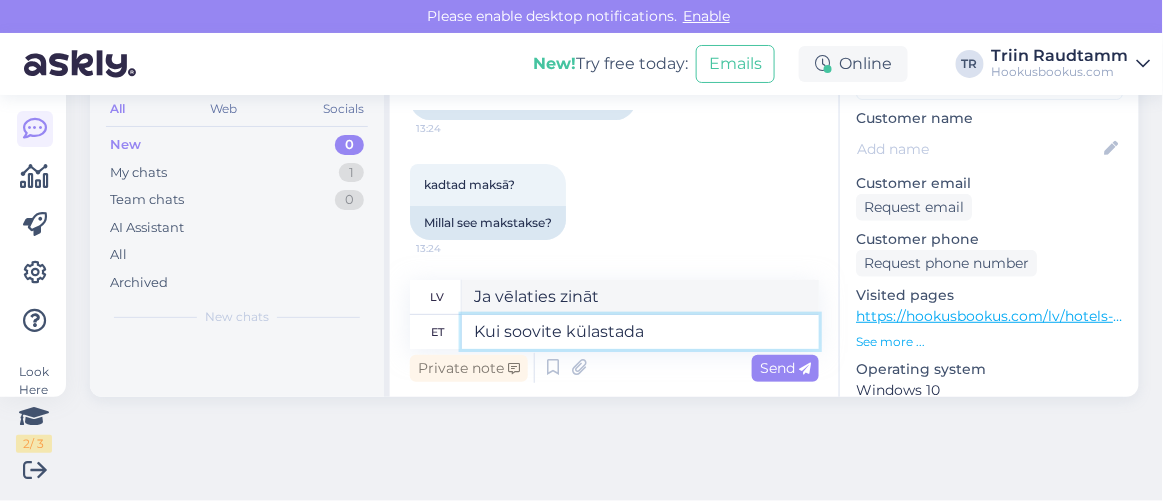type on "Kui soovite külastada Atlantis H20 Aquapark" 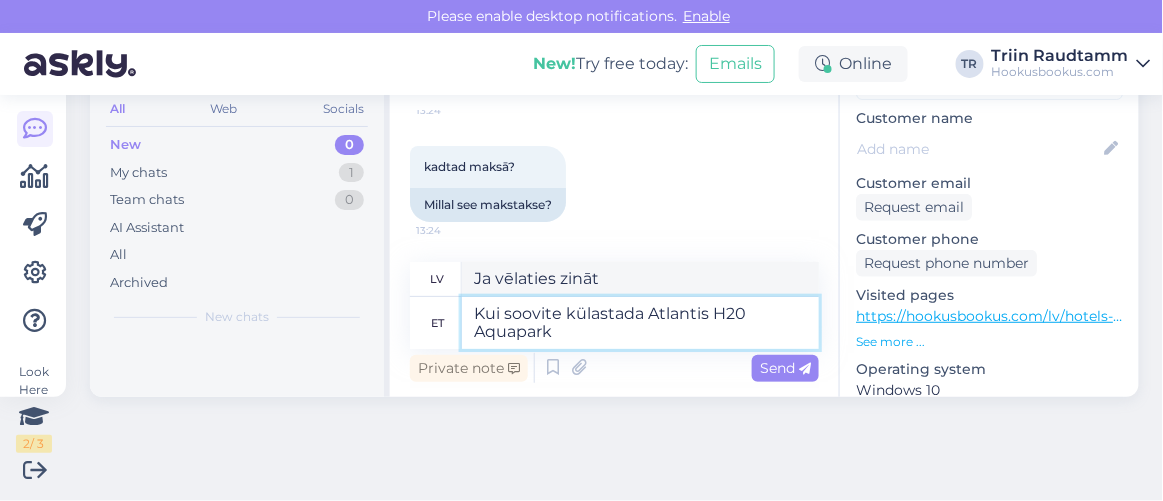 type on "Ja vēlaties apmeklēt" 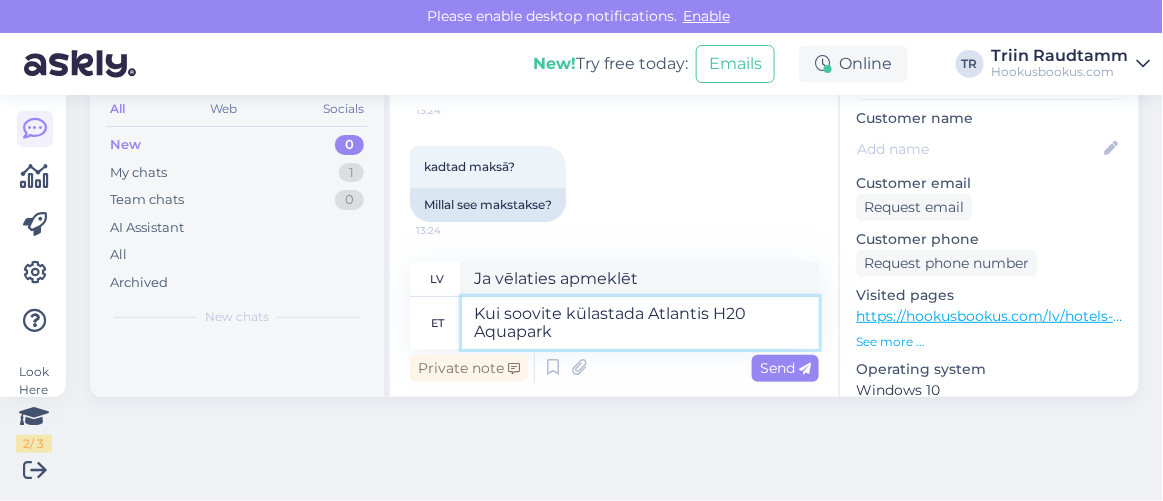 scroll, scrollTop: 16728, scrollLeft: 0, axis: vertical 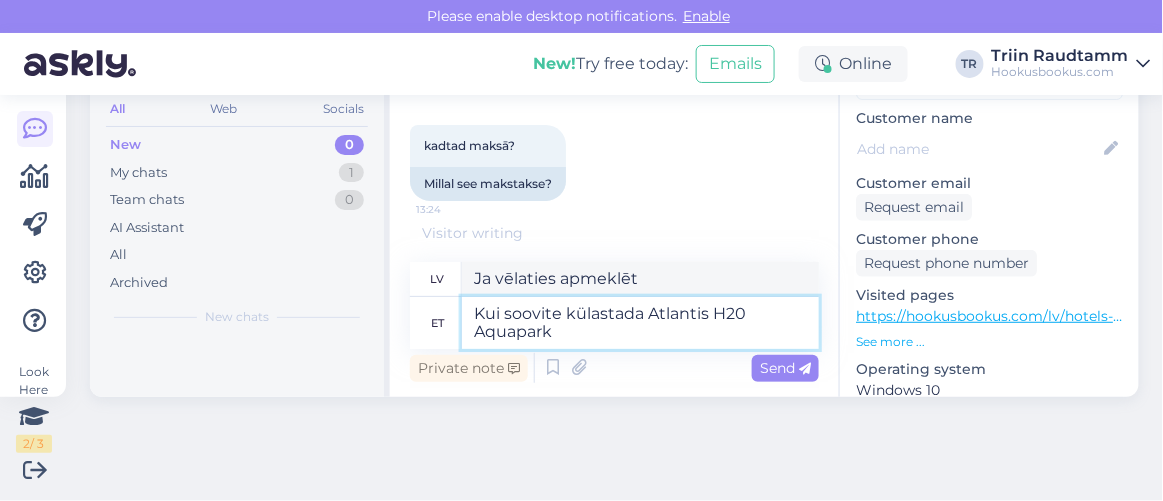 type on "Kui soovite külastada Atlantis H20 Aquaparki" 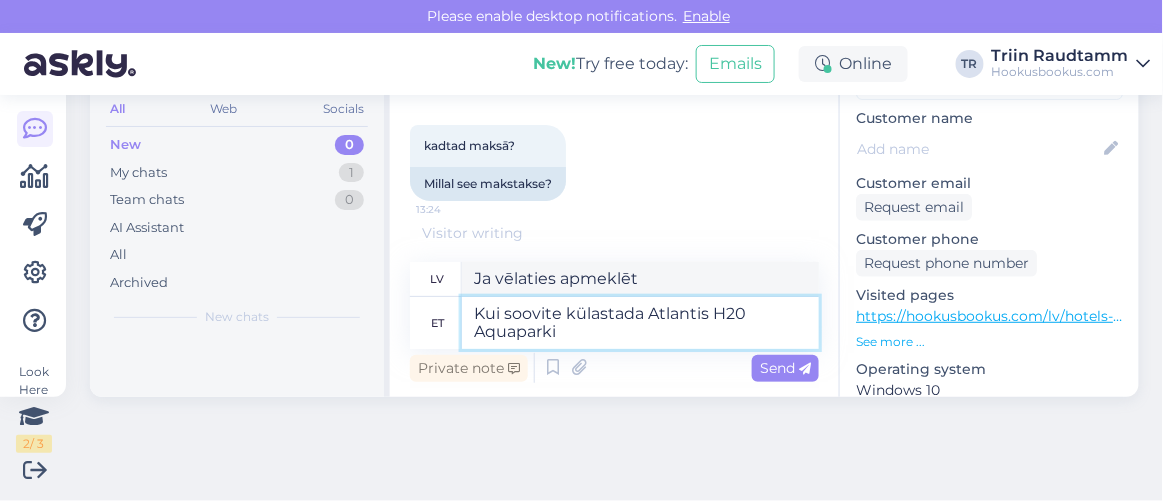 type on "Ja vēlaties apmeklēt Atlantis H20 akvaparku" 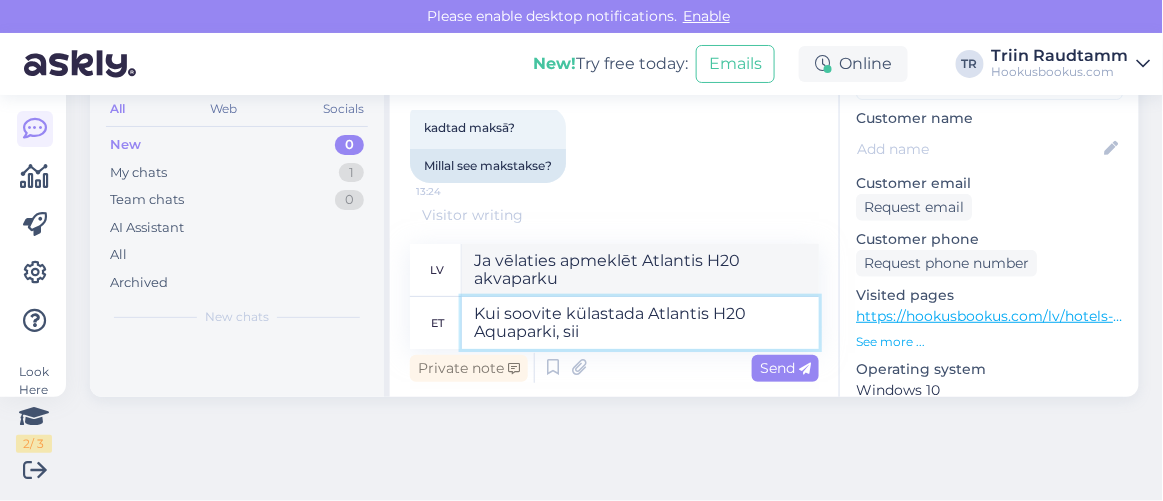 type on "Kui soovite külastada Atlantis H20 Aquaparki, siis" 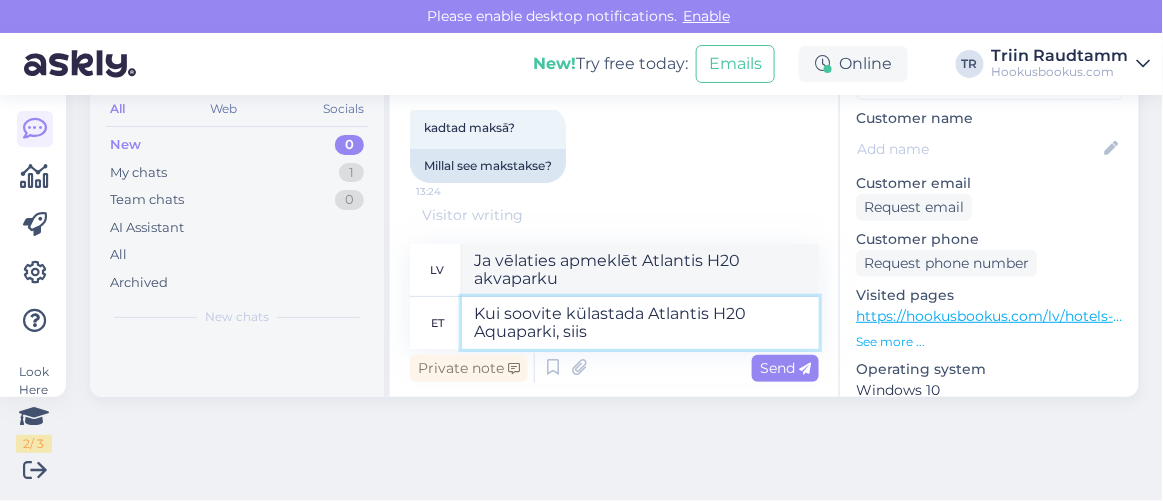 type on "Ja vēlaties apmeklēt Atlantis H20 akvaparku," 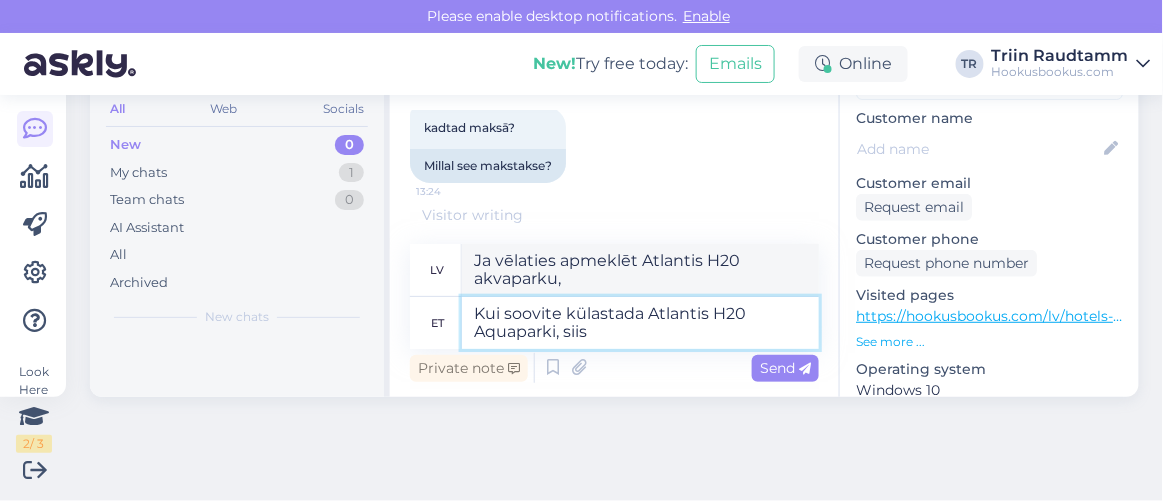 type on "Kui soovite külastada Atlantis H20 Aquaparki, siis s" 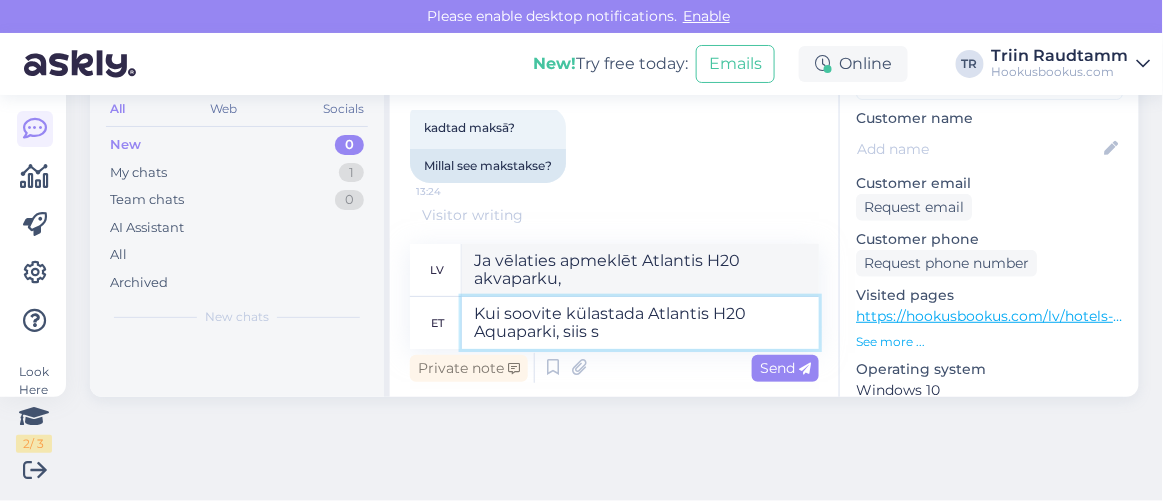 type on "Ja vēlaties apmeklēt Atlantis H20 akvaparku, tad" 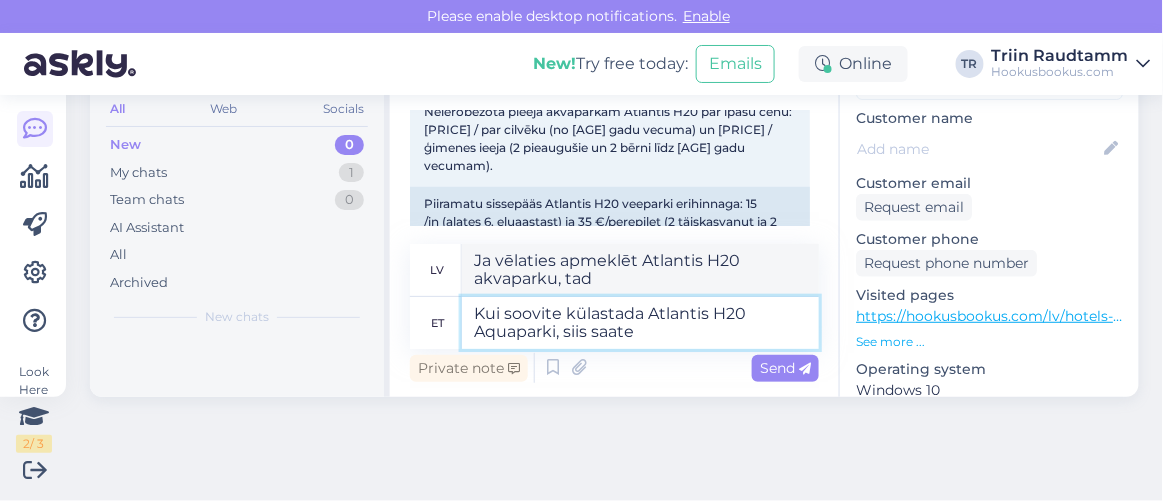 scroll, scrollTop: 16953, scrollLeft: 0, axis: vertical 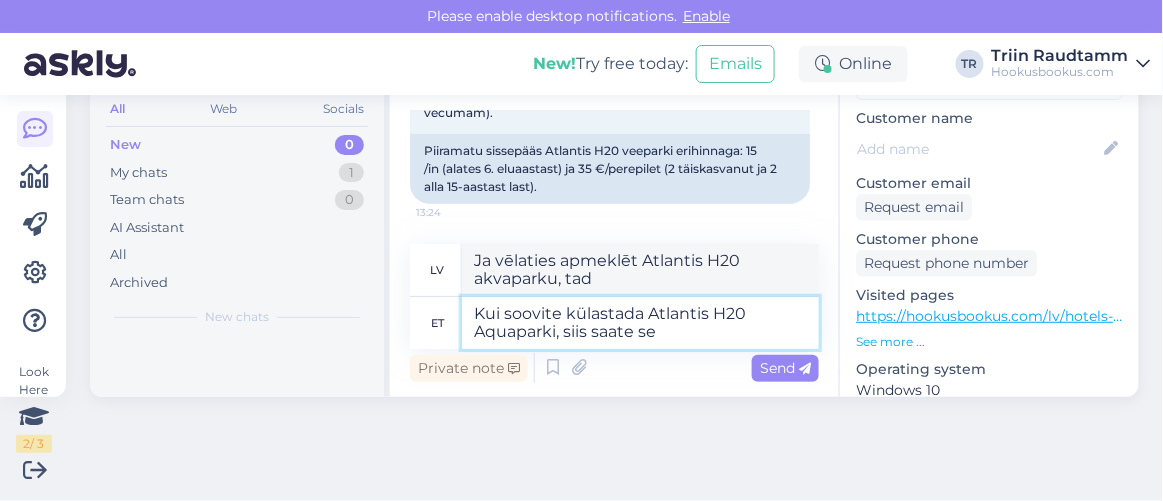 type on "Kui soovite külastada Atlantis H20 Aquaparki, siis saate sel" 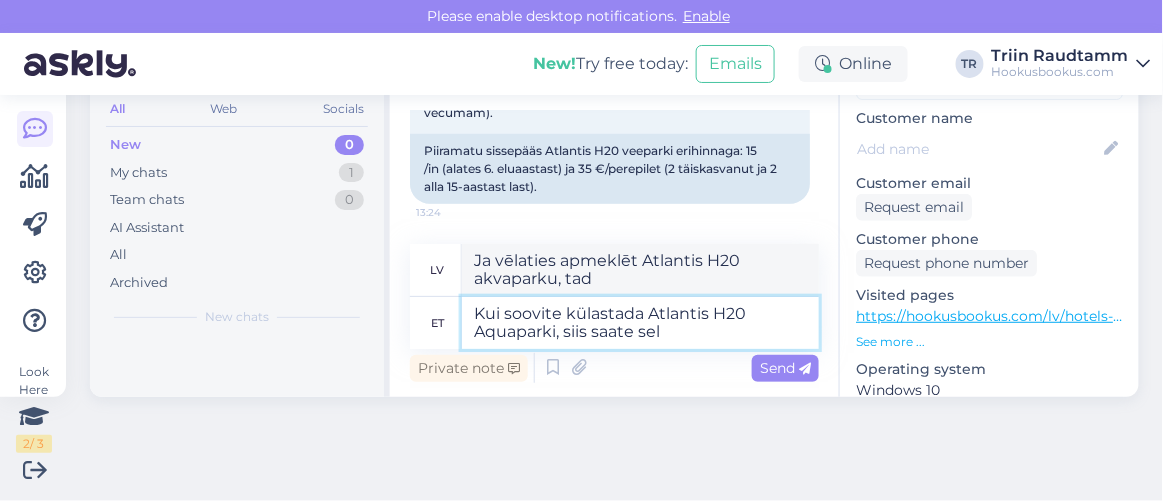 type on "Ja vēlaties apmeklēt Atlantis H20 akvaparku, varat" 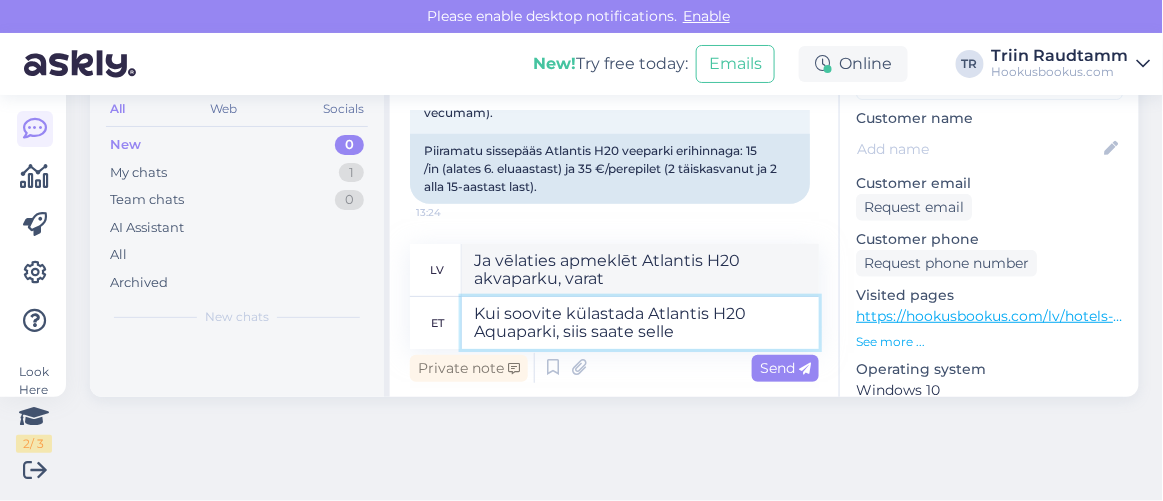 type on "Kui soovite külastada Atlantis H20 Aquaparki, siis saate selle e" 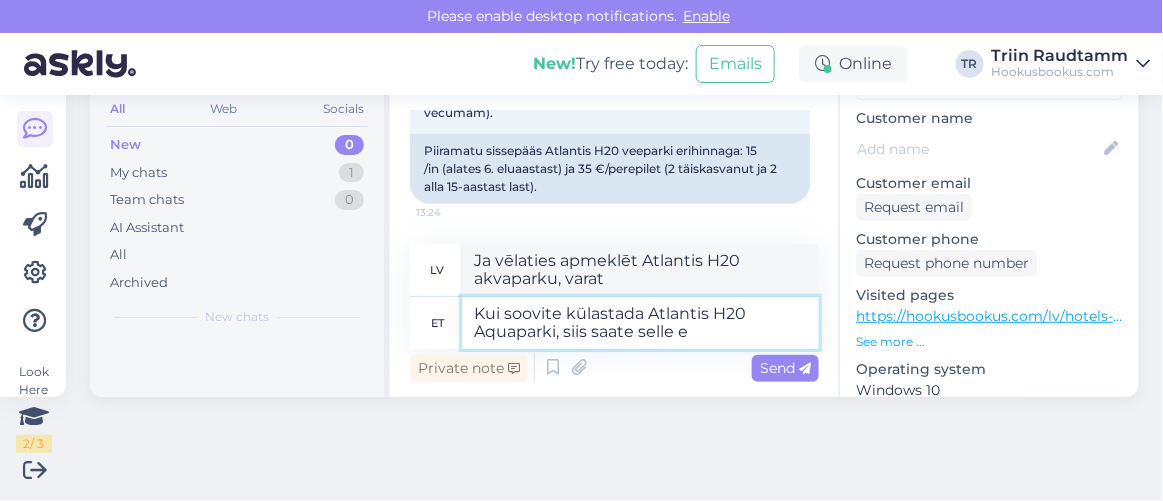 type on "Ja vēlaties apmeklēt Atlantis H20 akvaparku, varat to izdarīt." 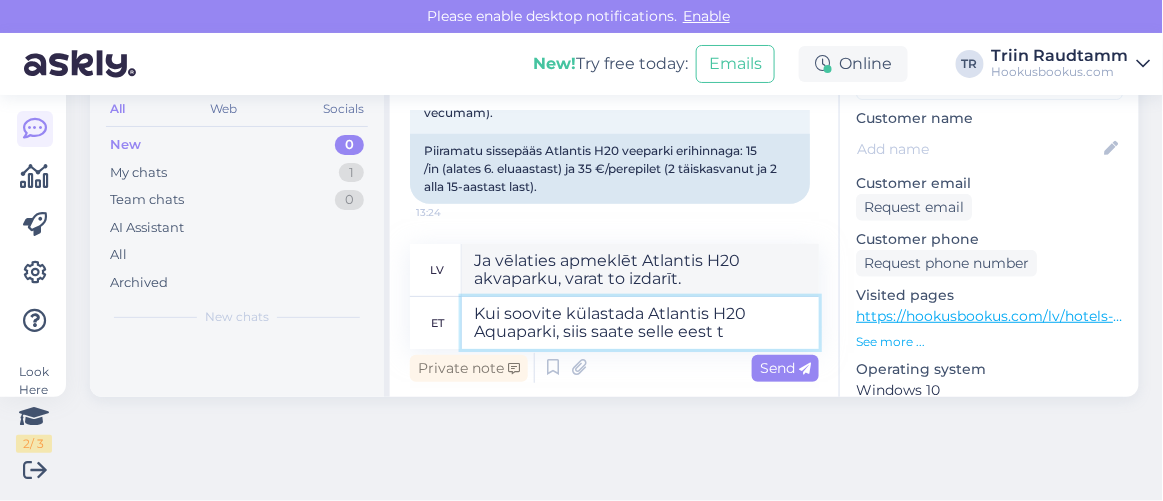 type on "Kui soovite külastada Atlantis H20 Aquaparki, siis saate selle eest ta" 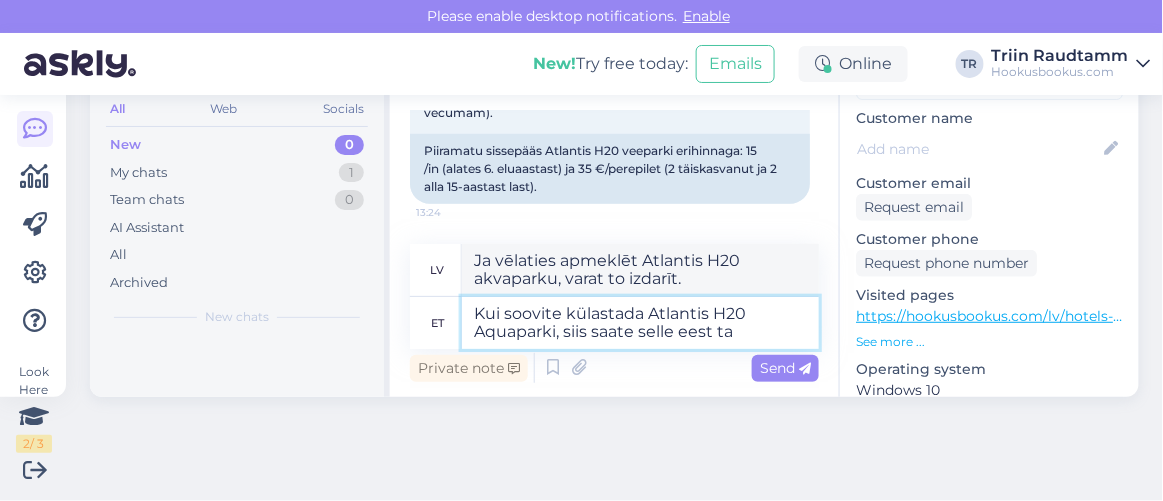 type on "Ja vēlaties apmeklēt Atlantis H20 akvaparku, varat to iegādāties par" 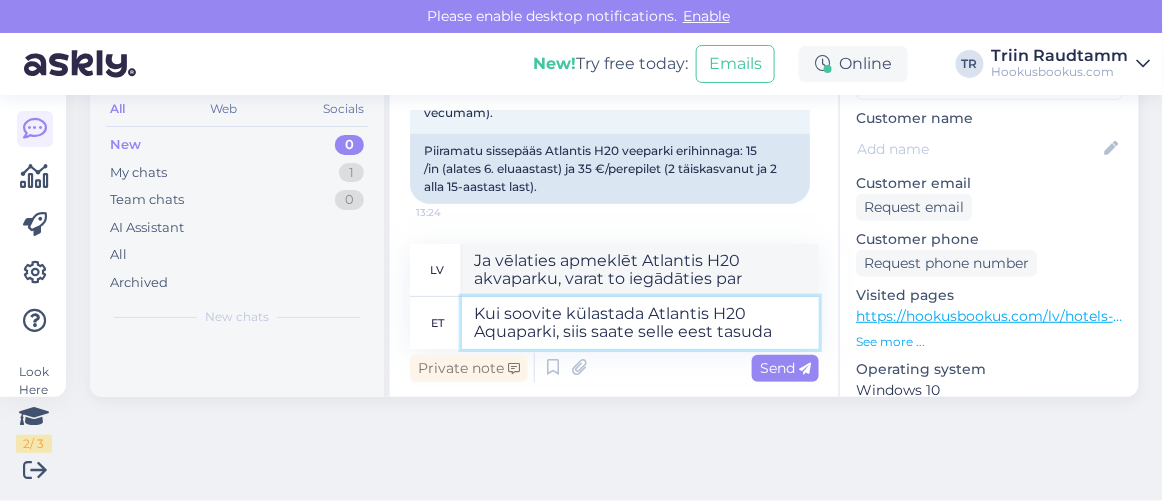 type on "Kui soovite külastada Atlantis H20 Aquaparki, siis saate selle eest tasuda h" 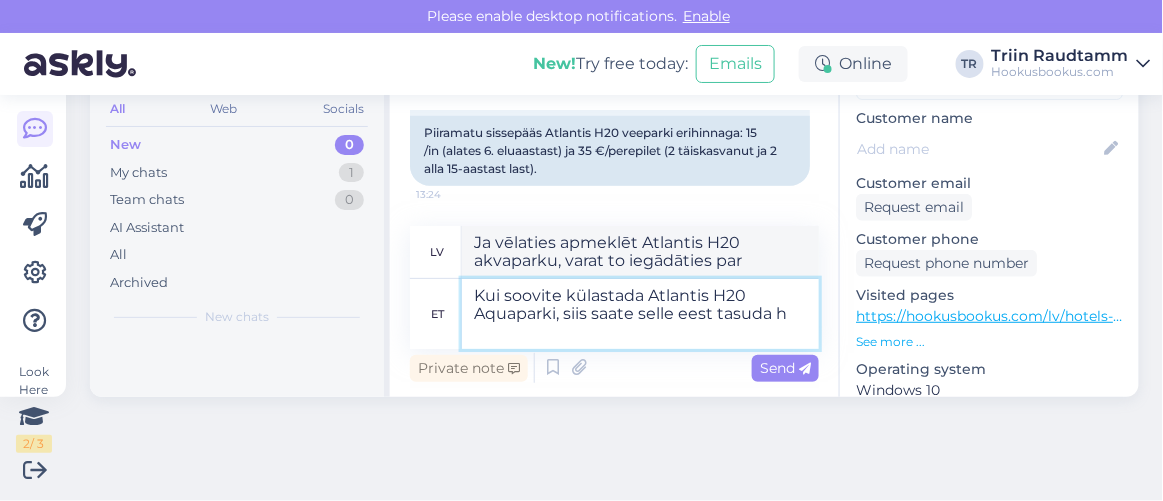 scroll, scrollTop: 16972, scrollLeft: 0, axis: vertical 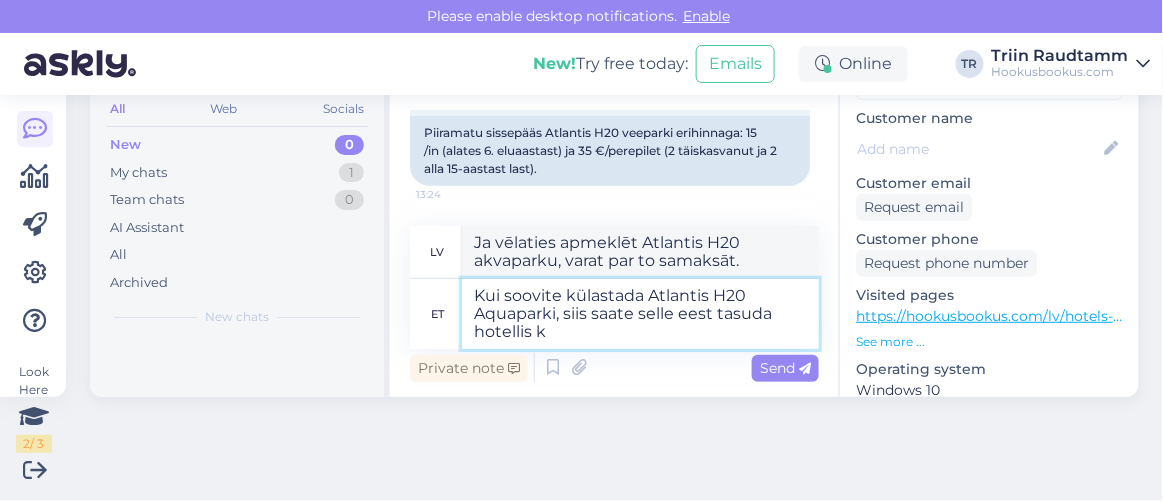 type on "Kui soovite külastada Atlantis H20 Aquaparki, siis saate selle eest tasuda hotellis ko" 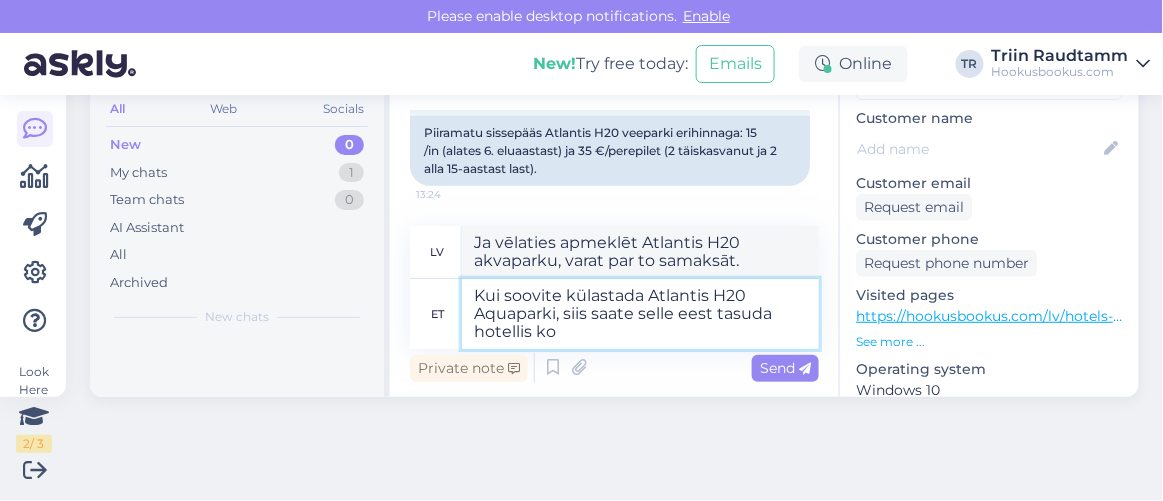 type on "Ja vēlaties apmeklēt Atlantis H20 akvaparku, par to varat norēķināties viesnīcā." 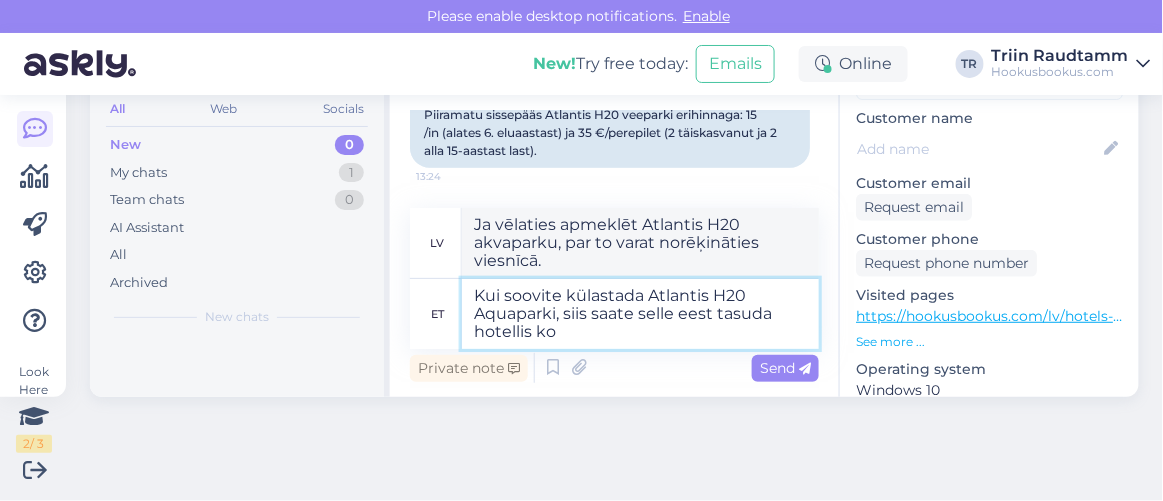 scroll, scrollTop: 16975, scrollLeft: 0, axis: vertical 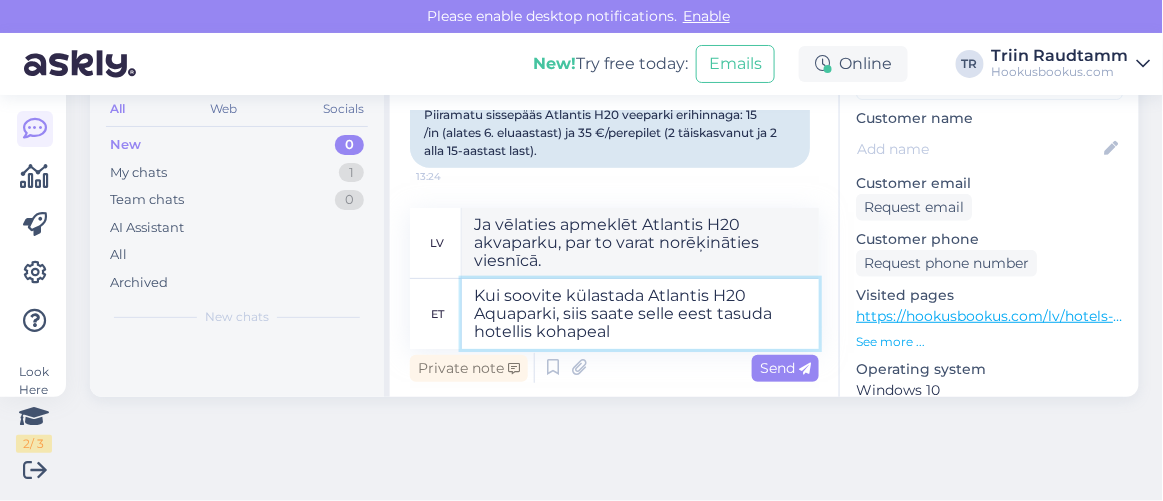 type on "Kui soovite külastada Atlantis H20 Aquaparki, siis saate selle eest tasuda hotellis kohapeal." 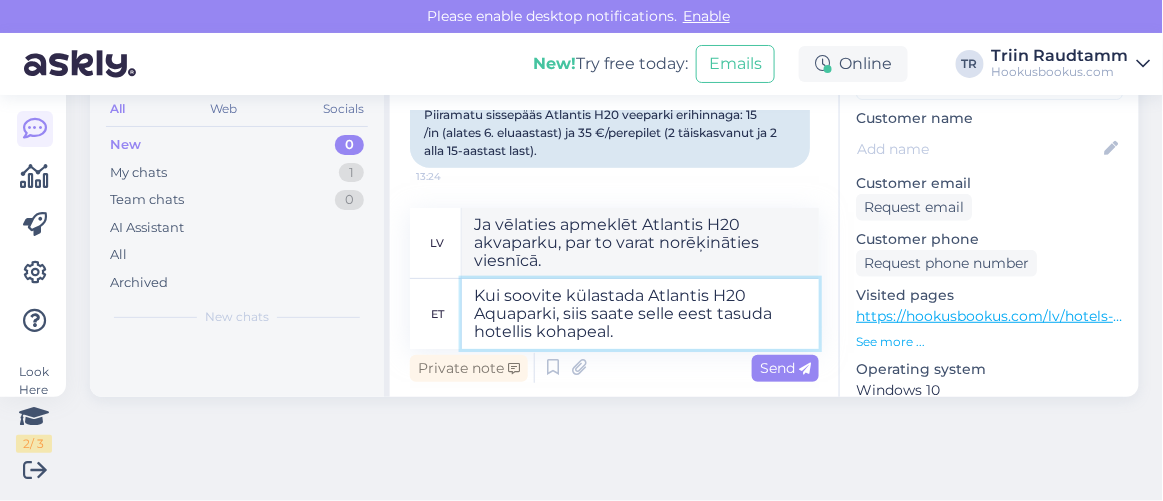 type on "Ja vēlaties apmeklēt Atlantis H20 akvaparku, par to varat norēķināties uz vietas viesnīcā." 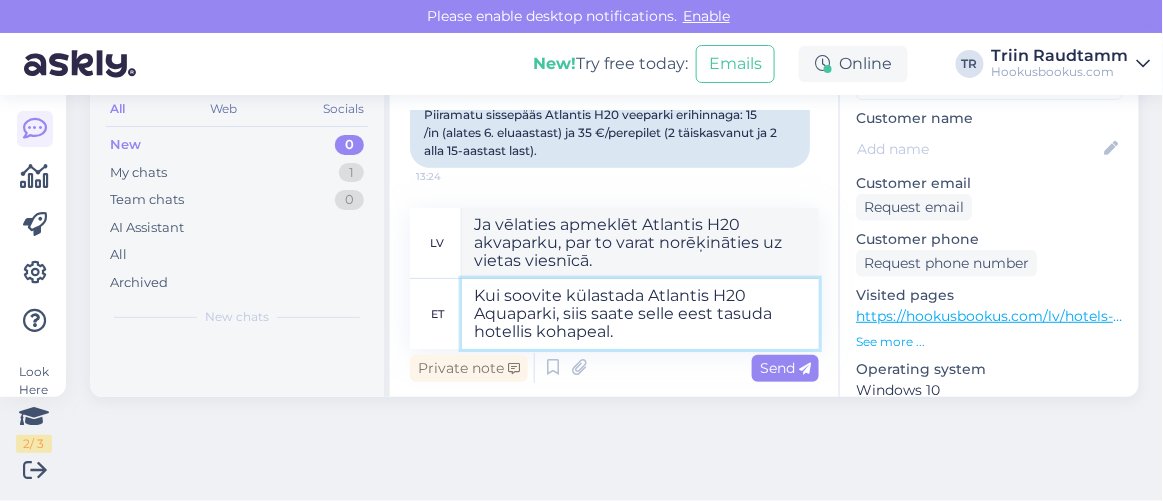 type 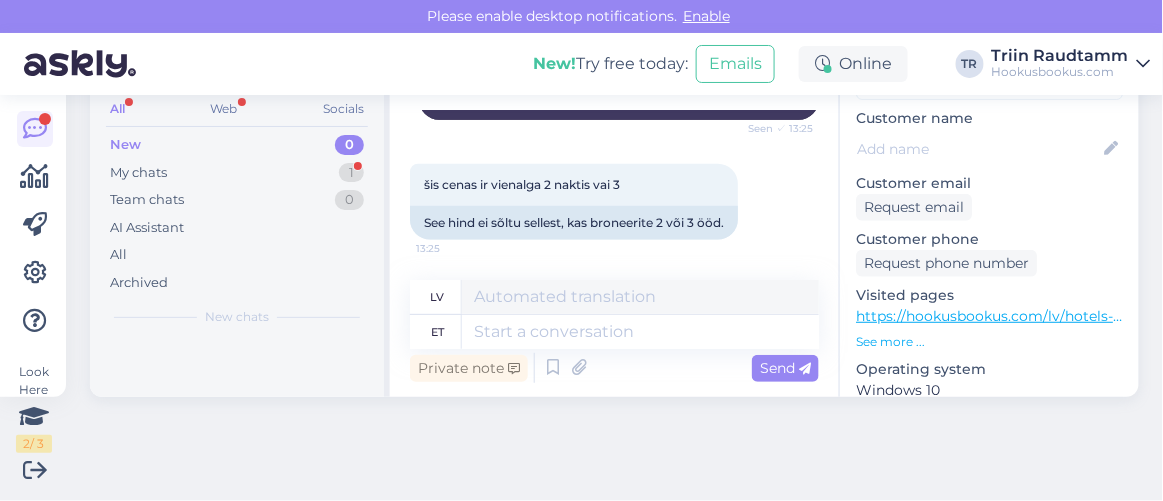 scroll, scrollTop: 17193, scrollLeft: 0, axis: vertical 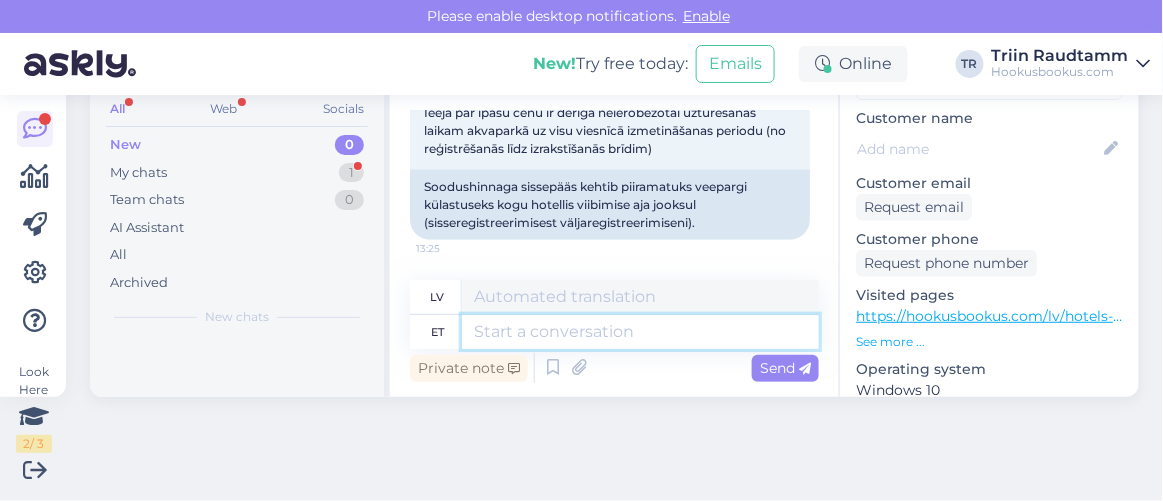 click at bounding box center (640, 332) 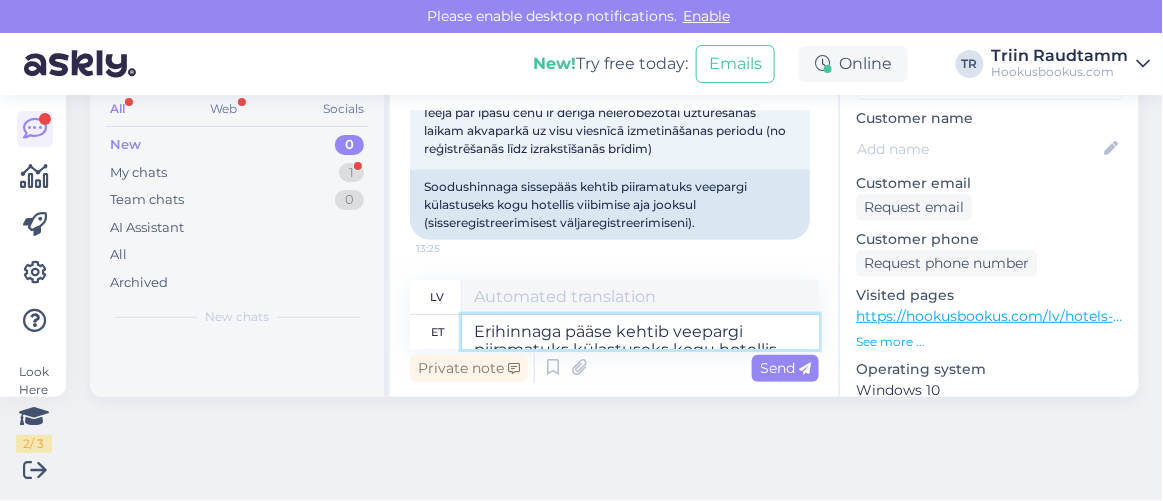 scroll, scrollTop: 17406, scrollLeft: 0, axis: vertical 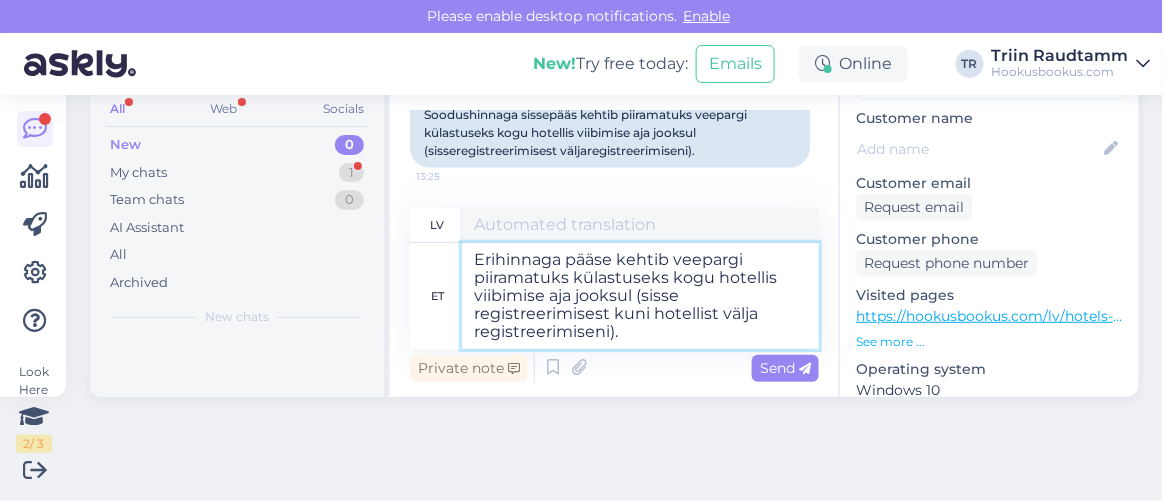 type on "Īpašās cenas caurlaide ir derīga neierobežotam akvaparka apmeklējumam visas uzturēšanās laikā viesnīcā (no reģistrēšanās līdz izrakstīšanās brīdim)." 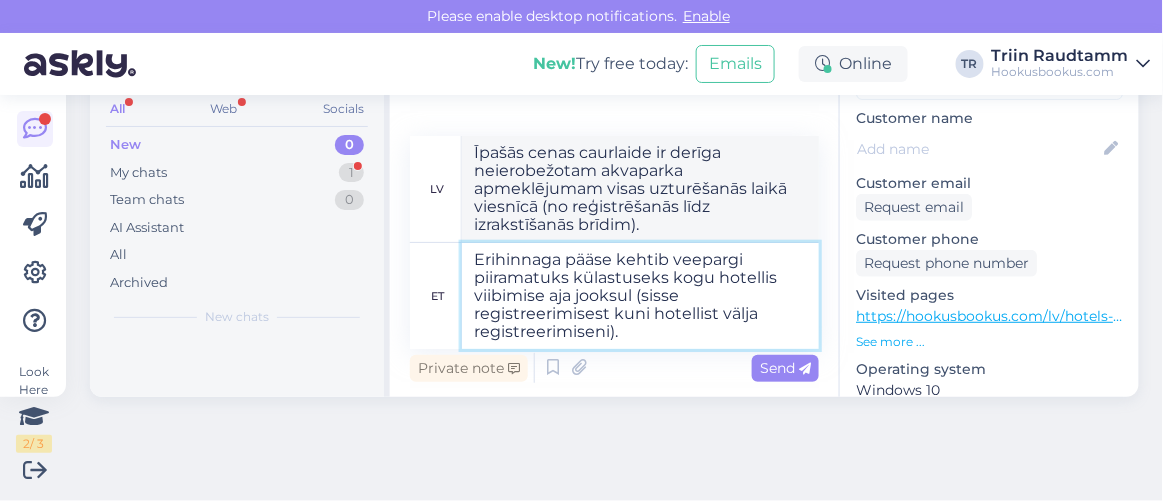type 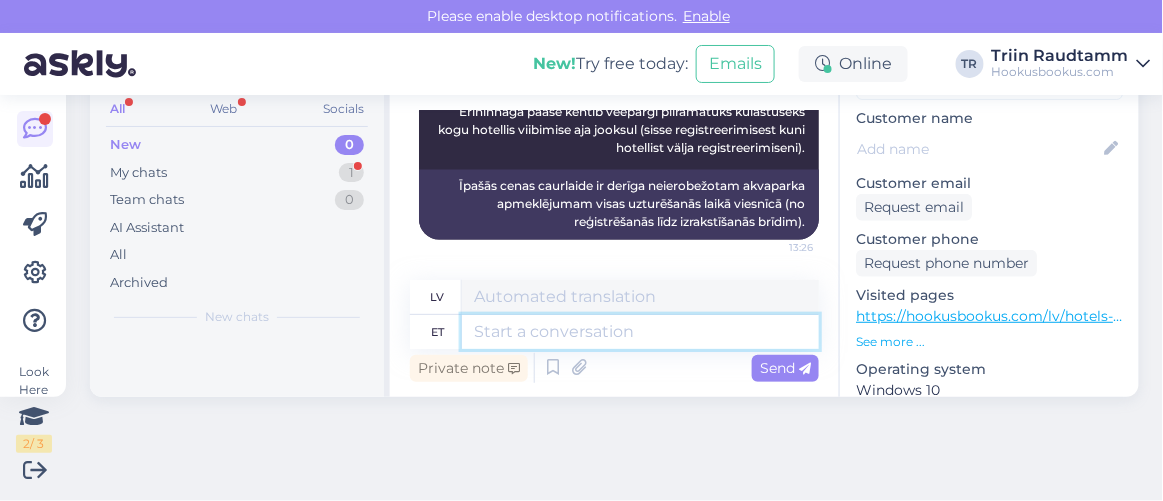 scroll, scrollTop: 17577, scrollLeft: 0, axis: vertical 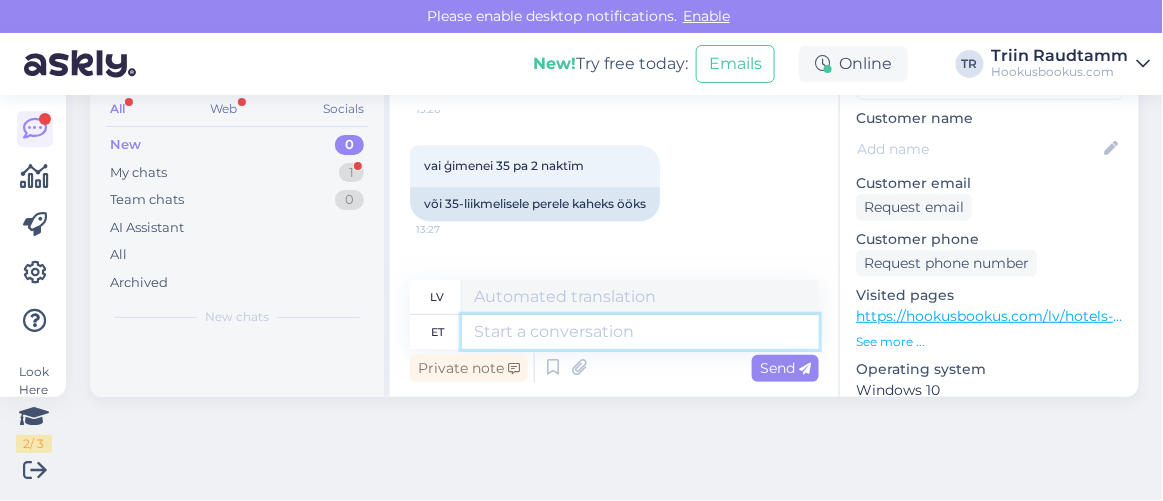 paste on "Atlantis H20 Aquapark piiramatu külastus erihinnaga:
15€/üksikpääse (alates 6. eluaastast) ja 35€/perepääse (2 täiskasvanut ja 2 last kuni 15a)." 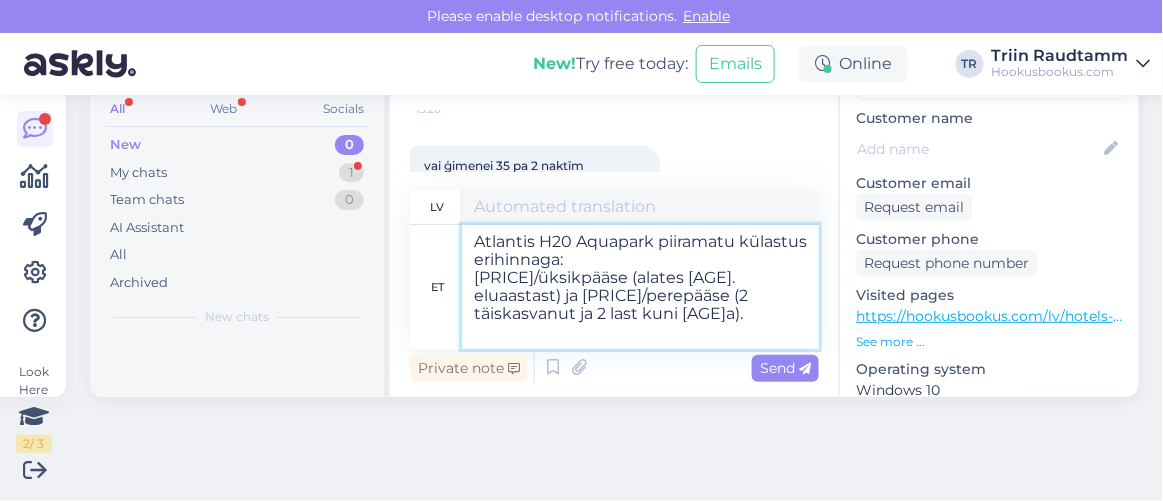 type on "Neierobežots Atlantis H20 akvaparka apmeklējums par īpašu cenu:
€15/vienreizēja caurlaide (no 6 gadu vecuma) un €35/ģimenes caurlaide (2 pieaugušie un 2 bērni līdz 15 gadu vecumam)." 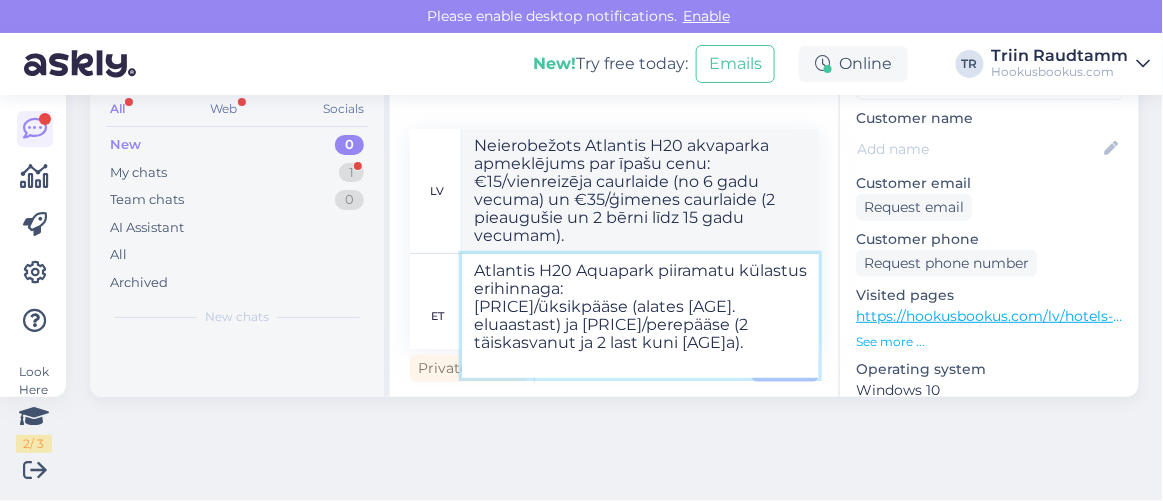 type 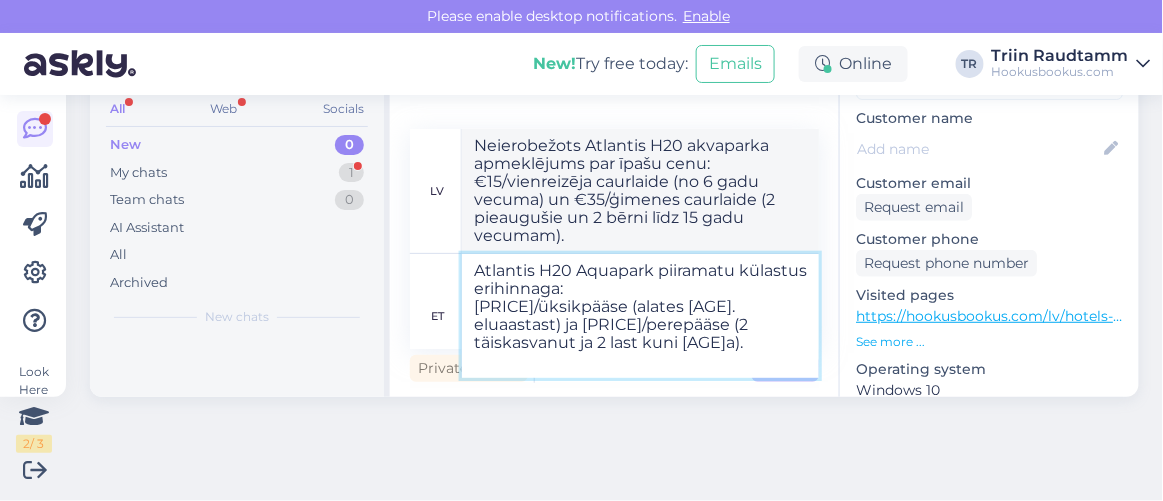 type 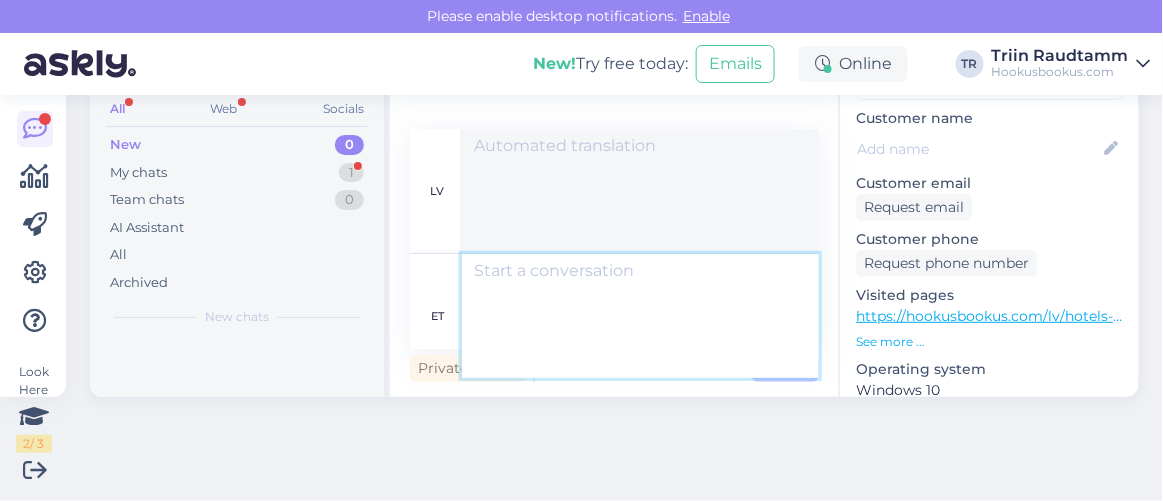 scroll, scrollTop: 18165, scrollLeft: 0, axis: vertical 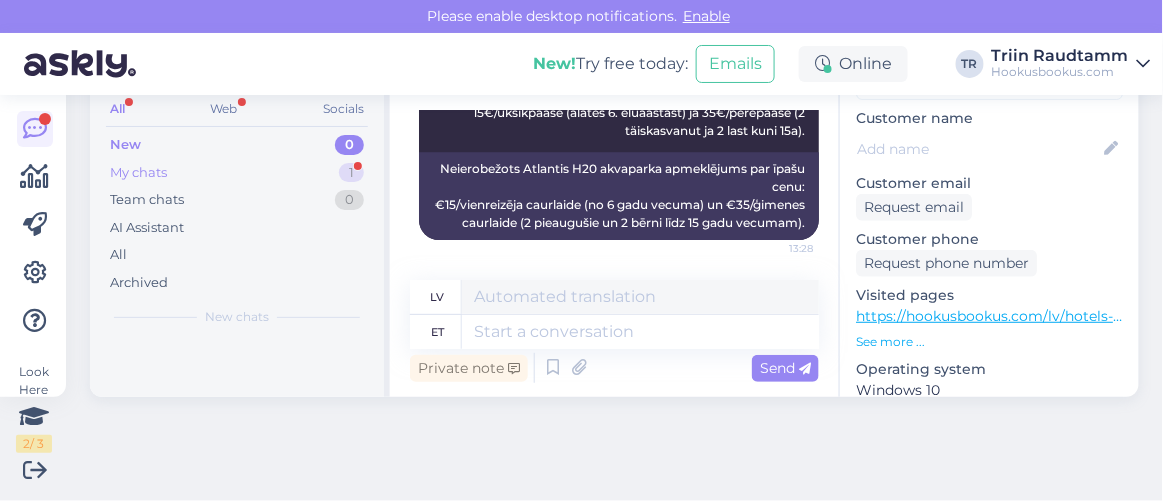 click on "My chats 1" at bounding box center (237, 173) 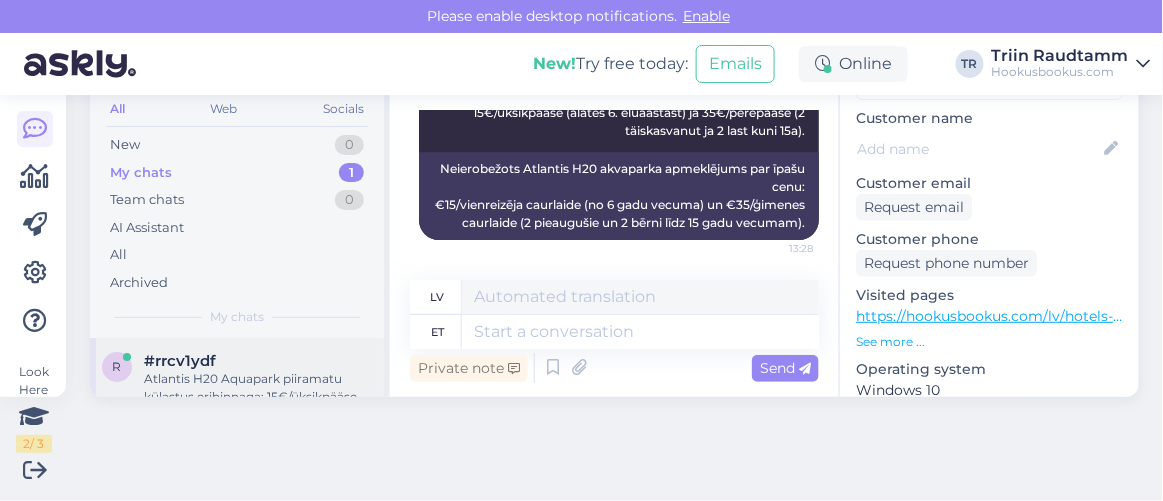 click on "Atlantis H20 Aquapark piiramatu külastus erihinnaga:
15€/üksikpääse (alates 6. eluaastast) ja 35€/perepääse (2 täiskasvanut ja 2 last kuni 15a)." at bounding box center (258, 388) 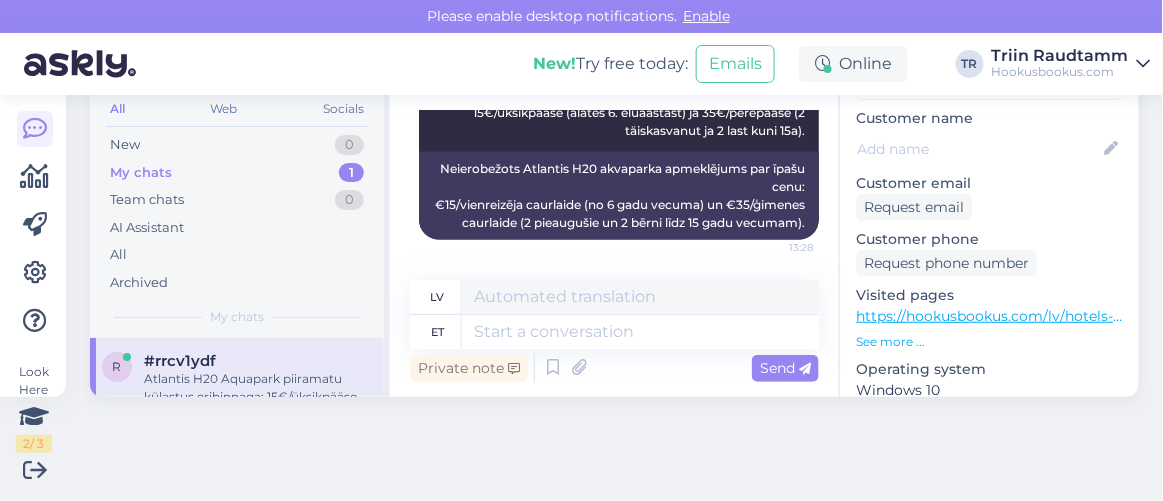 scroll, scrollTop: 15598, scrollLeft: 0, axis: vertical 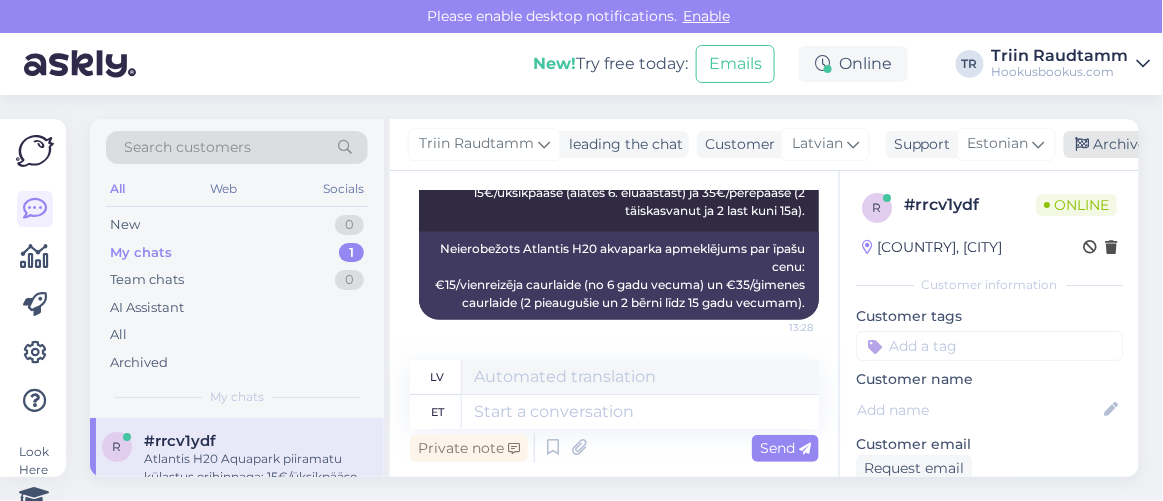 click on "Archive chat" at bounding box center (1127, 144) 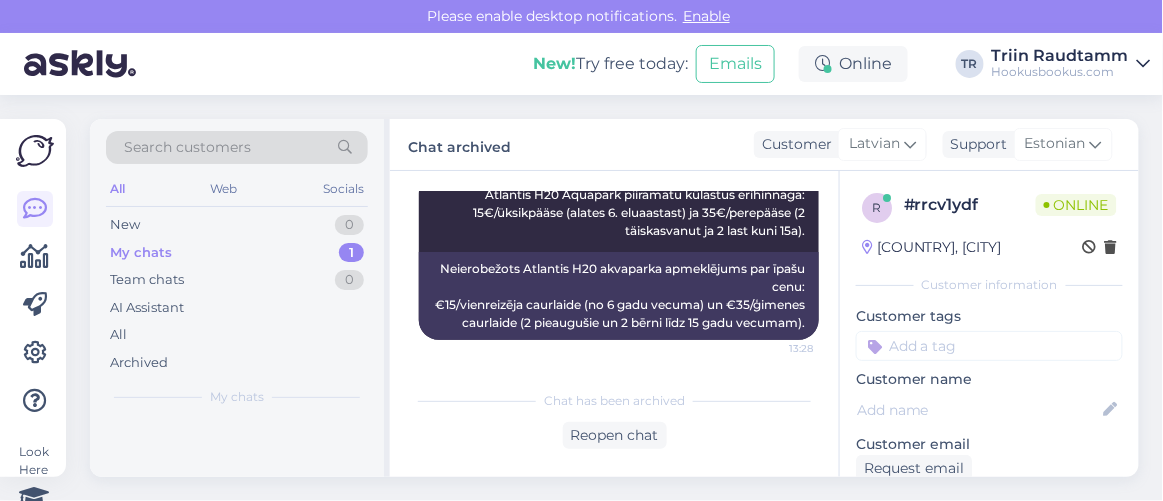 scroll, scrollTop: 15578, scrollLeft: 0, axis: vertical 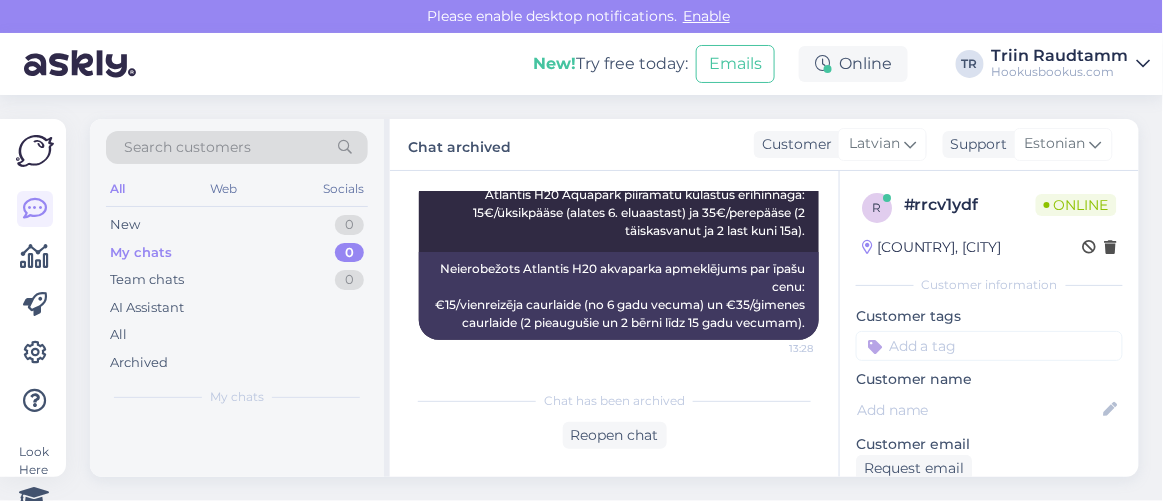 click on "My chats 0" at bounding box center [237, 253] 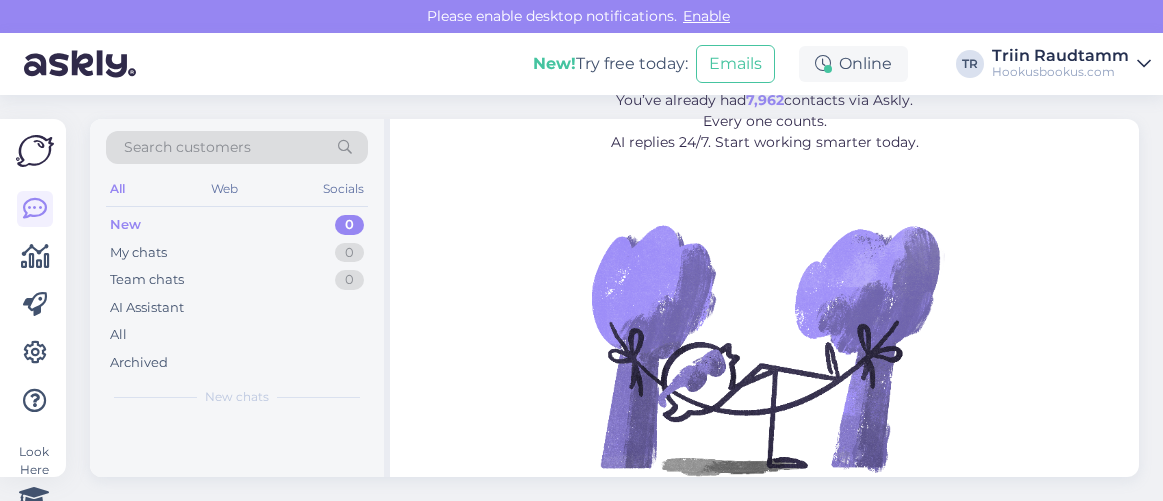 scroll, scrollTop: 0, scrollLeft: 0, axis: both 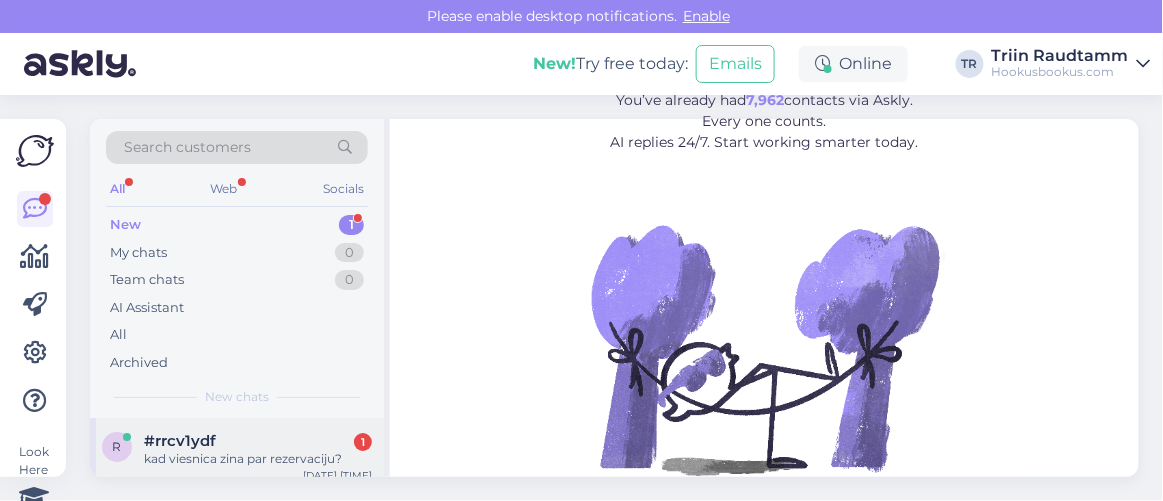 click on "#rrcv1ydf 1" at bounding box center [258, 441] 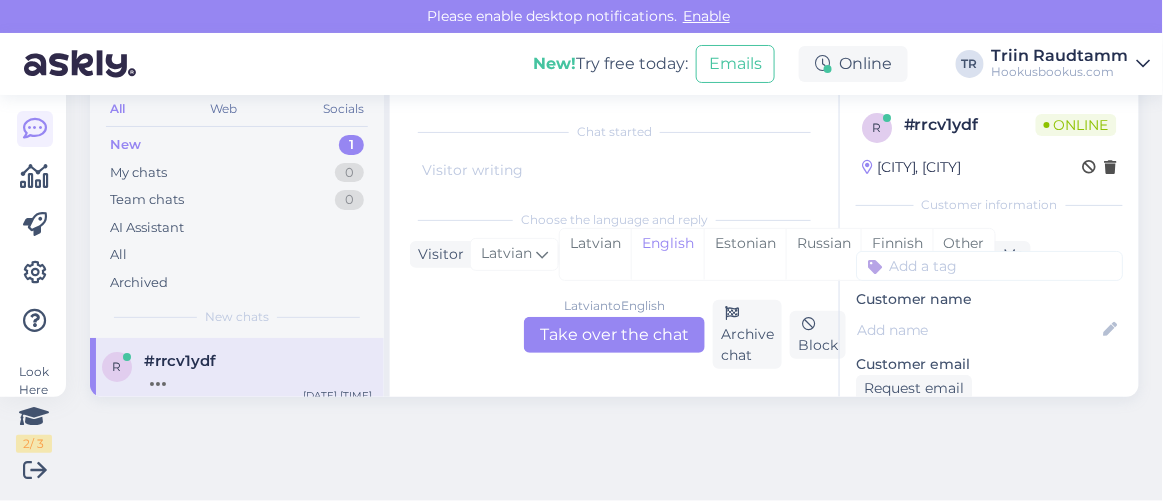 scroll, scrollTop: 15515, scrollLeft: 0, axis: vertical 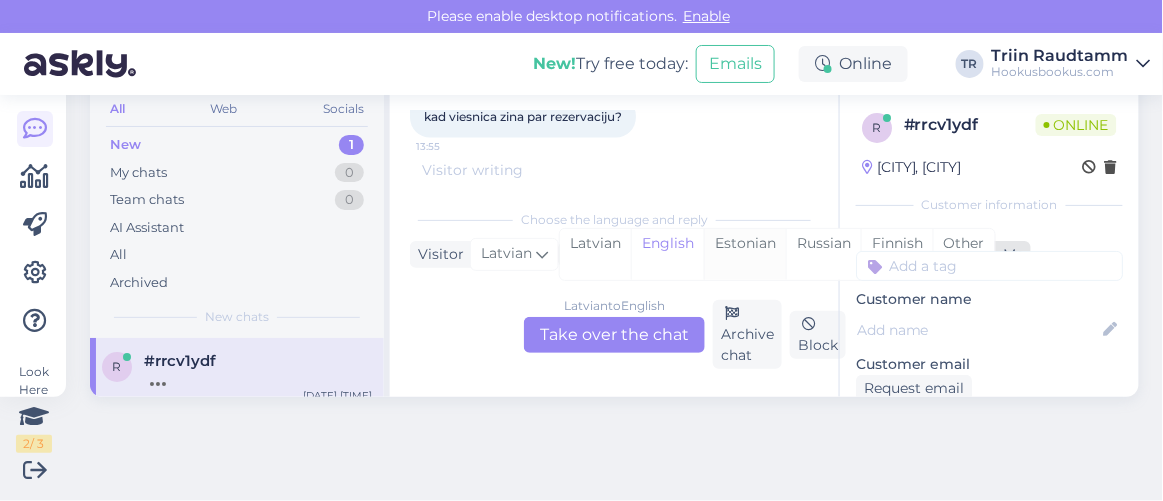 click on "Estonian" at bounding box center (745, 254) 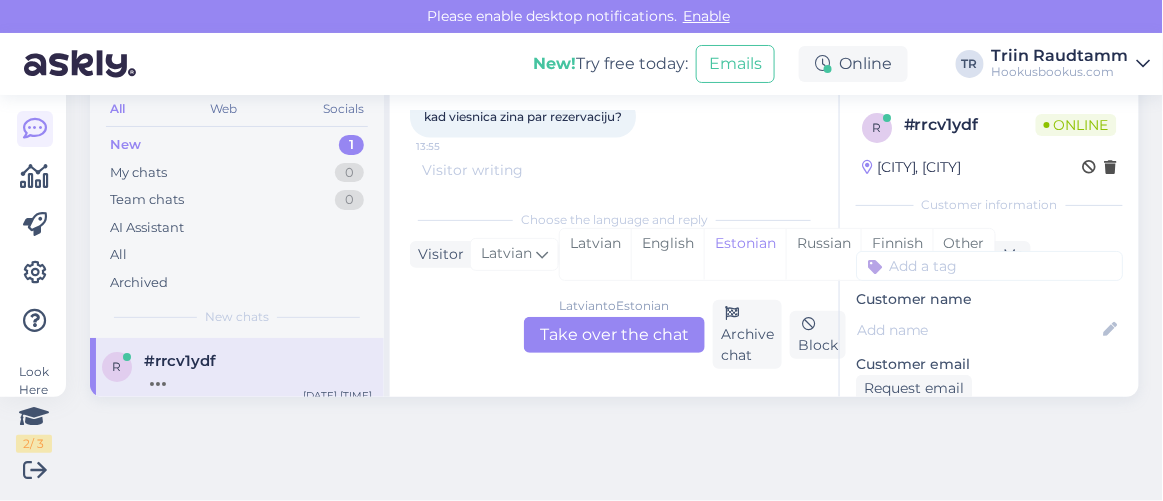 click on "Latvian  to  Estonian Take over the chat" at bounding box center [614, 335] 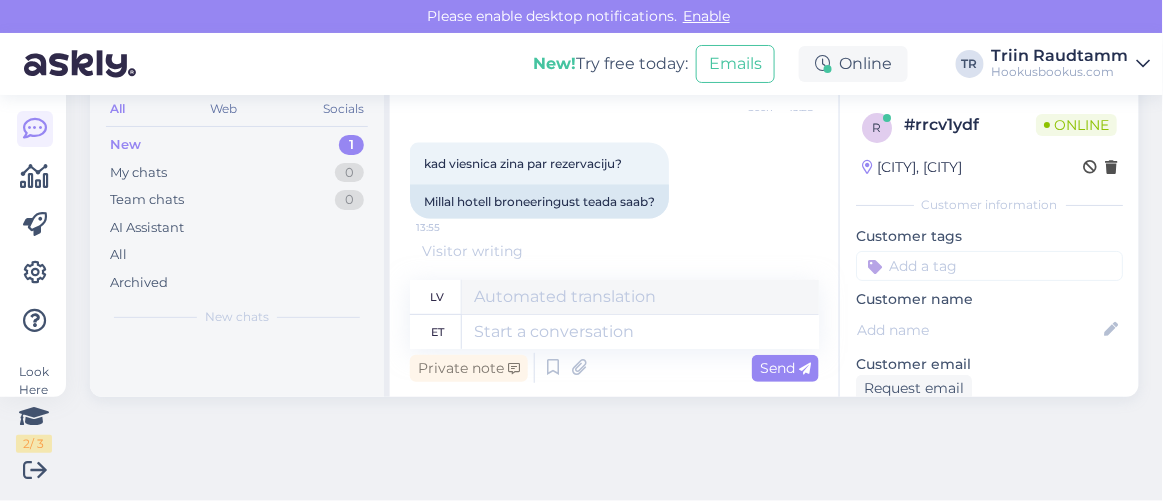 scroll, scrollTop: 15504, scrollLeft: 0, axis: vertical 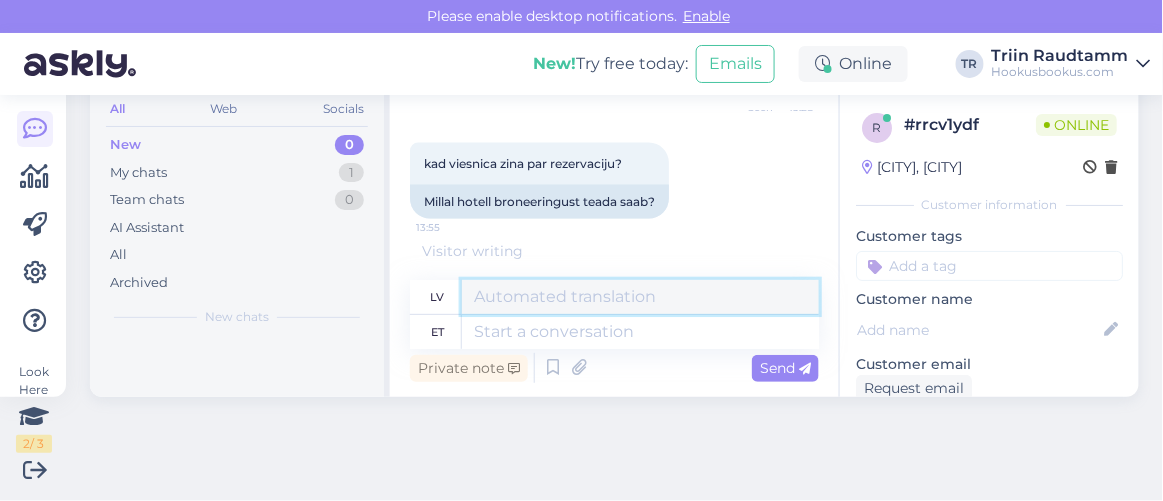 click at bounding box center (640, 297) 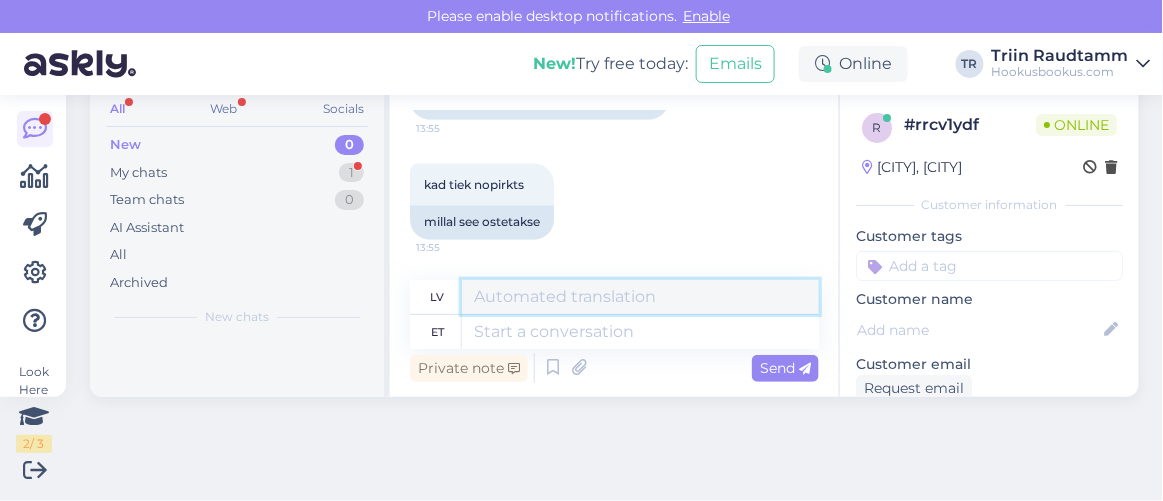 scroll, scrollTop: 15604, scrollLeft: 0, axis: vertical 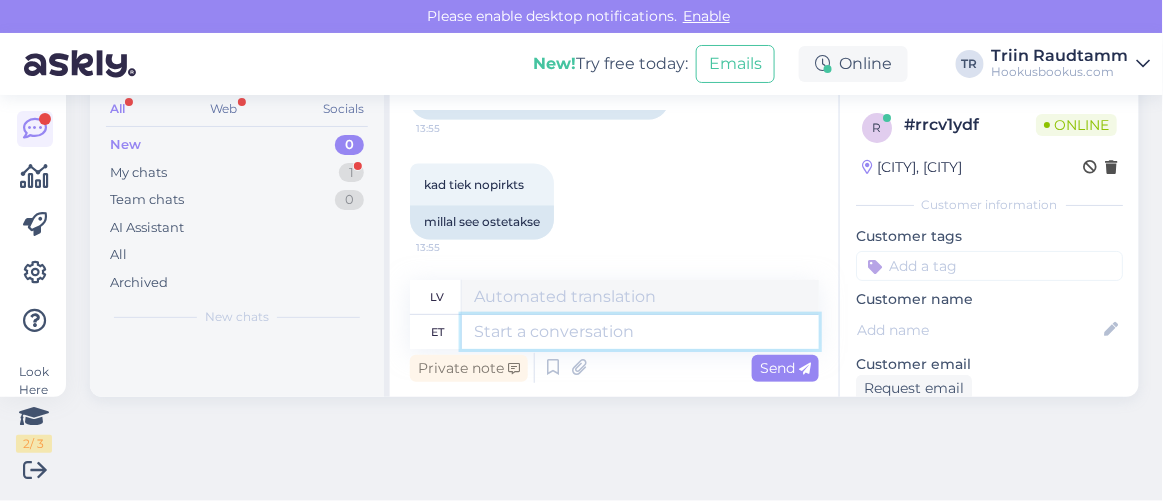 click at bounding box center (640, 332) 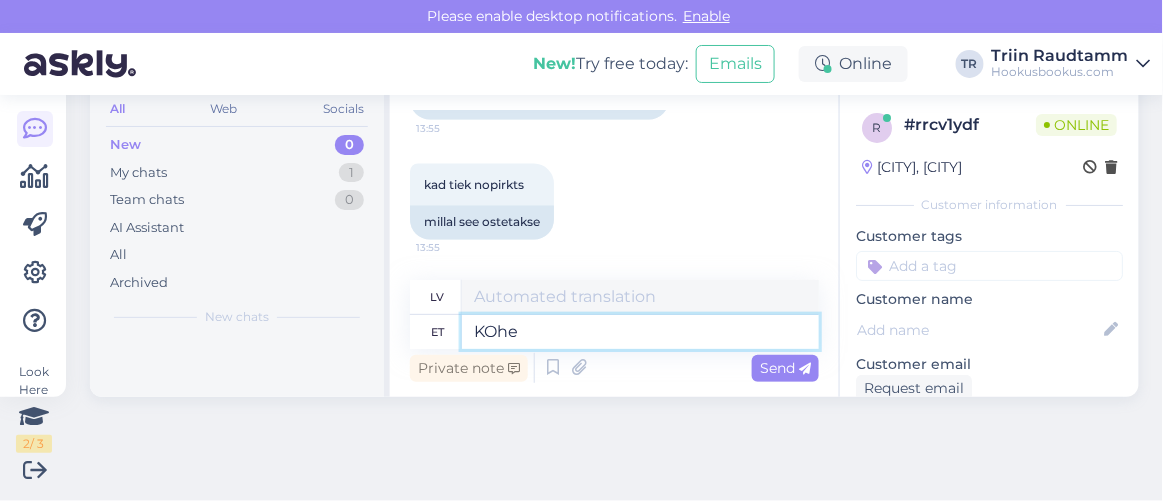 type on "KOhe" 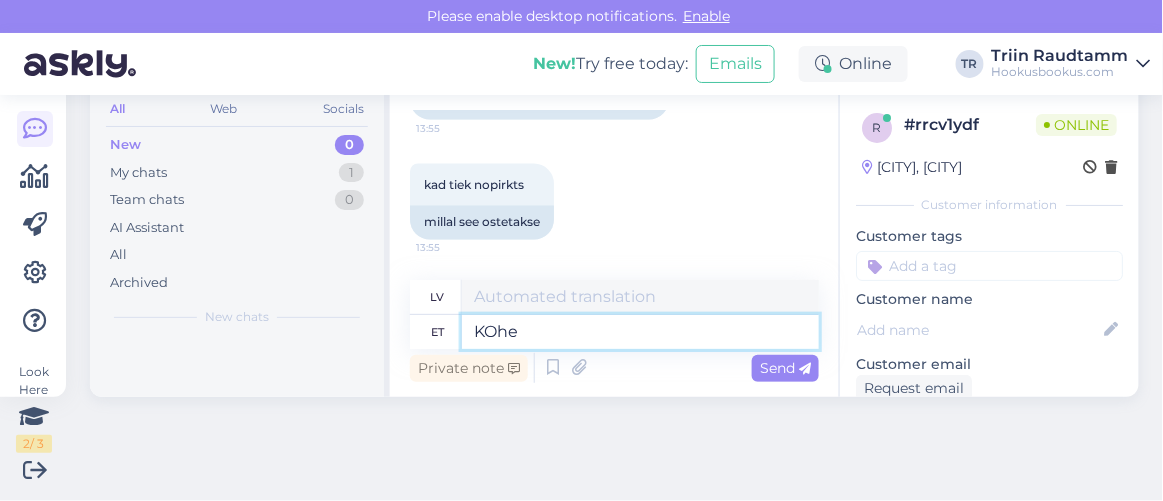 type on "TAGAD" 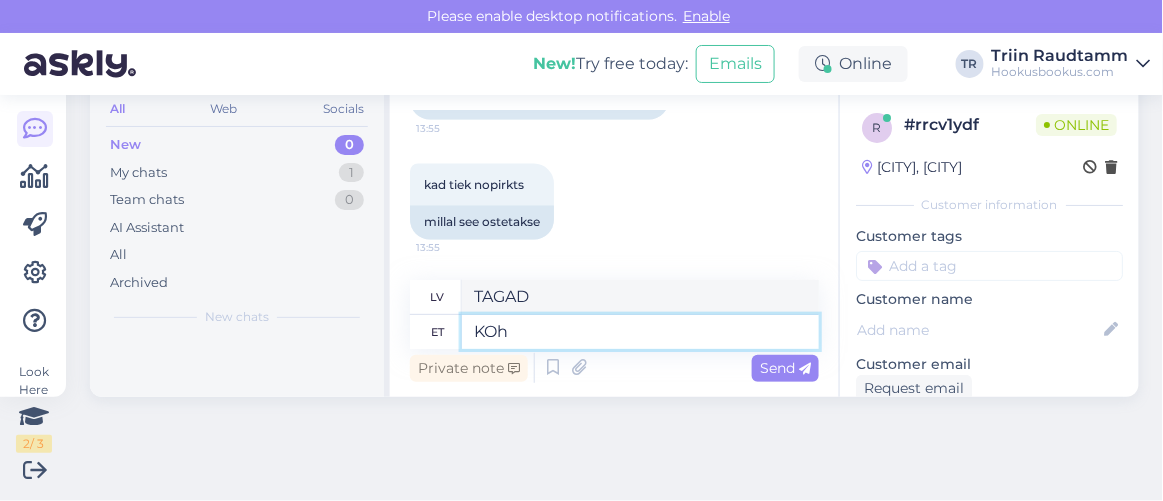 type on "KO" 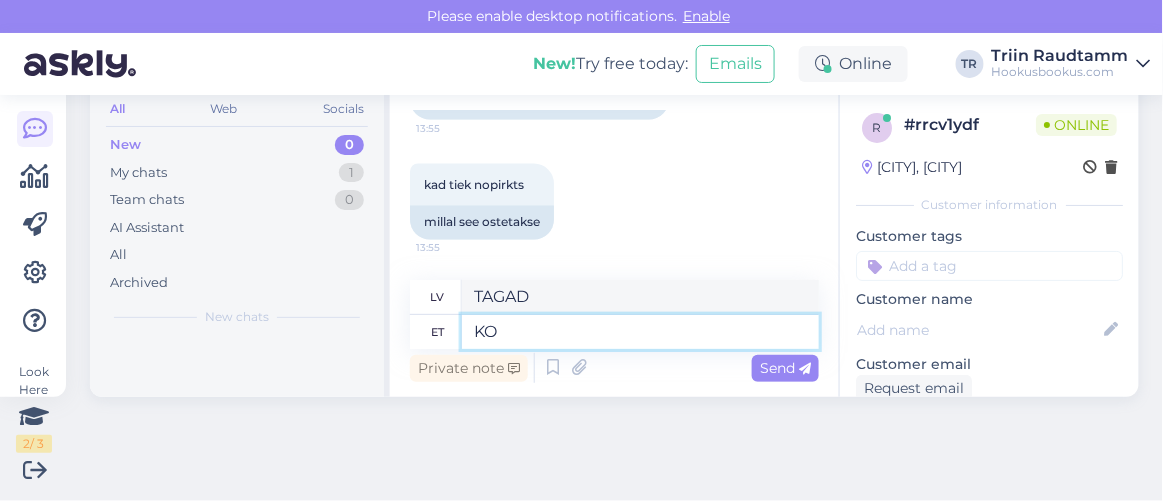 type on "KO" 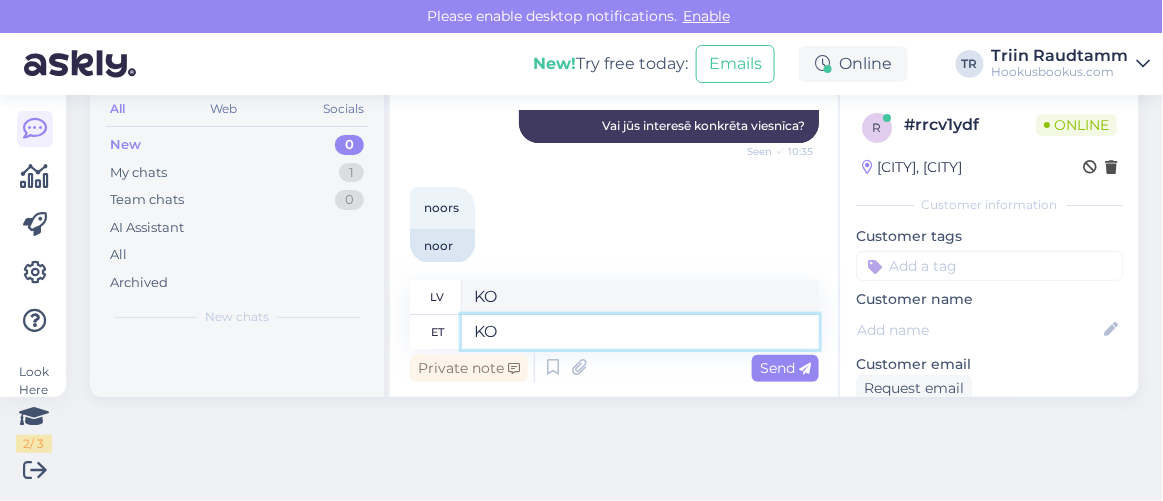scroll, scrollTop: 15604, scrollLeft: 0, axis: vertical 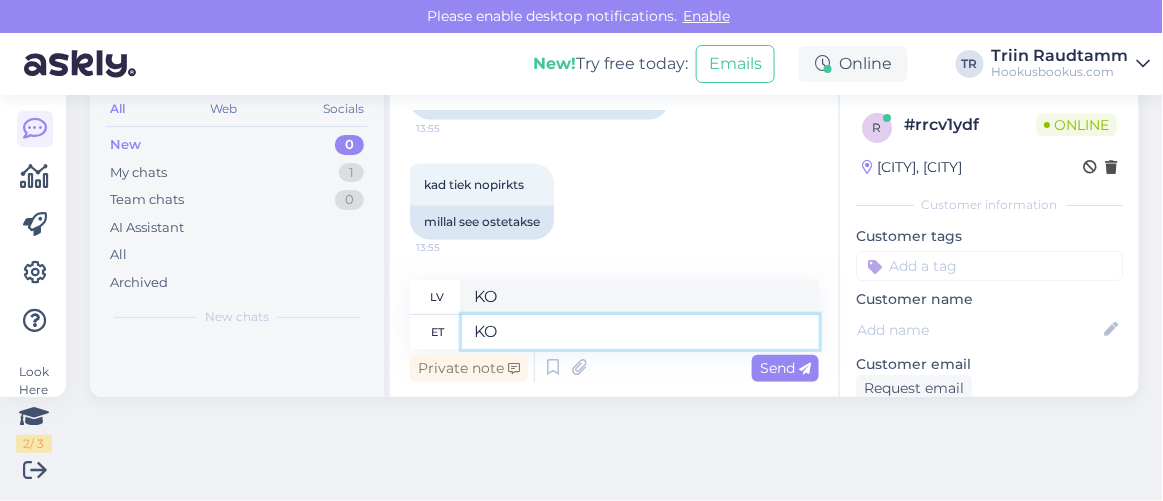 click on "KO" at bounding box center [640, 332] 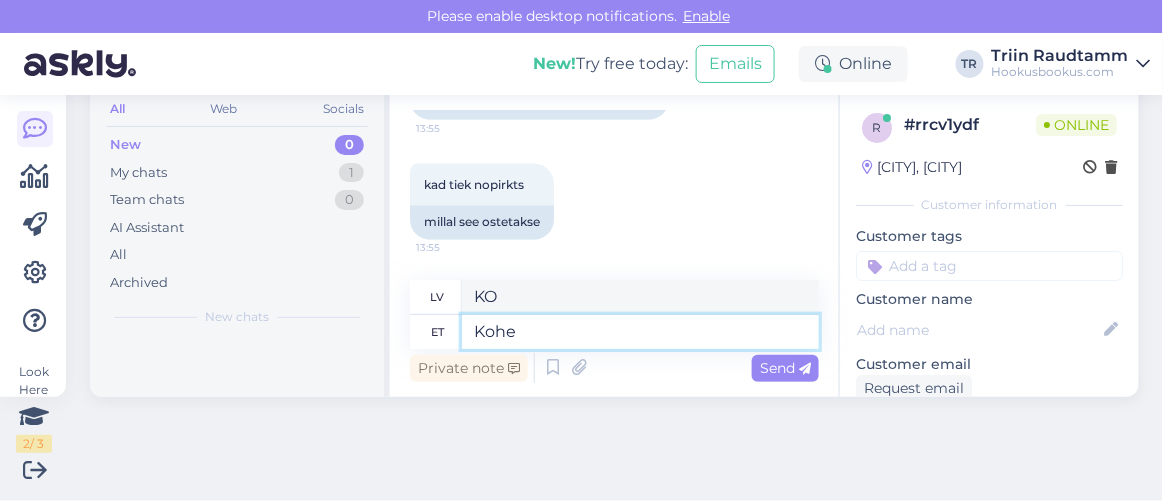 type on "Kohe k" 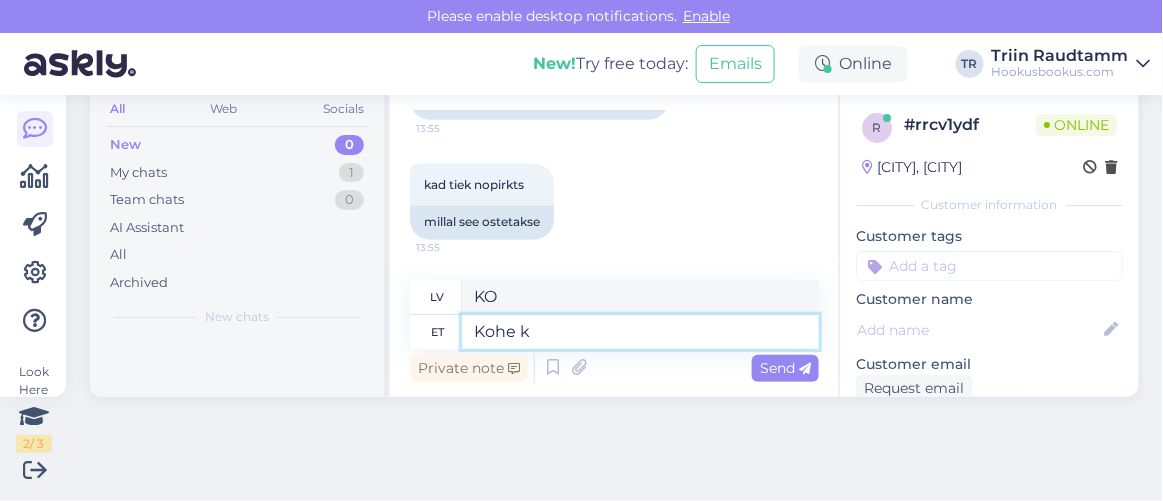 type on "Nekavējoties" 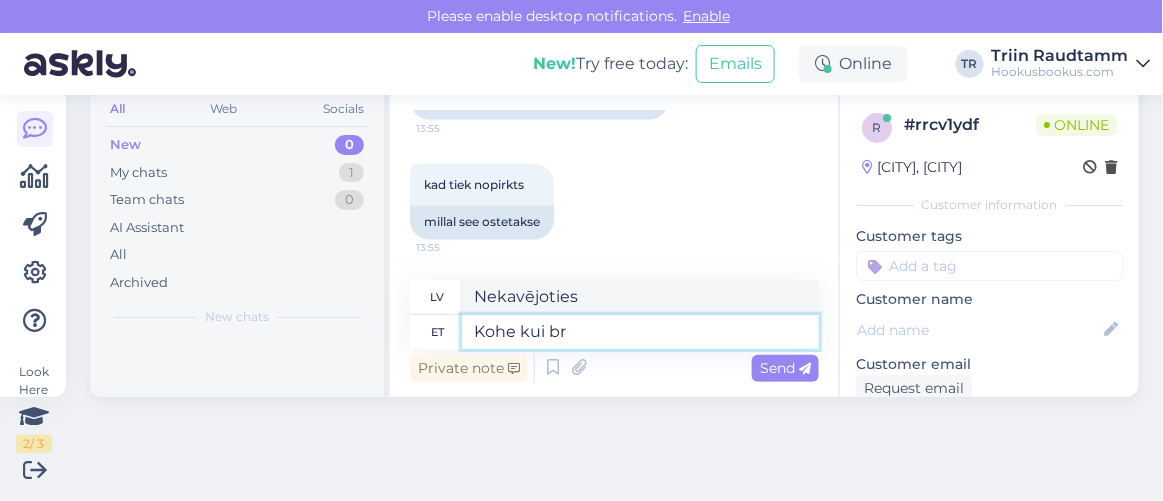 type on "Kohe kui bro" 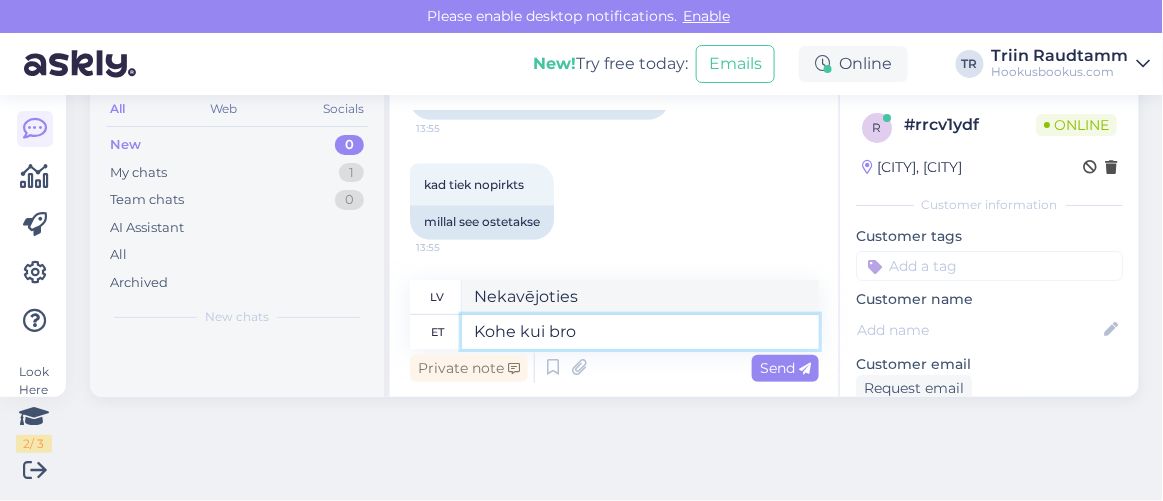 type on "Tiklīdz" 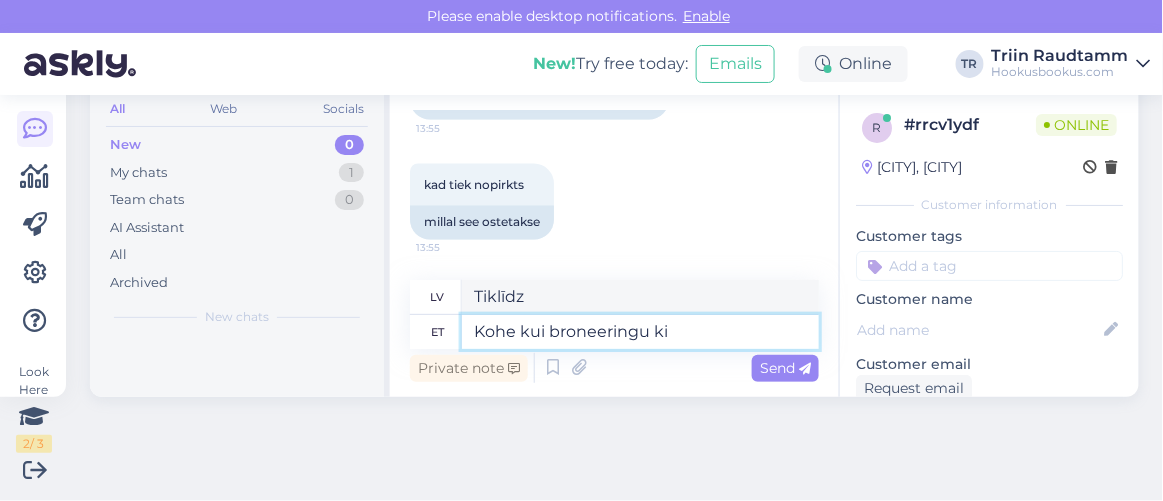 type on "Kohe kui broneeringu kin" 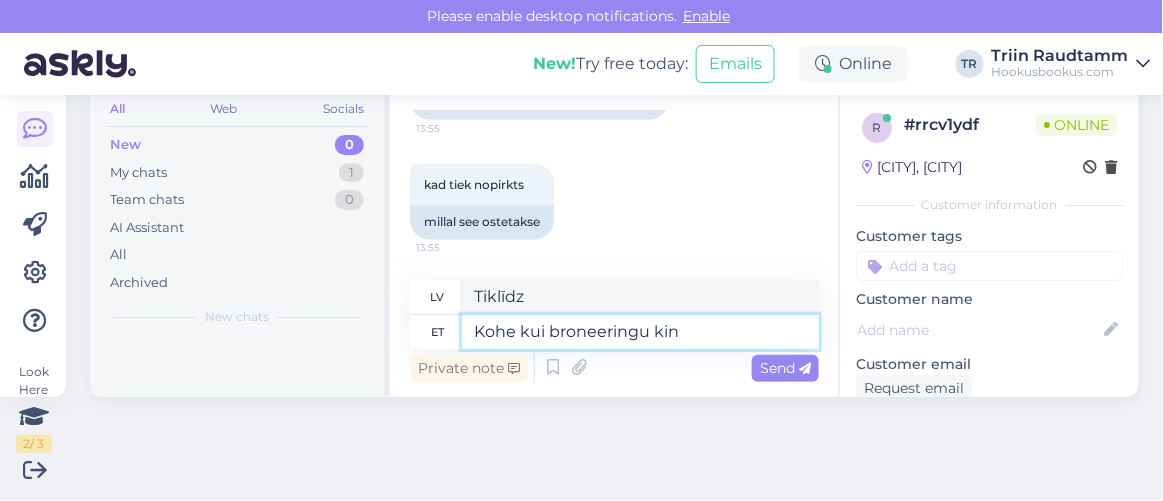 type on "Tiklīdz rezervācija" 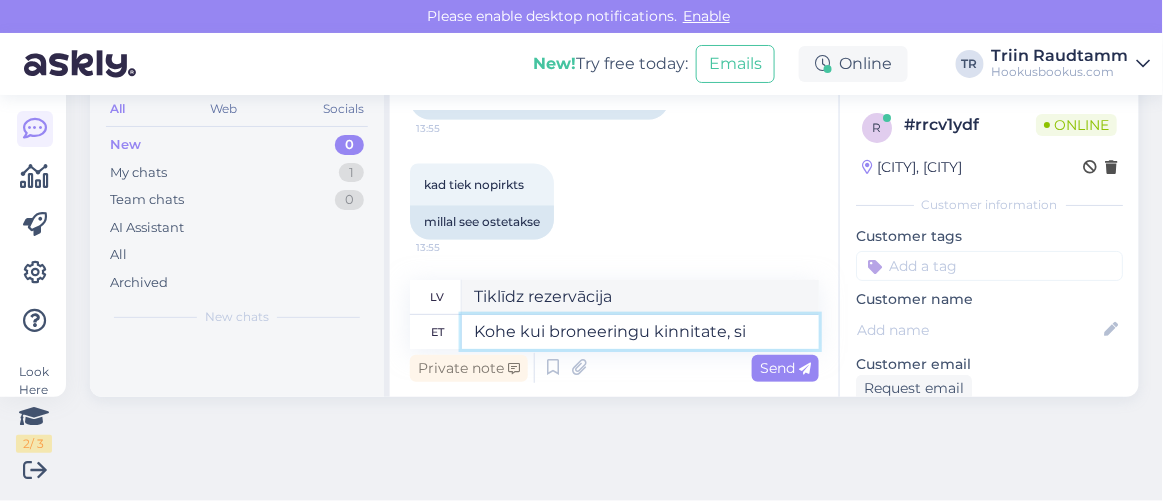 type on "Kohe kui broneeringu kinnitate, sii" 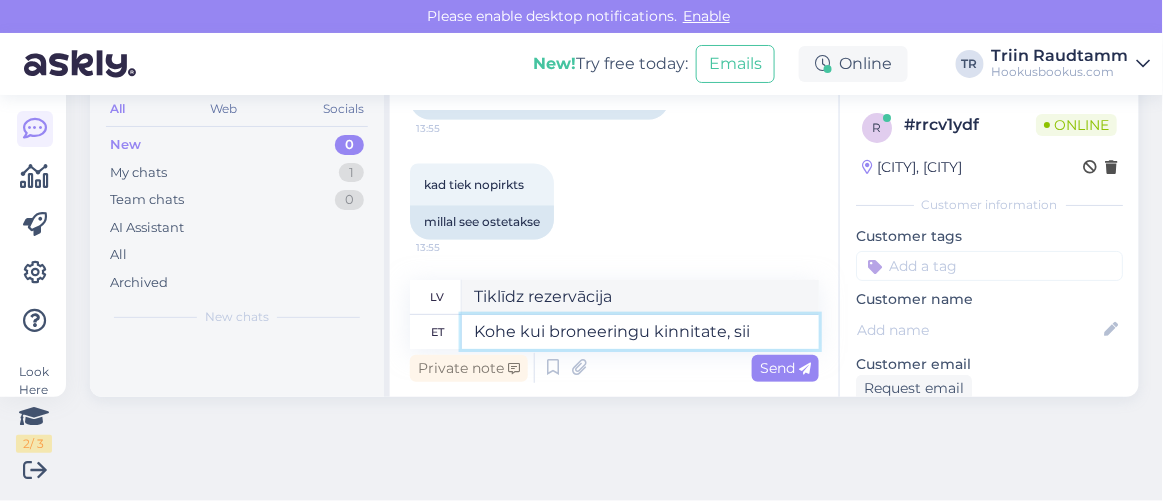 type on "Tiklīdz jūs apstiprināsiet savu rezervāciju," 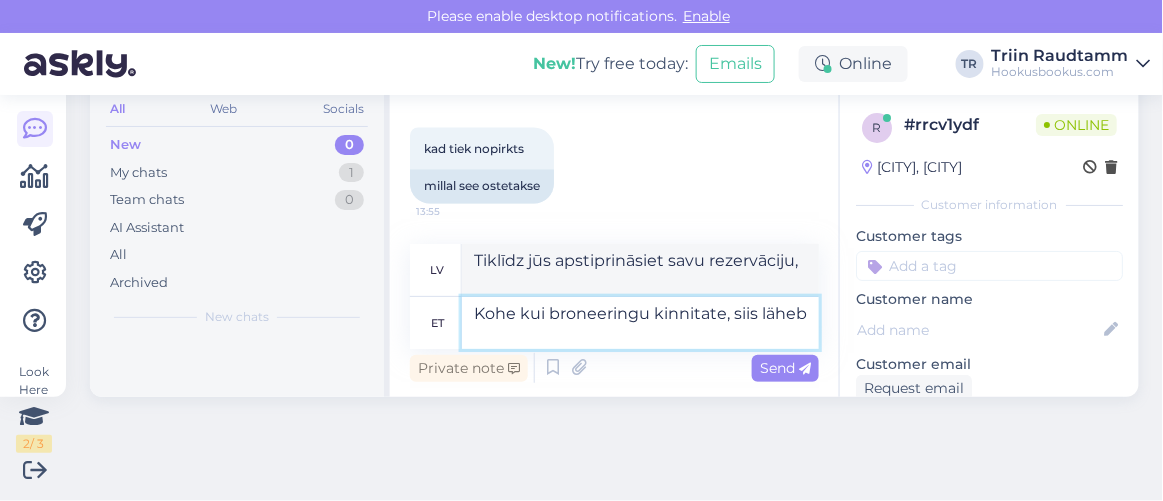 type on "Kohe kui broneeringu kinnitate, siis läheb b" 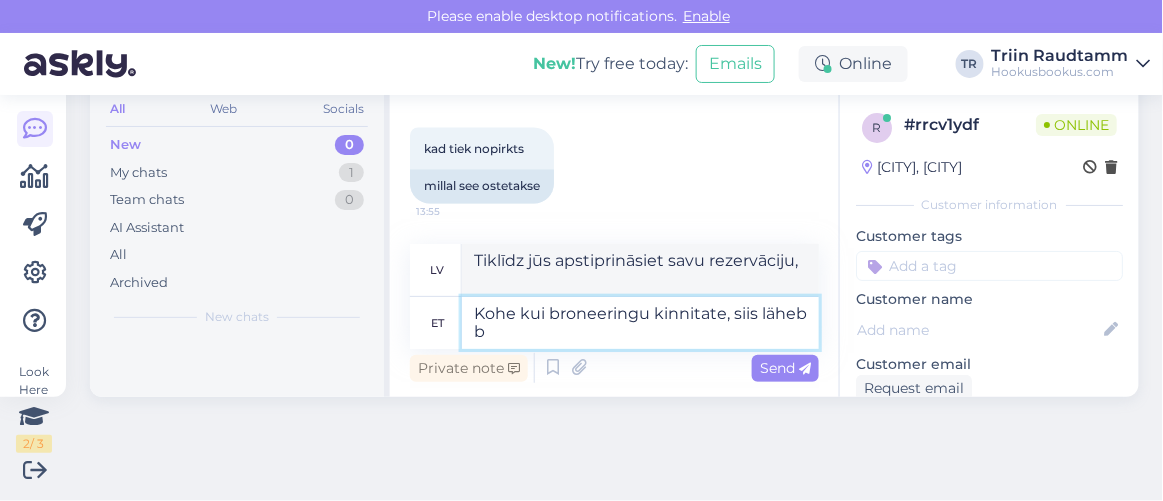 type on "Tiklīdz apstiprināsiet savu rezervāciju, tā notiks." 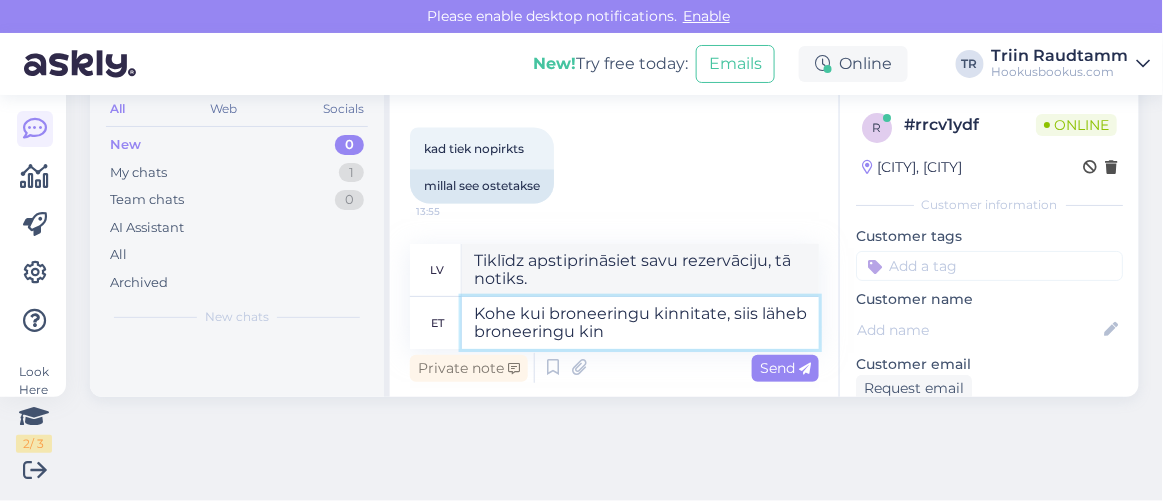 type on "Kohe kui broneeringu kinnitate, siis läheb broneeringu kinn" 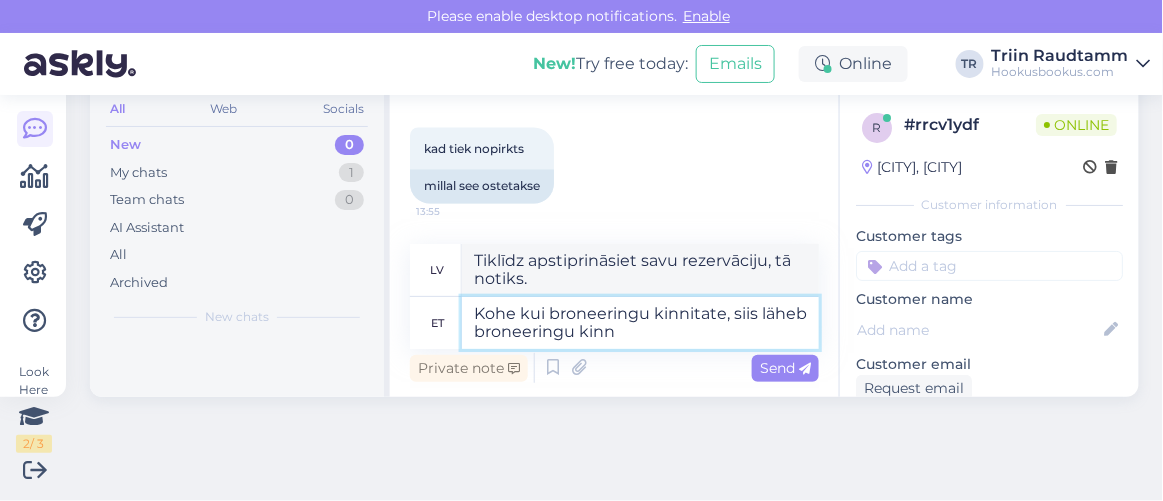 type on "Tiklīdz apstiprināsiet rezervāciju, tā tiks reģistrēta." 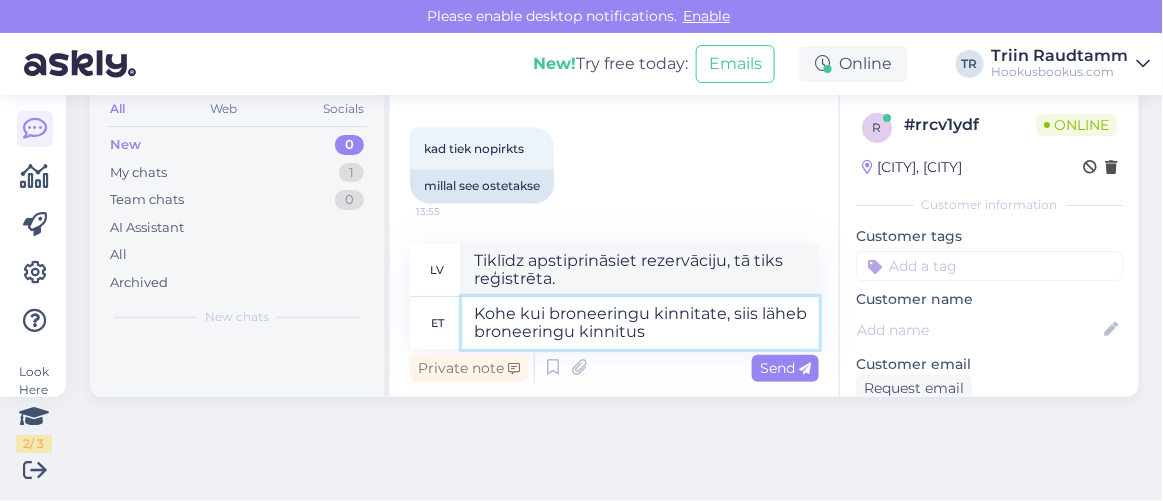 type on "Kohe kui broneeringu kinnitate, siis läheb broneeringu kinnitus o" 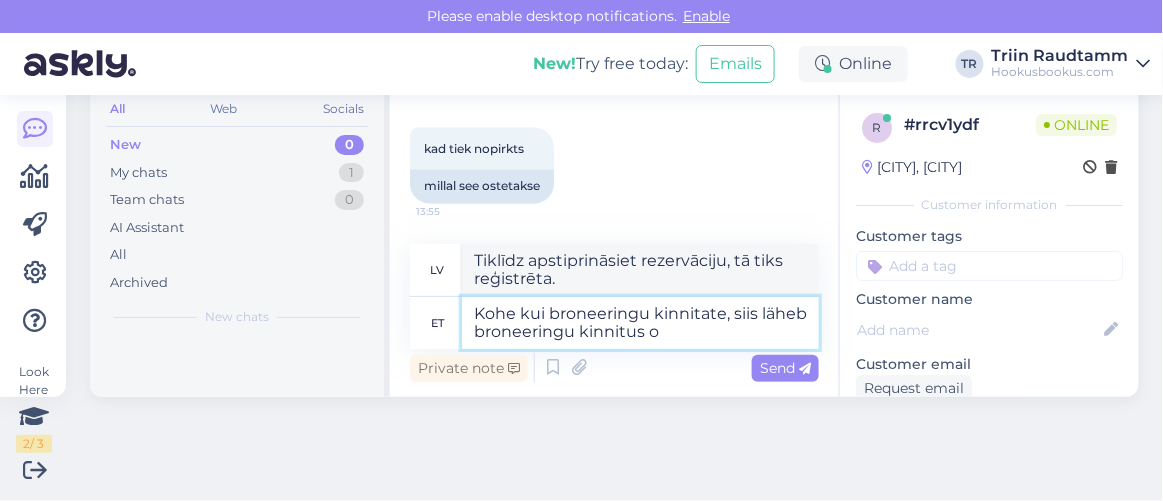 type on "Tiklīdz apstiprināsiet savu rezervāciju, rezervācijas apstiprinājums tiks nosūtīts uz" 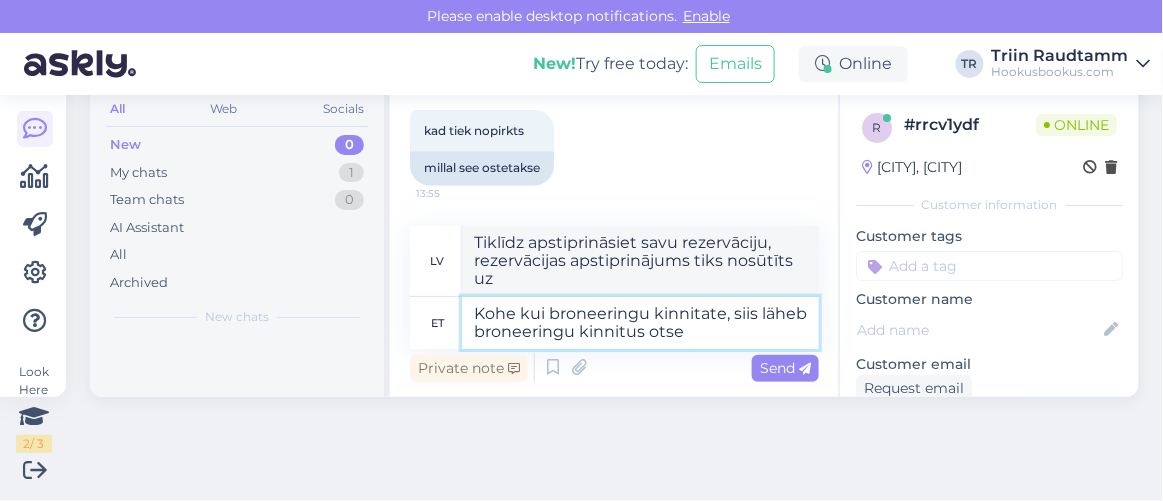 type on "Kohe kui broneeringu kinnitate, siis läheb broneeringu kinnitus otse h" 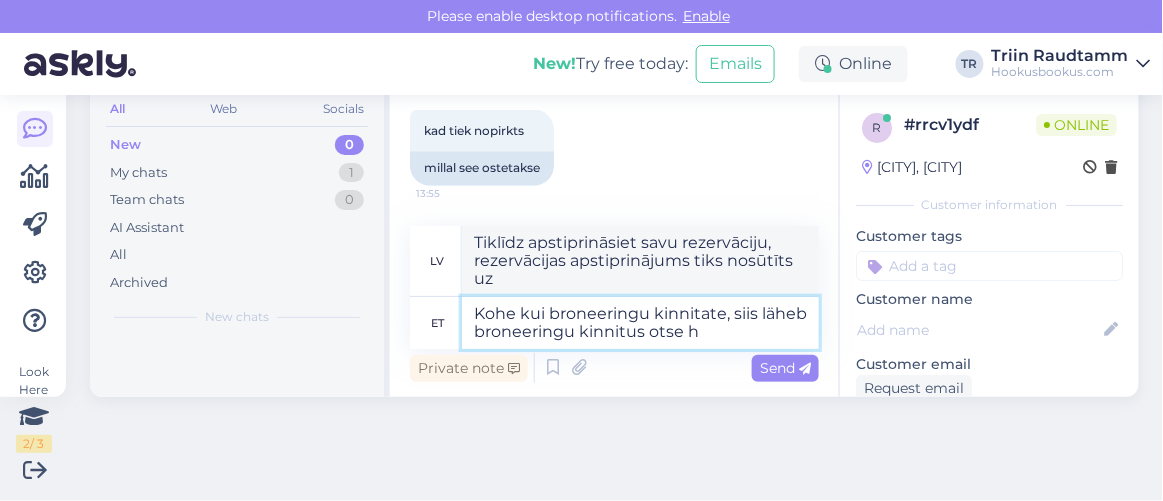 type on "Tiklīdz apstiprināsiet savu rezervāciju, rezervācijas apstiprinājums tiks nosūtīts tieši uz" 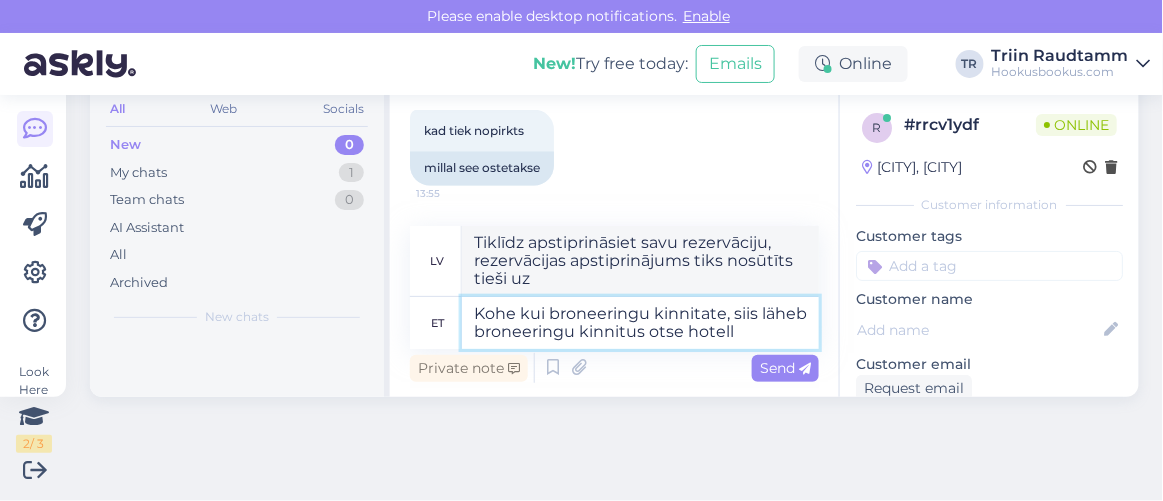 type on "Kohe kui broneeringu kinnitate, siis läheb broneeringu kinnitus otse hotelli" 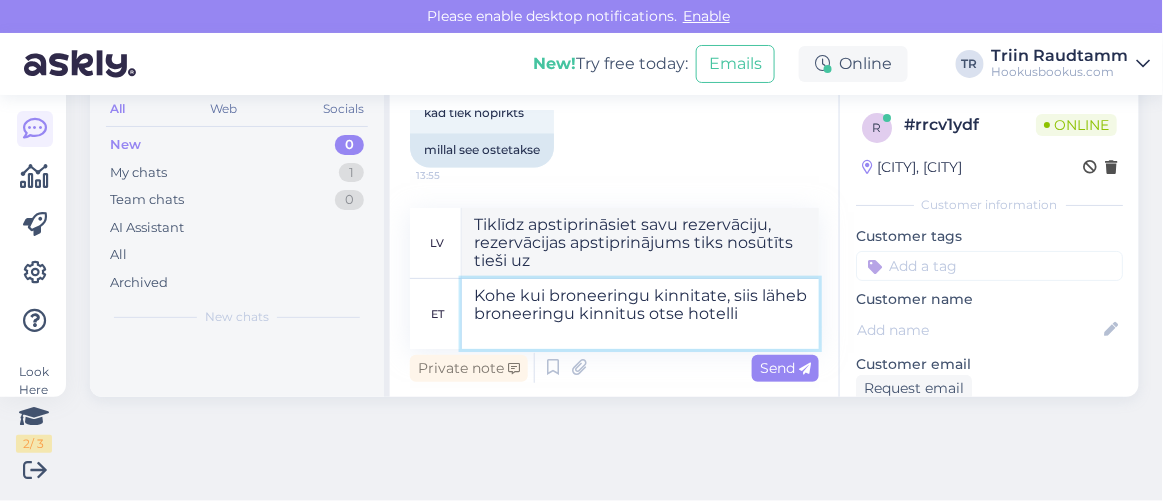 type on "Tiklīdz esat apstiprinājis rezervāciju, rezervācijas apstiprinājums nonāk tieši viesnīcā." 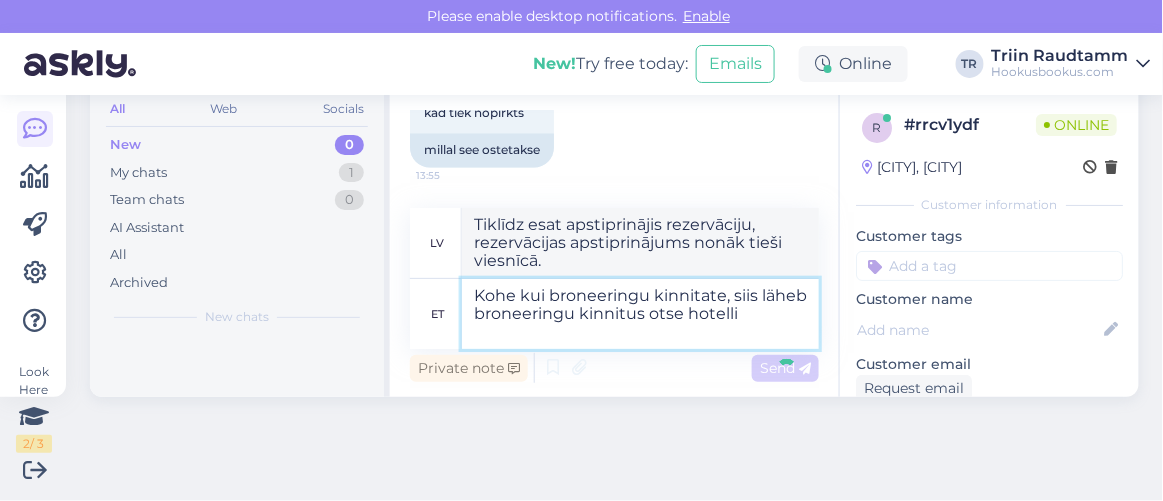 type 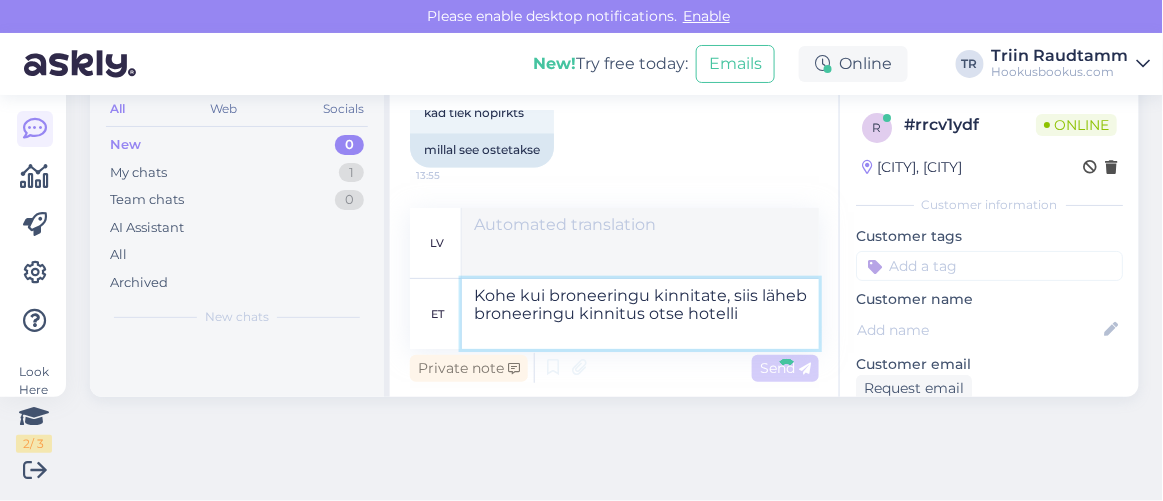 type 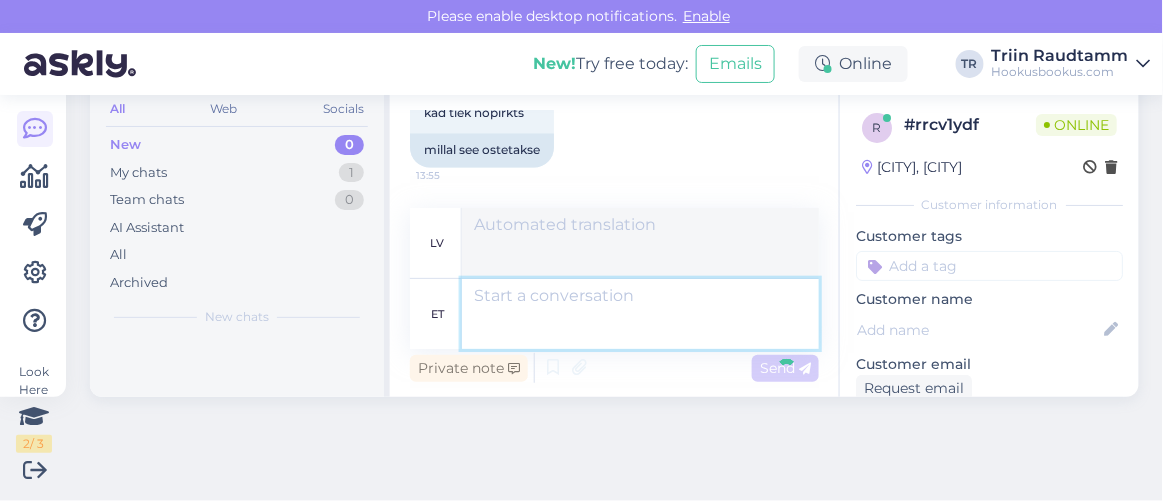 scroll, scrollTop: 15760, scrollLeft: 0, axis: vertical 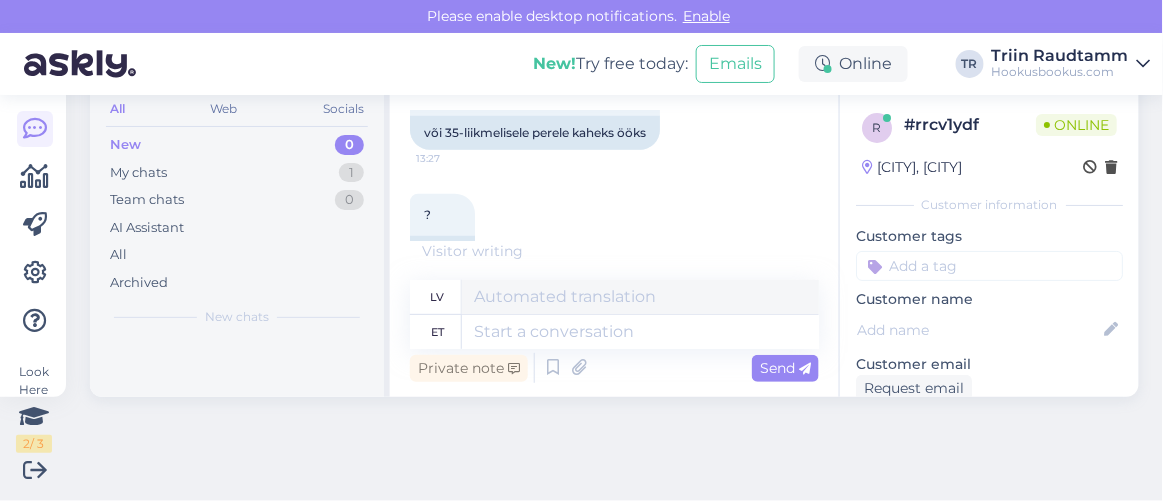 click on "Chat started Aug 1 2025 labdie! 10:46  Tere! Triin Raudtamm Tere Seen ✓ 10:46  Sveiki Cik maksa vel klat viens berns? 10:46  Kui palju maksab ühe lapse kaasa võtmine? Triin Raudtamm Kuidas saan abiks olla? Seen ✓ 10:46  Kā es varu palīdzēt? 89 gadi 10:46  89 aastat 8 gadi 10:46  8 aastat Triin Raudtamm Soovite minna Meresuu SPA & Hotelli kahe täiskasvanu ja ühe lapsega? Seen ✓ 10:46  Vai vēlaties doties uz Meresuu SPA & Hotel kopā ar diviem pieaugušajiem un vienu bērnu? ja 10:47  kui  vel vienu 10:47  veel üks viens ir bez maksas 10:47  üks on vaba otrrs  10:47  teine Triin Raudtamm Kui vana teine laps on? Seen ✓ 10:47  Cik vecs ir otrais bērns? 8 10:47  8 var gulet liela gulta kopā 10:48  saavad koos suures voodis magada Triin Raudtamm Kui olete puhkama minemas kahe täiskasvanu ja kahe lapsega, siis tuleks Teil broneerida perepakett ja majutuda peretoas. Seen ✓ 10:49  bet  ja negul atseviska gultā? 10:49  aga mis siis, kui sa ei maga eraldi voodis? Triin Raudtamm Seen ✓ 10:49  12" at bounding box center [614, 244] 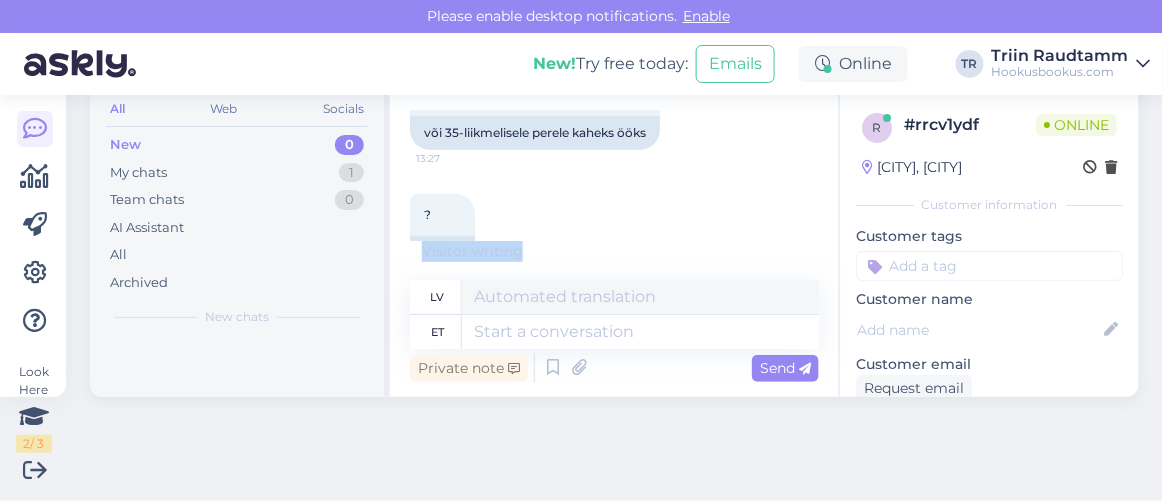 click on "Chat started Aug 1 2025 labdie! 10:46  Tere! Triin Raudtamm Tere Seen ✓ 10:46  Sveiki Cik maksa vel klat viens berns? 10:46  Kui palju maksab ühe lapse kaasa võtmine? Triin Raudtamm Kuidas saan abiks olla? Seen ✓ 10:46  Kā es varu palīdzēt? 89 gadi 10:46  89 aastat 8 gadi 10:46  8 aastat Triin Raudtamm Soovite minna Meresuu SPA & Hotelli kahe täiskasvanu ja ühe lapsega? Seen ✓ 10:46  Vai vēlaties doties uz Meresuu SPA & Hotel kopā ar diviem pieaugušajiem un vienu bērnu? ja 10:47  kui  vel vienu 10:47  veel üks viens ir bez maksas 10:47  üks on vaba otrrs  10:47  teine Triin Raudtamm Kui vana teine laps on? Seen ✓ 10:47  Cik vecs ir otrais bērns? 8 10:47  8 var gulet liela gulta kopā 10:48  saavad koos suures voodis magada Triin Raudtamm Kui olete puhkama minemas kahe täiskasvanu ja kahe lapsega, siis tuleks Teil broneerida perepakett ja majutuda peretoas. Seen ✓ 10:49  bet  ja negul atseviska gultā? 10:49  aga mis siis, kui sa ei maga eraldi voodis? Triin Raudtamm Seen ✓ 10:49  12" at bounding box center (614, 244) 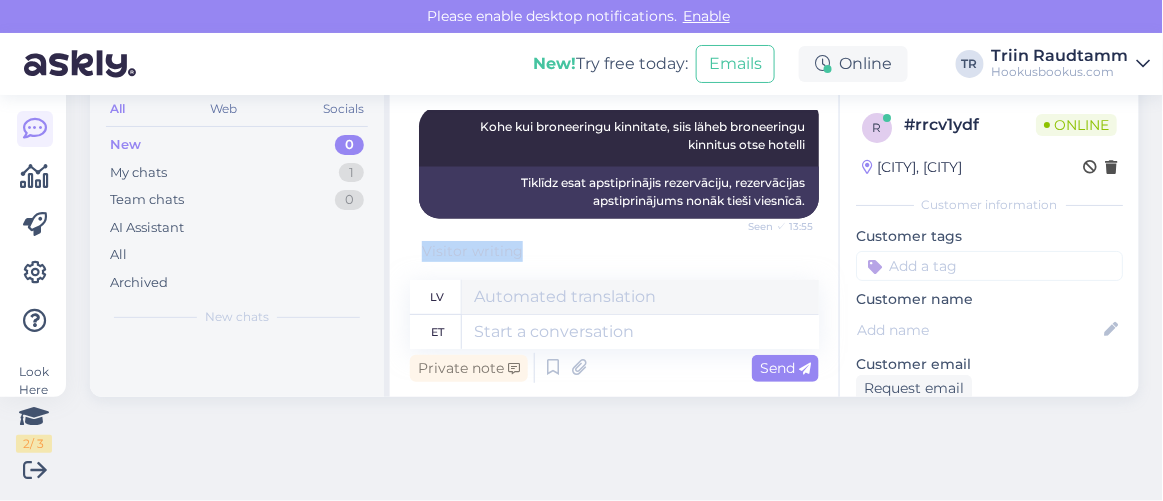 scroll, scrollTop: 15781, scrollLeft: 0, axis: vertical 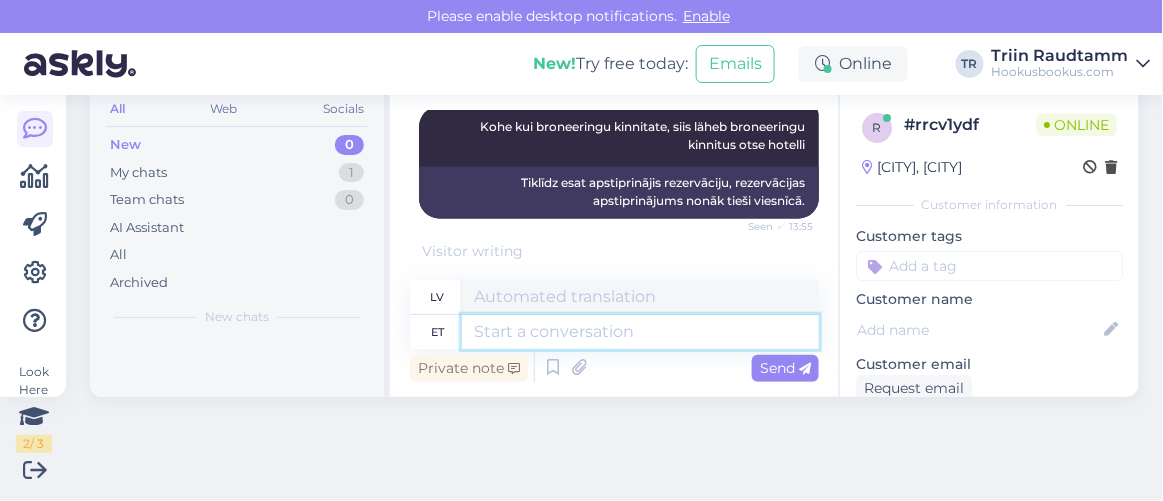 click at bounding box center (640, 332) 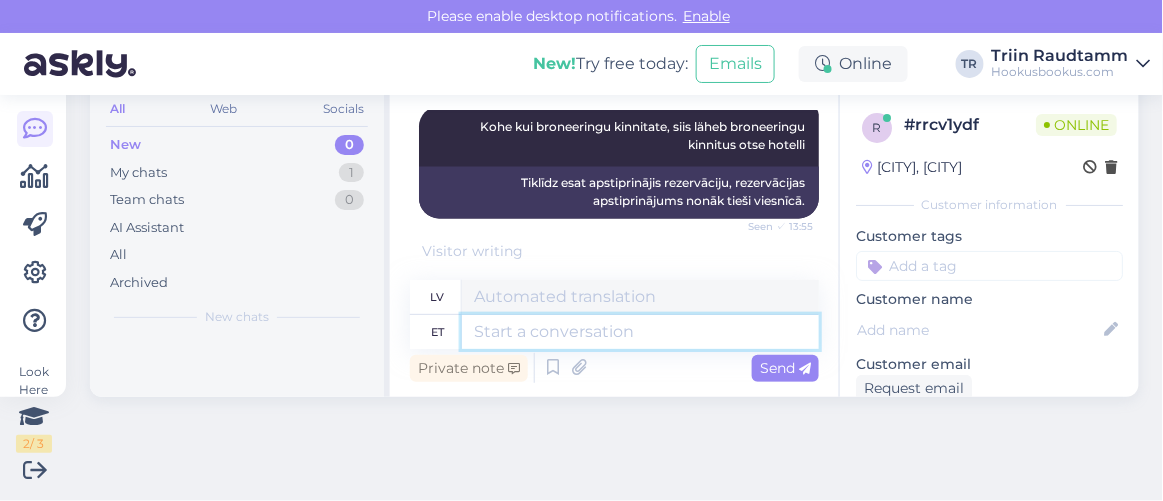scroll, scrollTop: 15760, scrollLeft: 0, axis: vertical 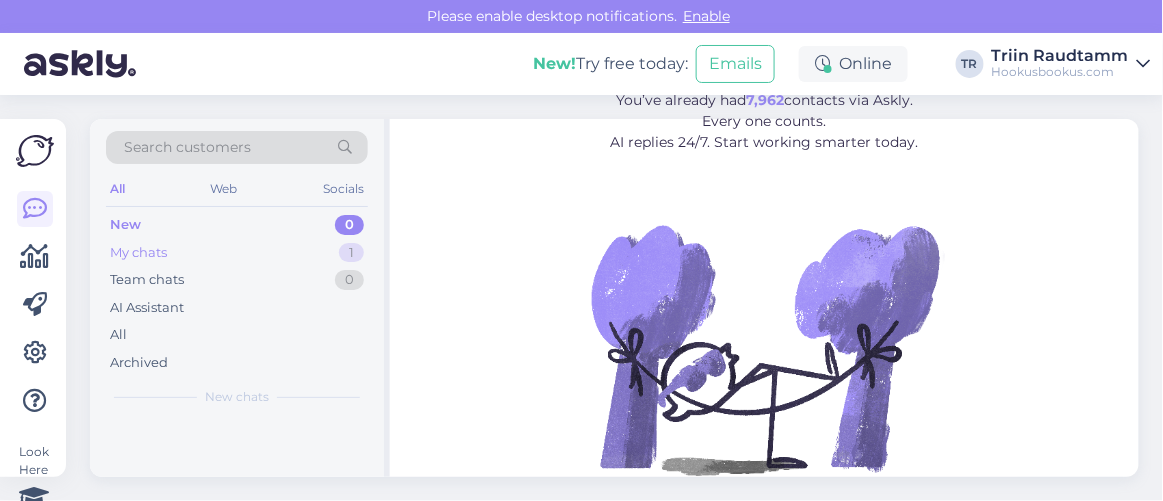 click on "My chats 1" at bounding box center [237, 253] 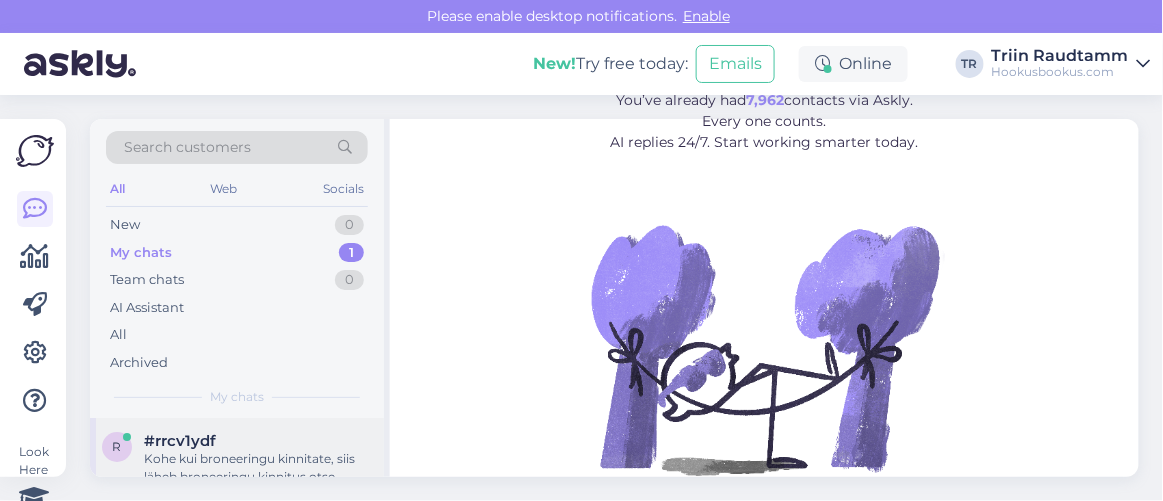 click on "Kohe kui broneeringu kinnitate, siis läheb broneeringu kinnitus otse hotelli" at bounding box center (258, 468) 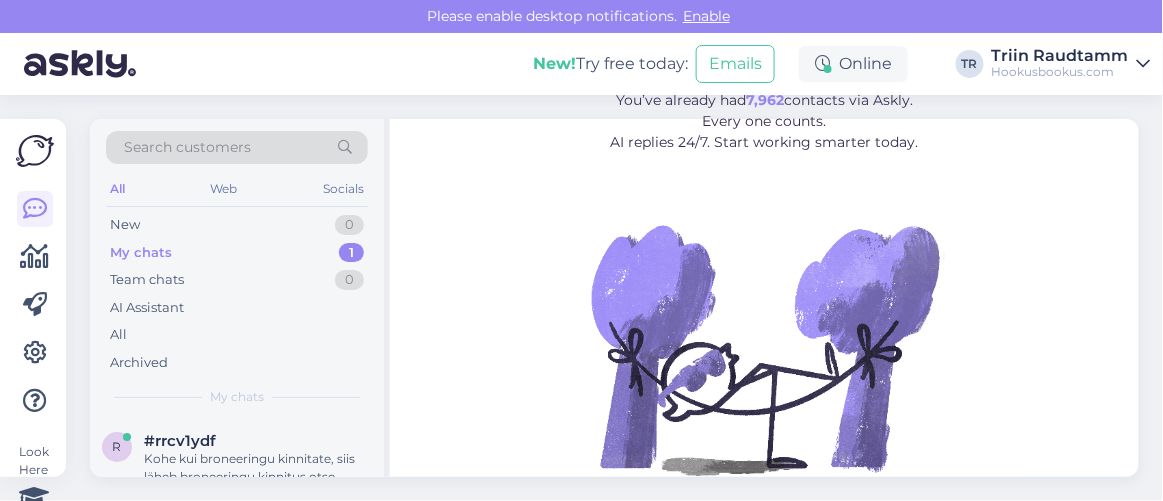 scroll, scrollTop: 80, scrollLeft: 0, axis: vertical 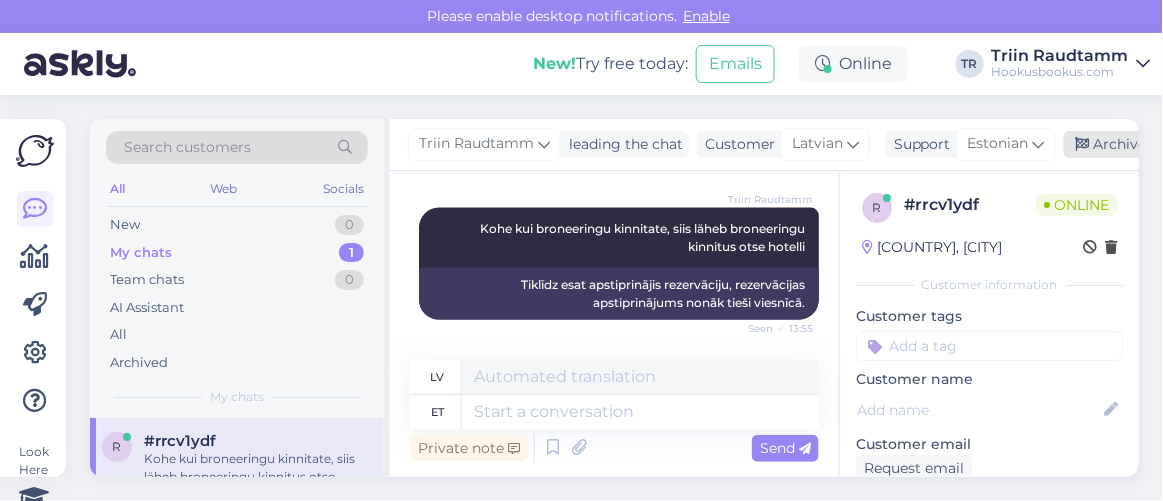 click on "Archive chat" at bounding box center (1127, 144) 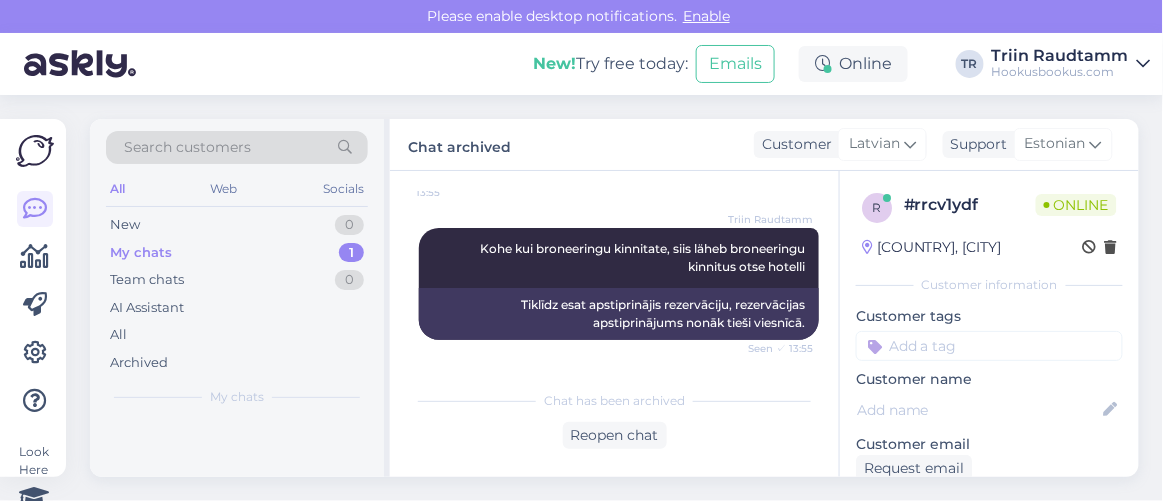 scroll, scrollTop: 15500, scrollLeft: 0, axis: vertical 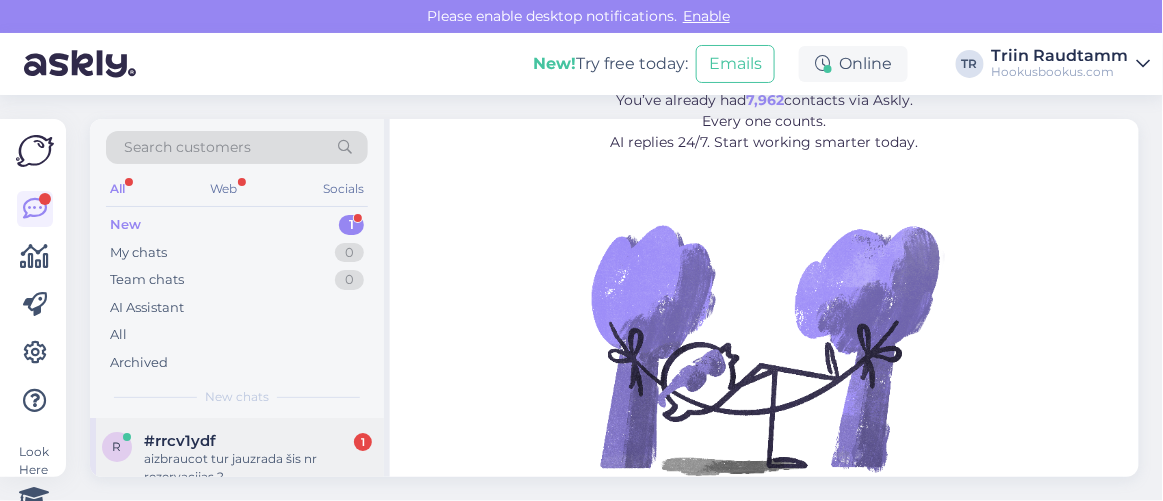 click on "aizbraucot tur jauzrada šis nr rezervacijas ?" at bounding box center (258, 468) 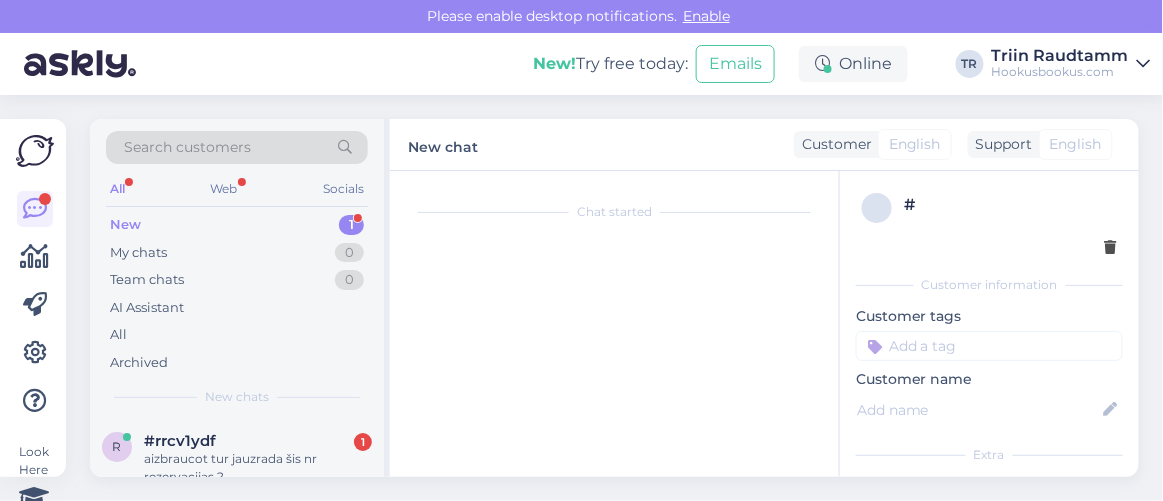 scroll, scrollTop: 80, scrollLeft: 0, axis: vertical 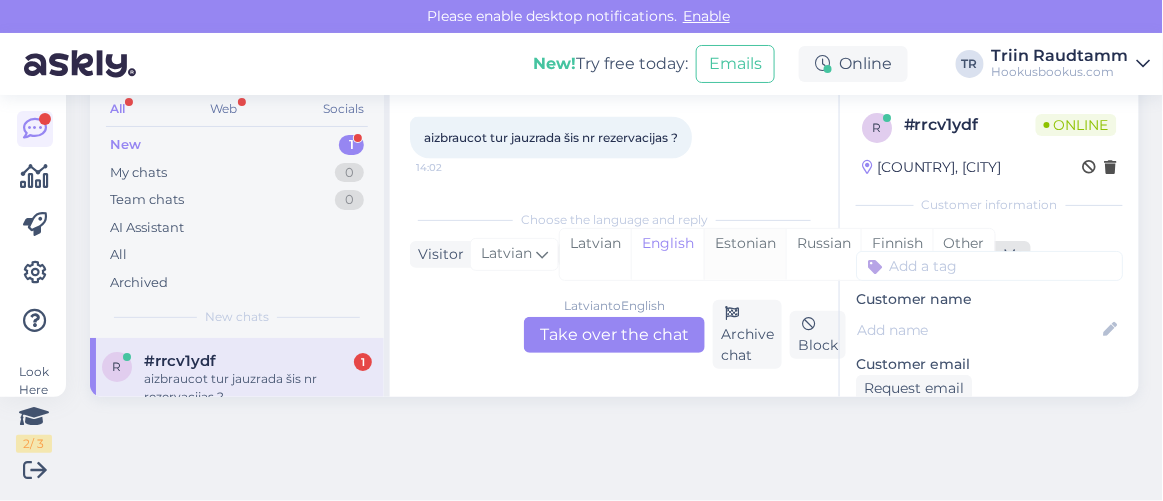 click on "Estonian" at bounding box center [745, 254] 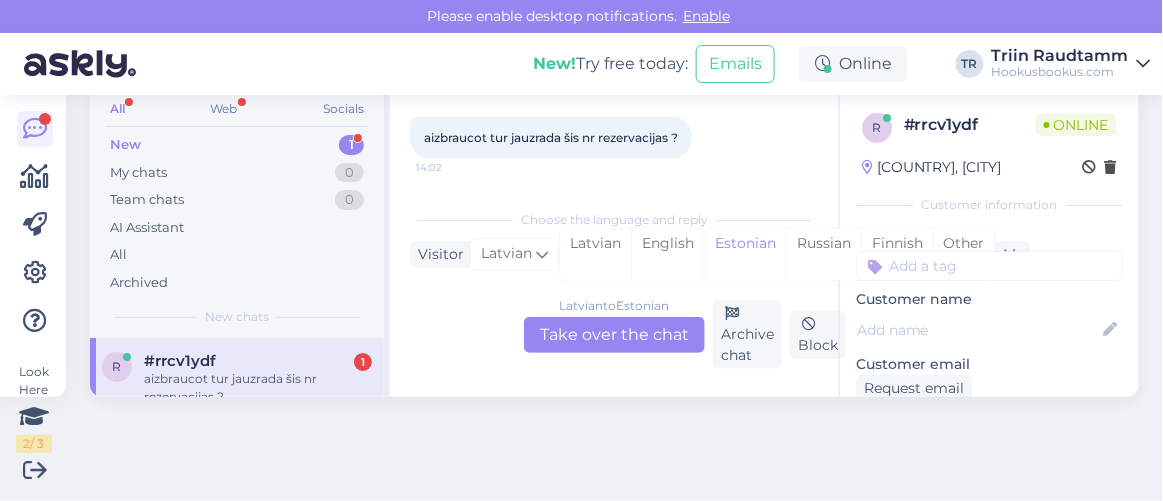 click on "Latvian  to  Estonian Take over the chat" at bounding box center (614, 335) 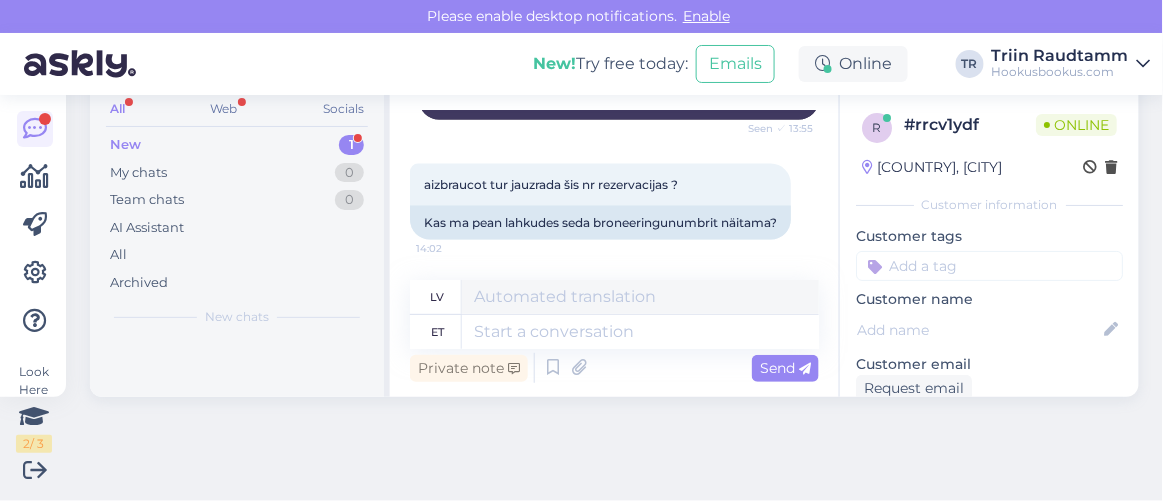 scroll, scrollTop: 15538, scrollLeft: 0, axis: vertical 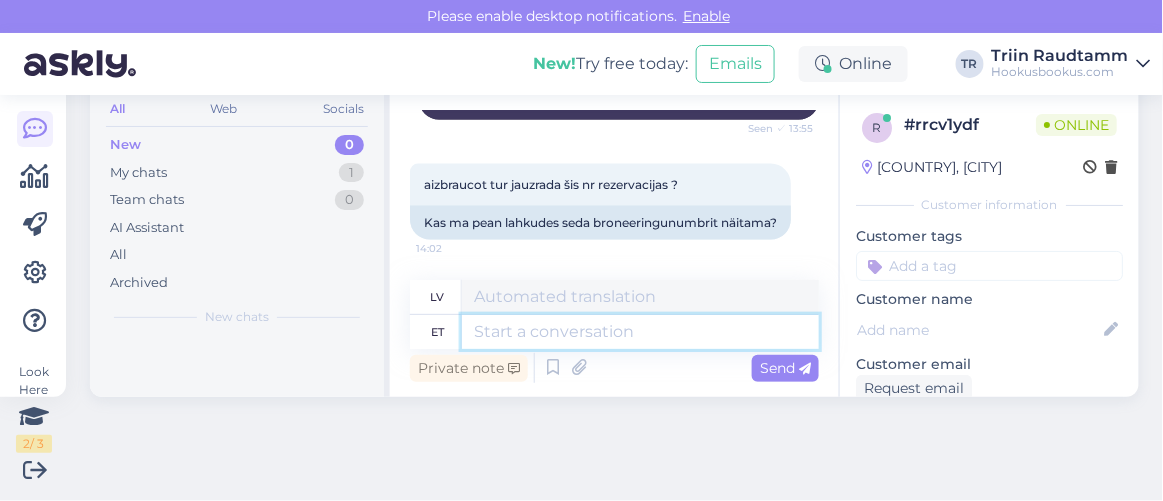 click at bounding box center [640, 332] 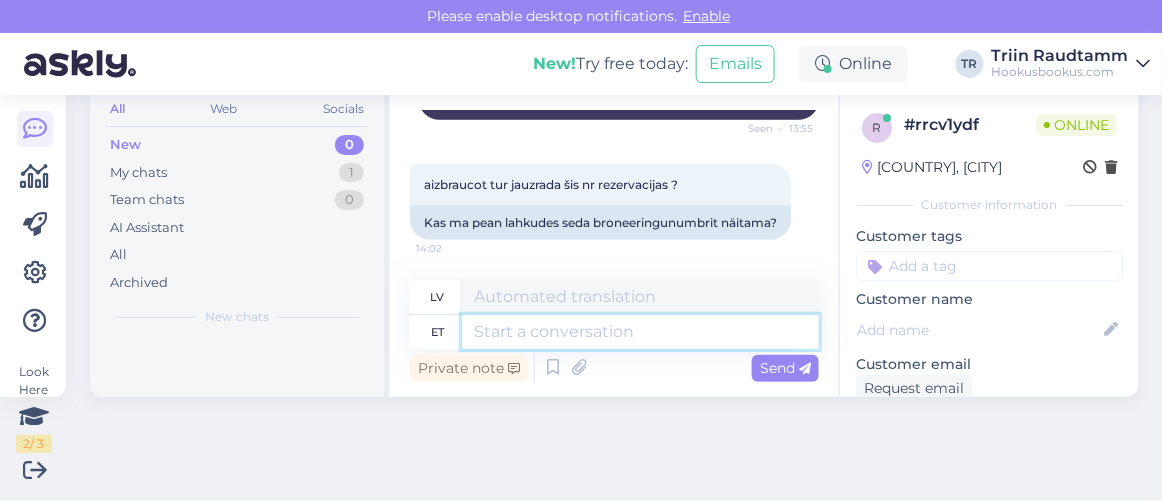click at bounding box center (640, 332) 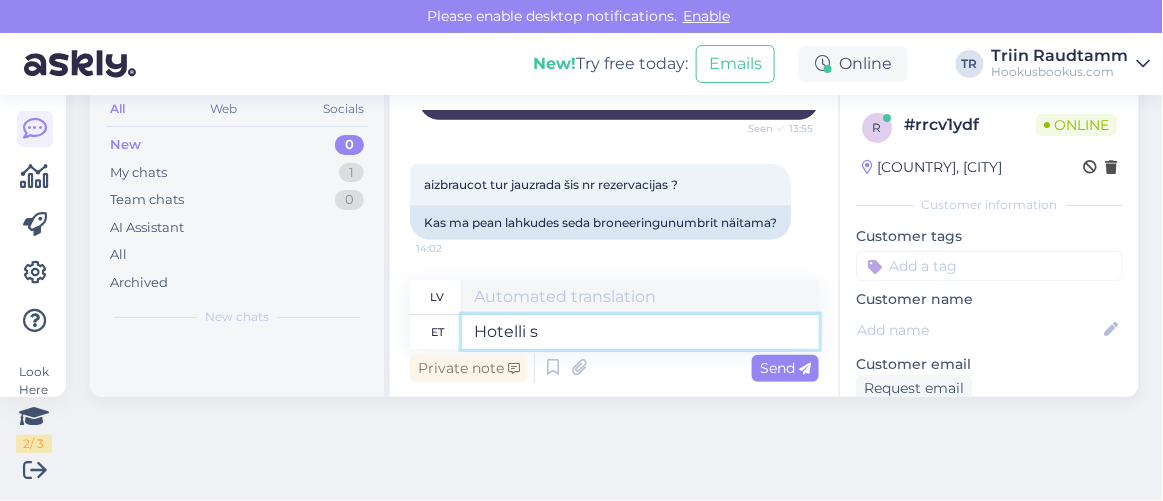 type on "Hotelli sa" 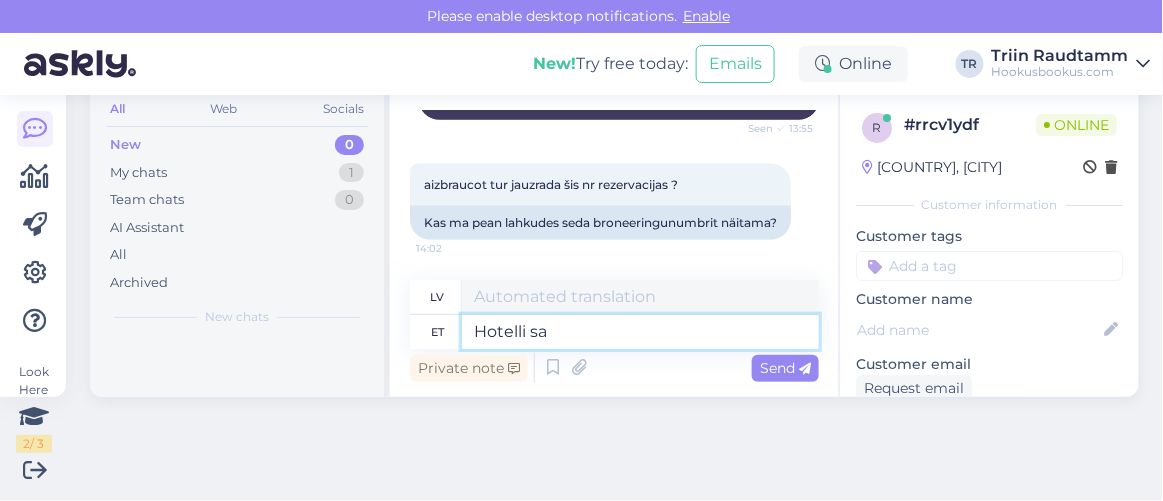 type on "Viesnīca" 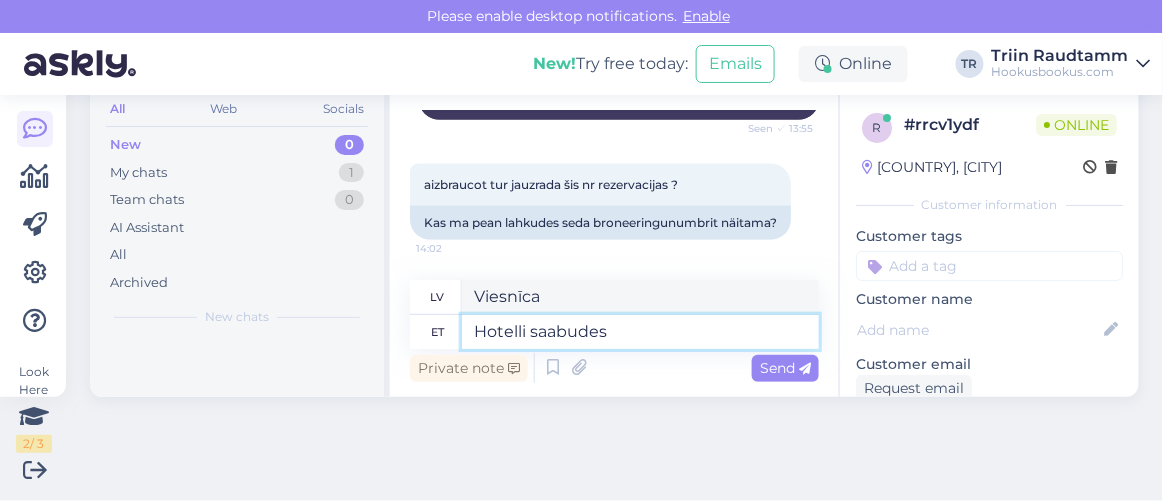 type on "Hotelli saabudes" 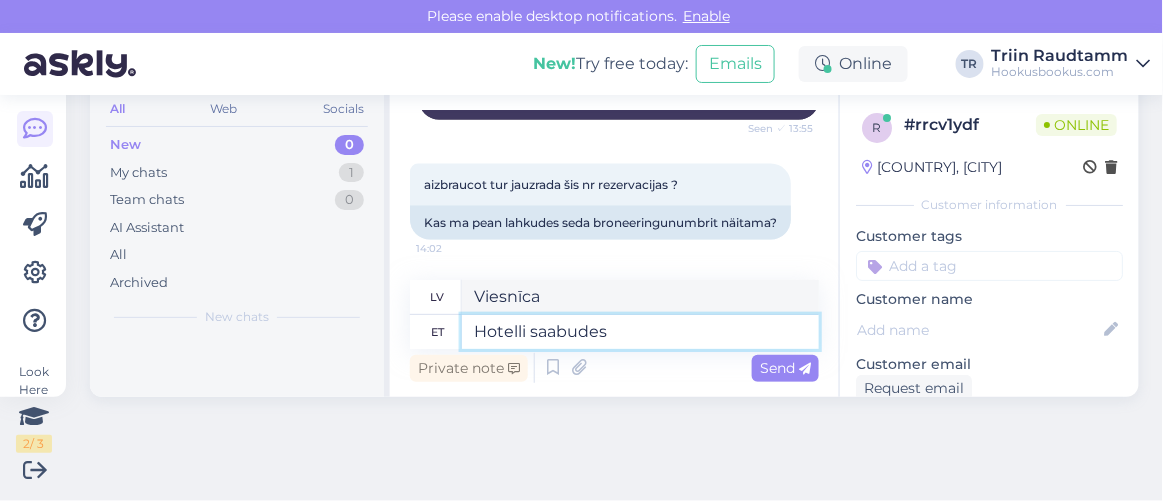 type on "Ierodoties viesnīcā" 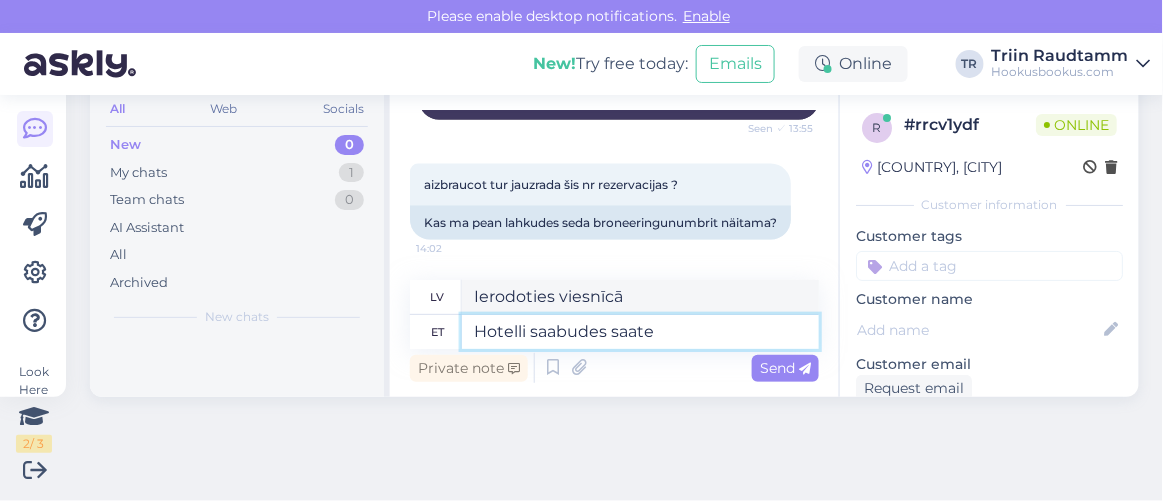 type on "Hotelli saabudes saate" 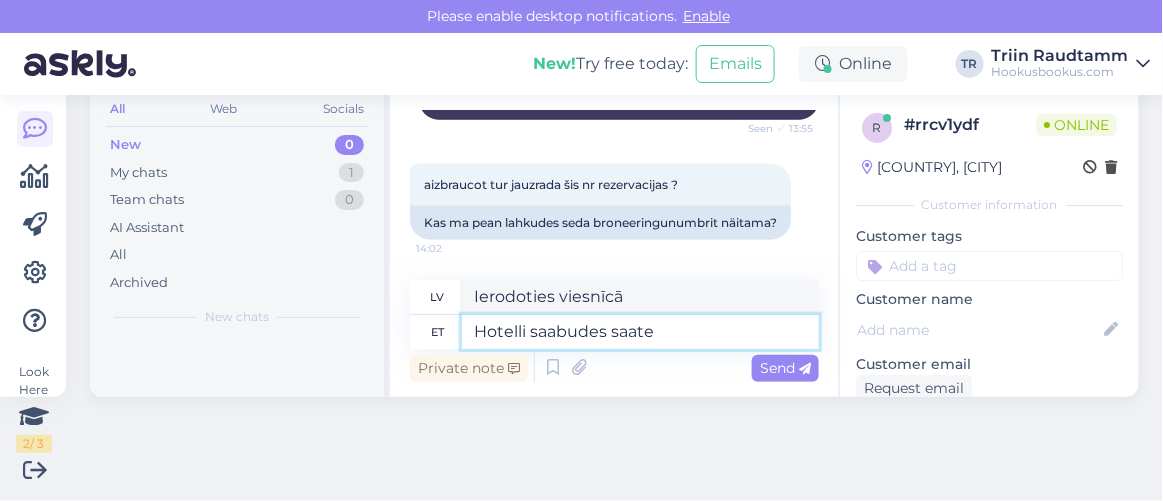 type on "Ierodoties viesnīcā, jūs" 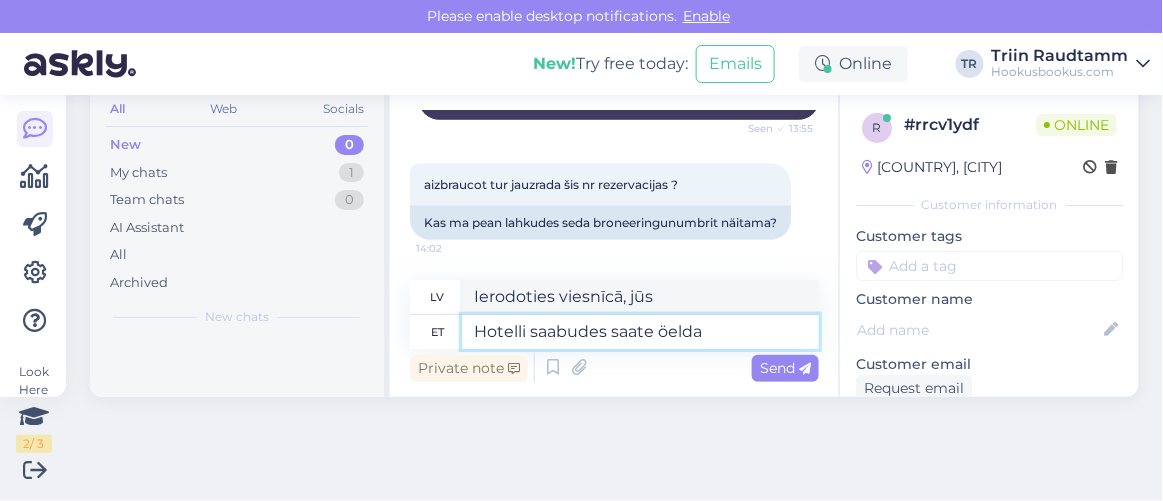 type on "Hotelli saabudes saate öelda" 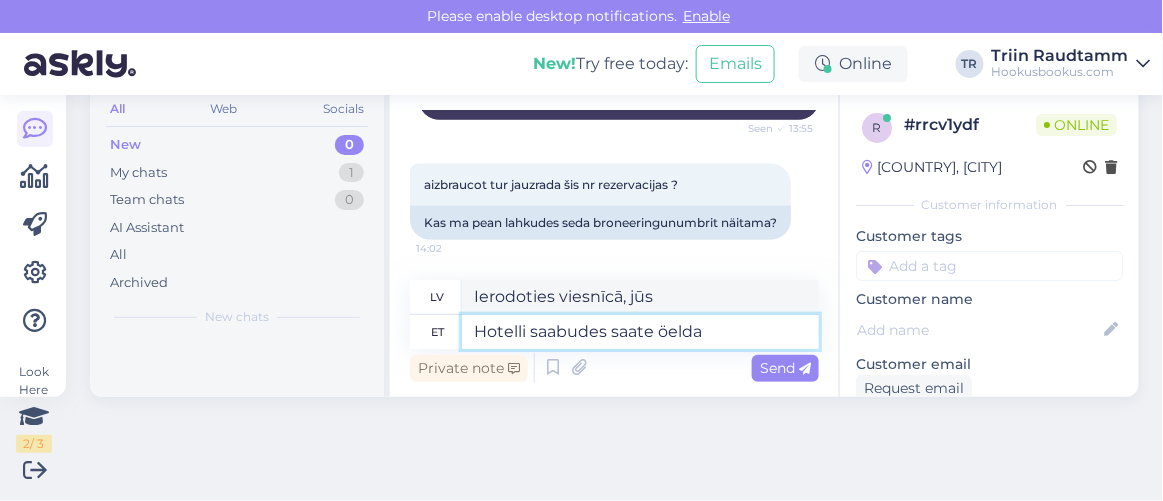 type on "Ierodoties viesnīcā, varat teikt" 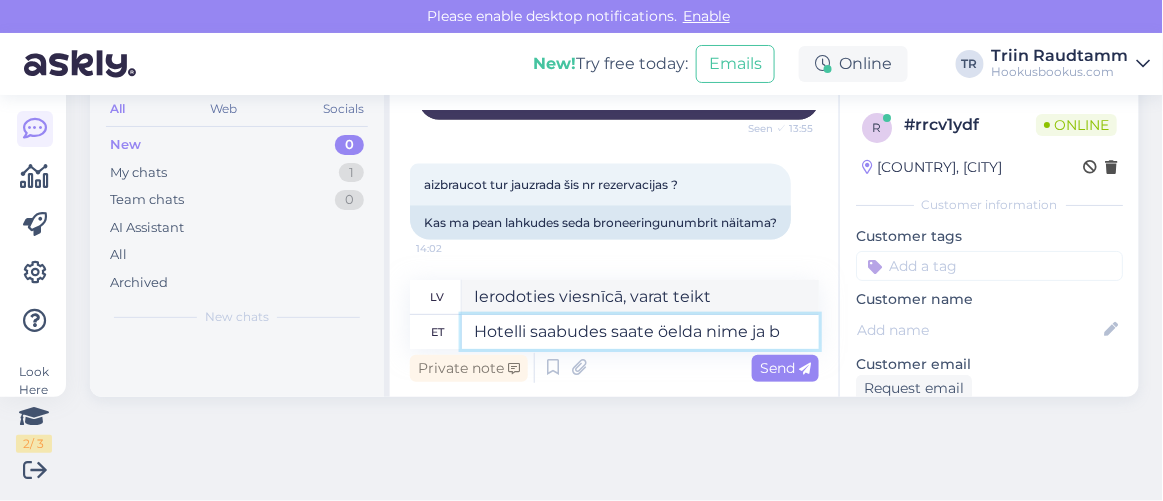 type on "Hotelli saabudes saate öelda nime ja br" 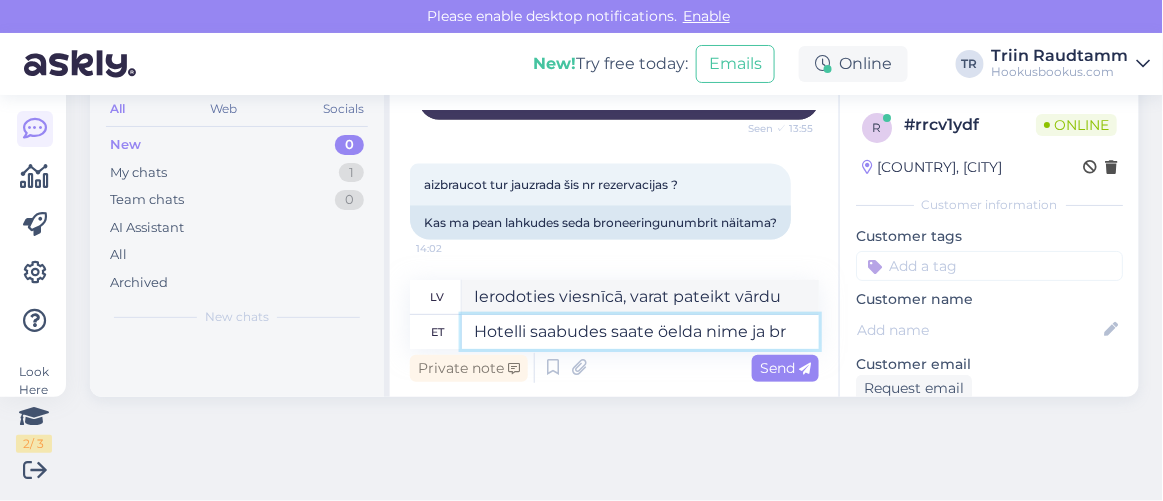 type on "Ierodoties viesnīcā, varat pateikt savu vārdu un" 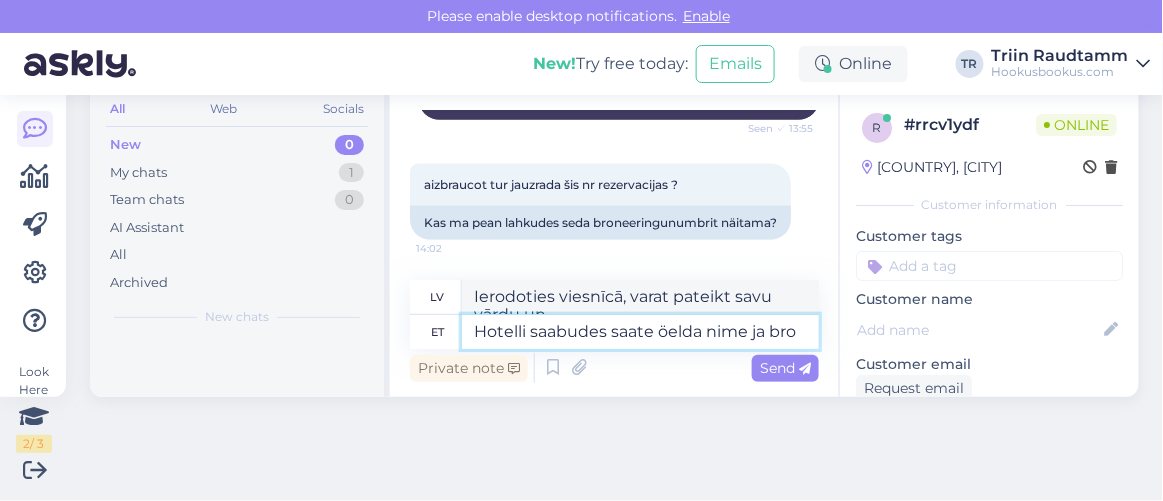 scroll, scrollTop: 15552, scrollLeft: 0, axis: vertical 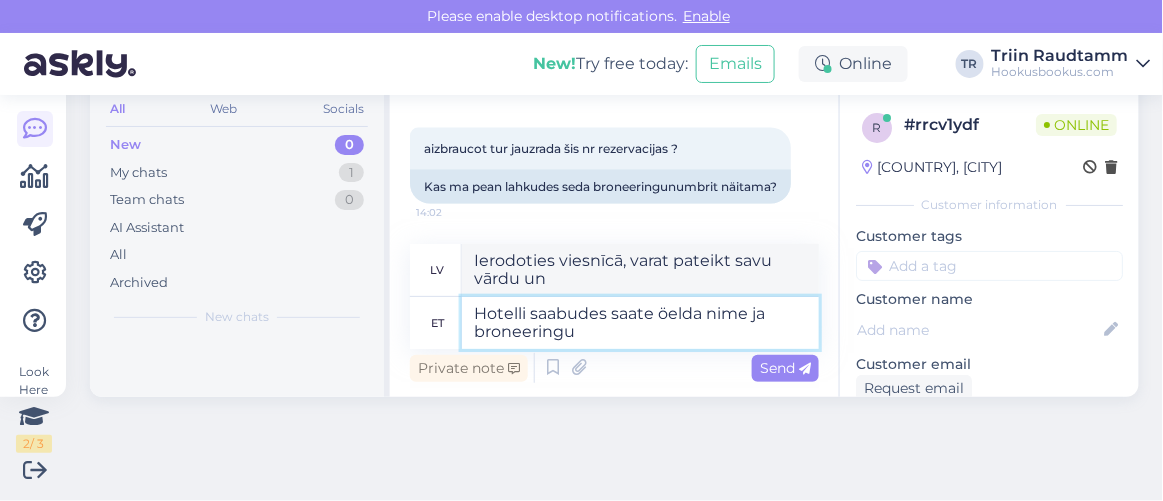 type on "Hotelli saabudes saate öelda nime ja broneeringu" 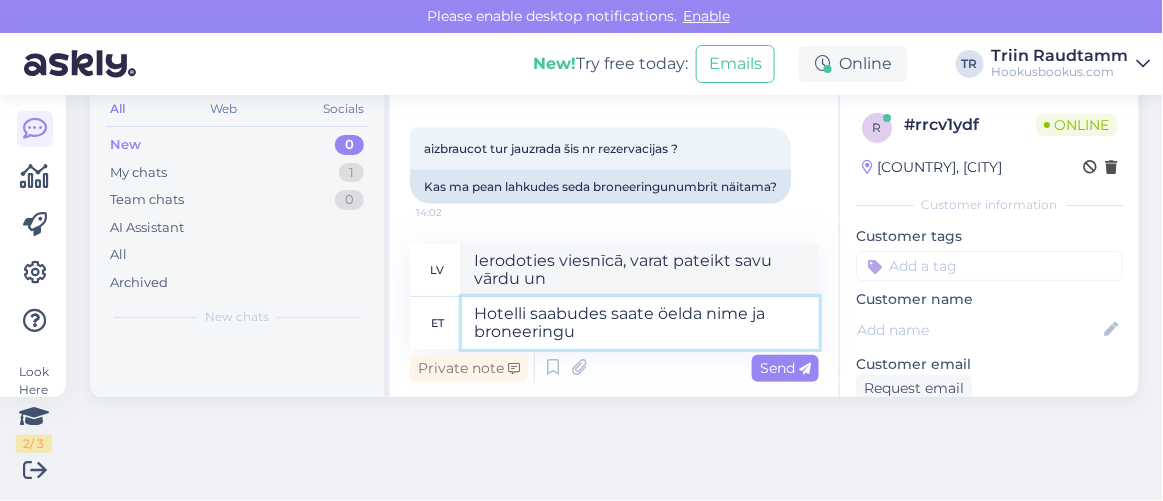 type on "Ierodoties viesnīcā, varat norādīt savu vārdu un rezervāciju." 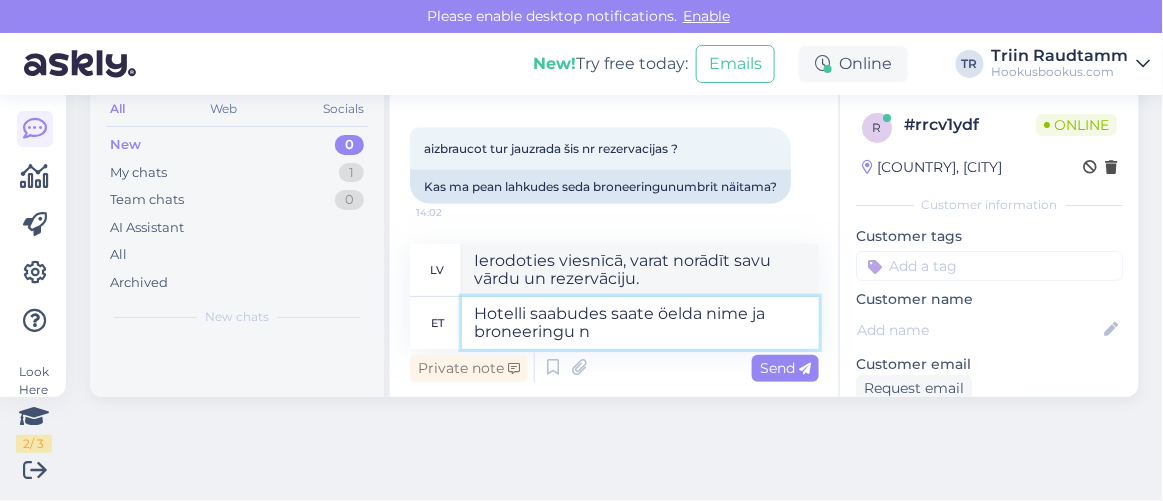 type on "Hotelli saabudes saate öelda nime ja broneeringu numbri" 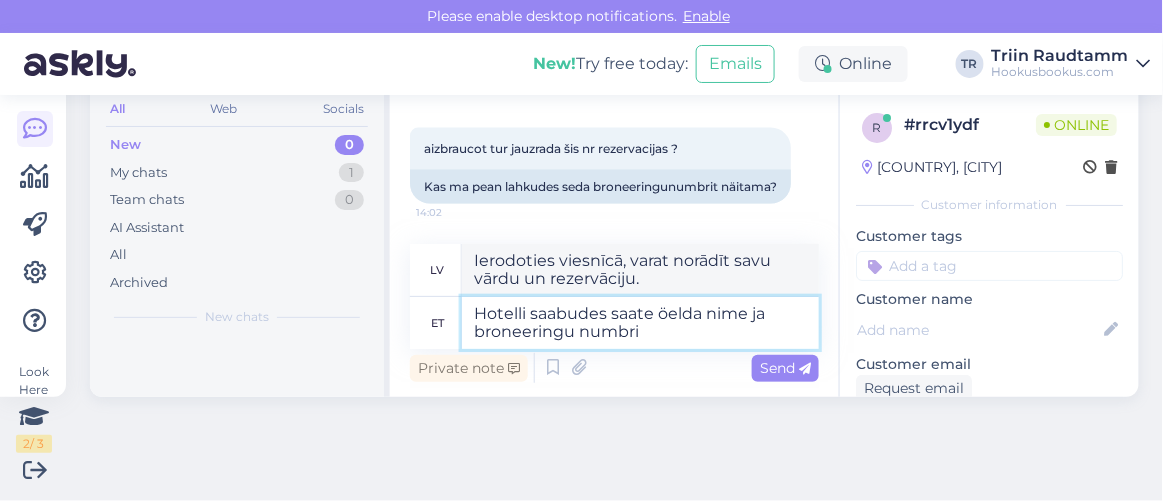 type on "Ierodoties viesnīcā, varat norādīt savu vārdu un rezervācijas numuru." 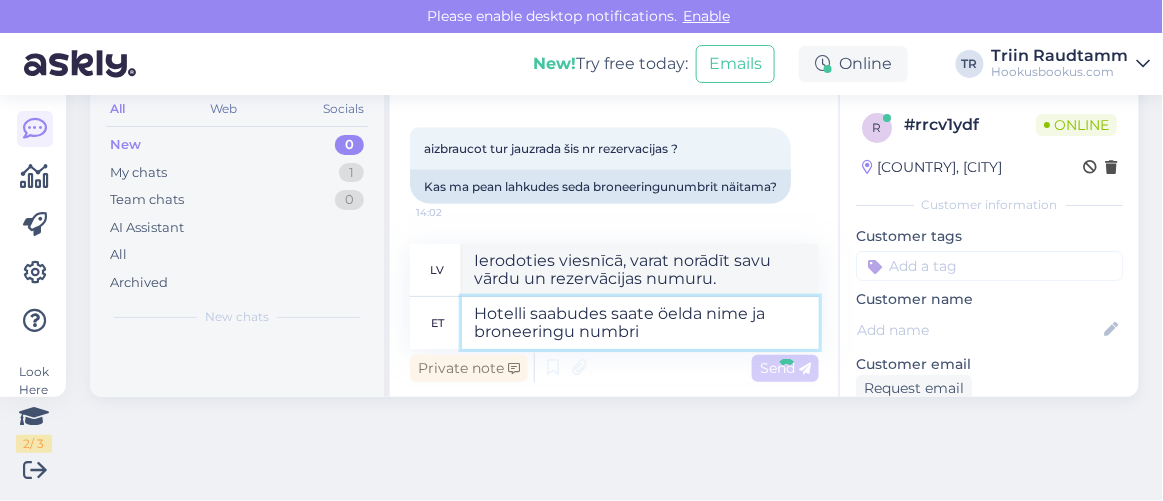 type 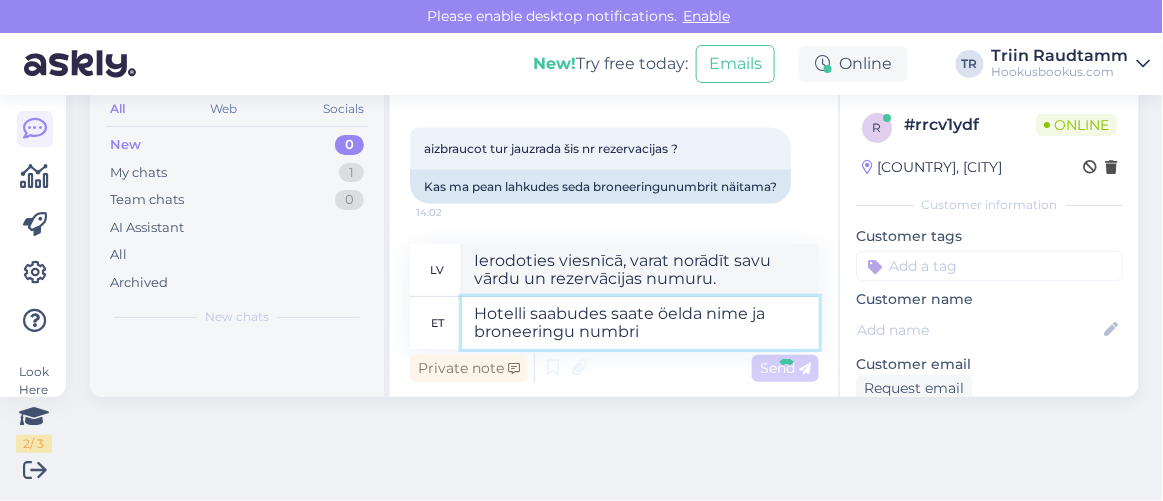 type 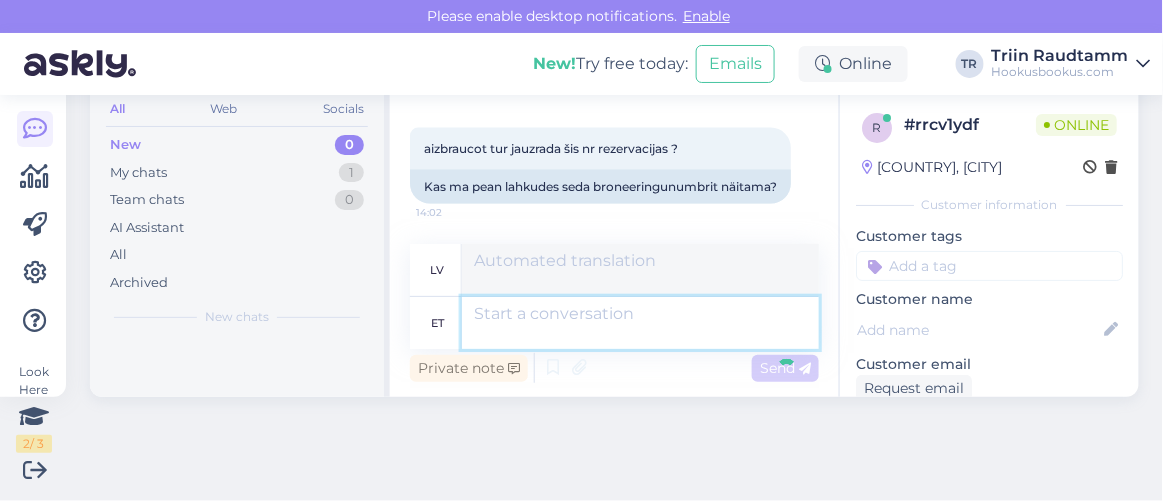 scroll, scrollTop: 15676, scrollLeft: 0, axis: vertical 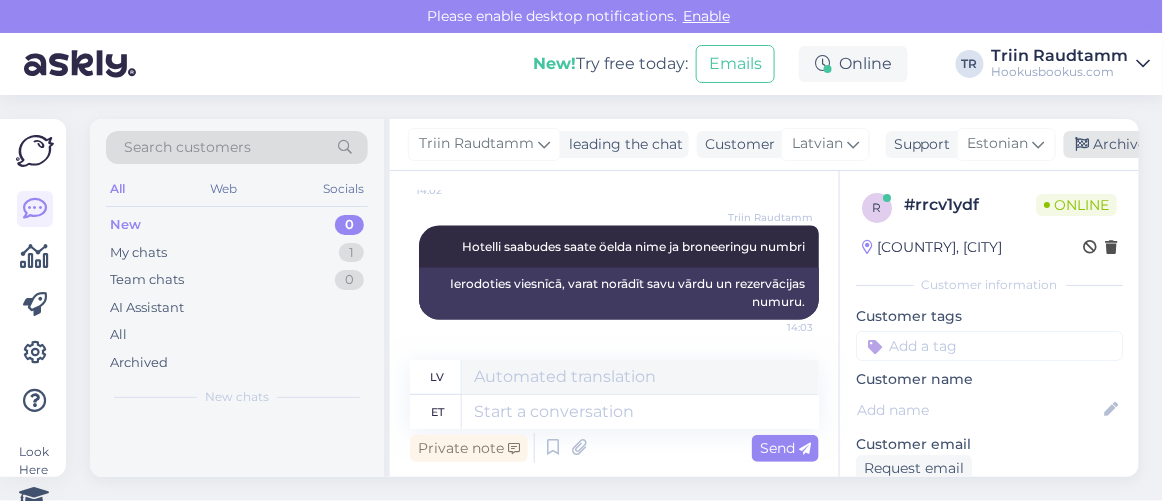 click on "Archive chat" at bounding box center [1127, 144] 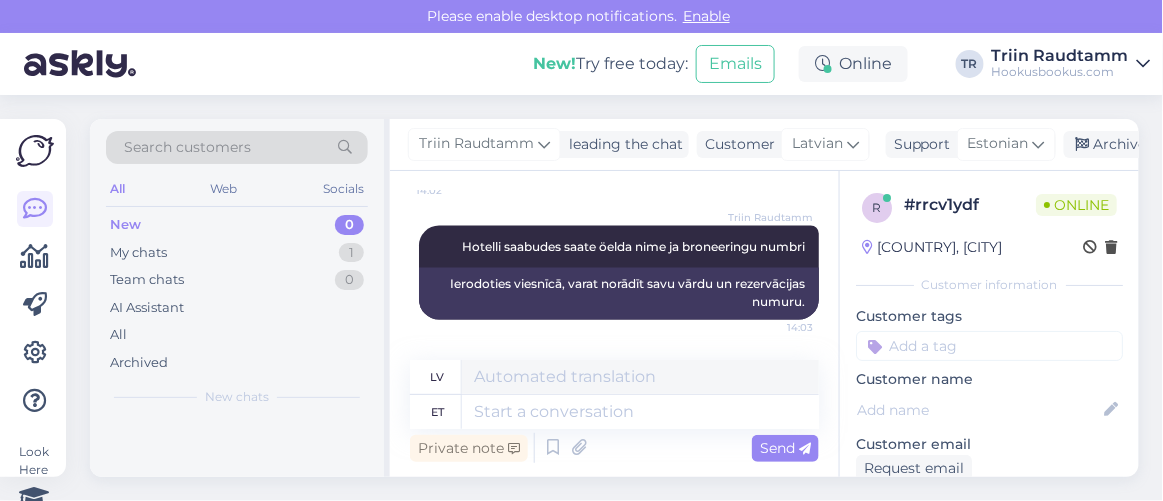 scroll, scrollTop: 15656, scrollLeft: 0, axis: vertical 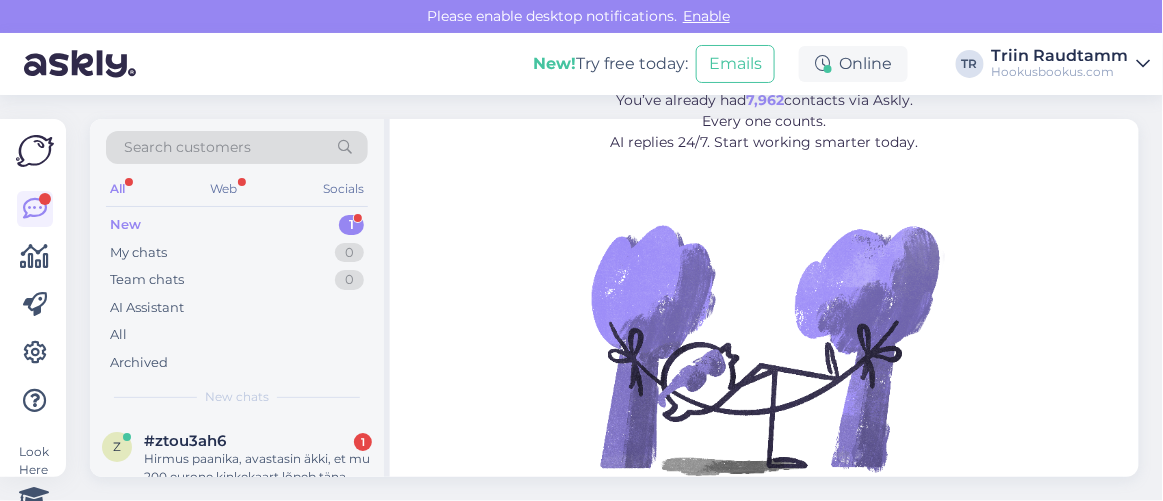 drag, startPoint x: 246, startPoint y: 456, endPoint x: 260, endPoint y: 456, distance: 14 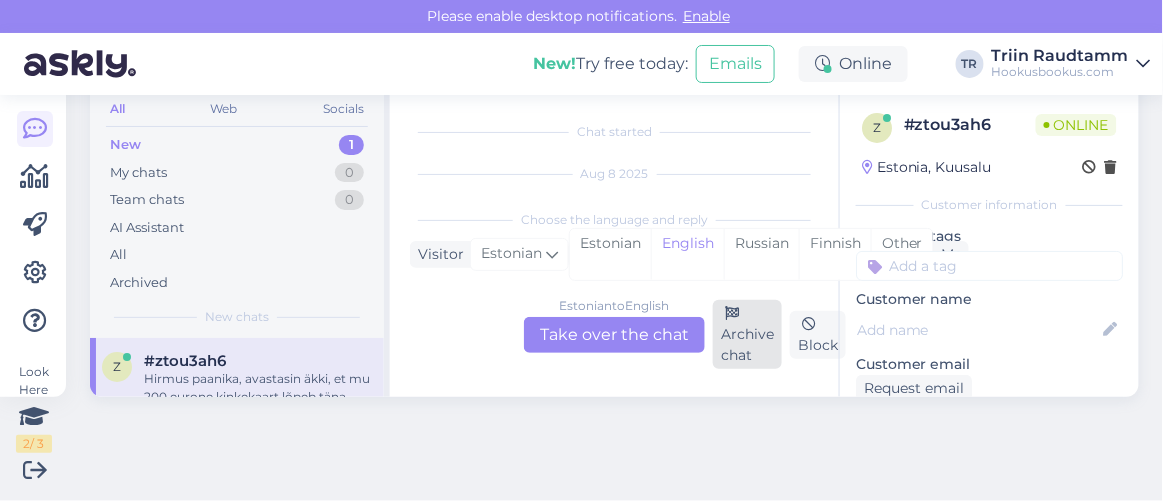 scroll, scrollTop: 41, scrollLeft: 0, axis: vertical 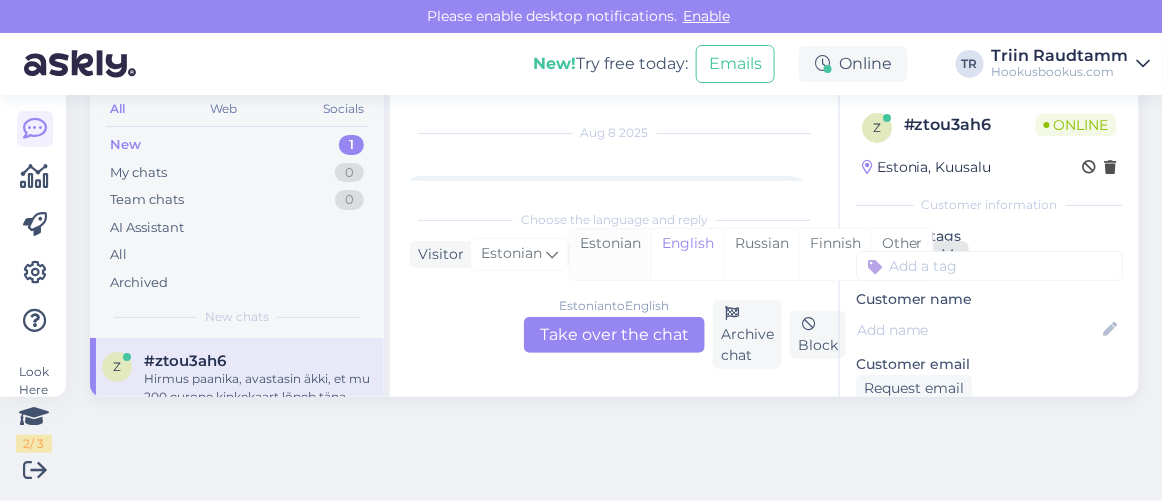 click on "Estonian" at bounding box center (610, 254) 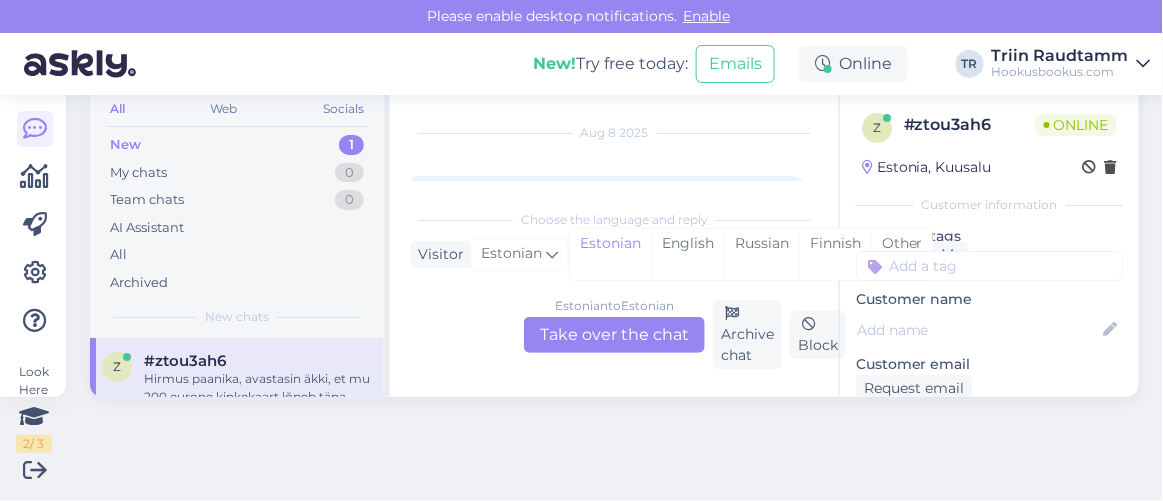 click on "Estonian  to  Estonian Take over the chat" at bounding box center [614, 335] 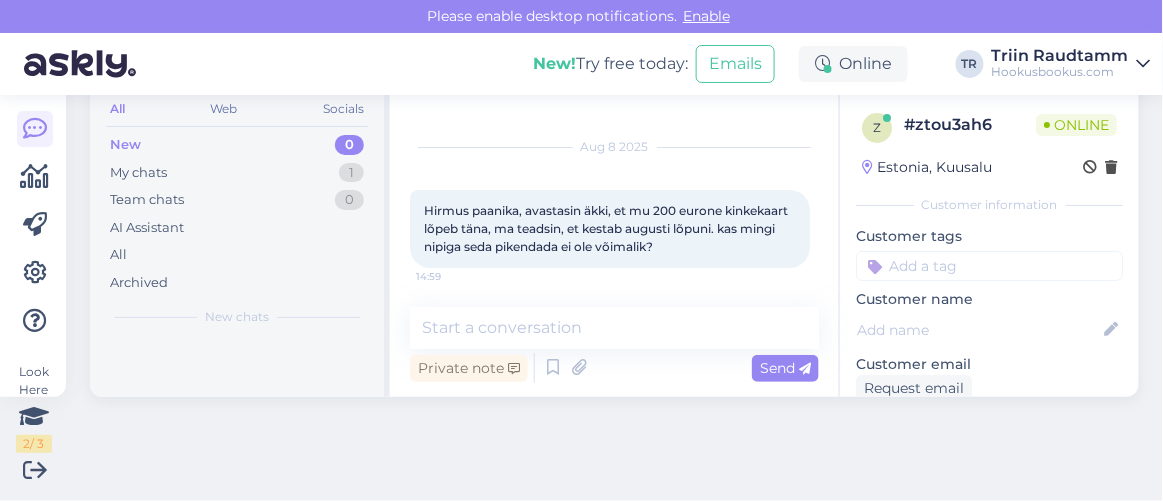 scroll, scrollTop: 79, scrollLeft: 0, axis: vertical 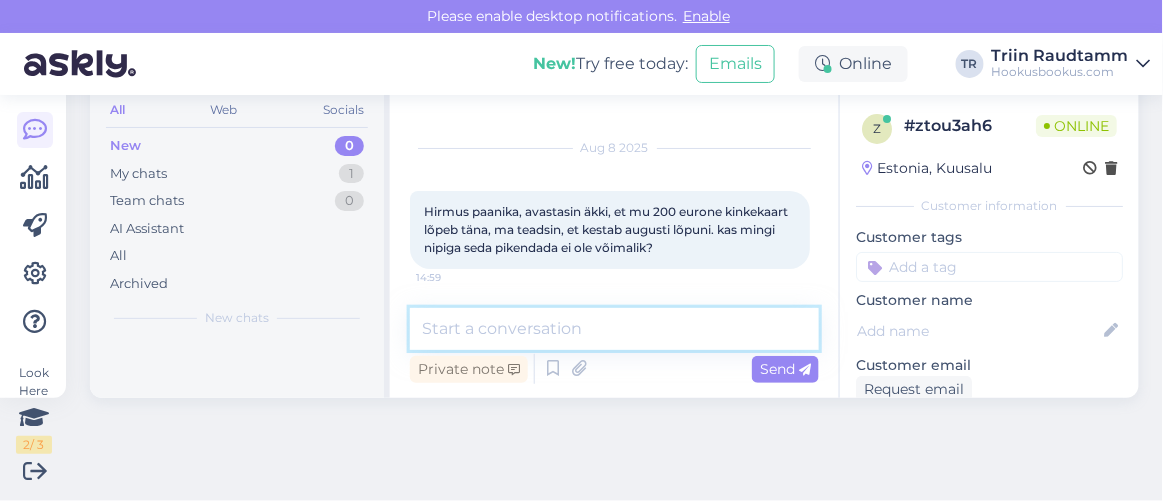 click at bounding box center (614, 329) 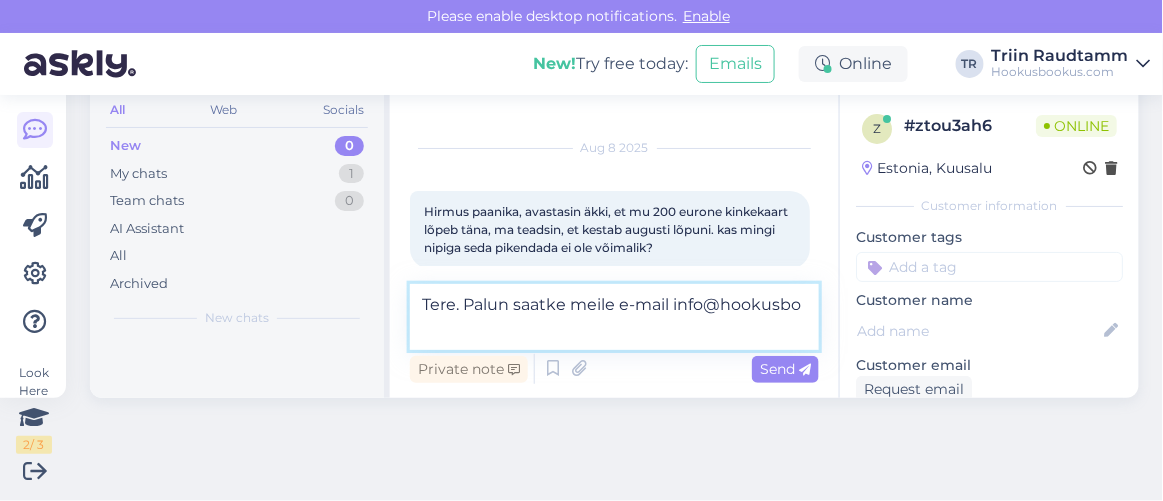 scroll, scrollTop: 41, scrollLeft: 0, axis: vertical 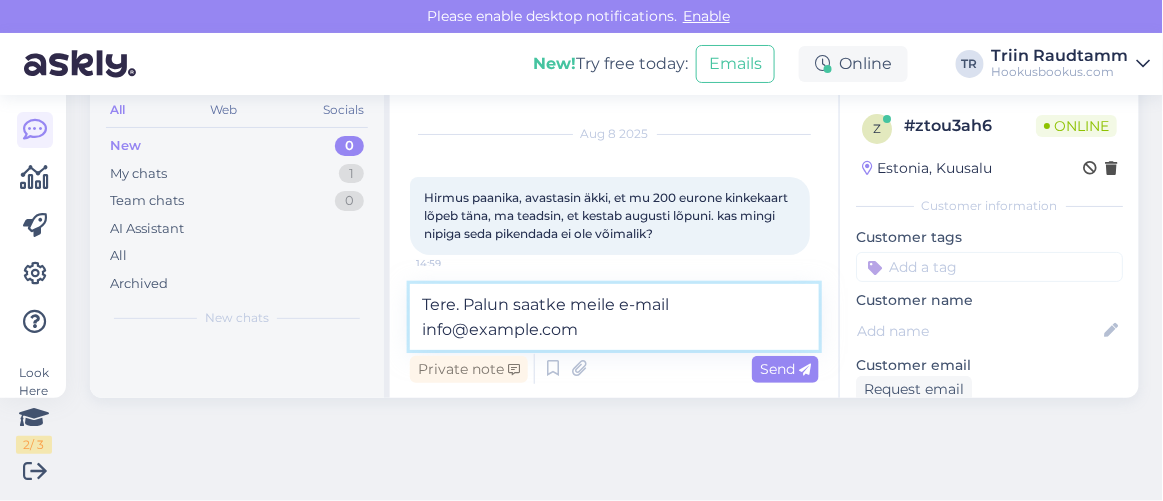 type on "Tere. Palun saatke meile e-mail info@example.com" 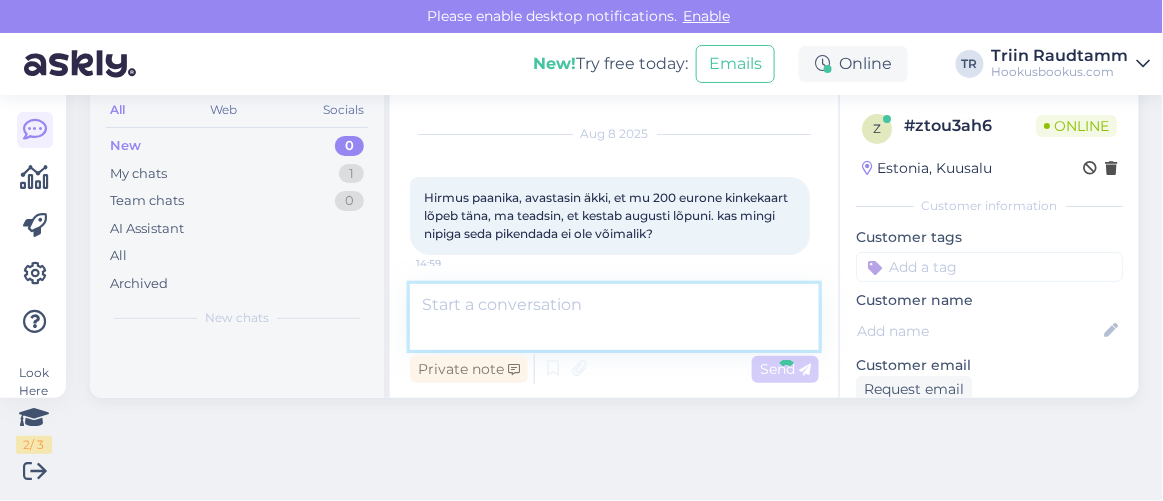 scroll, scrollTop: 113, scrollLeft: 0, axis: vertical 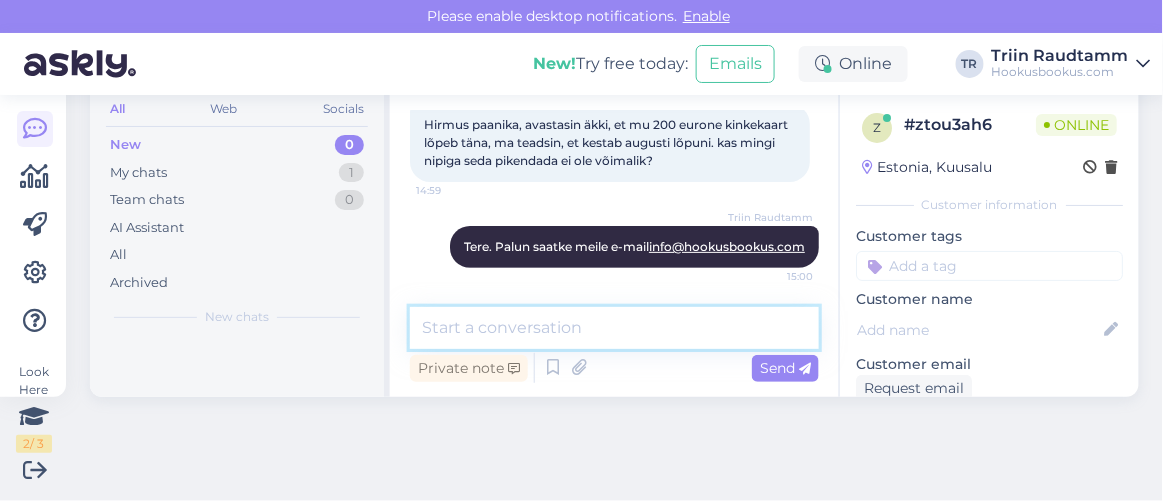 click at bounding box center (614, 328) 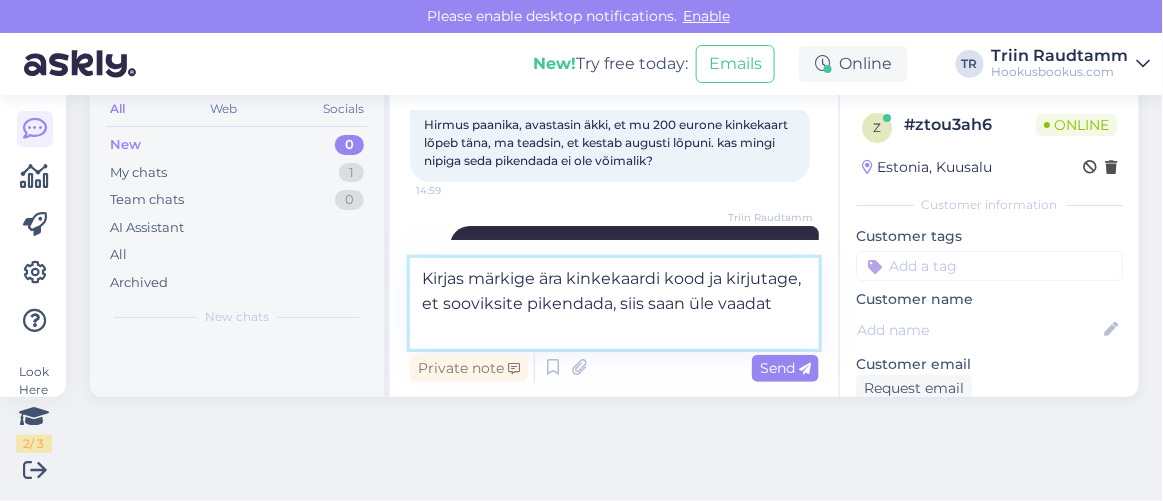 type on "Kirjas märkige ära kinkekaardi kood ja kirjutage, et sooviksite pikendada, siis saan üle vaadata" 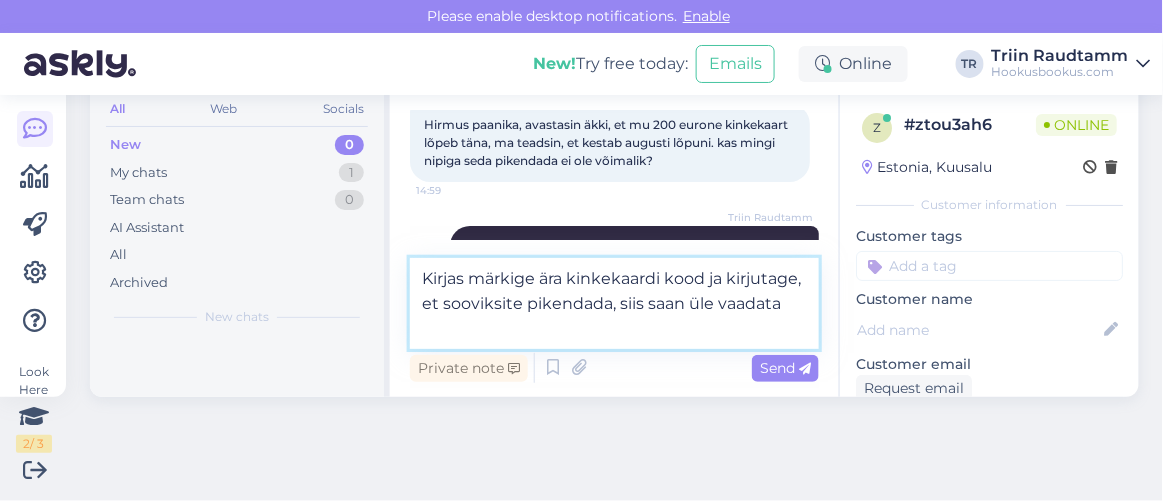 type 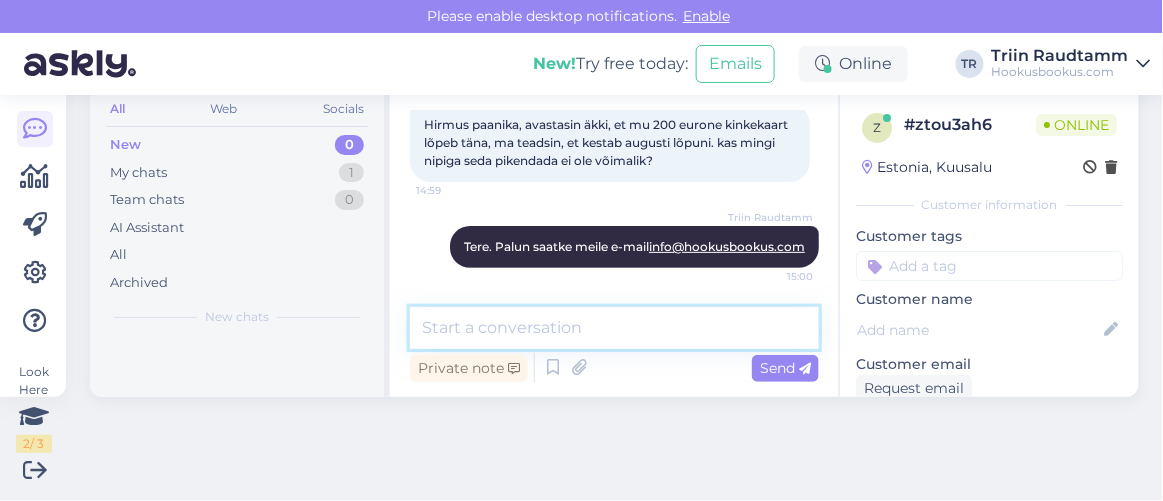 scroll, scrollTop: 217, scrollLeft: 0, axis: vertical 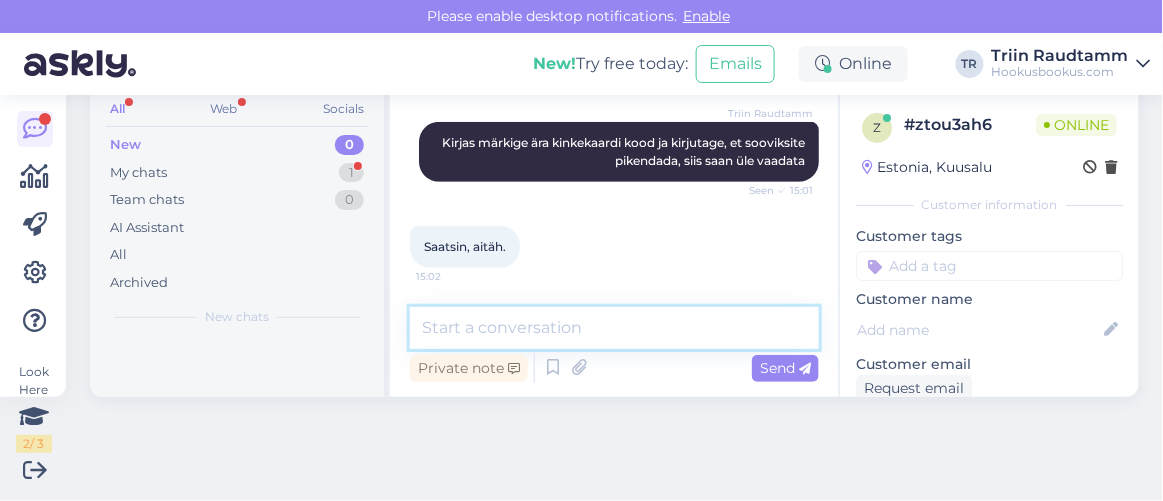click at bounding box center [614, 328] 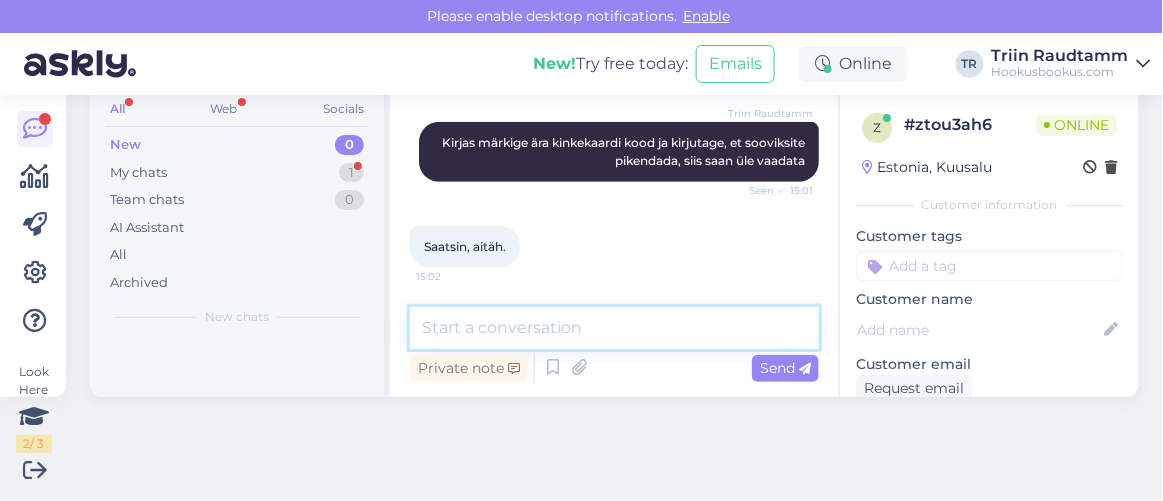 scroll, scrollTop: 0, scrollLeft: 0, axis: both 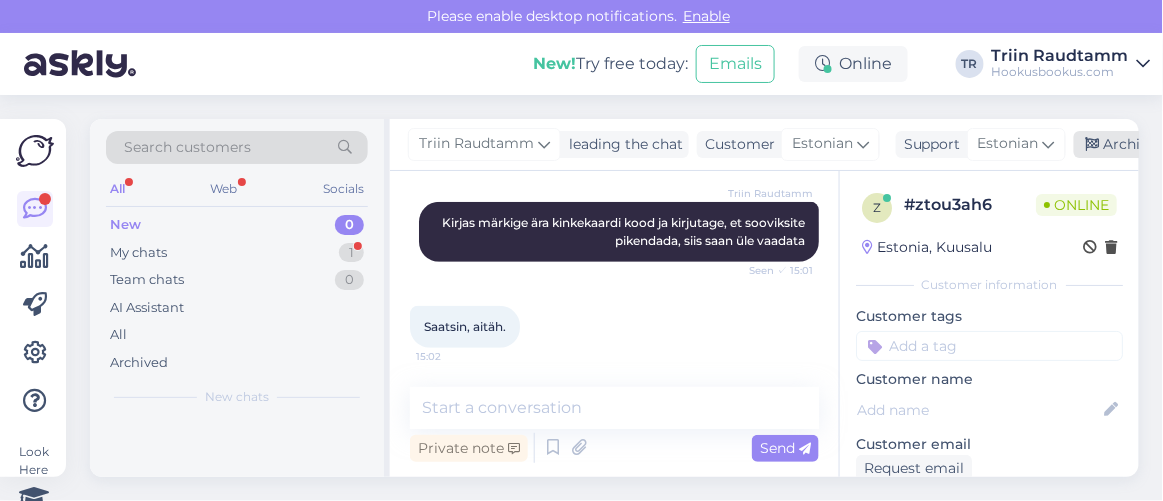 click on "Archive chat" at bounding box center (1137, 144) 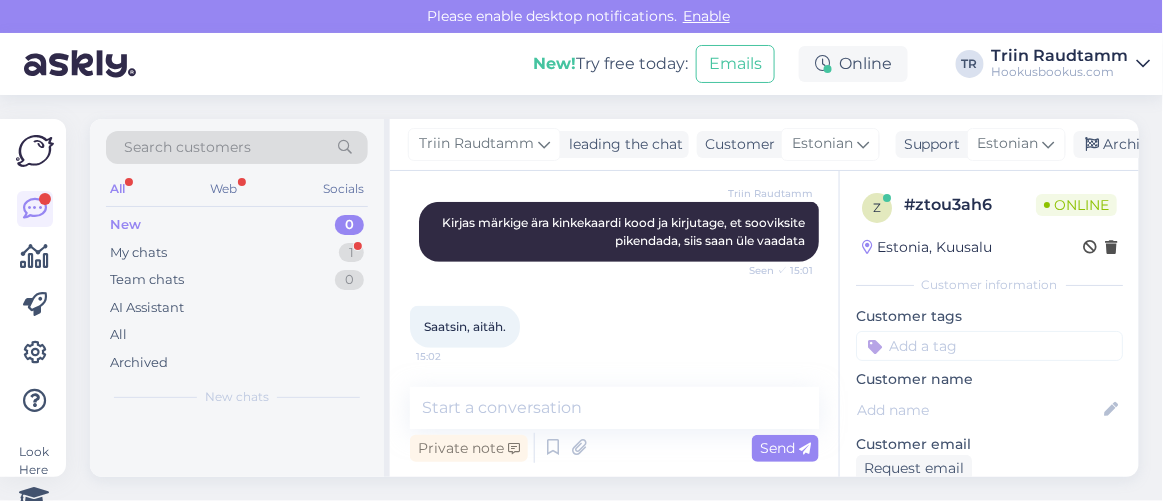 scroll, scrollTop: 310, scrollLeft: 0, axis: vertical 